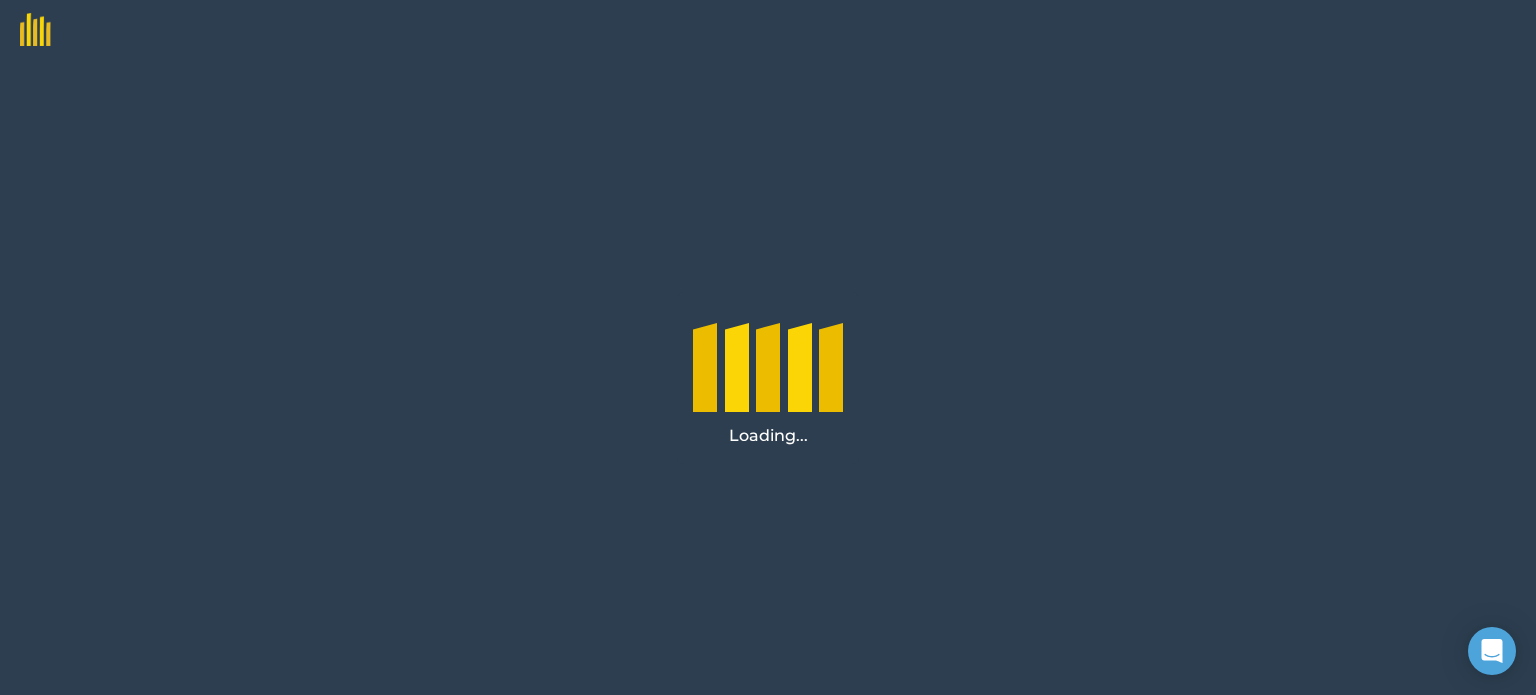 scroll, scrollTop: 0, scrollLeft: 0, axis: both 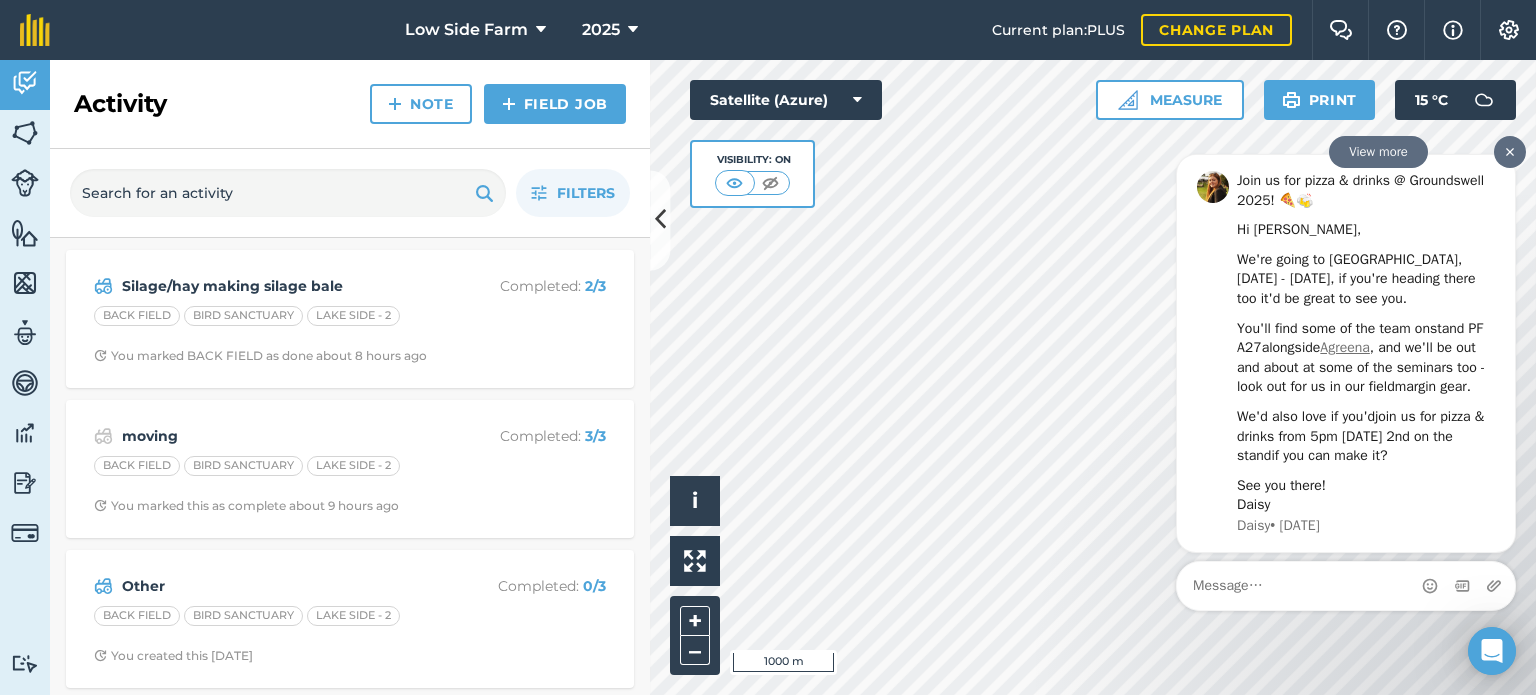 click at bounding box center [1510, 152] 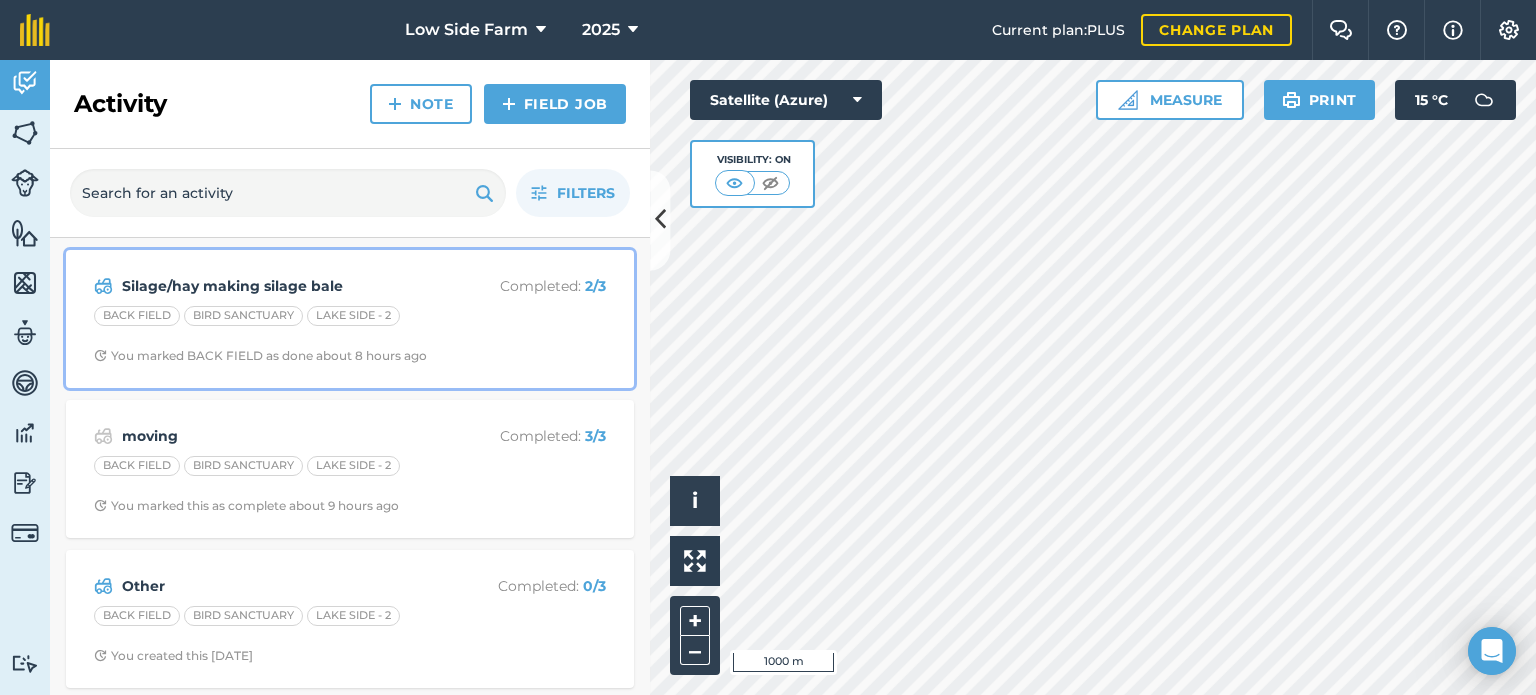 click on "[GEOGRAPHIC_DATA] - 2" at bounding box center [350, 319] 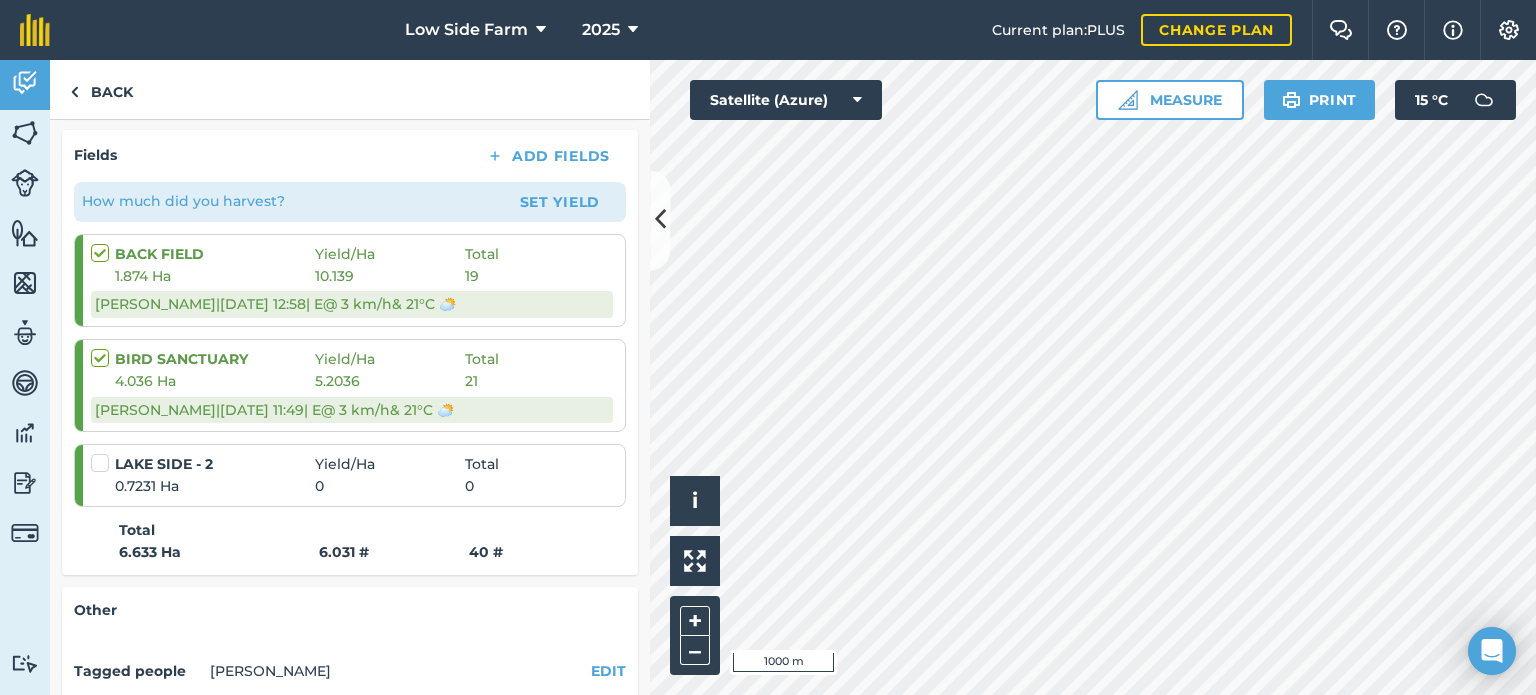scroll, scrollTop: 315, scrollLeft: 0, axis: vertical 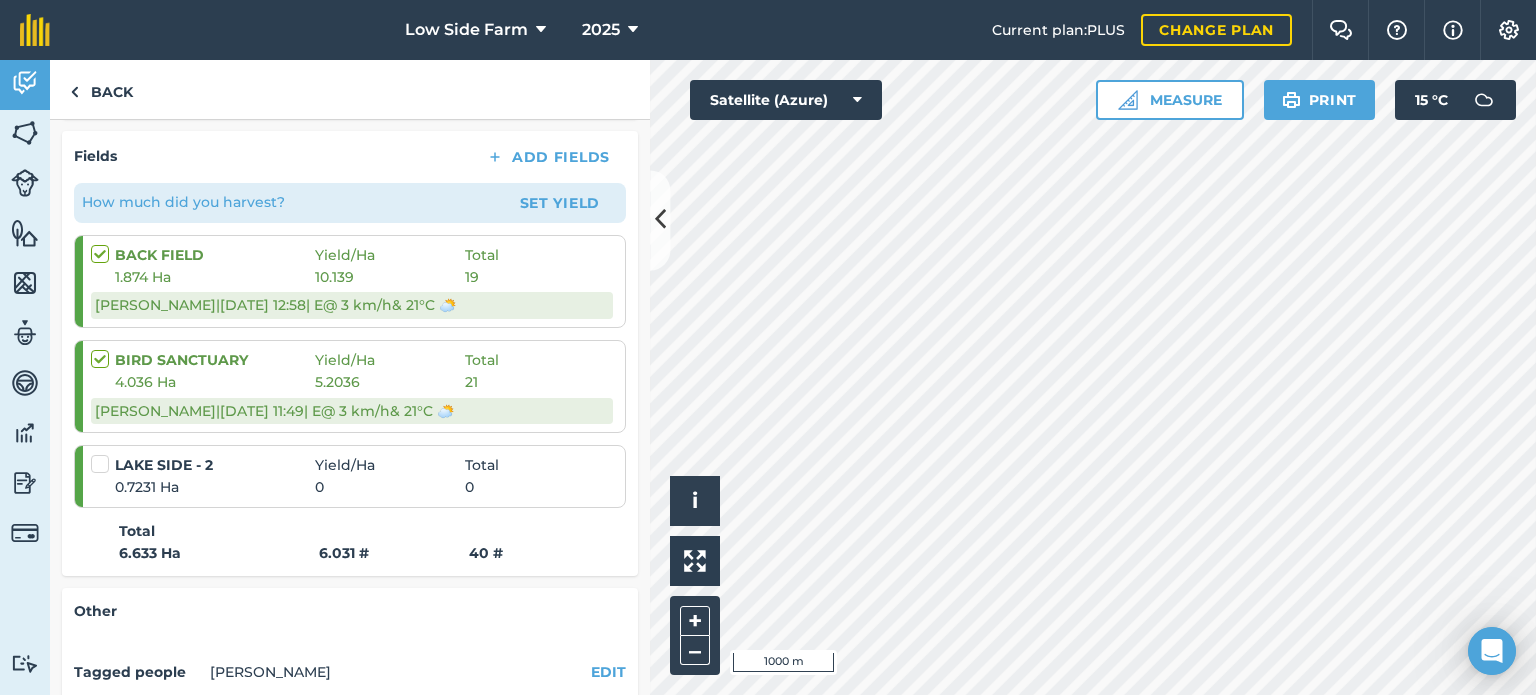 click at bounding box center (103, 454) 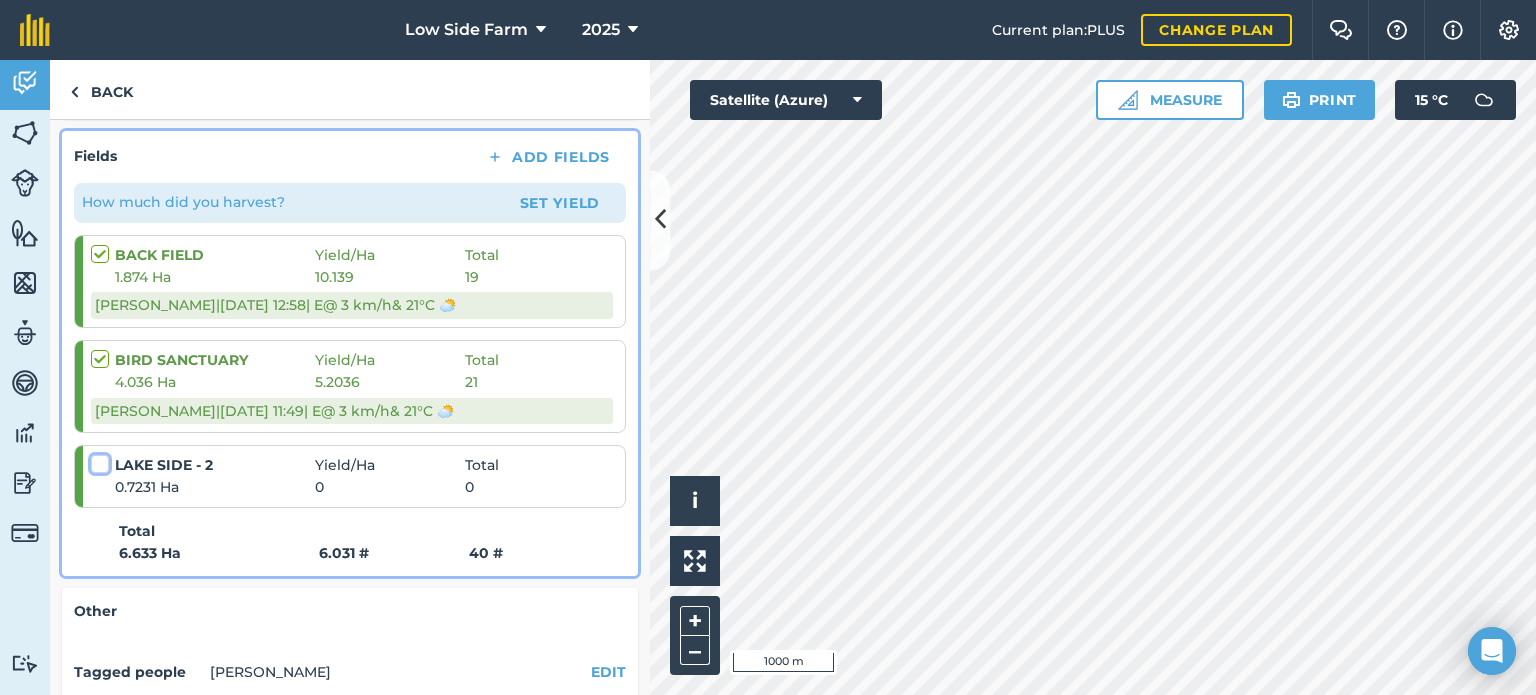 click at bounding box center [97, 460] 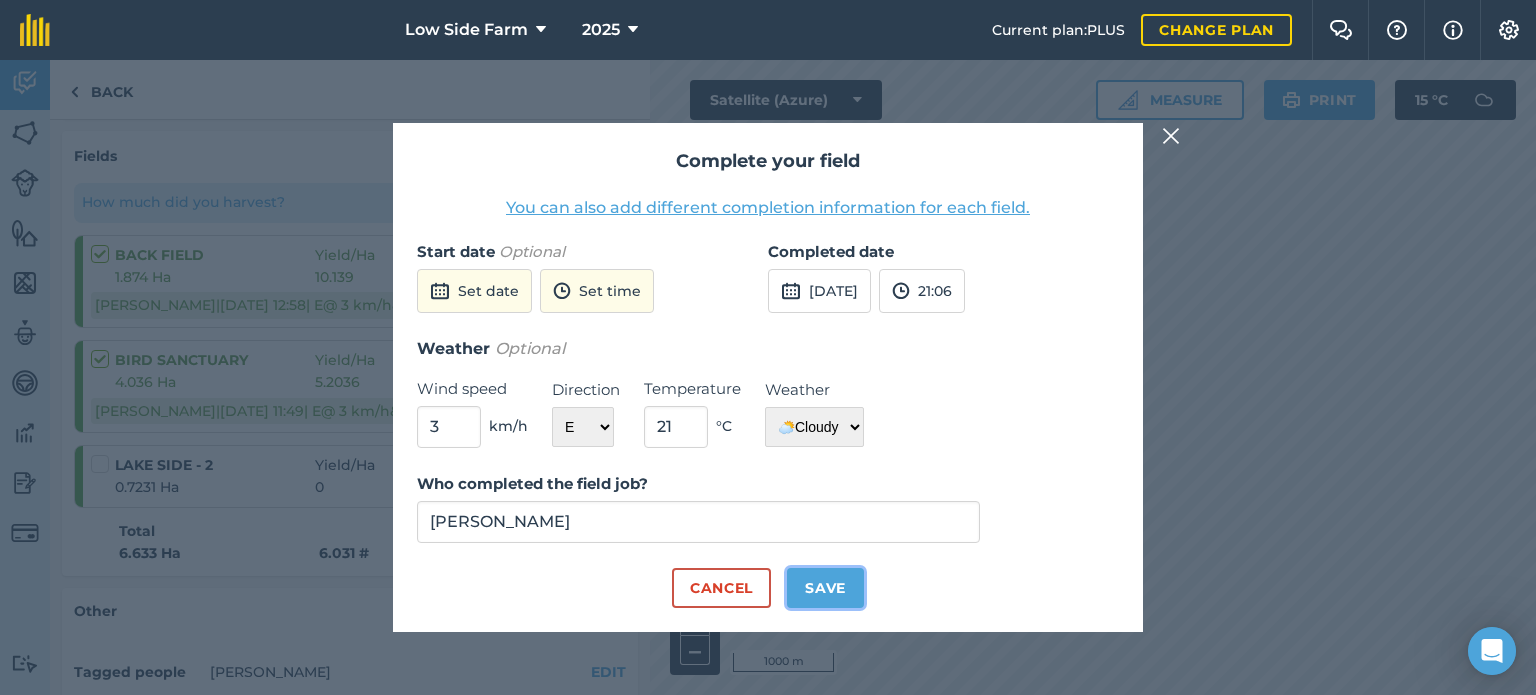 click on "Save" at bounding box center (825, 588) 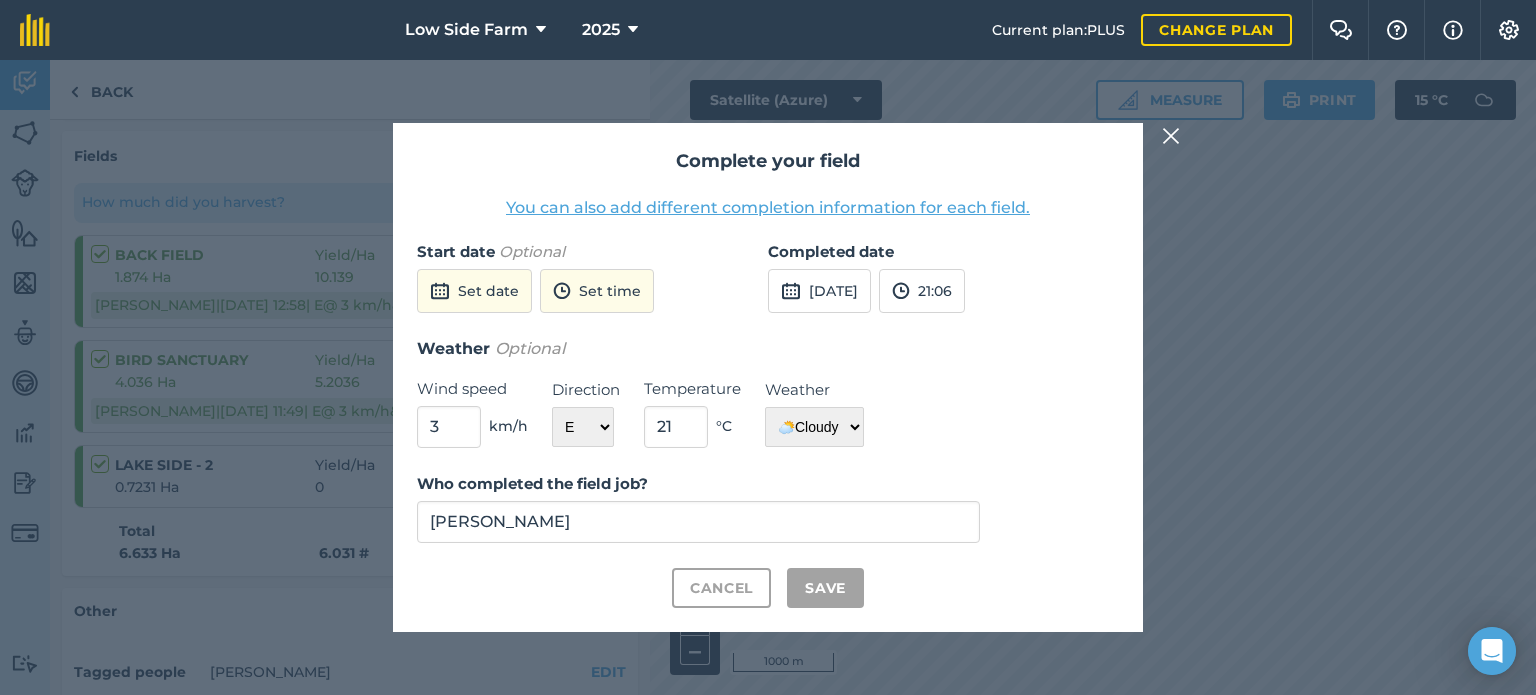 checkbox on "true" 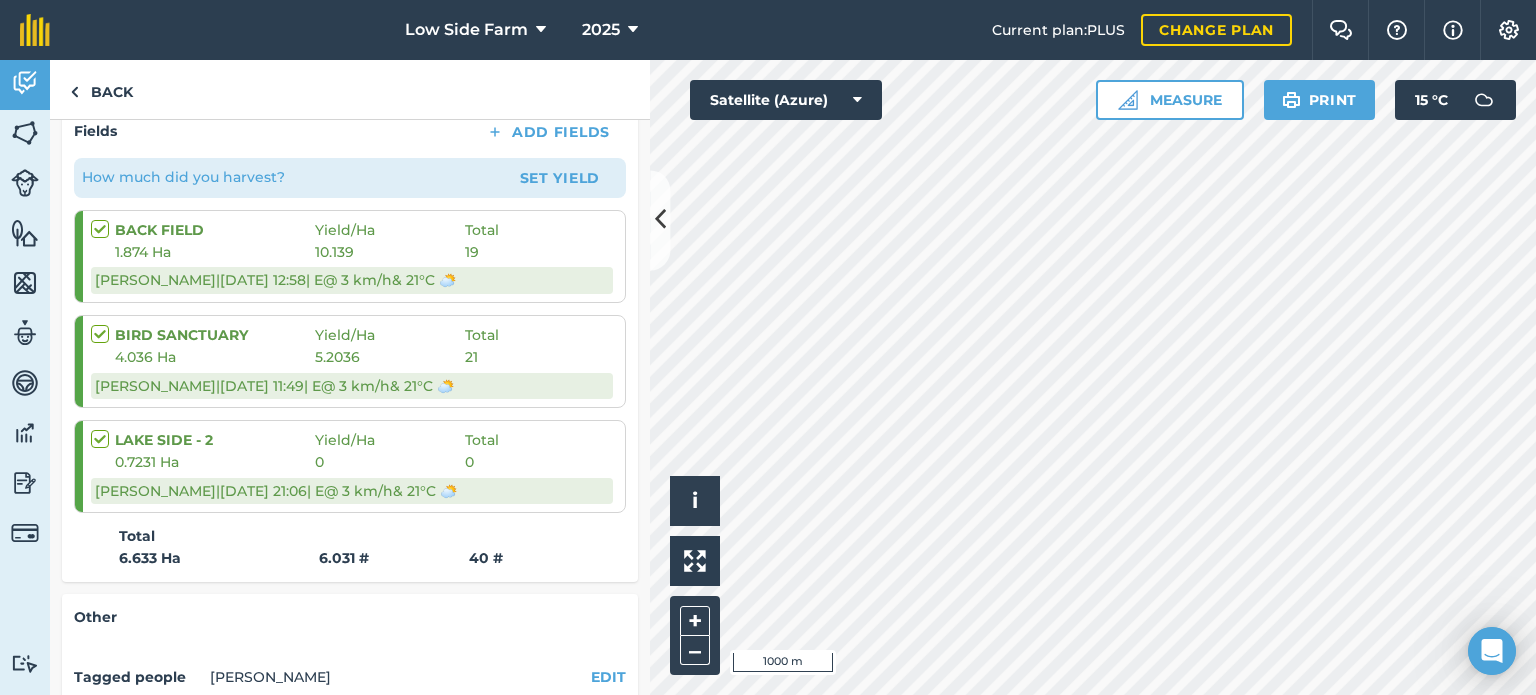 scroll, scrollTop: 332, scrollLeft: 0, axis: vertical 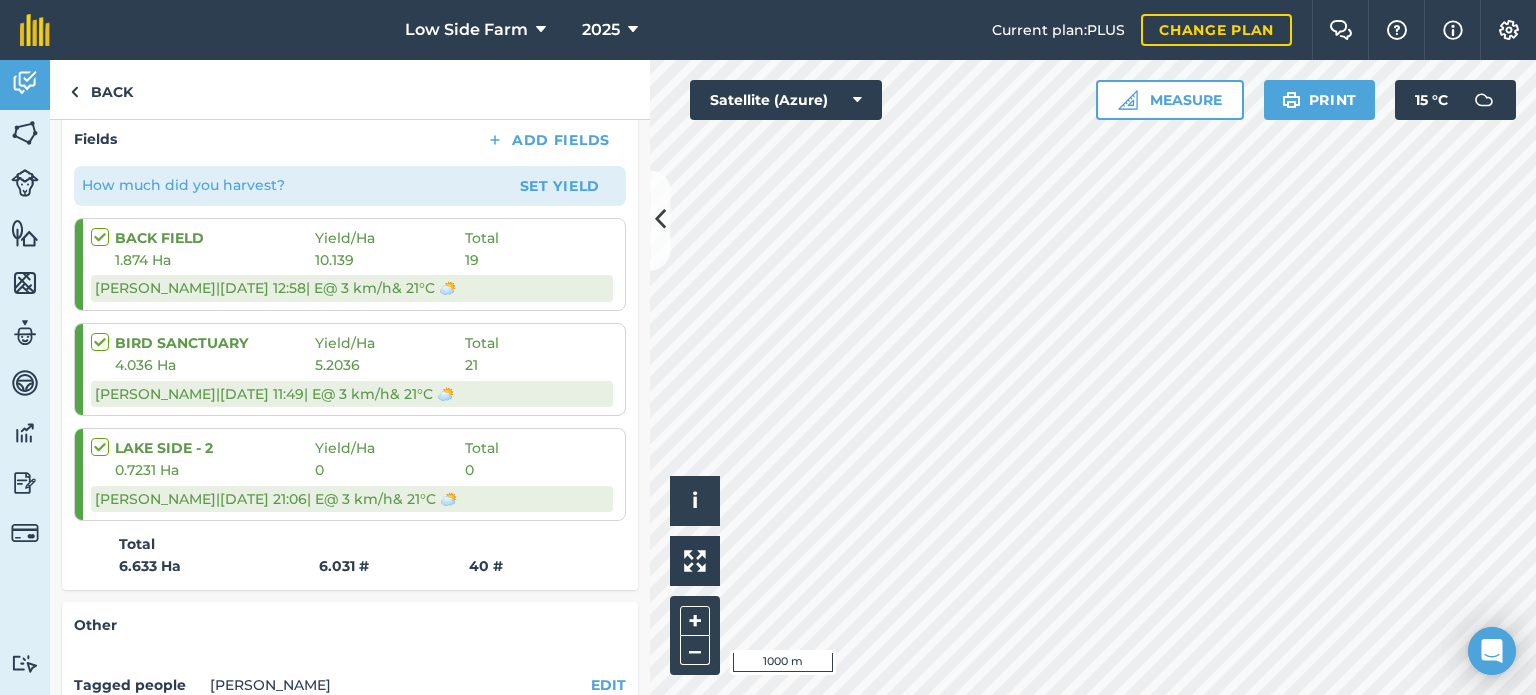 click on "0" at bounding box center (390, 470) 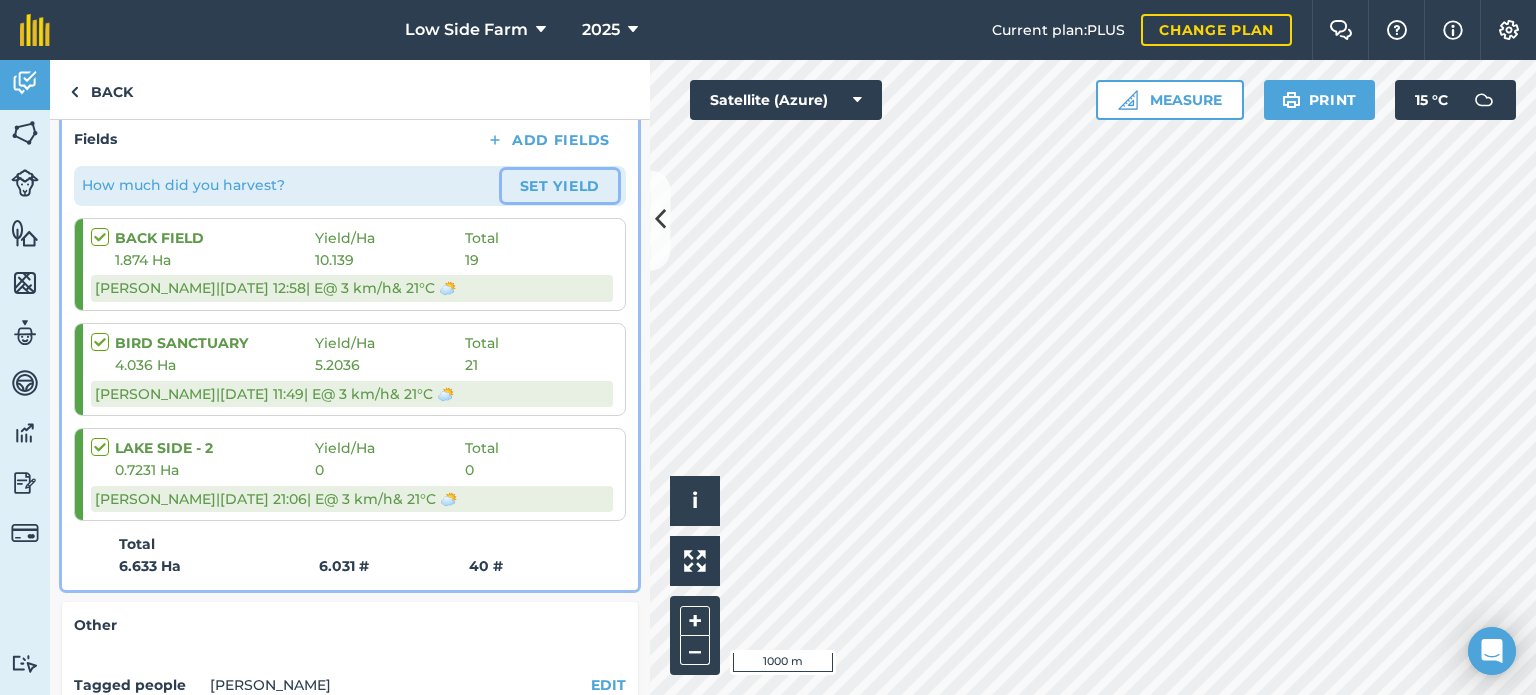 click on "Set Yield" at bounding box center (560, 186) 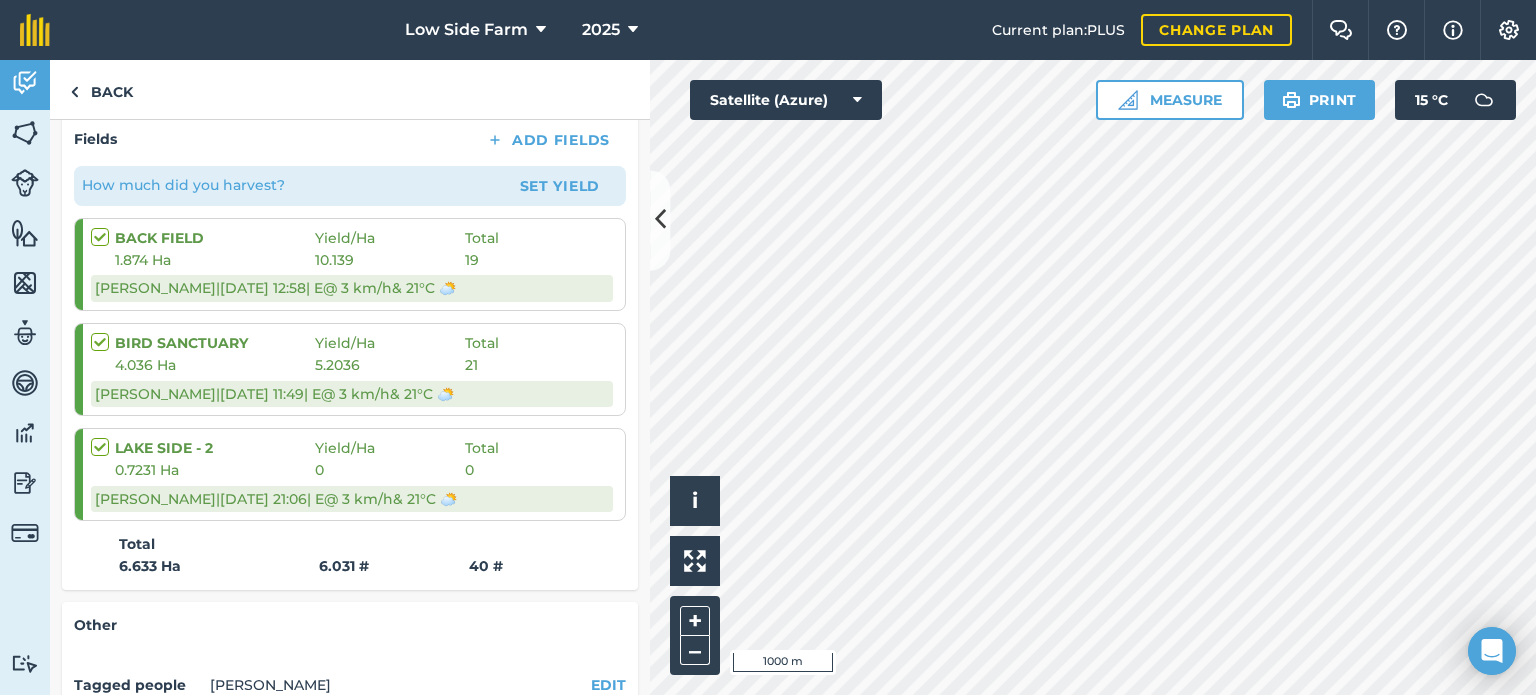 select on "E" 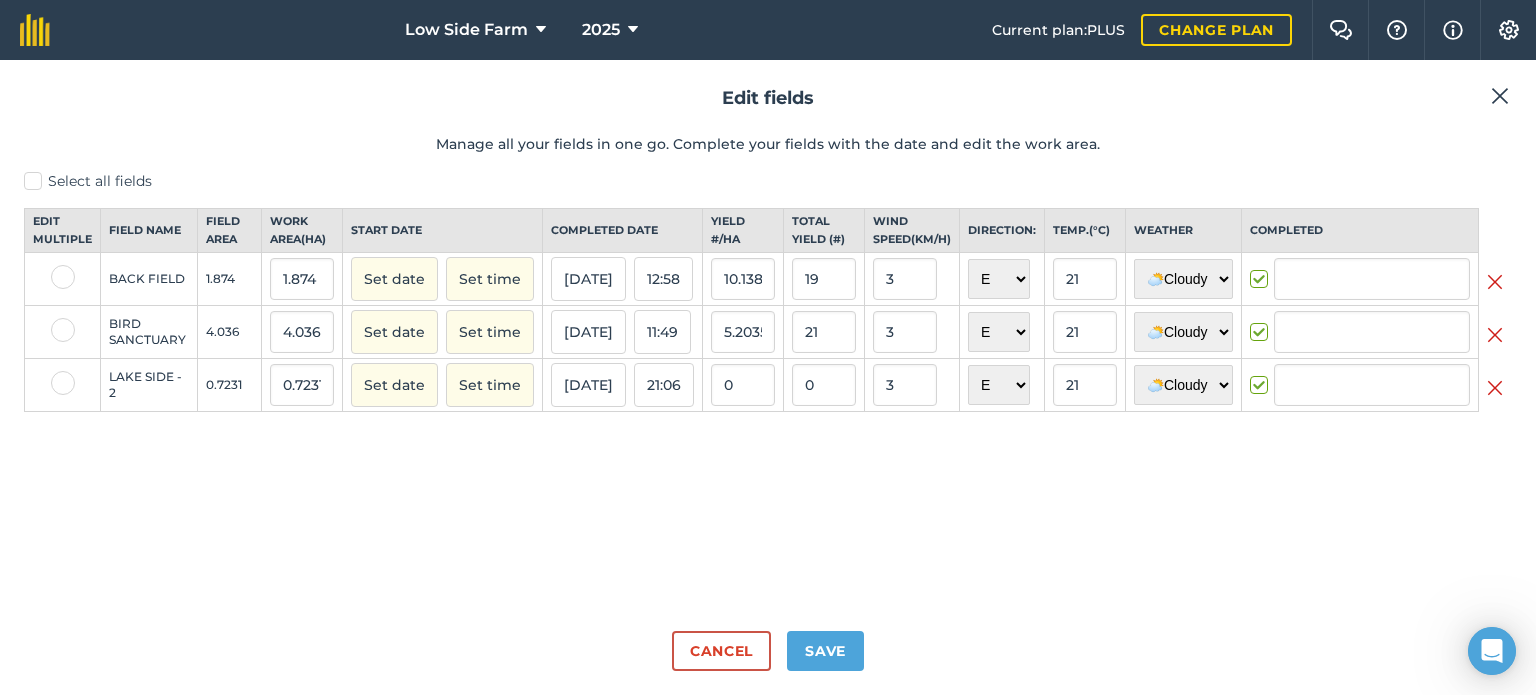 type on "[PERSON_NAME]" 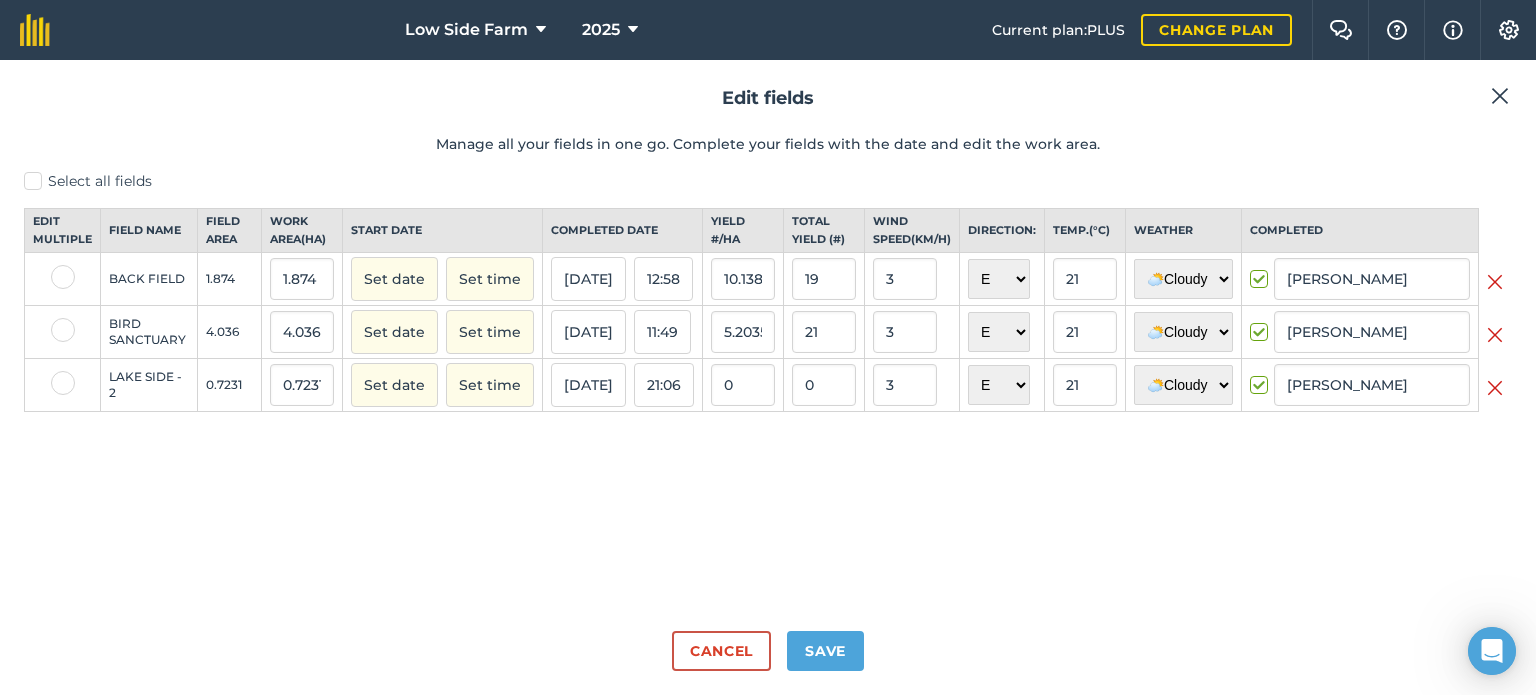 scroll, scrollTop: 0, scrollLeft: 0, axis: both 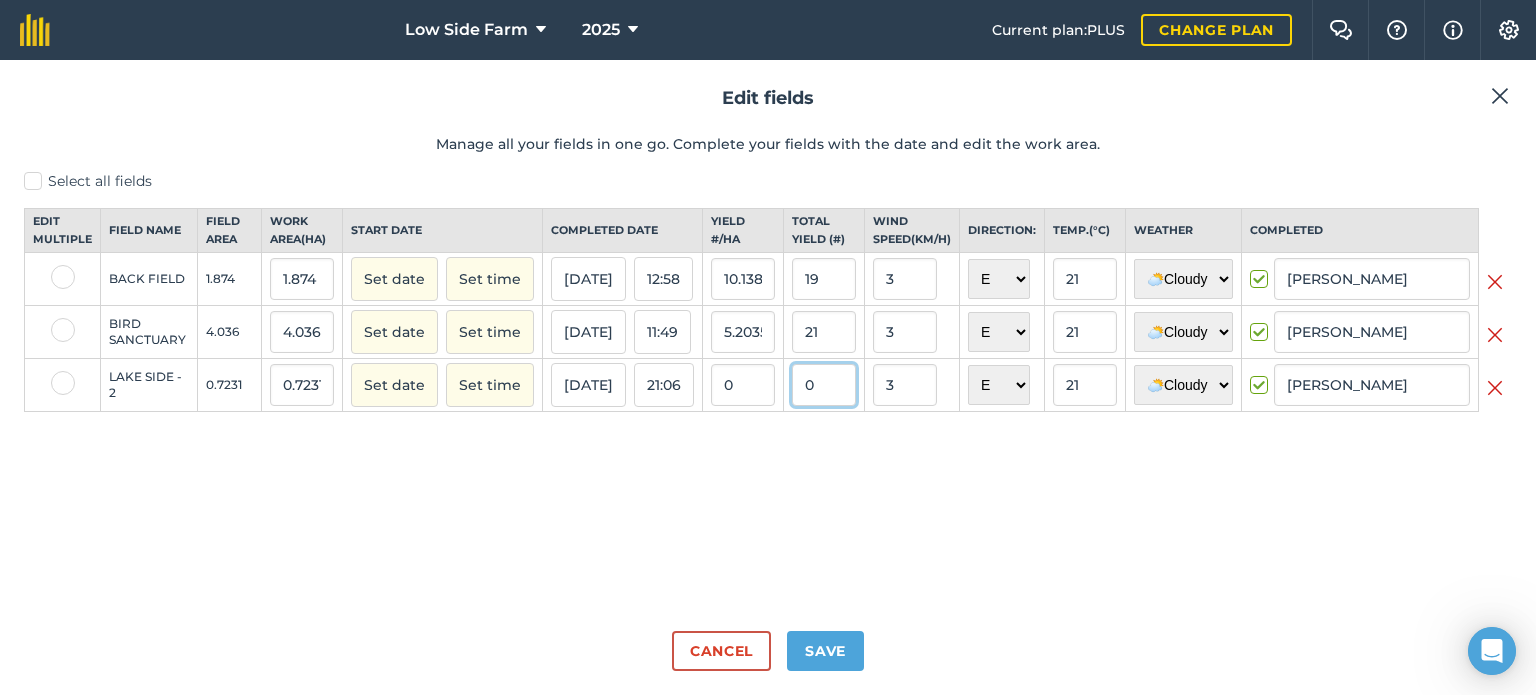 click on "0" at bounding box center [824, 385] 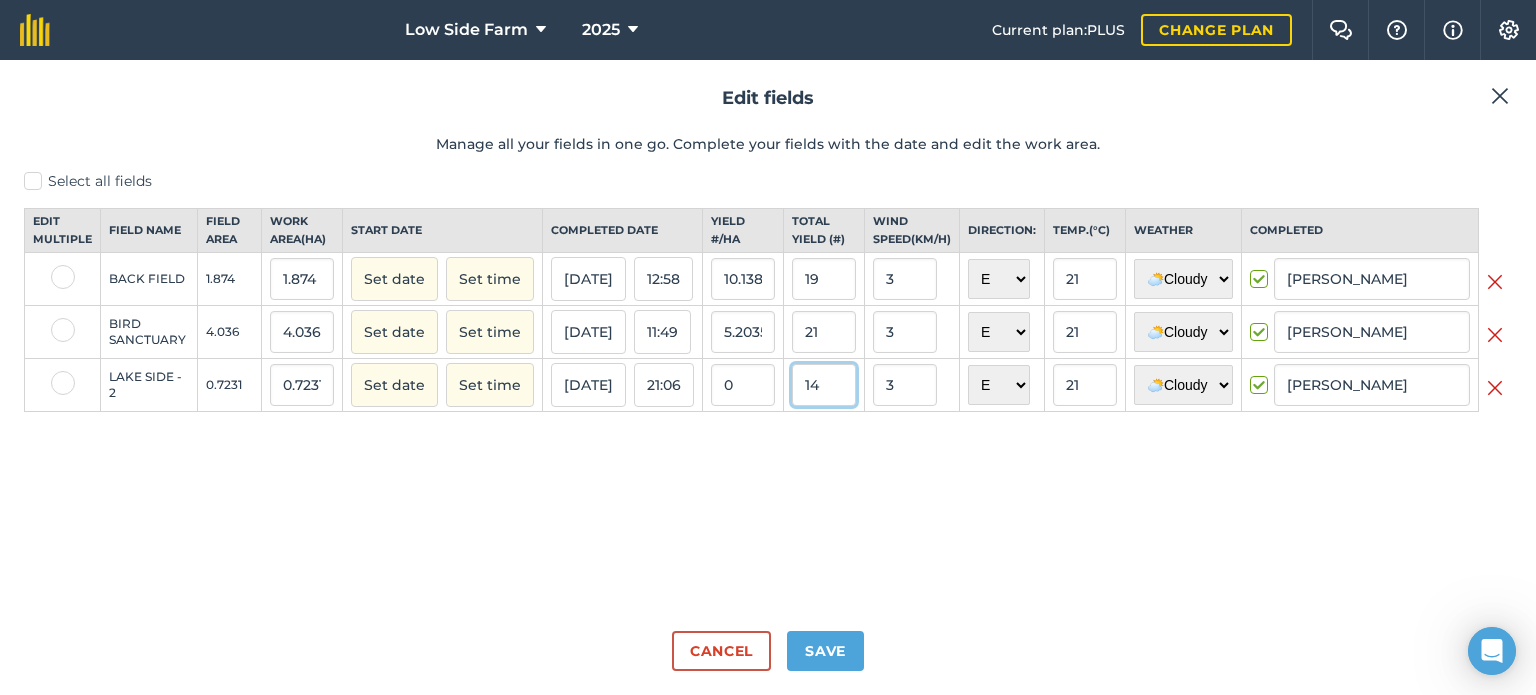 type on "14" 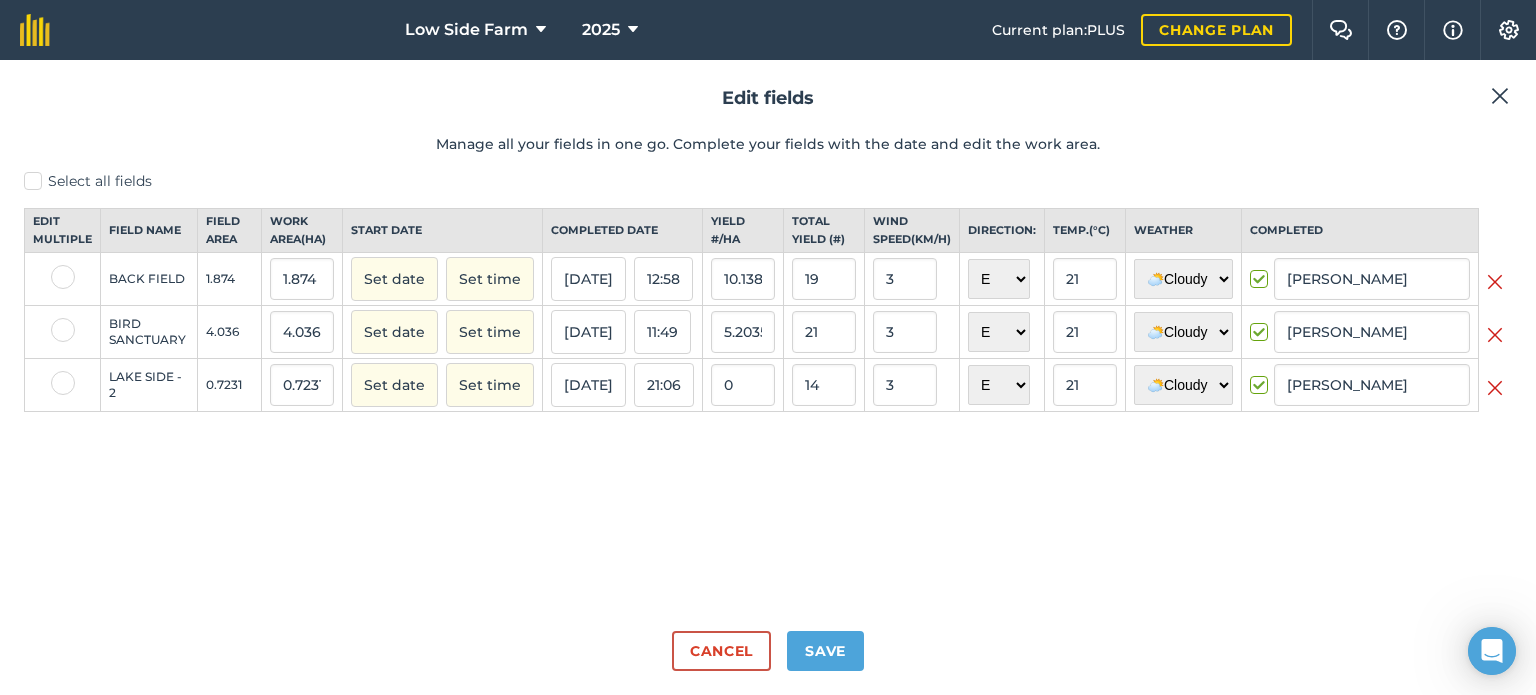 type on "19.36108422071636" 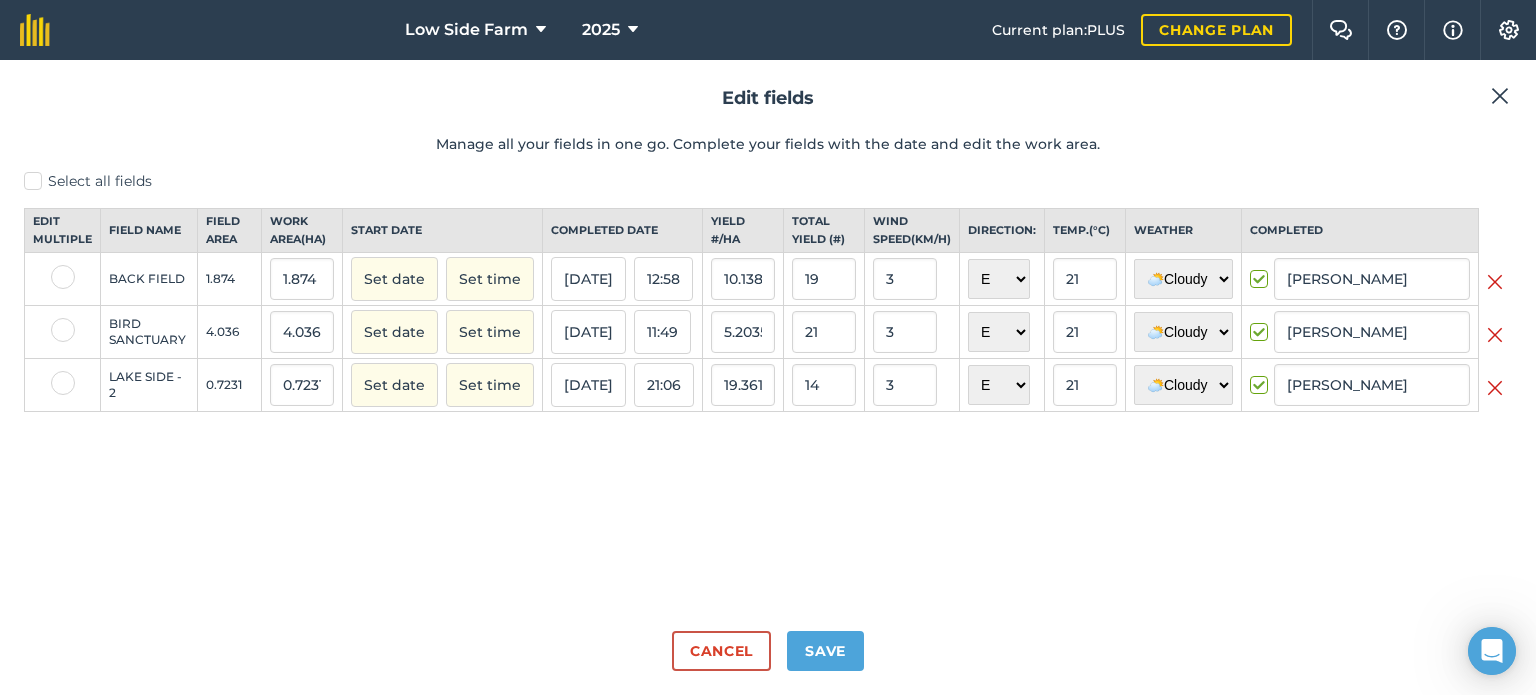 click on "Select all fields Edit multiple Field name Field Area Work area  ( Ha ) Start date Completed date Yield   # / Ha Total yield   ( # ) Wind speed  ( km/h ) Direction: Temp.  ( ° C ) Weather Completed BACK FIELD 1.874 1.874   Set date   Set time   [DATE]   12:58 10.138741 19 [GEOGRAPHIC_DATA] E SE S SW W NW 21 ☀️  Sunny 🌧  Rainy ⛅️  Cloudy 🌨  Snow ❄️  Icy [PERSON_NAME] BIRD SANCTUARY  4.036 4.036   Set date   Set time   [DATE]   11:49 5.2035613 [GEOGRAPHIC_DATA] 21 ☀️  Sunny 🌧  Rainy ⛅️  Cloudy 🌨  Snow ❄️  Icy [PERSON_NAME] LAKE SIDE - 2 0.7231 0.7231   Set date   Set time   [DATE]   21:06 19.36108422071636 [GEOGRAPHIC_DATA] 21 ☀️  Sunny 🌧  Rainy ⛅️  Cloudy 🌨  Snow ❄️  Icy [PERSON_NAME]" at bounding box center [768, 393] 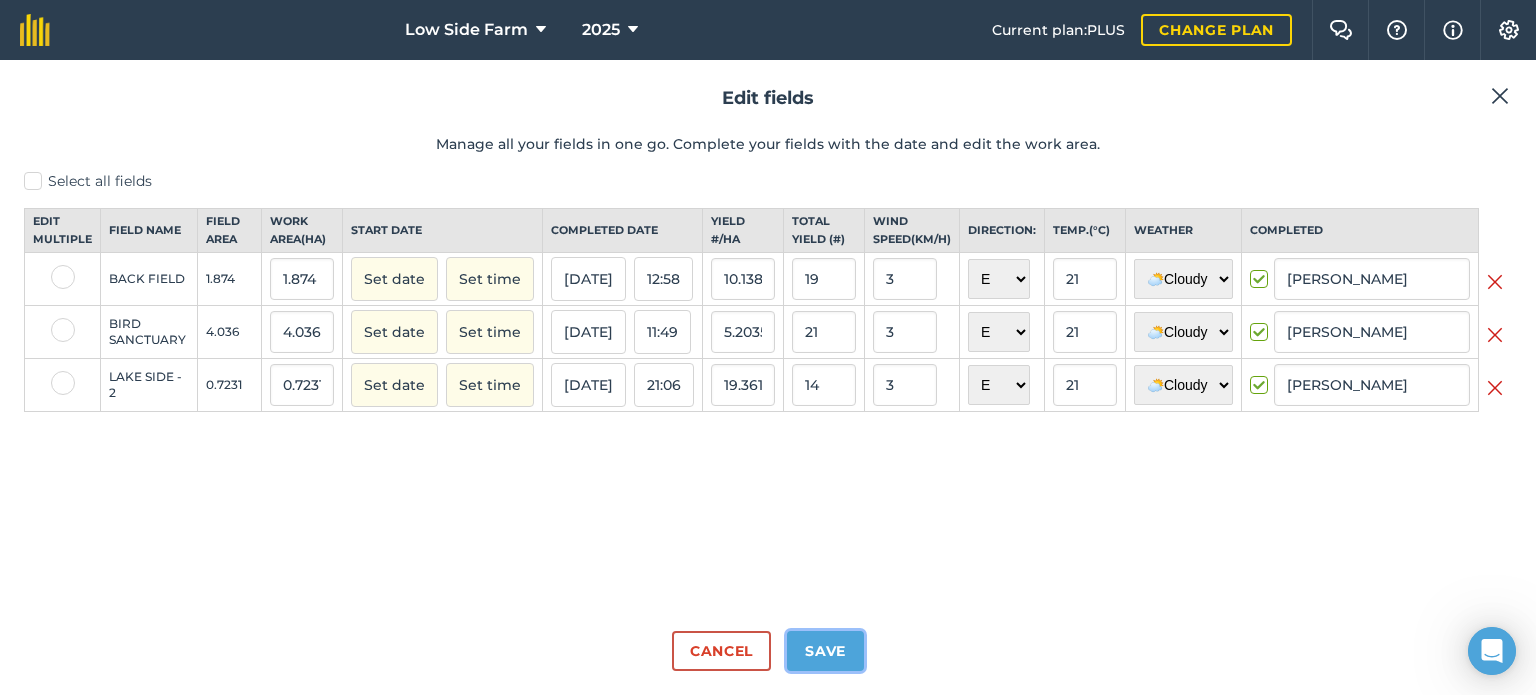 click on "Save" at bounding box center [825, 651] 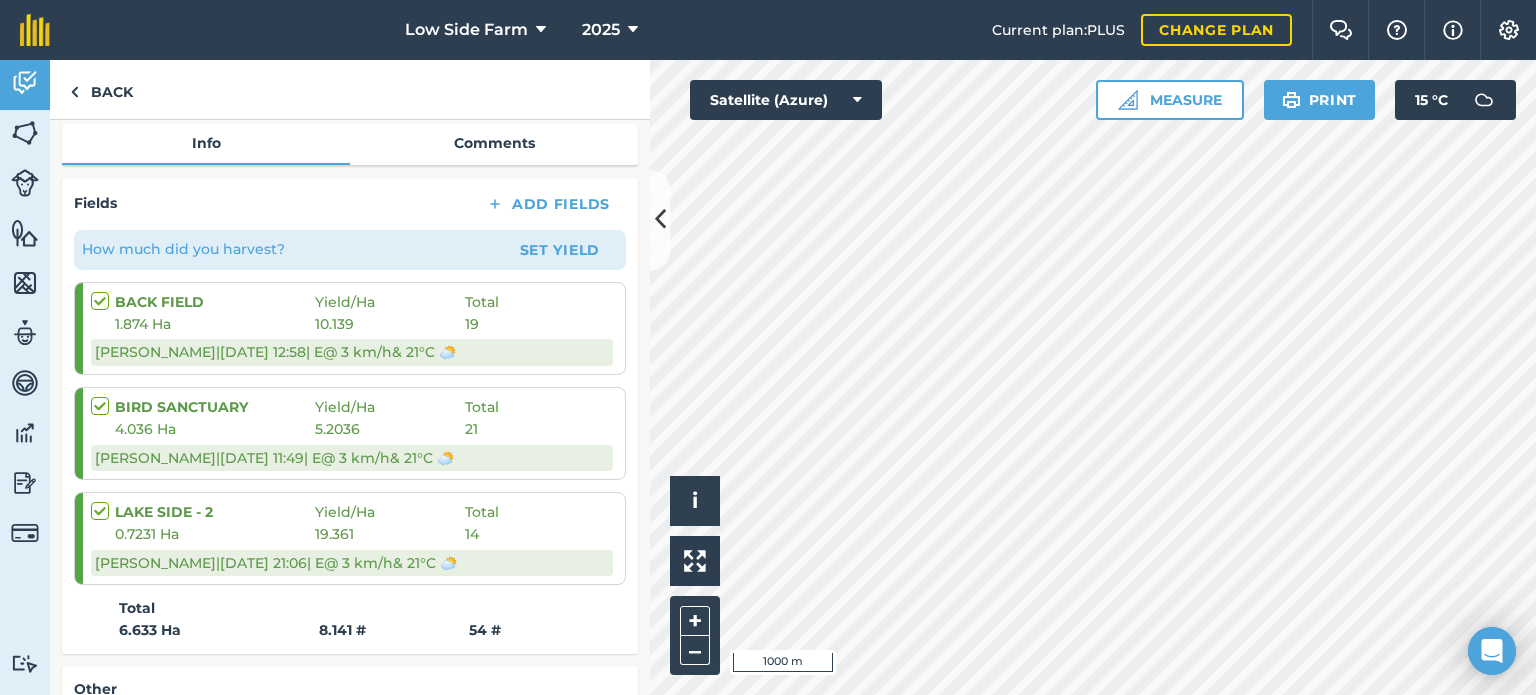 scroll, scrollTop: 0, scrollLeft: 0, axis: both 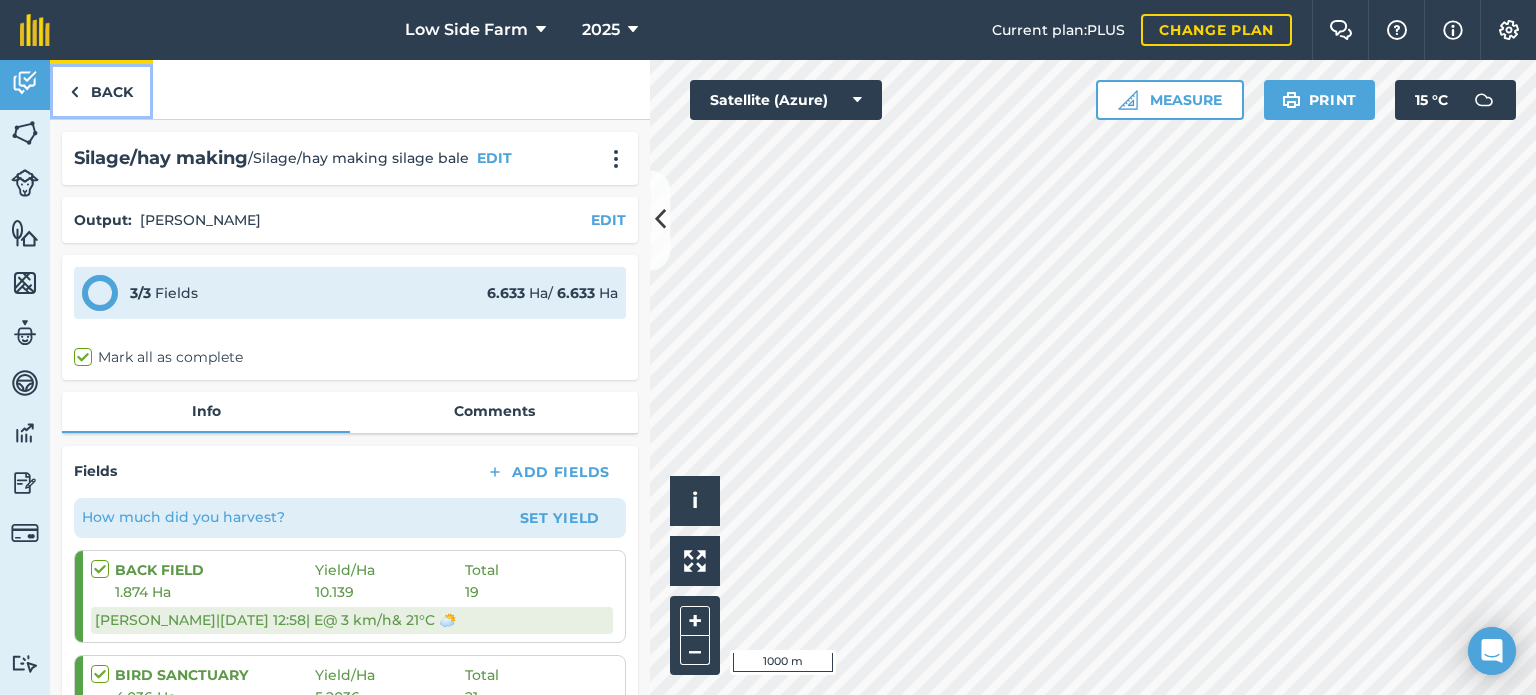 click on "Back" at bounding box center [101, 89] 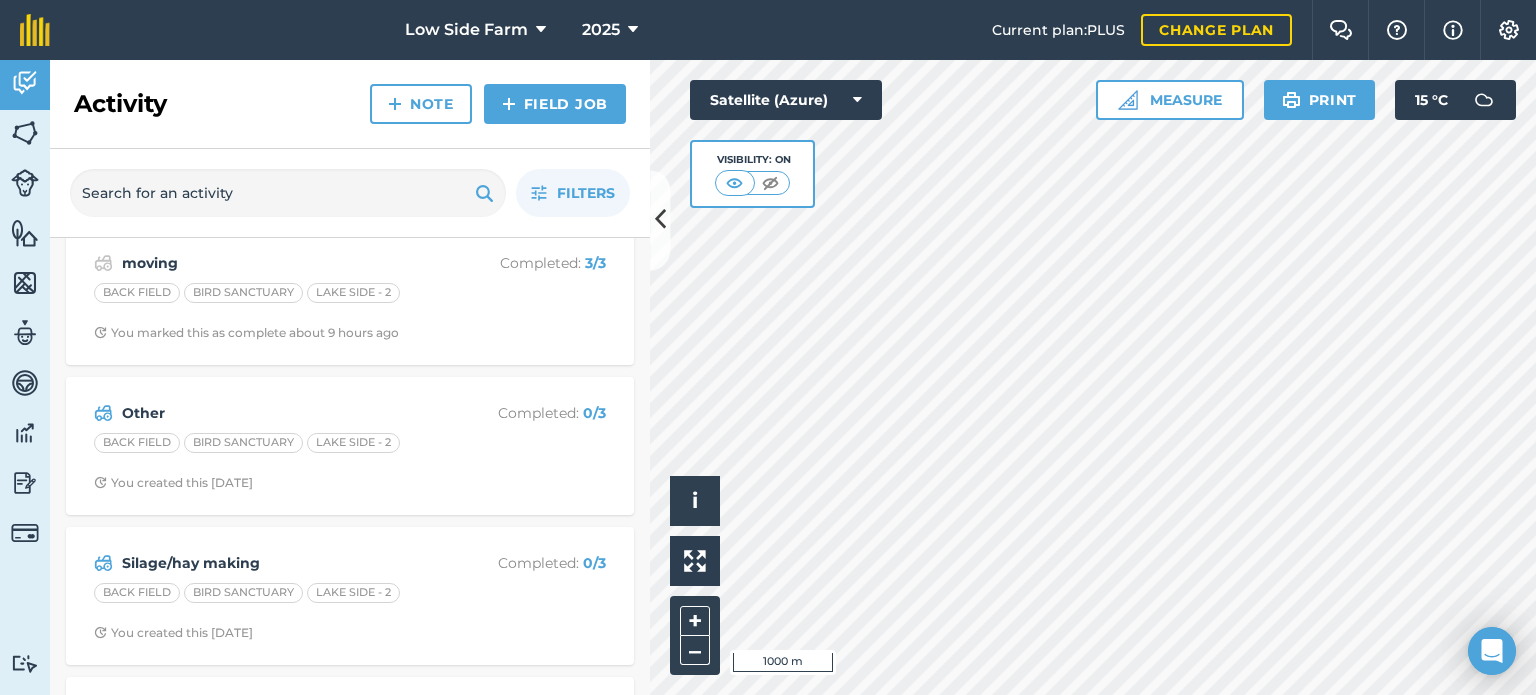 scroll, scrollTop: 280, scrollLeft: 0, axis: vertical 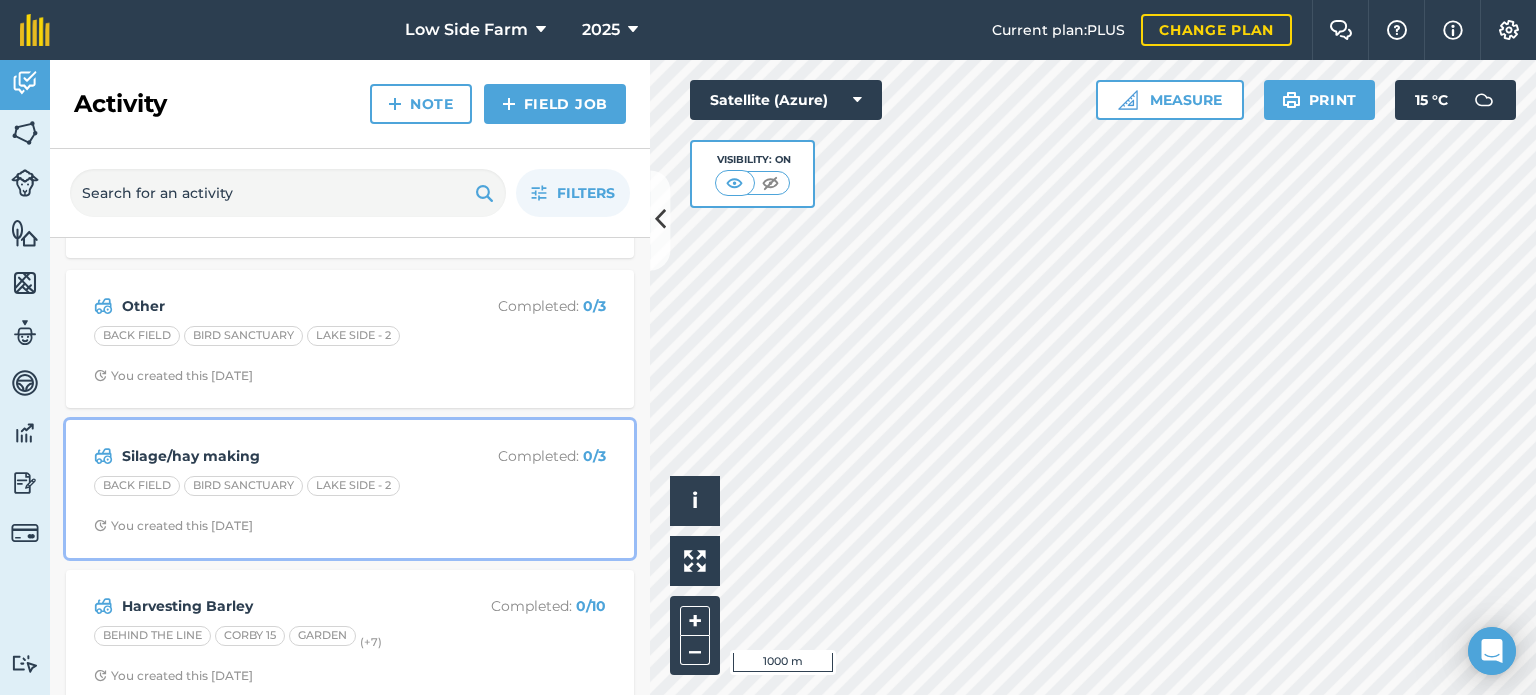 click on "You created this [DATE]" at bounding box center (350, 526) 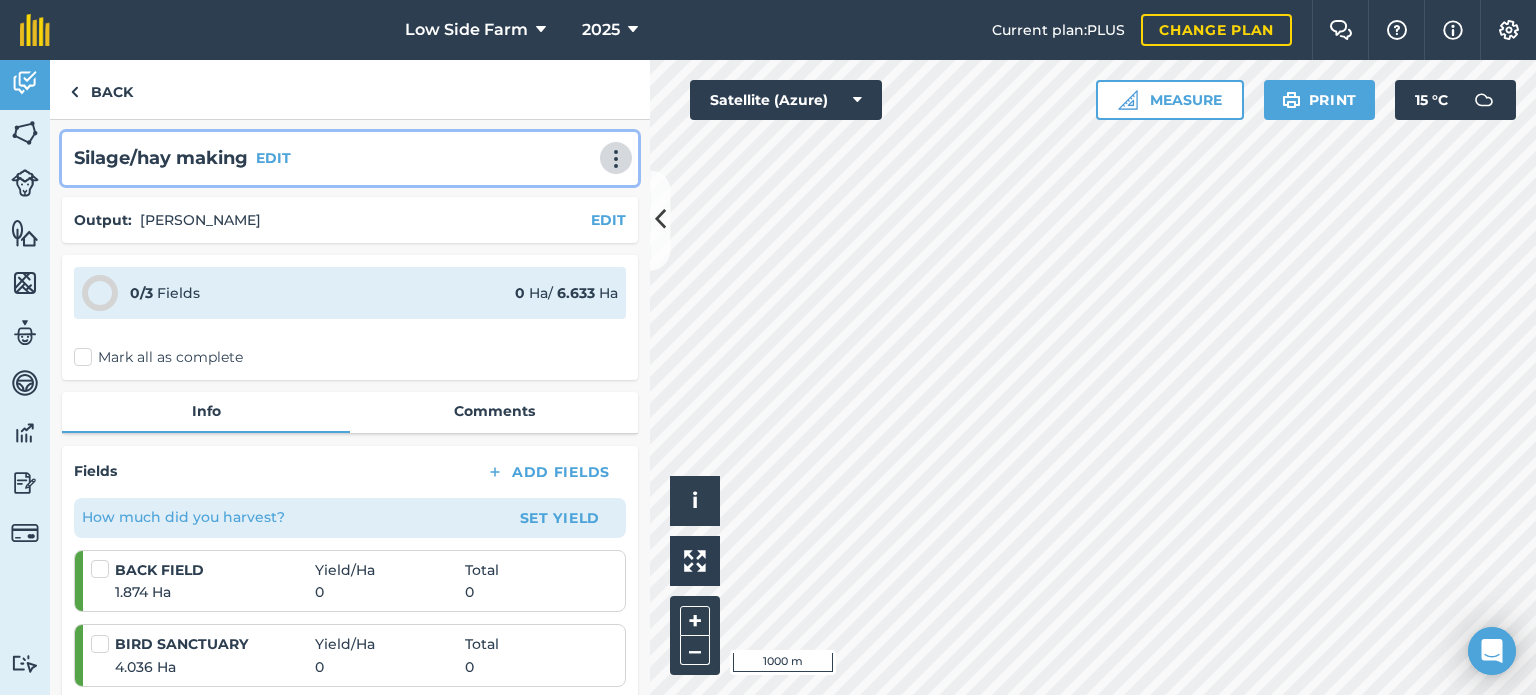 click at bounding box center [616, 159] 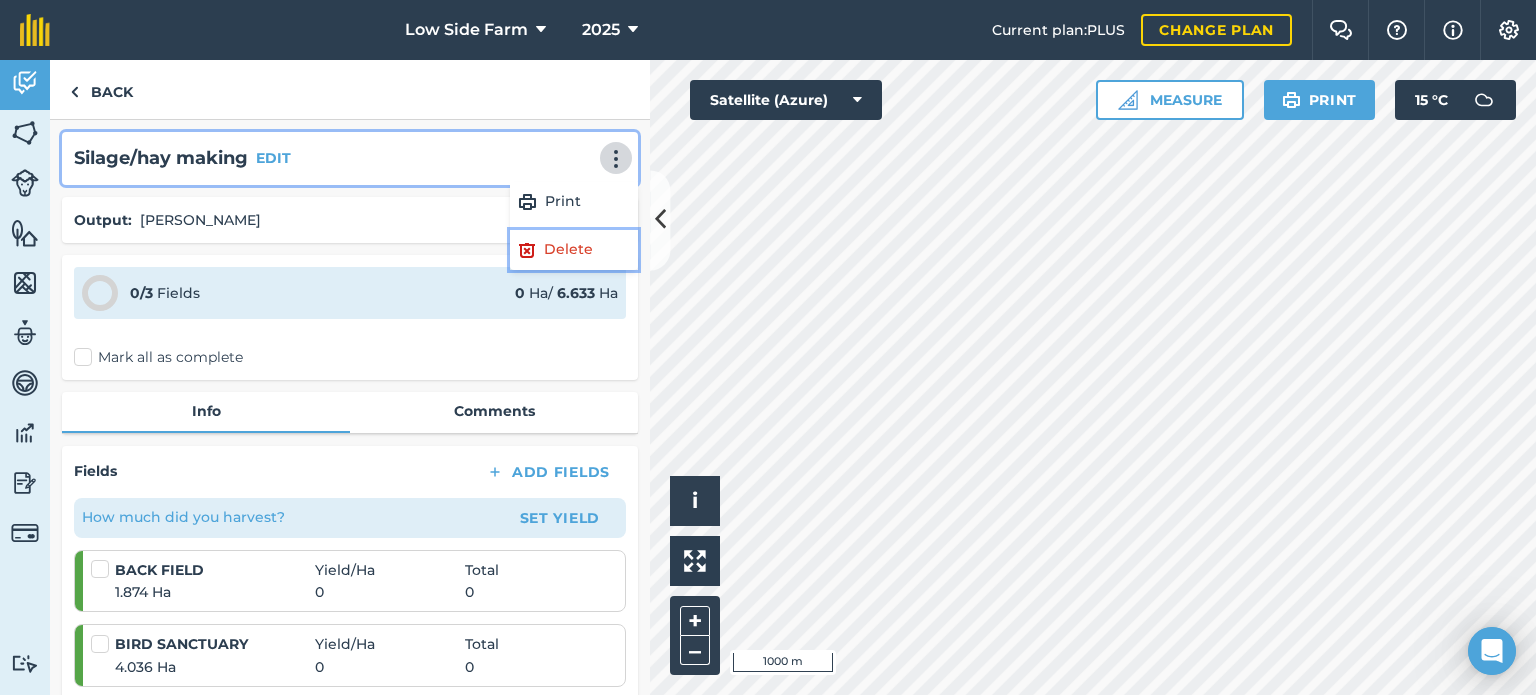 click on "Delete" at bounding box center [574, 250] 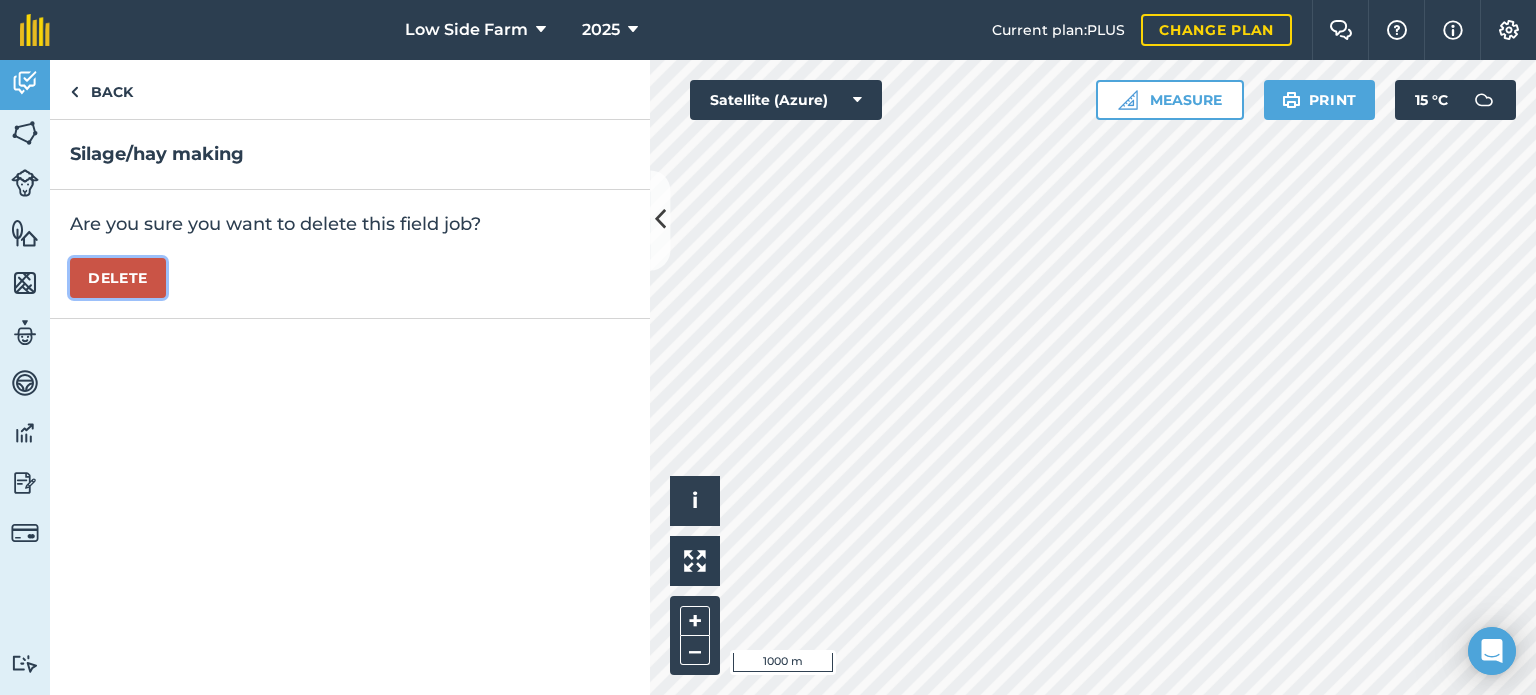 click on "Delete" at bounding box center [118, 278] 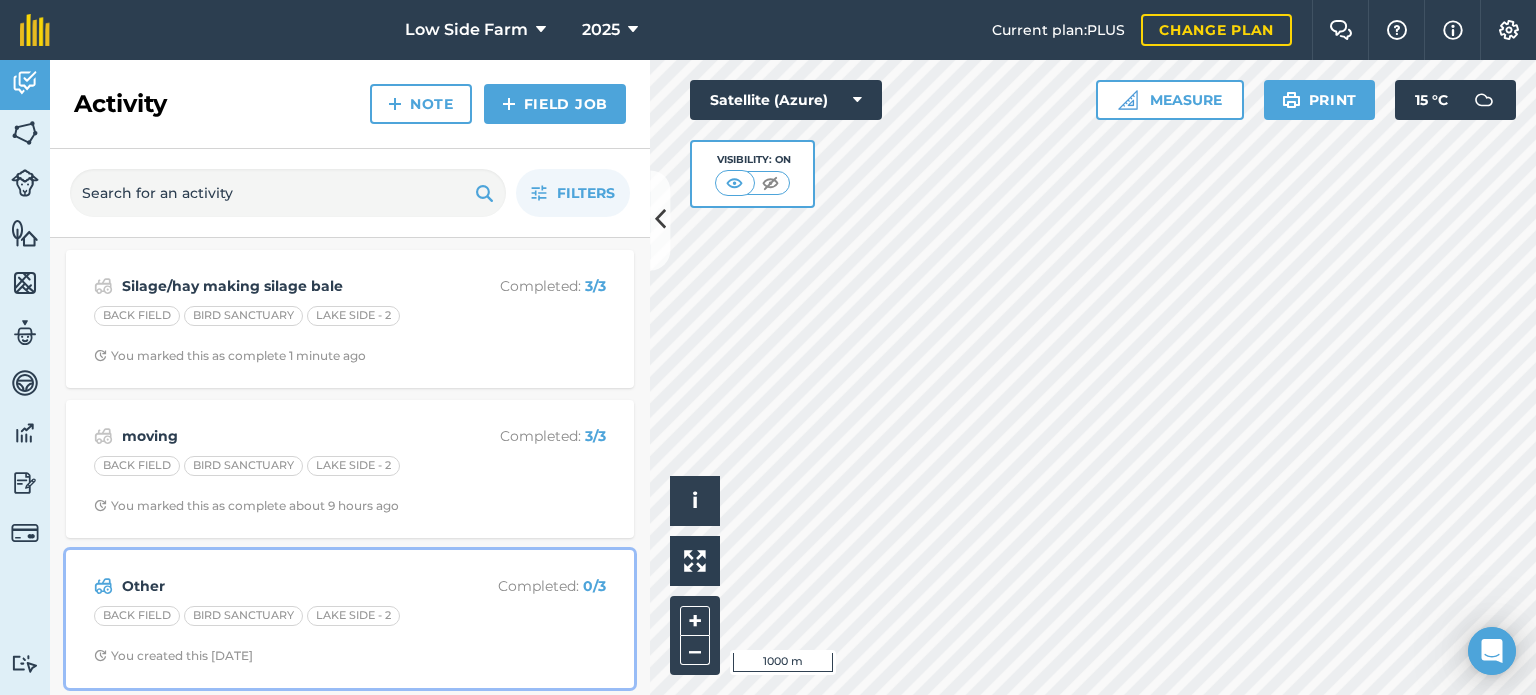 click on "Other Completed :   0 / 3 BACK FIELD BIRD SANCTUARY  LAKE SIDE - 2 You created this [DATE]" at bounding box center (350, 619) 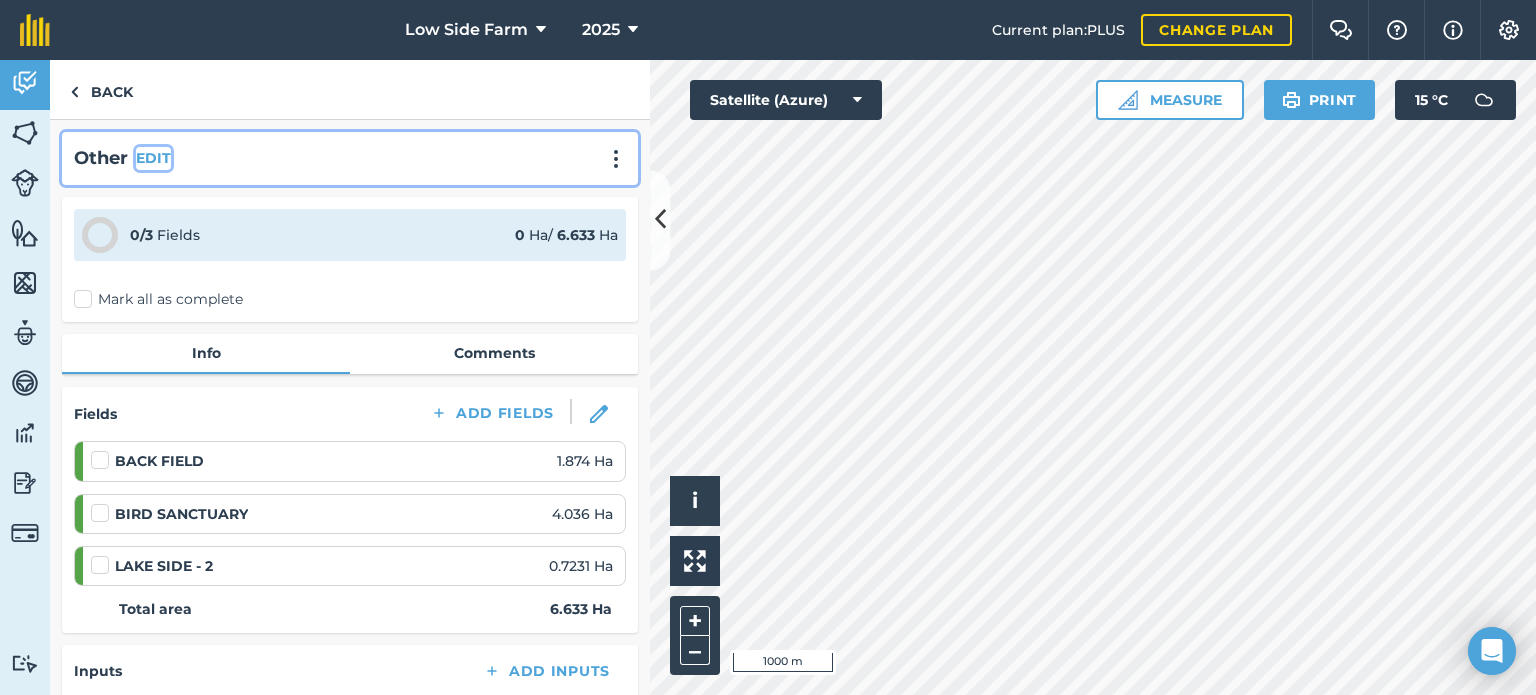 click on "EDIT" at bounding box center (153, 158) 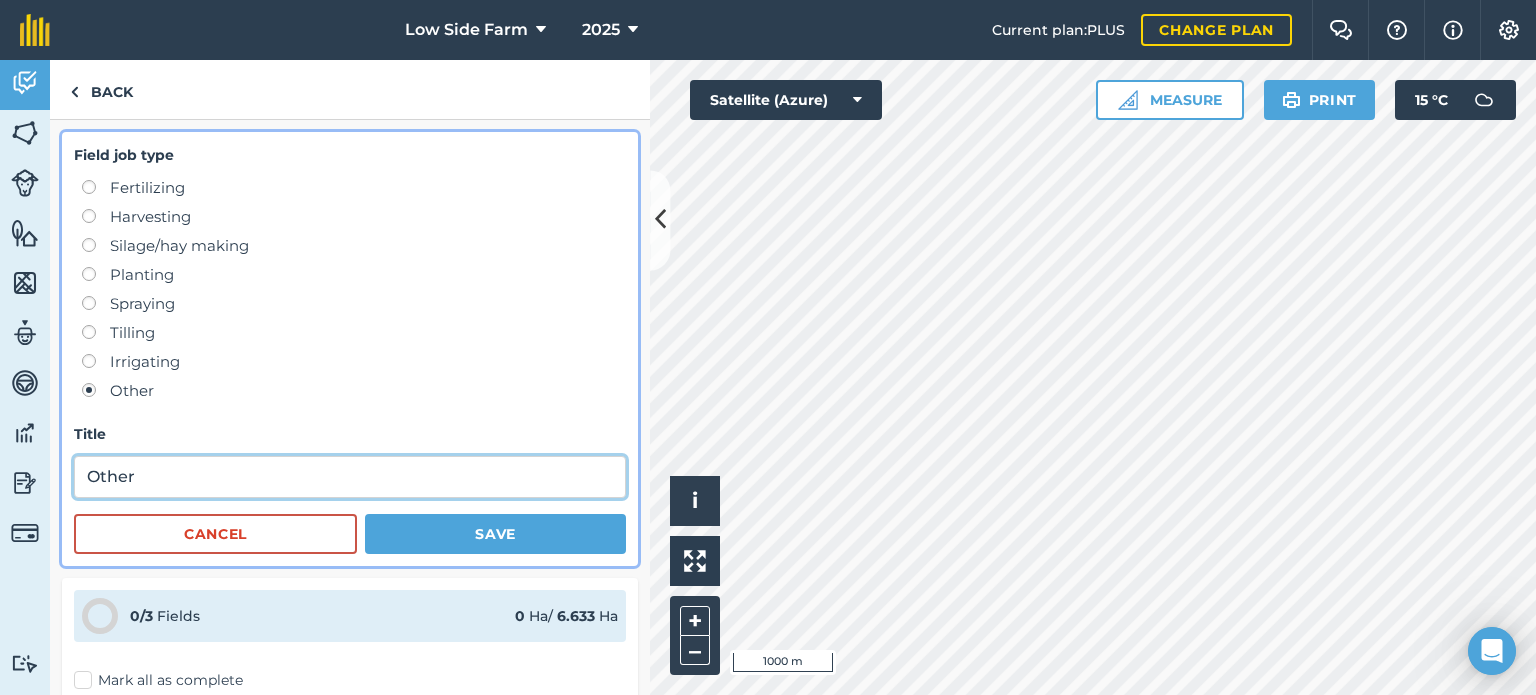 click on "Other" at bounding box center (350, 477) 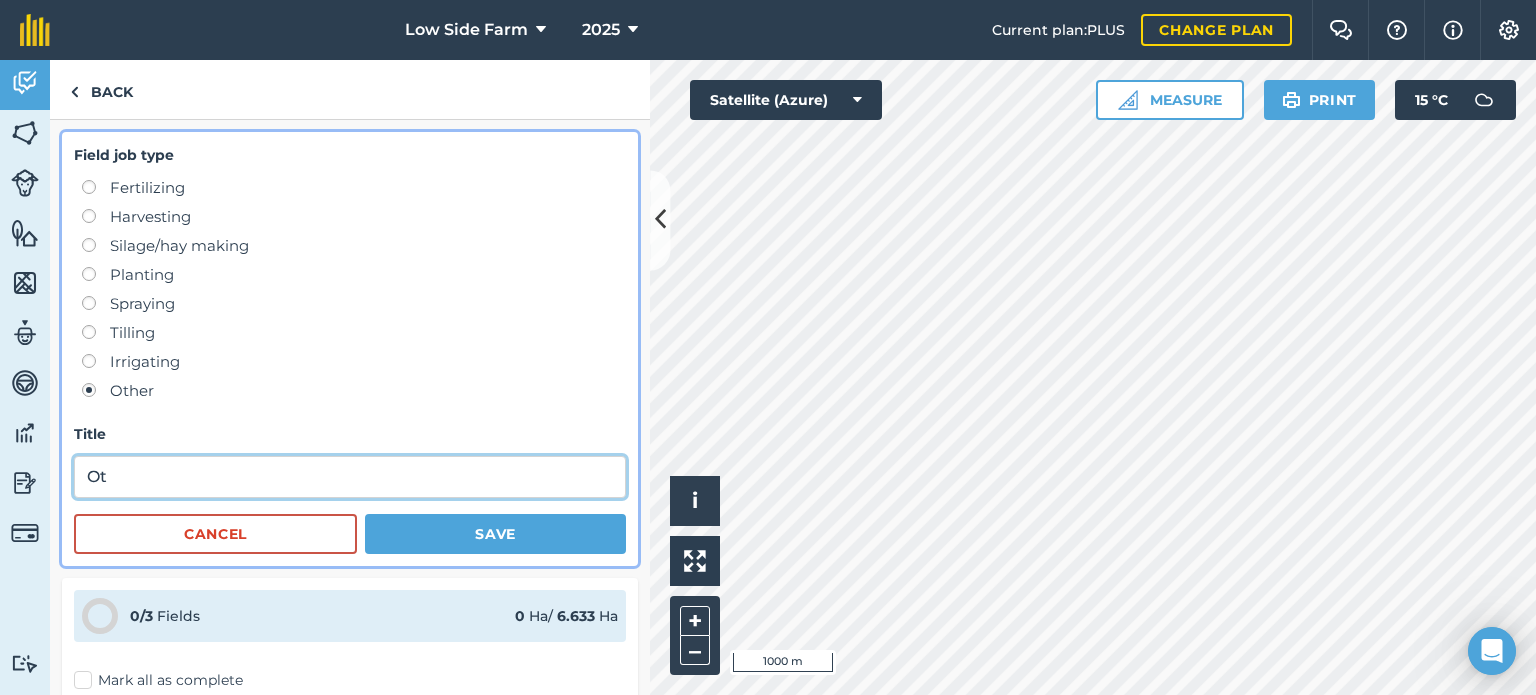 type on "O" 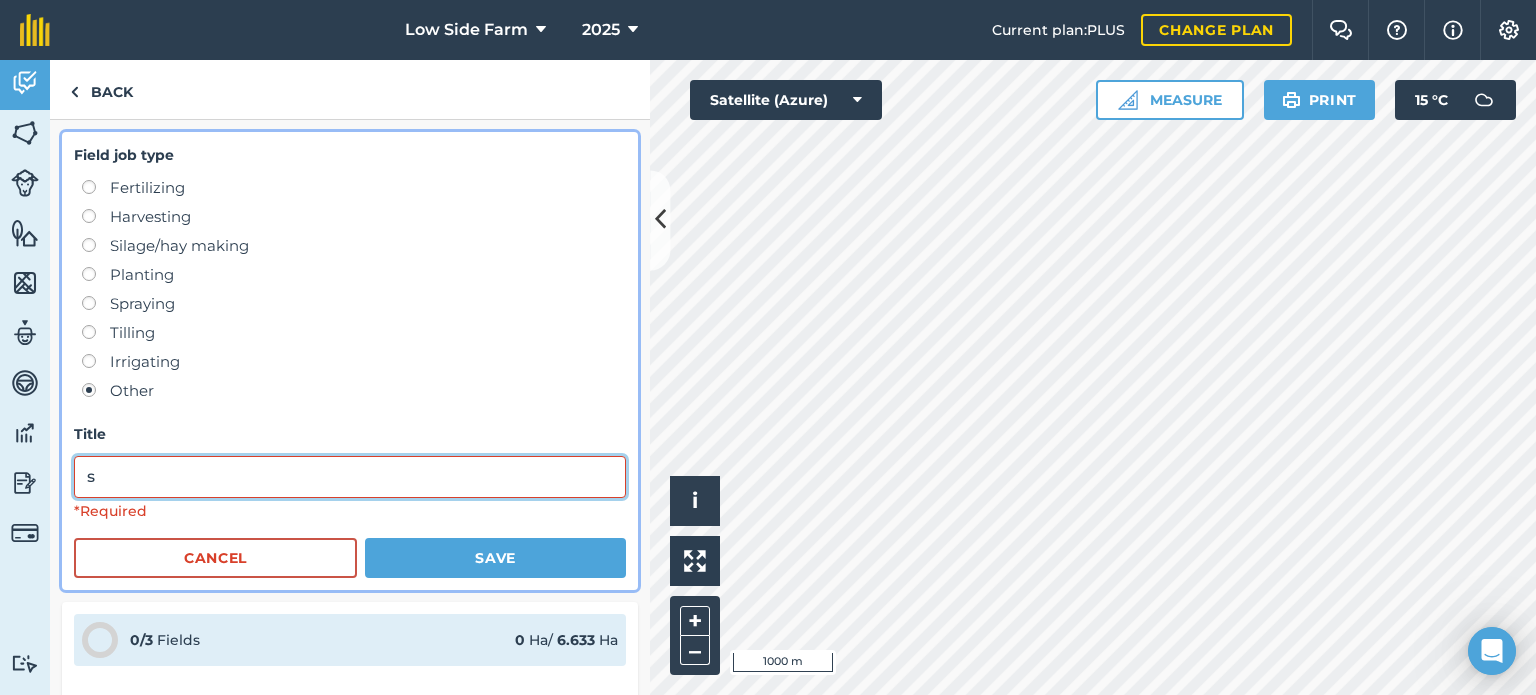 click on "s" at bounding box center (350, 477) 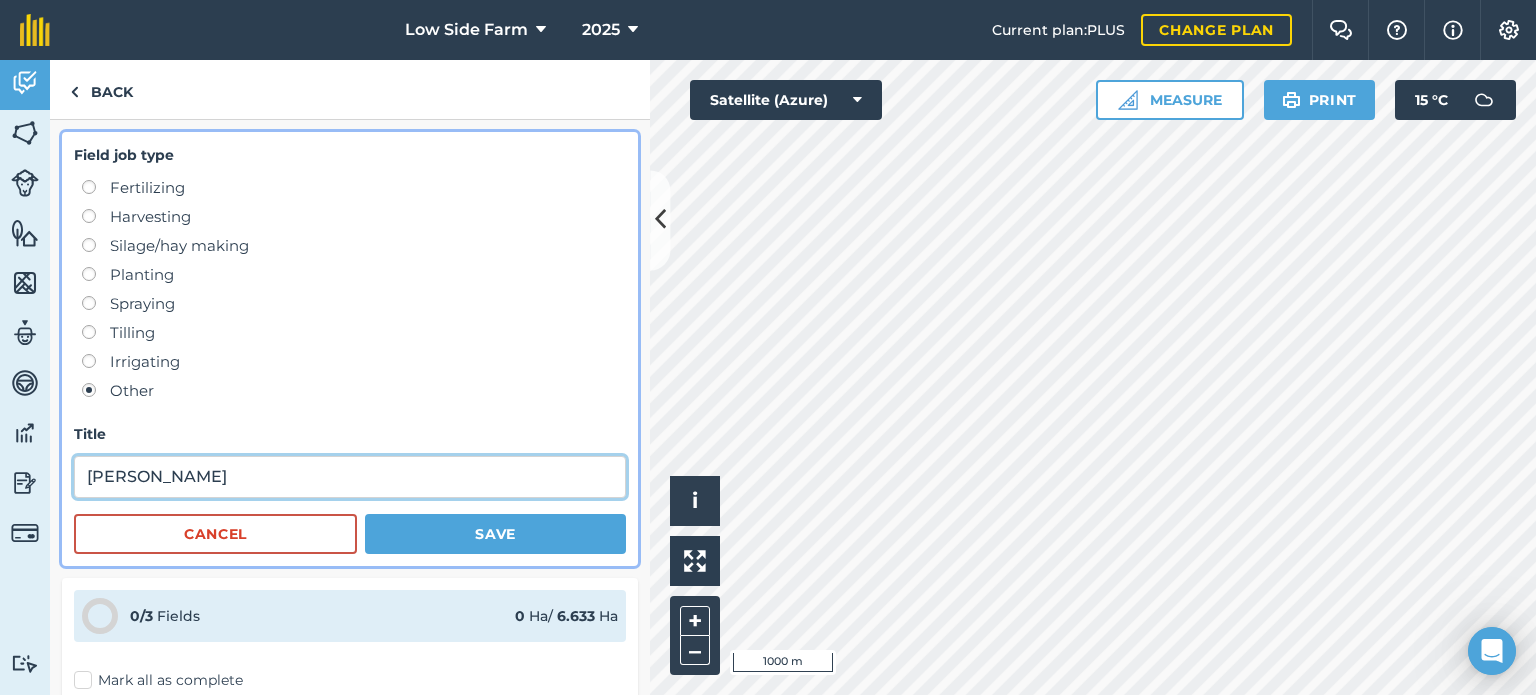 type on "[PERSON_NAME]" 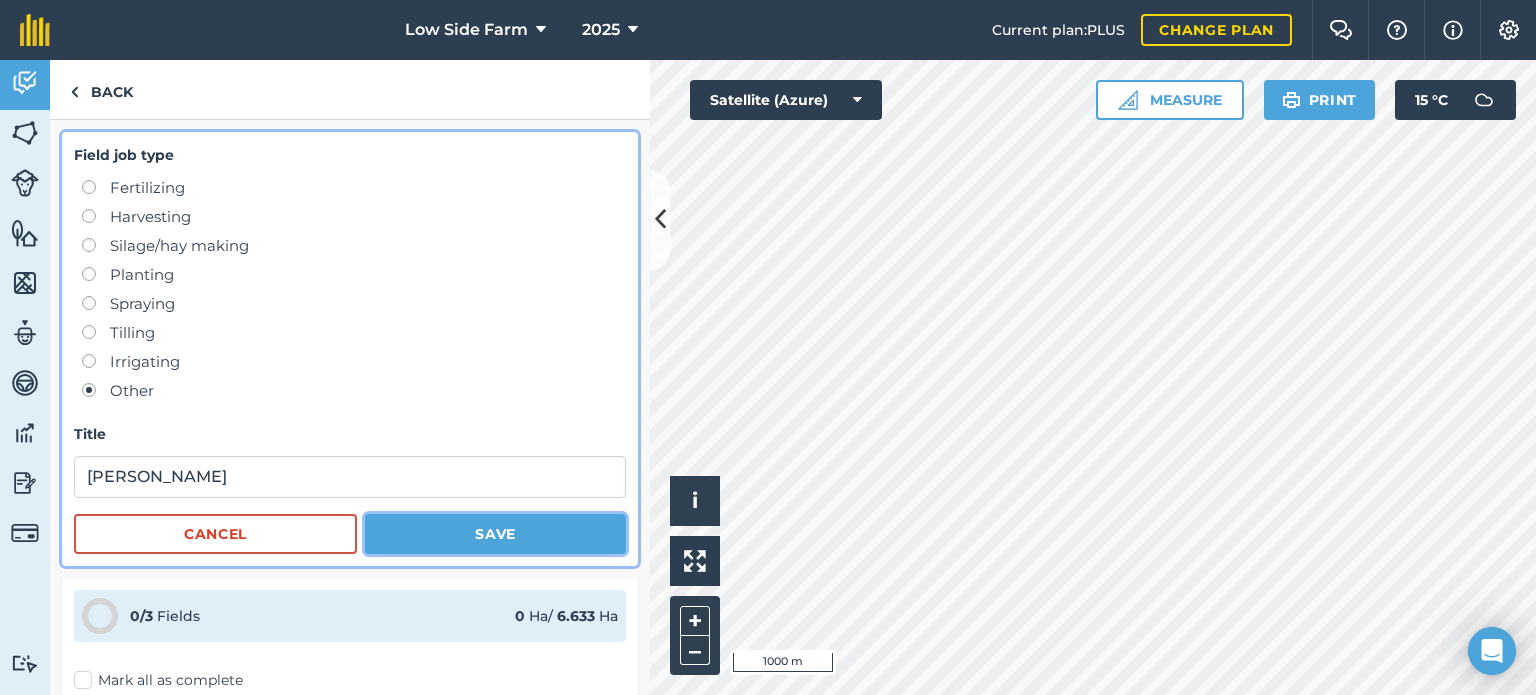 click on "Save" at bounding box center [495, 534] 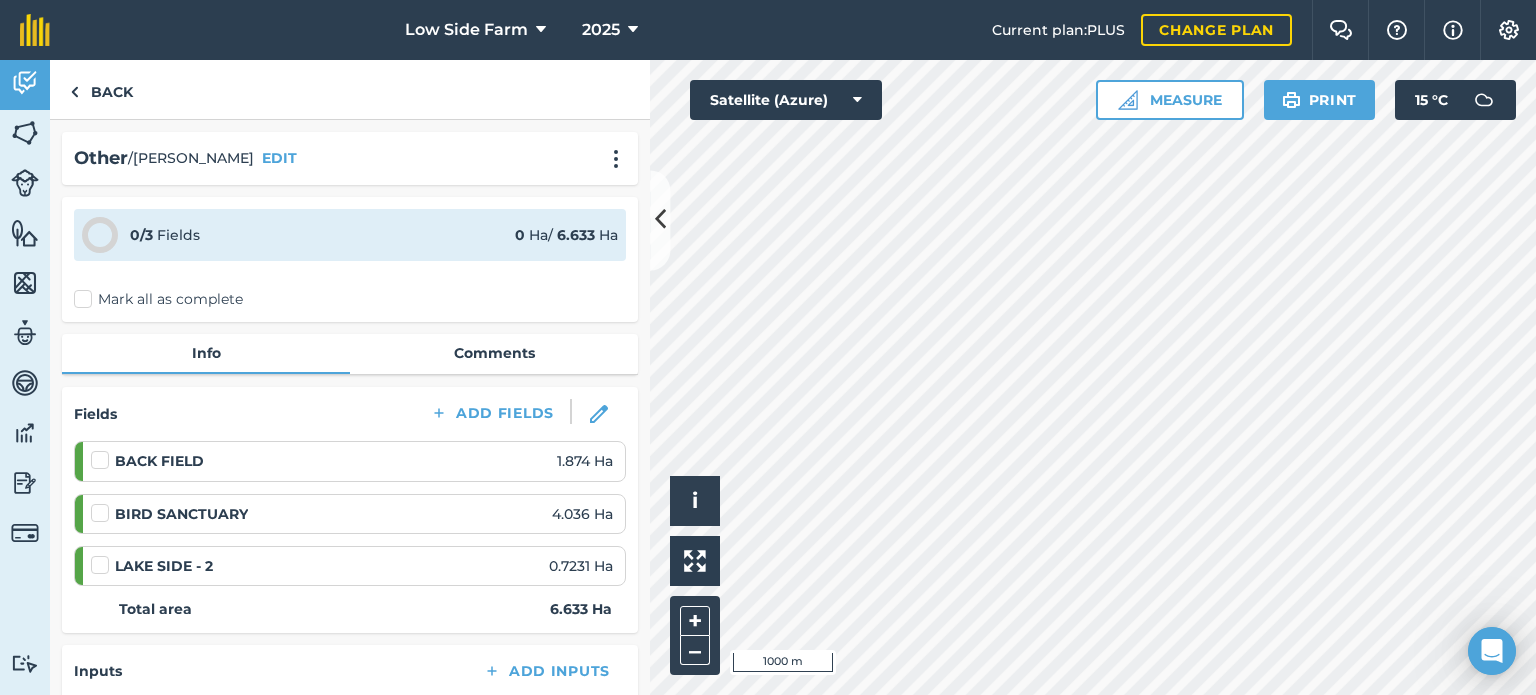 click on "Mark all as complete" at bounding box center (158, 299) 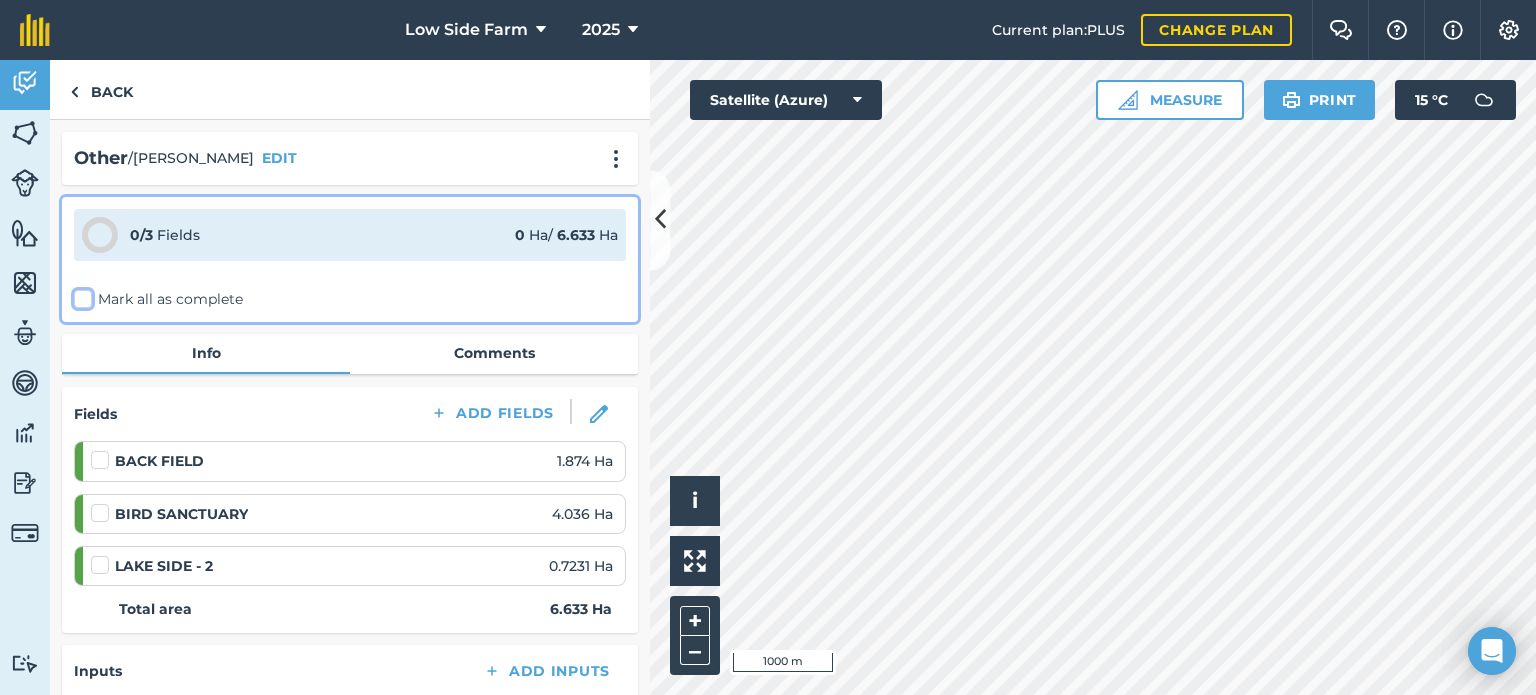 click on "Mark all as complete" at bounding box center (80, 295) 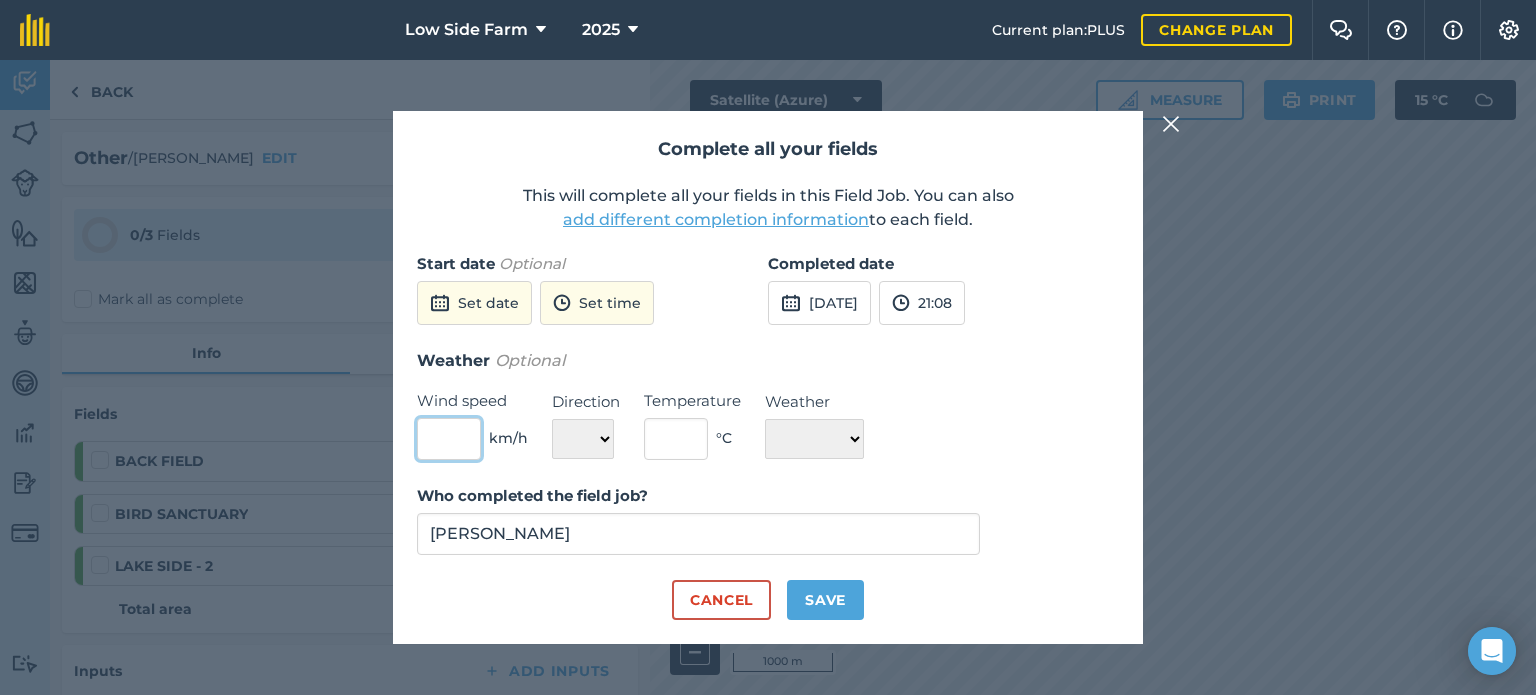 click at bounding box center (449, 439) 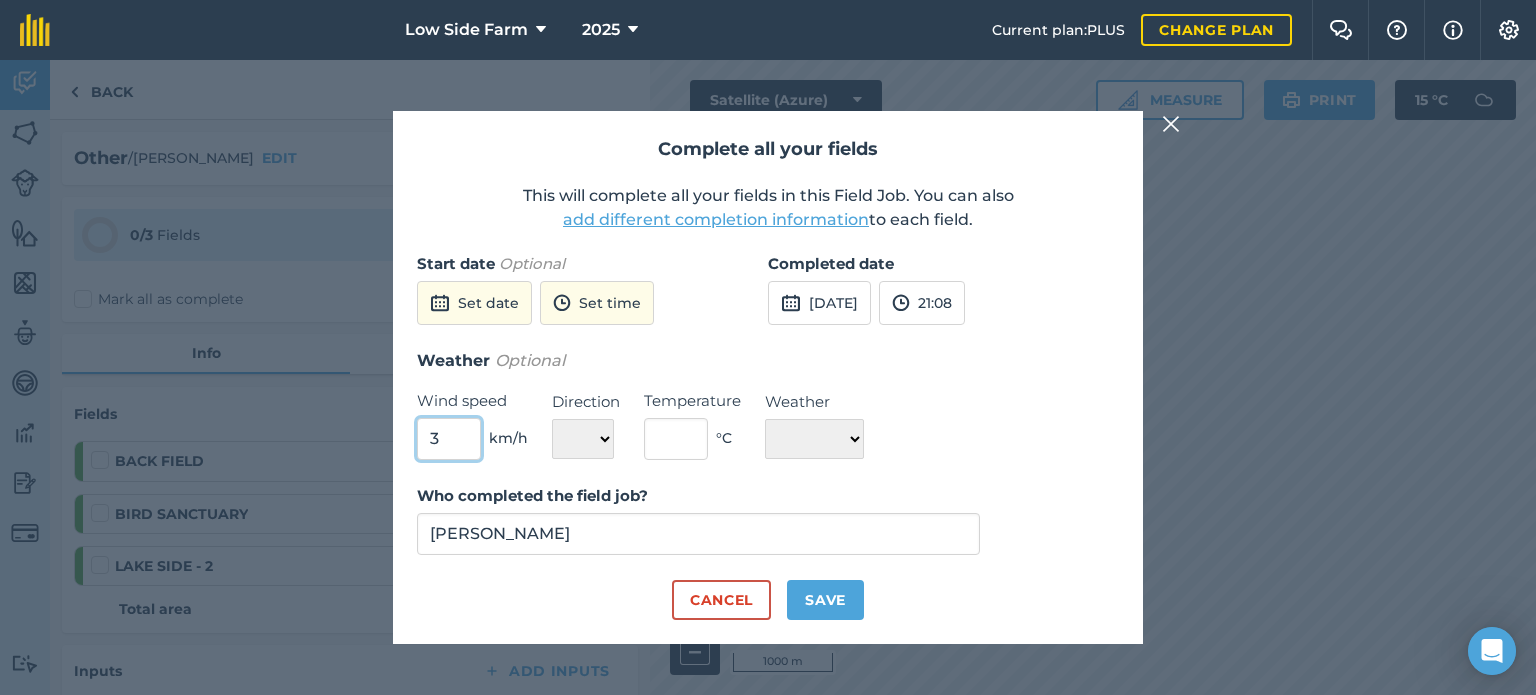 type on "3" 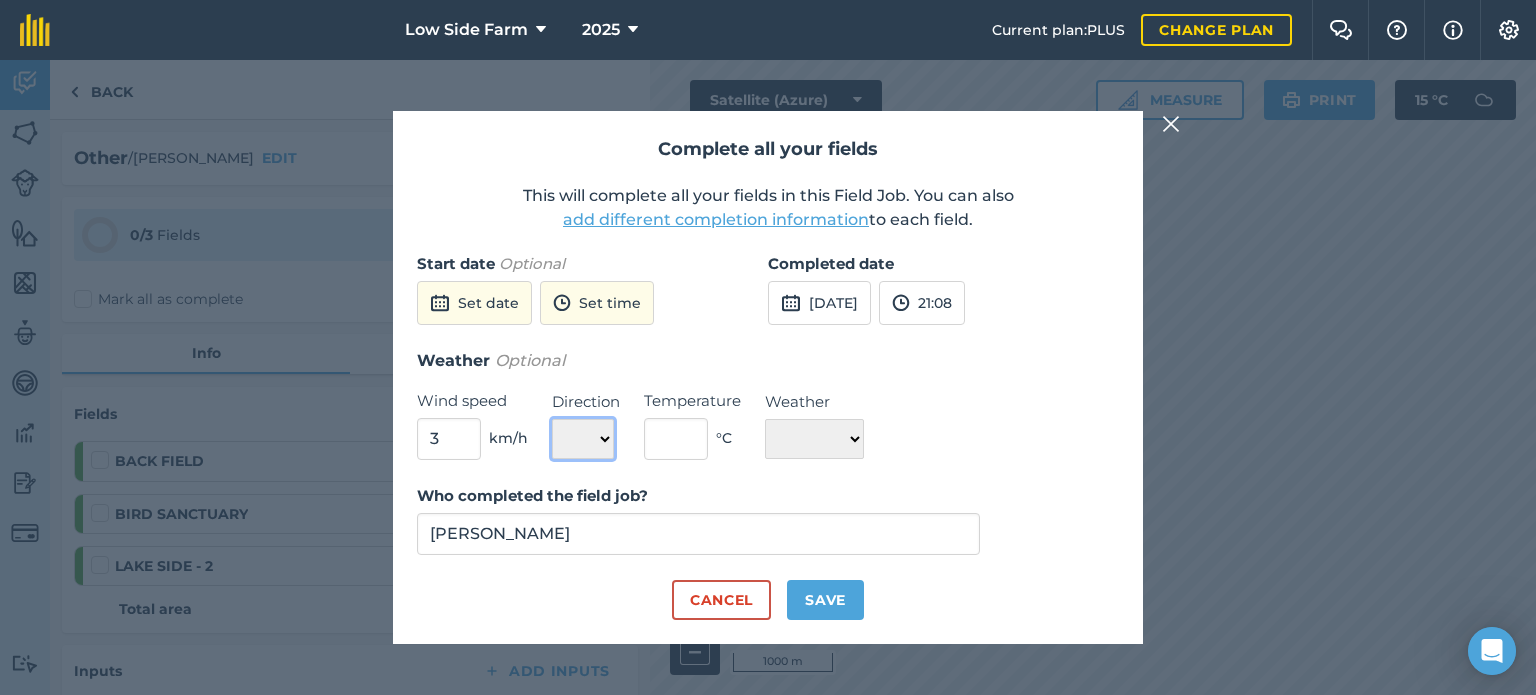 click on "N NE E SE S SW W NW" at bounding box center (583, 439) 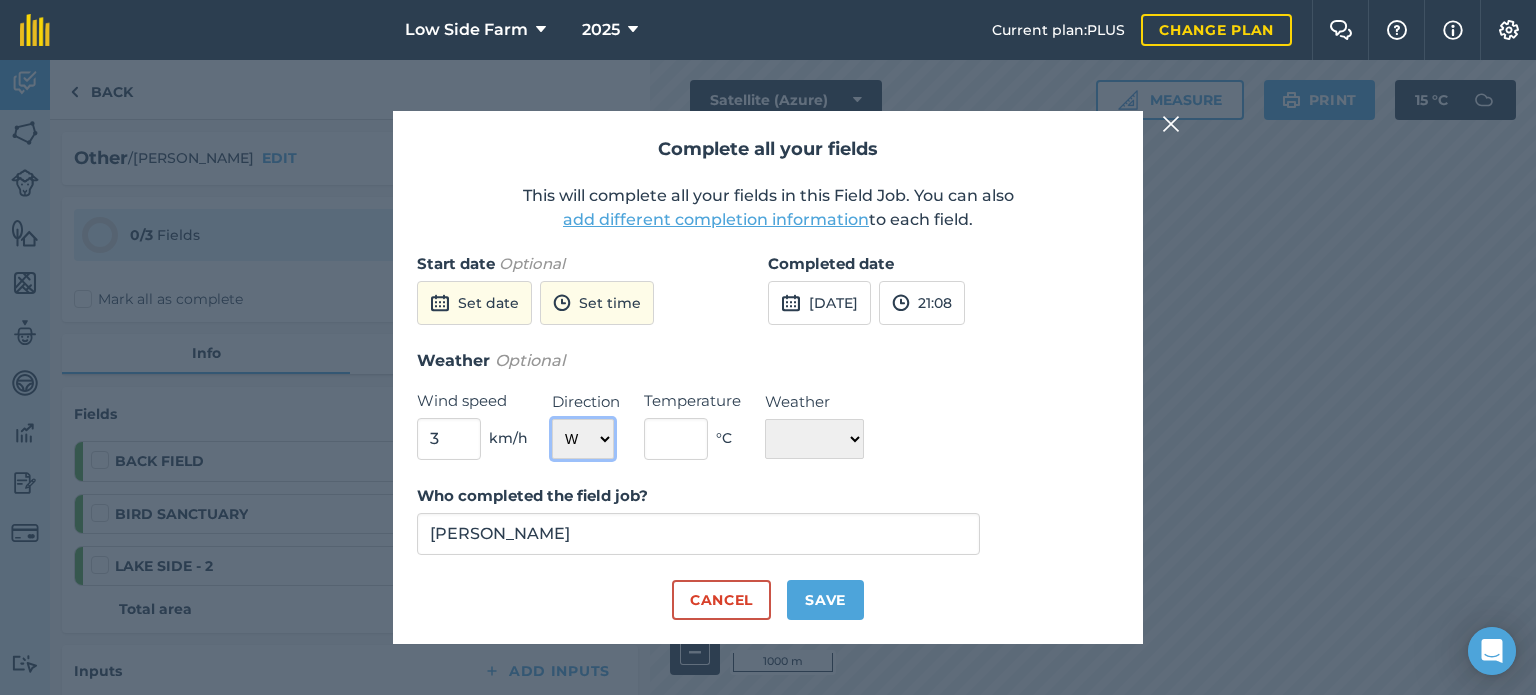 click on "N NE E SE S SW W NW" at bounding box center (583, 439) 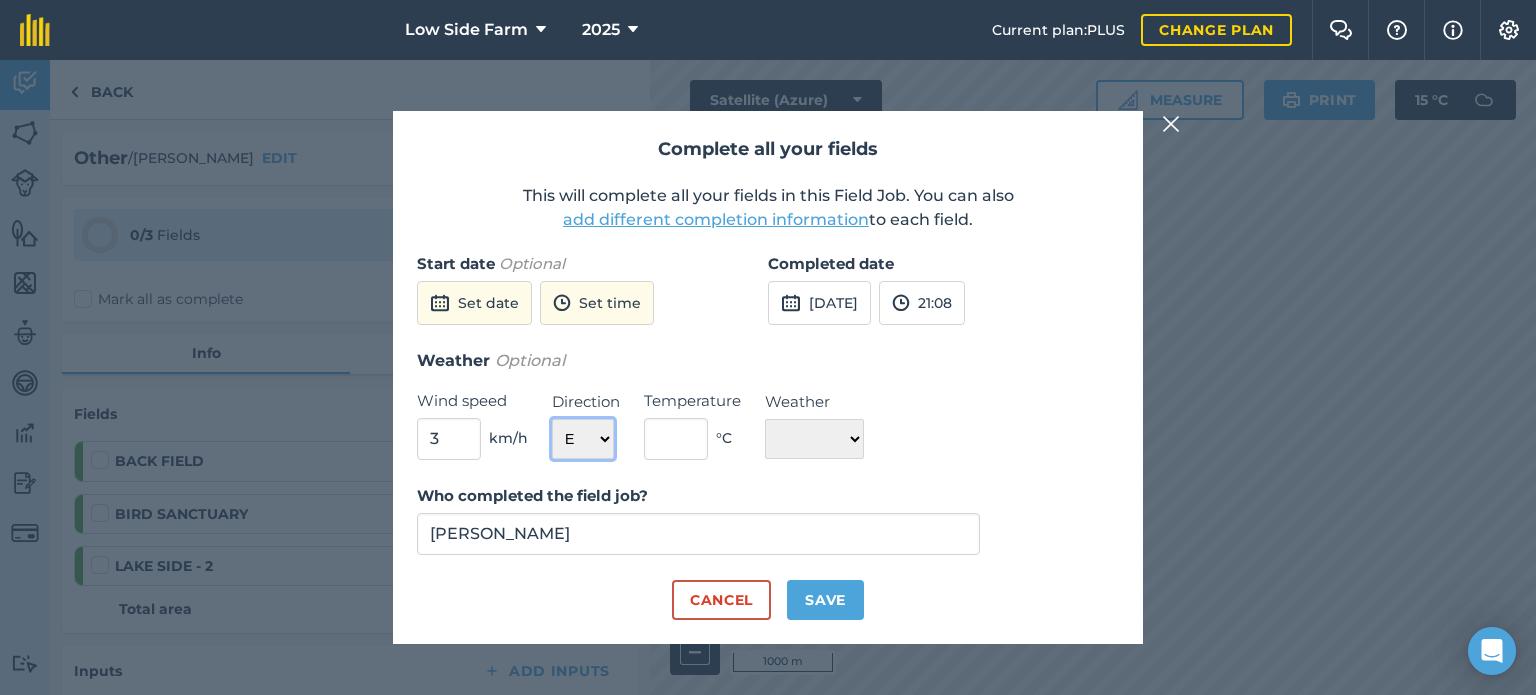 click on "N NE E SE S SW W NW" at bounding box center (583, 439) 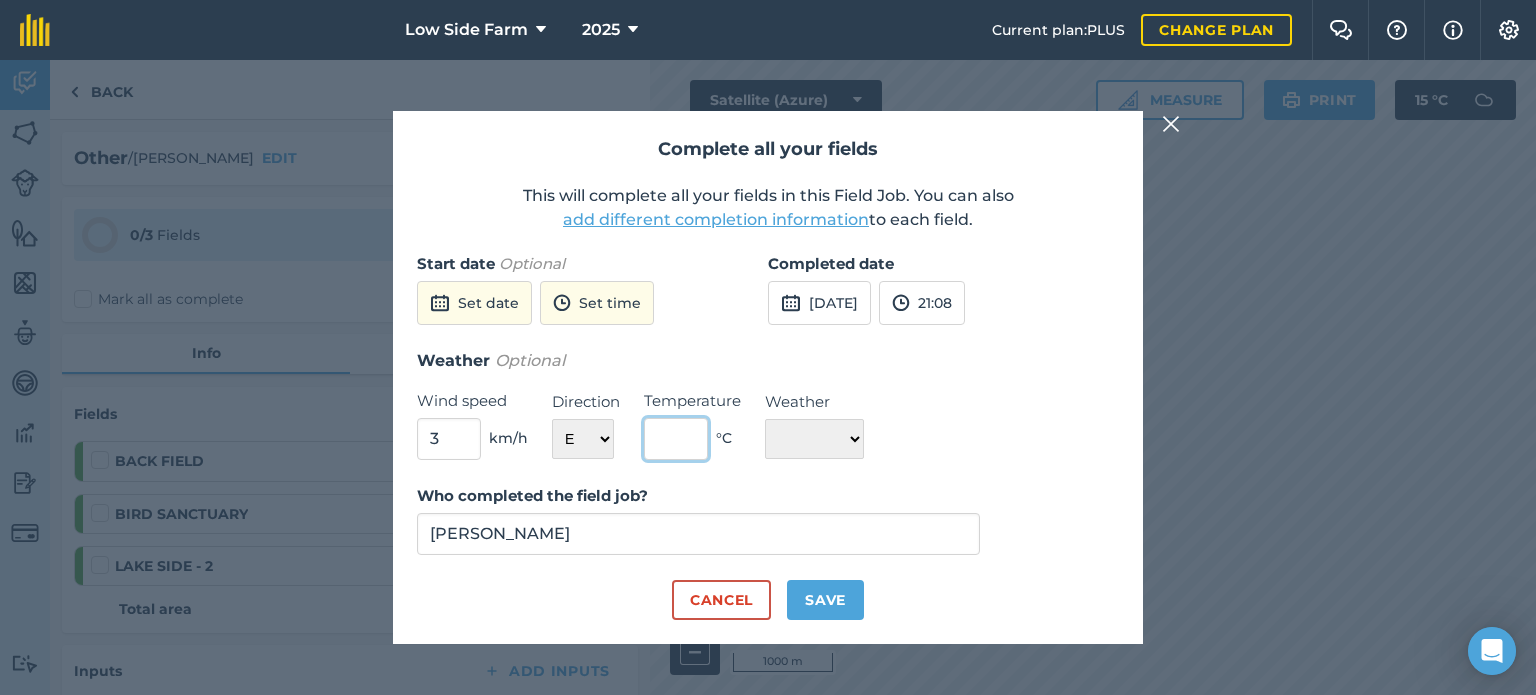 click at bounding box center (676, 439) 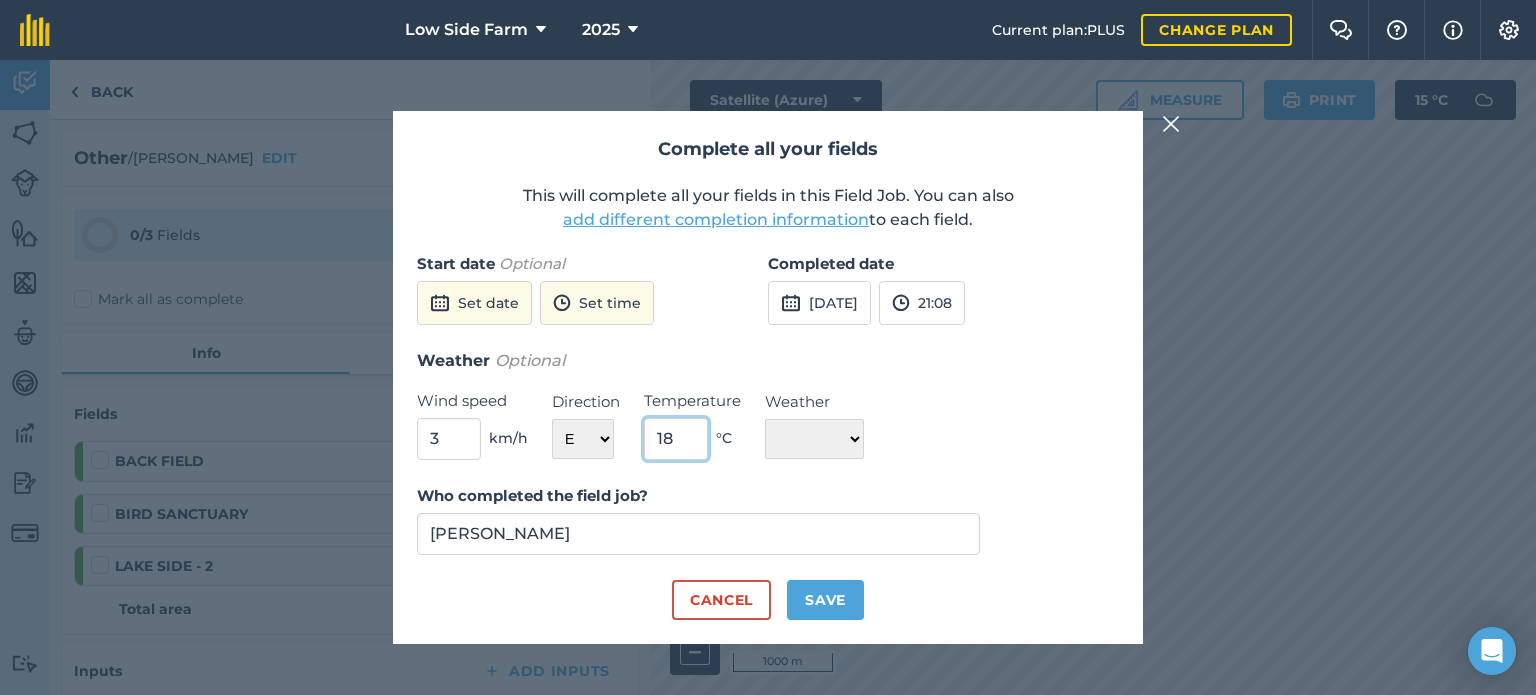 type on "18" 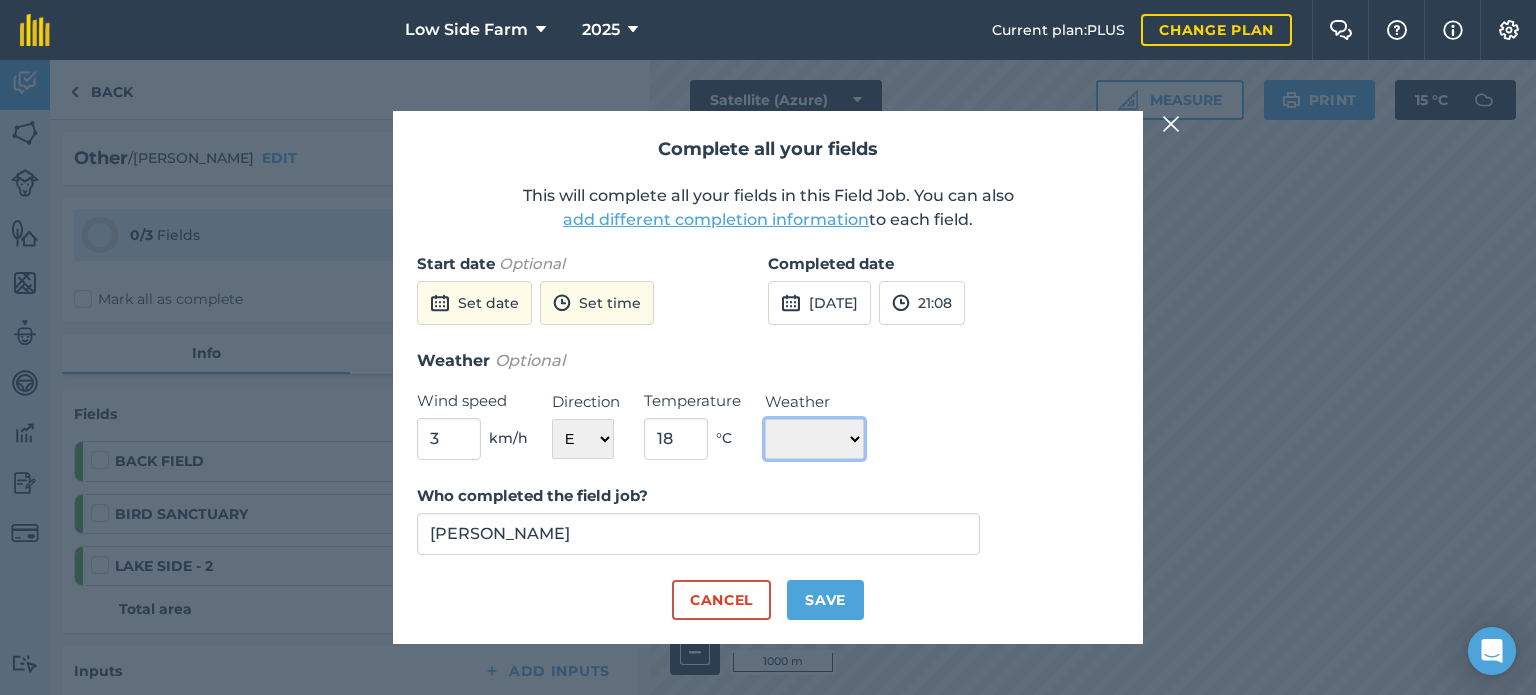 click on "☀️  Sunny 🌧  Rainy ⛅️  Cloudy 🌨  Snow ❄️  Icy" at bounding box center [814, 439] 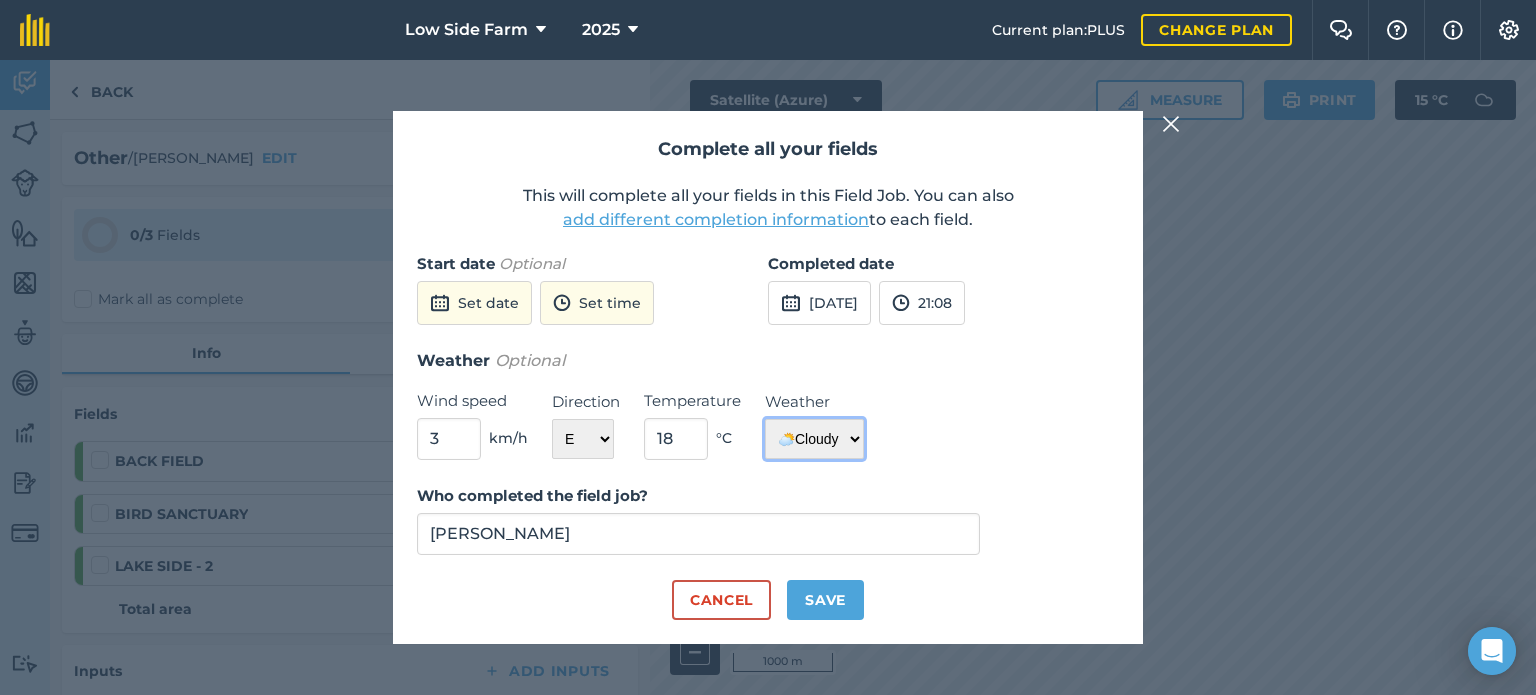 click on "☀️  Sunny 🌧  Rainy ⛅️  Cloudy 🌨  Snow ❄️  Icy" at bounding box center (814, 439) 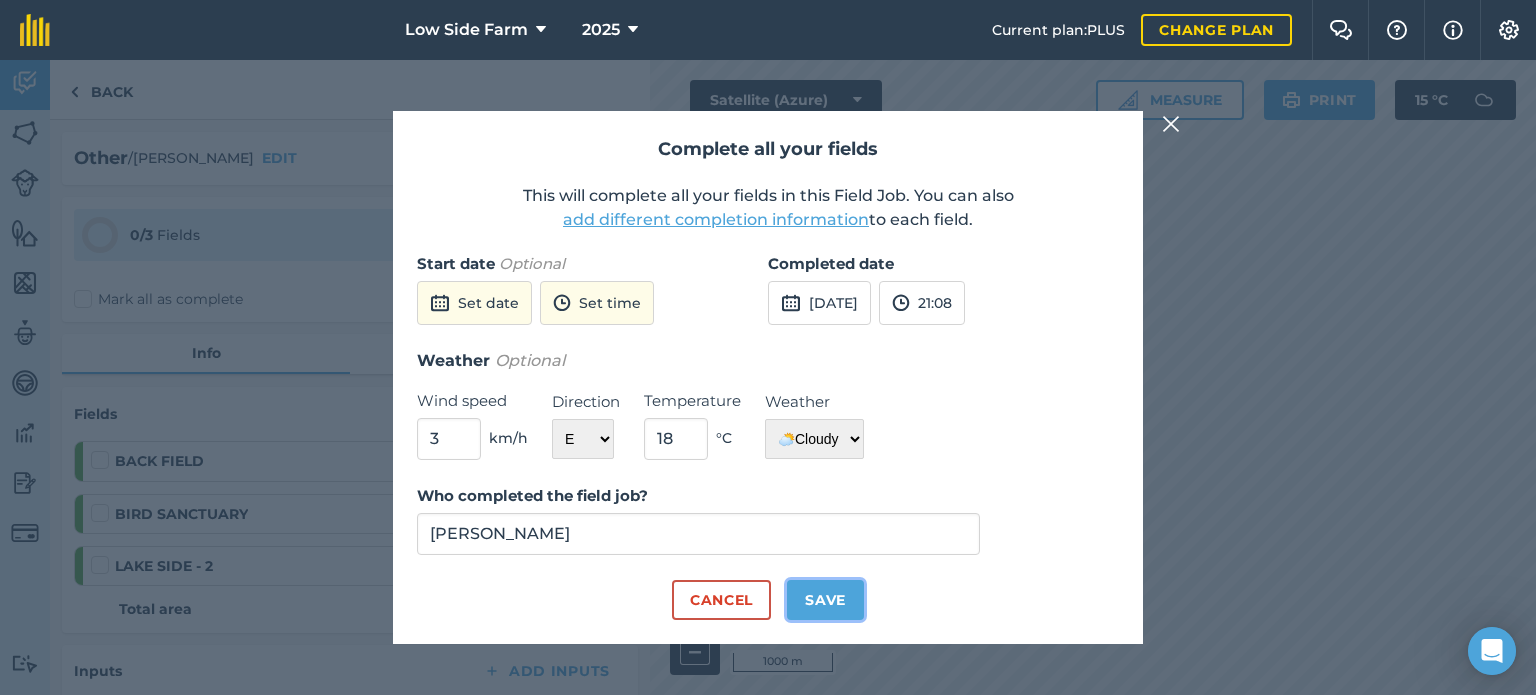 click on "Save" at bounding box center (825, 600) 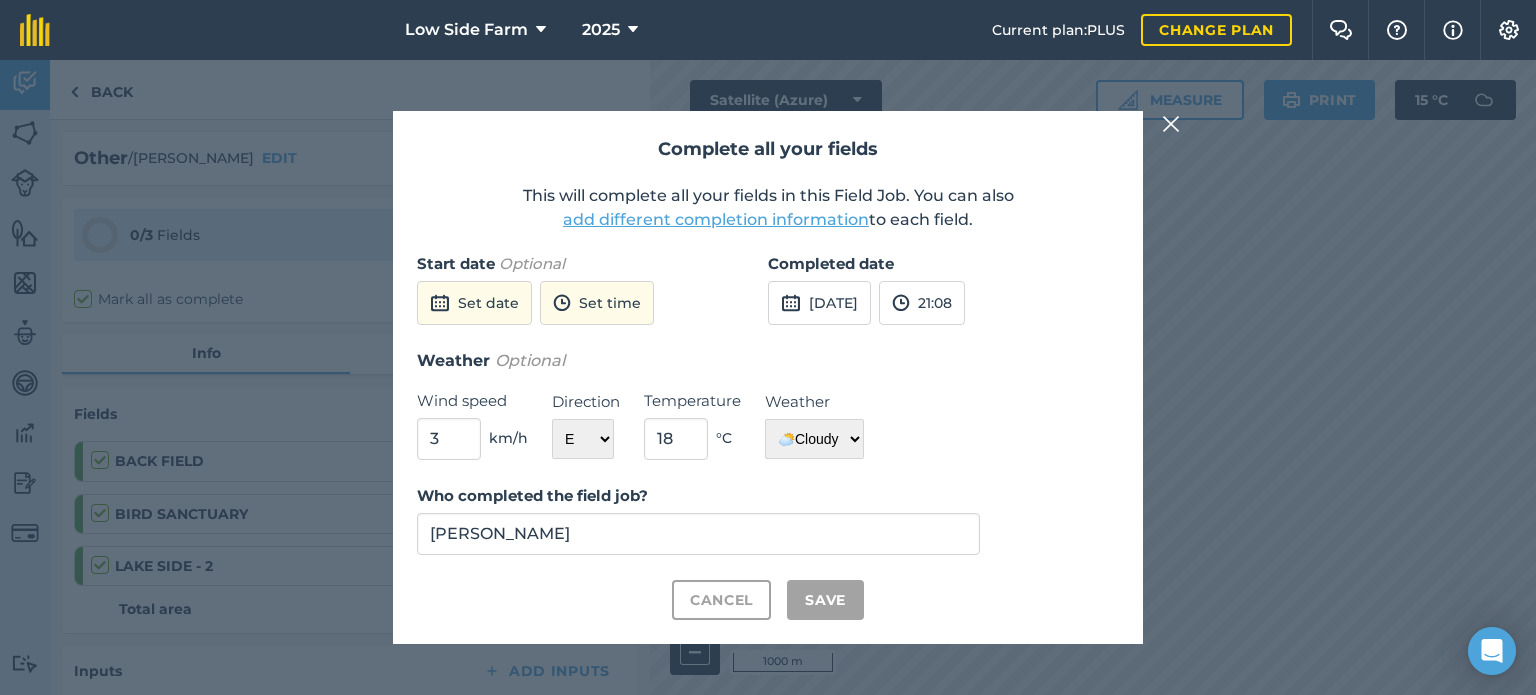 checkbox on "true" 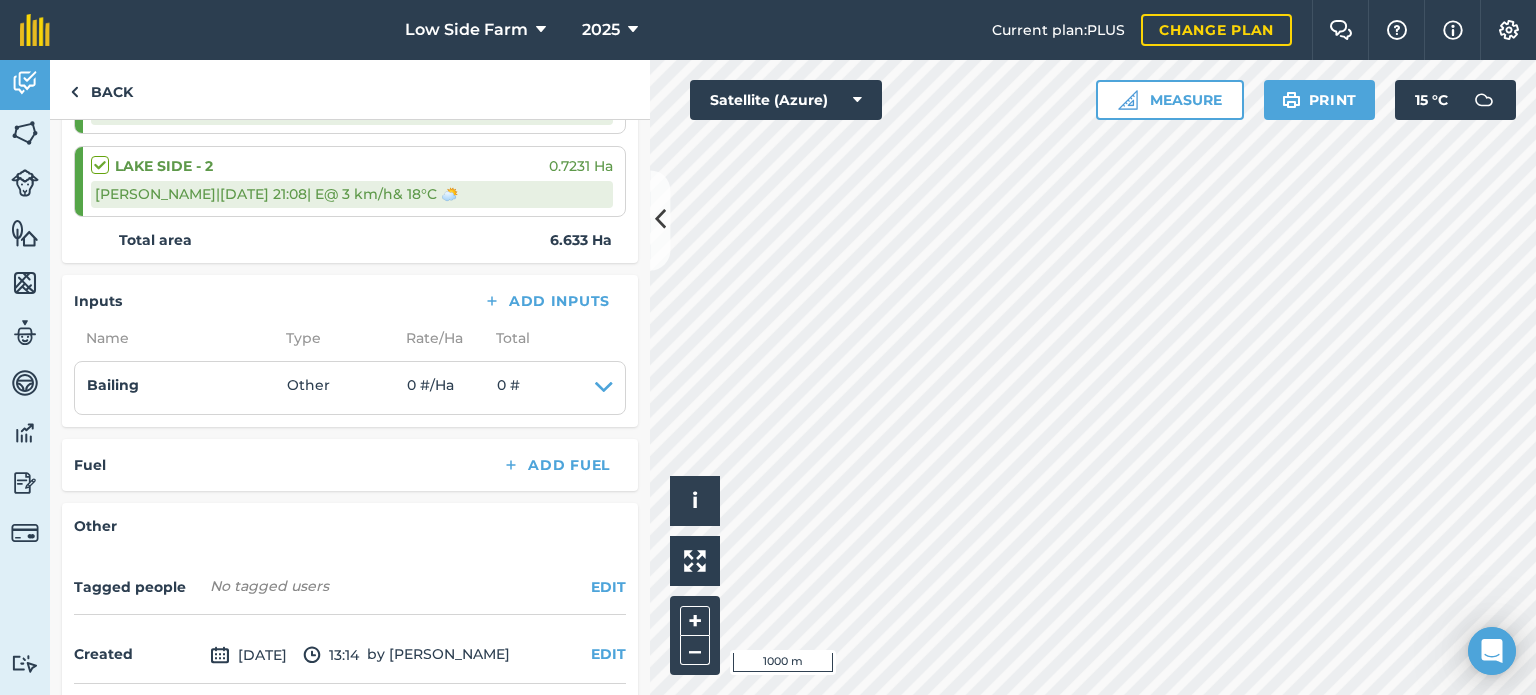 scroll, scrollTop: 474, scrollLeft: 0, axis: vertical 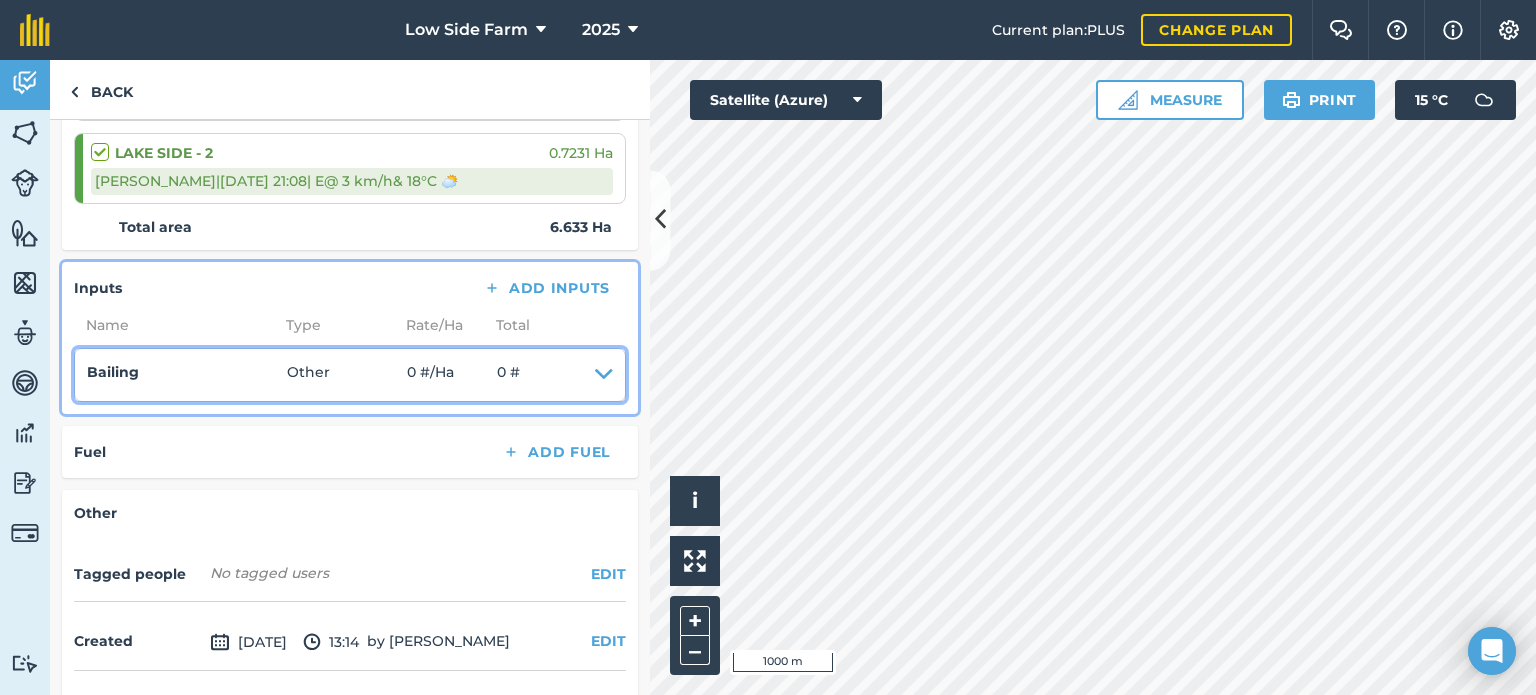 click at bounding box center (604, 375) 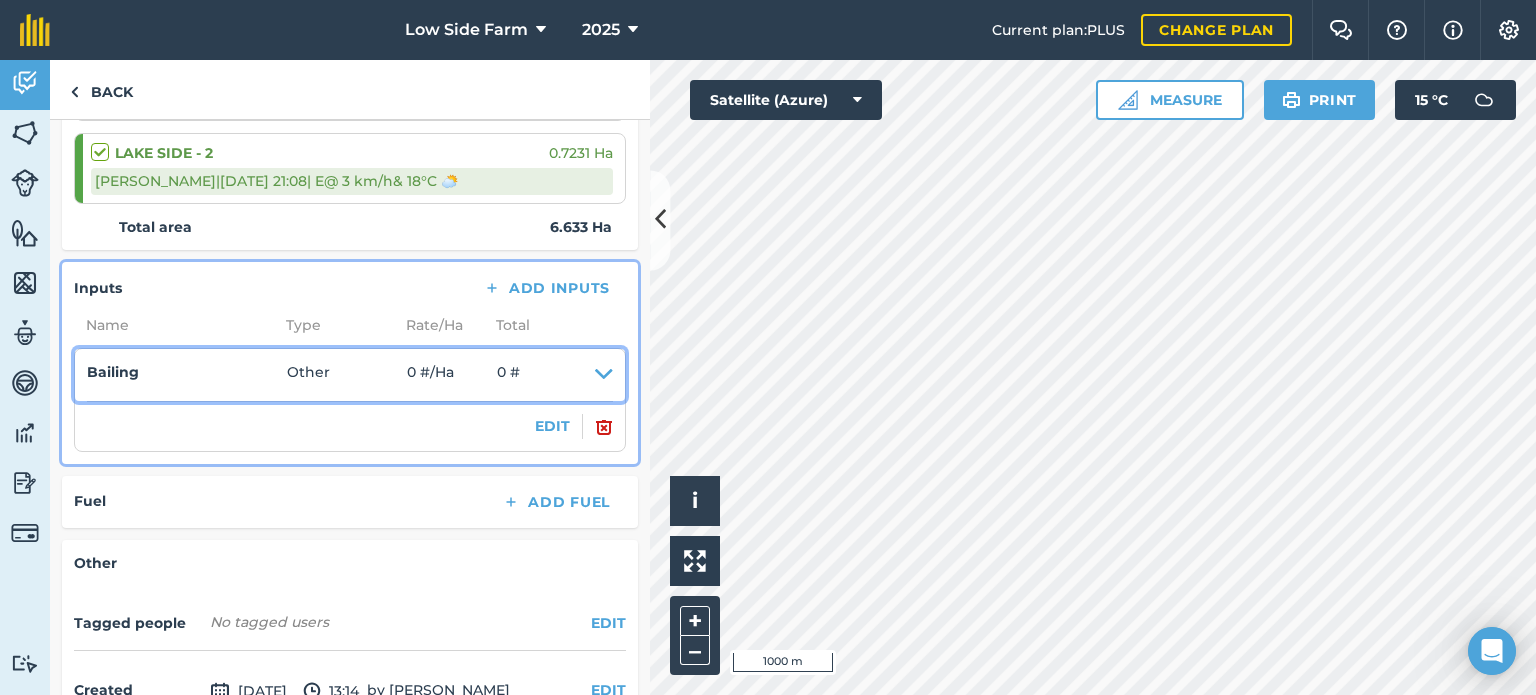 click at bounding box center [604, 375] 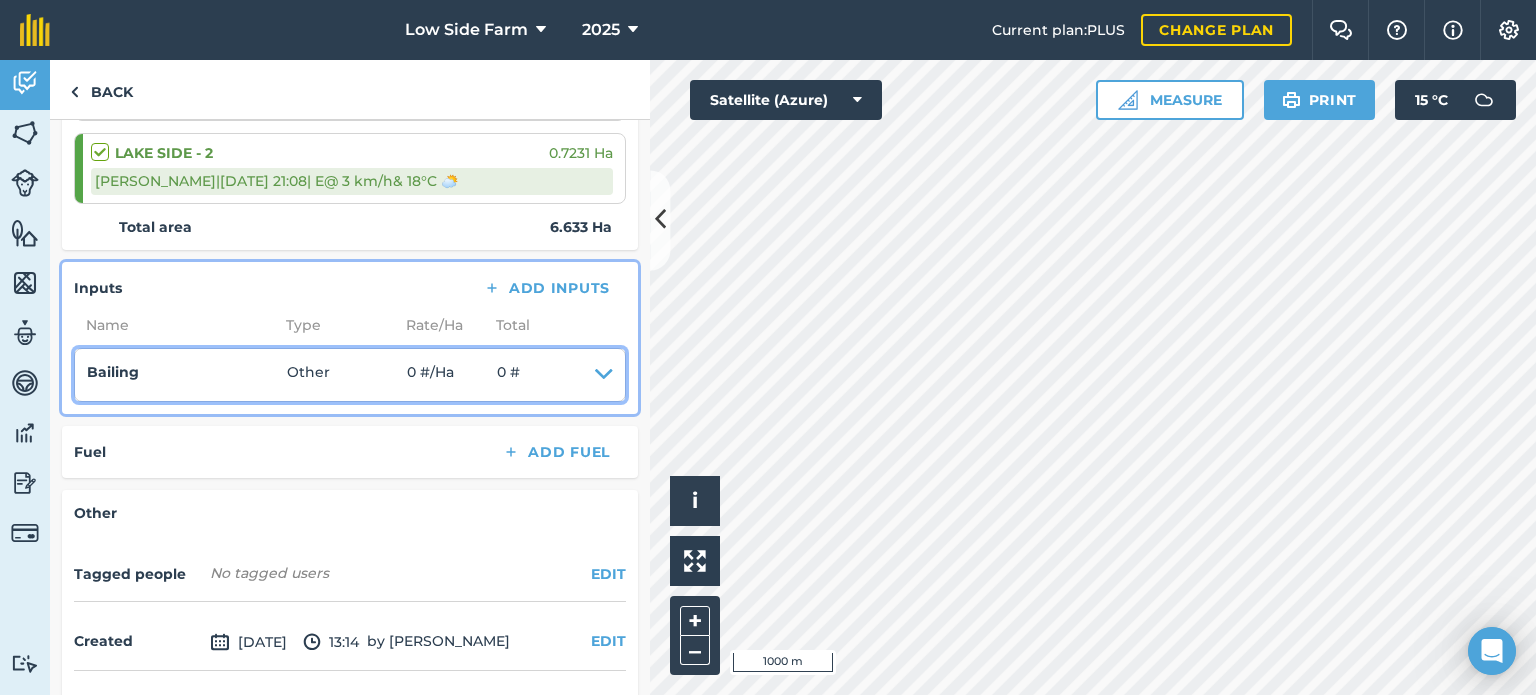 click at bounding box center (604, 375) 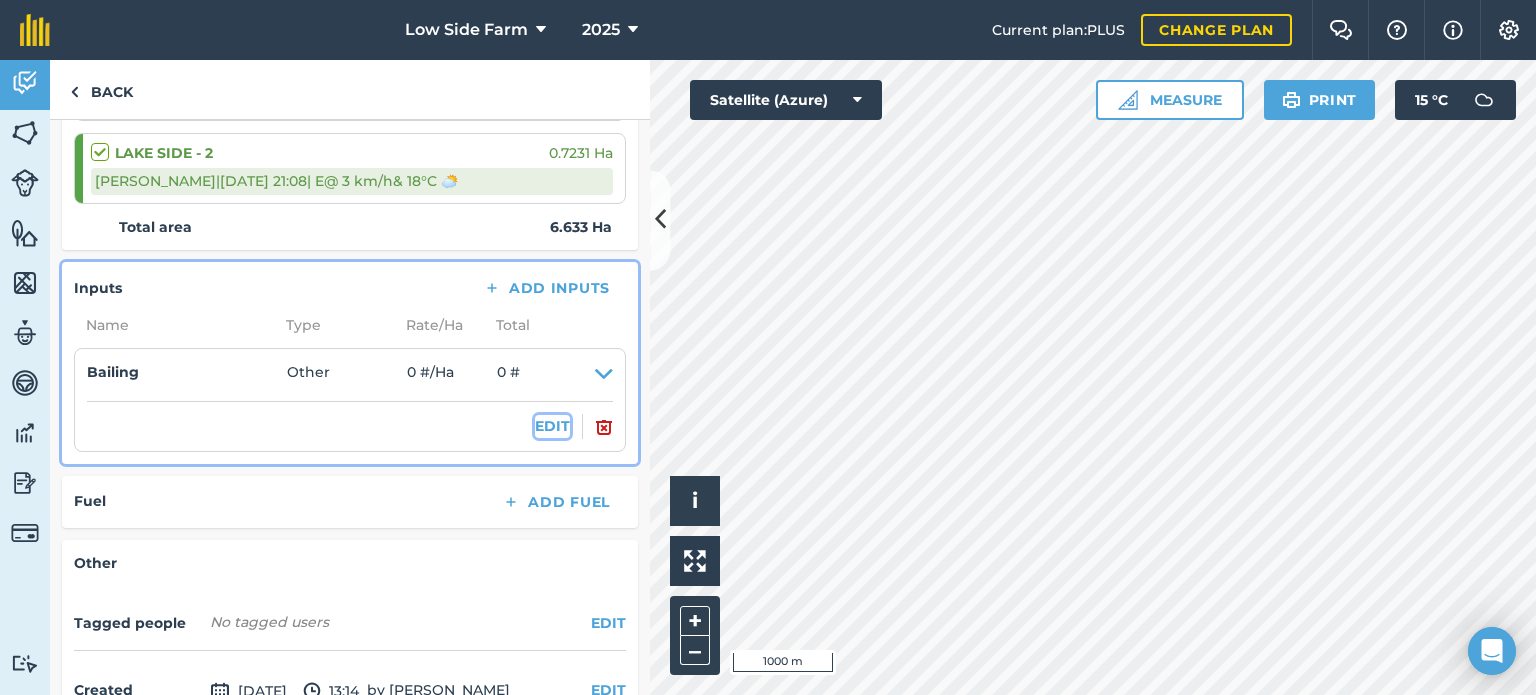 click on "EDIT" at bounding box center [552, 426] 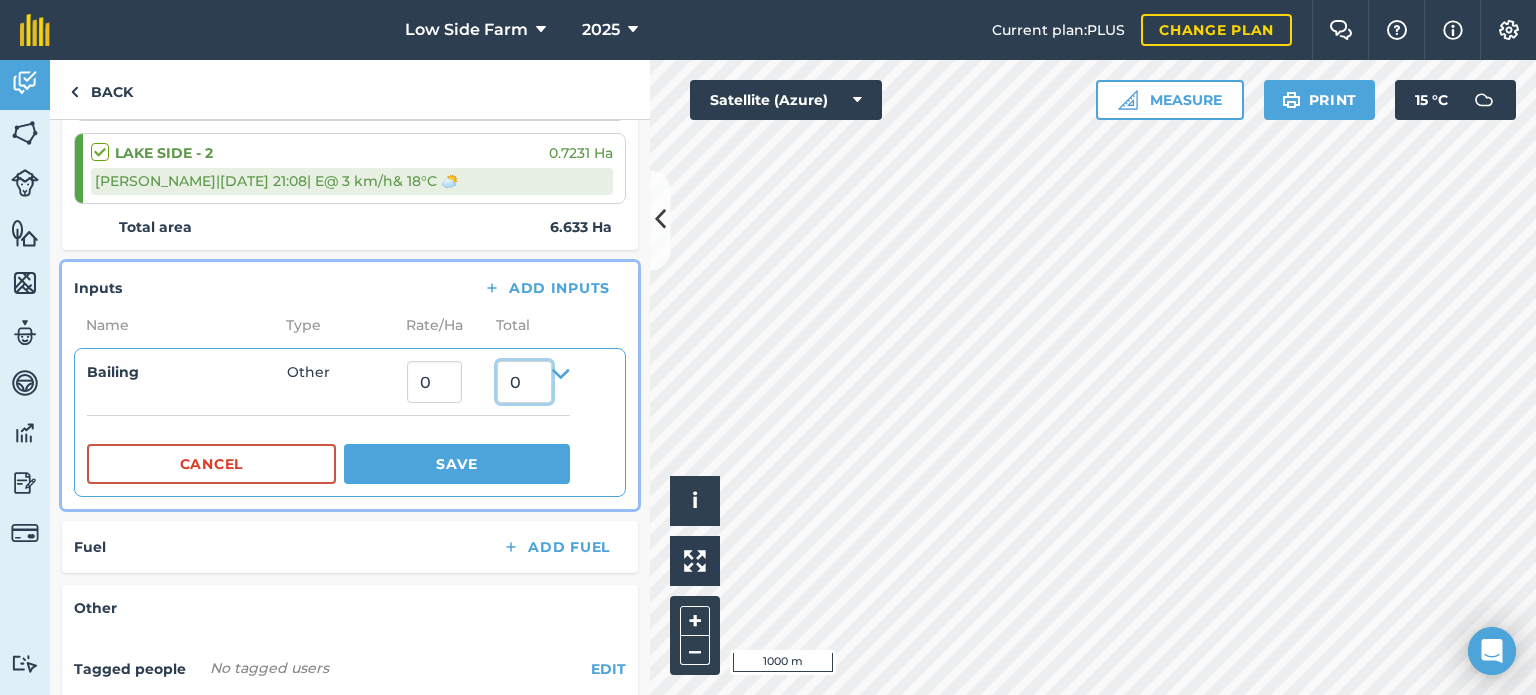click on "0" at bounding box center [524, 382] 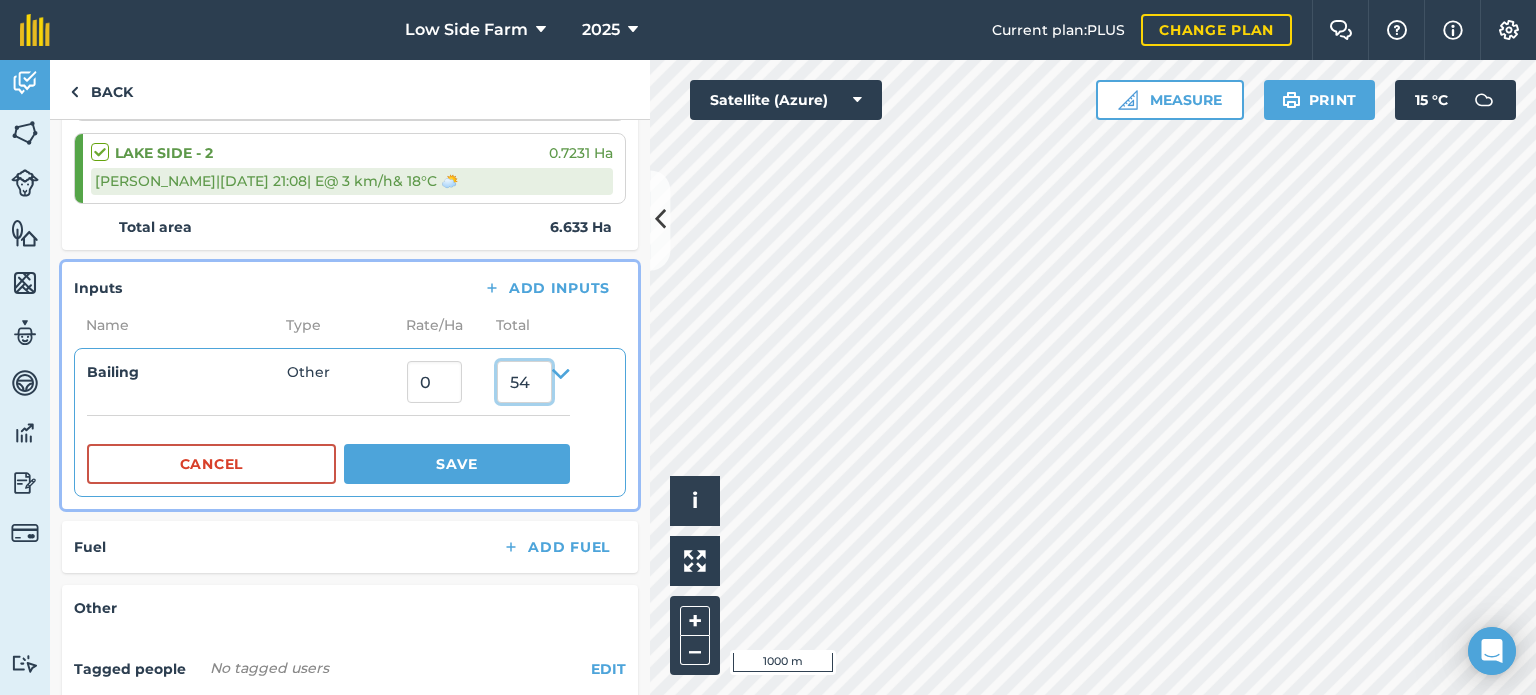 type on "54" 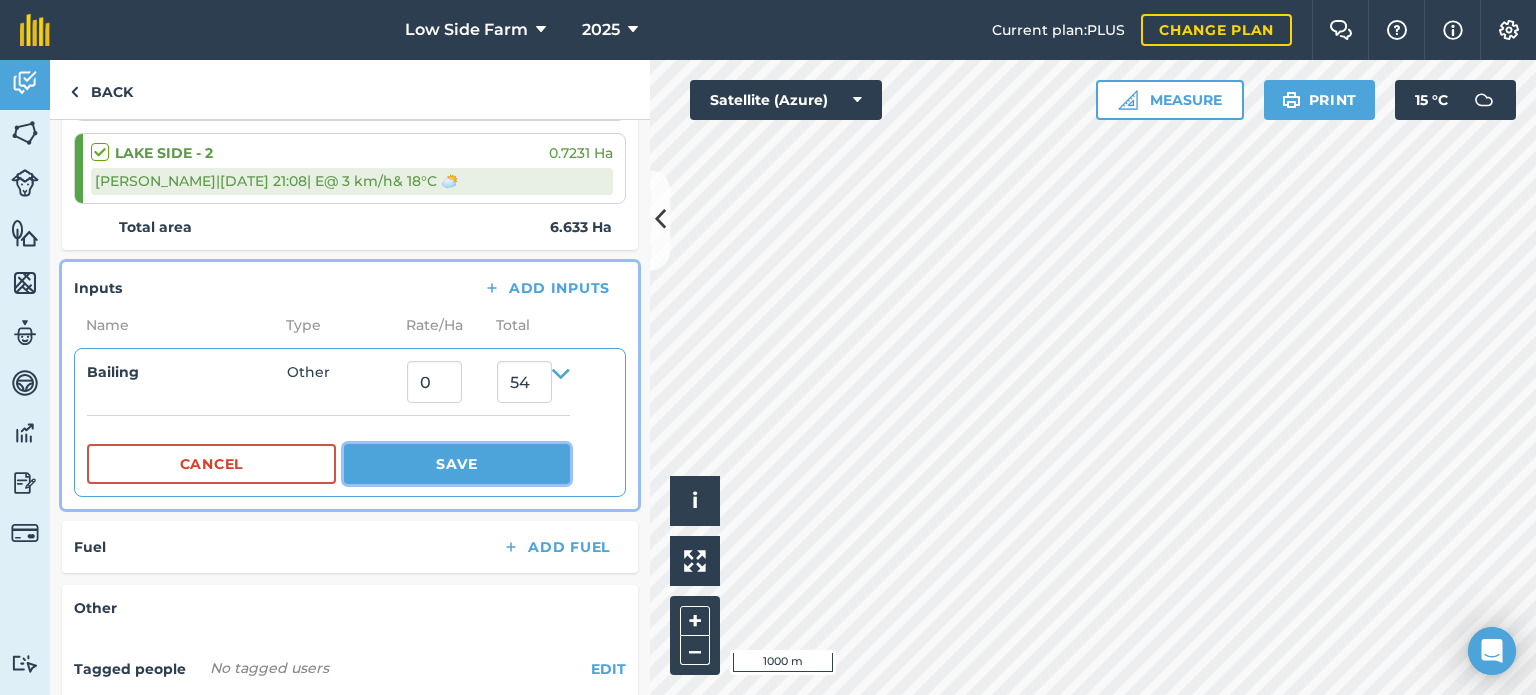 type on "8.14111261872456" 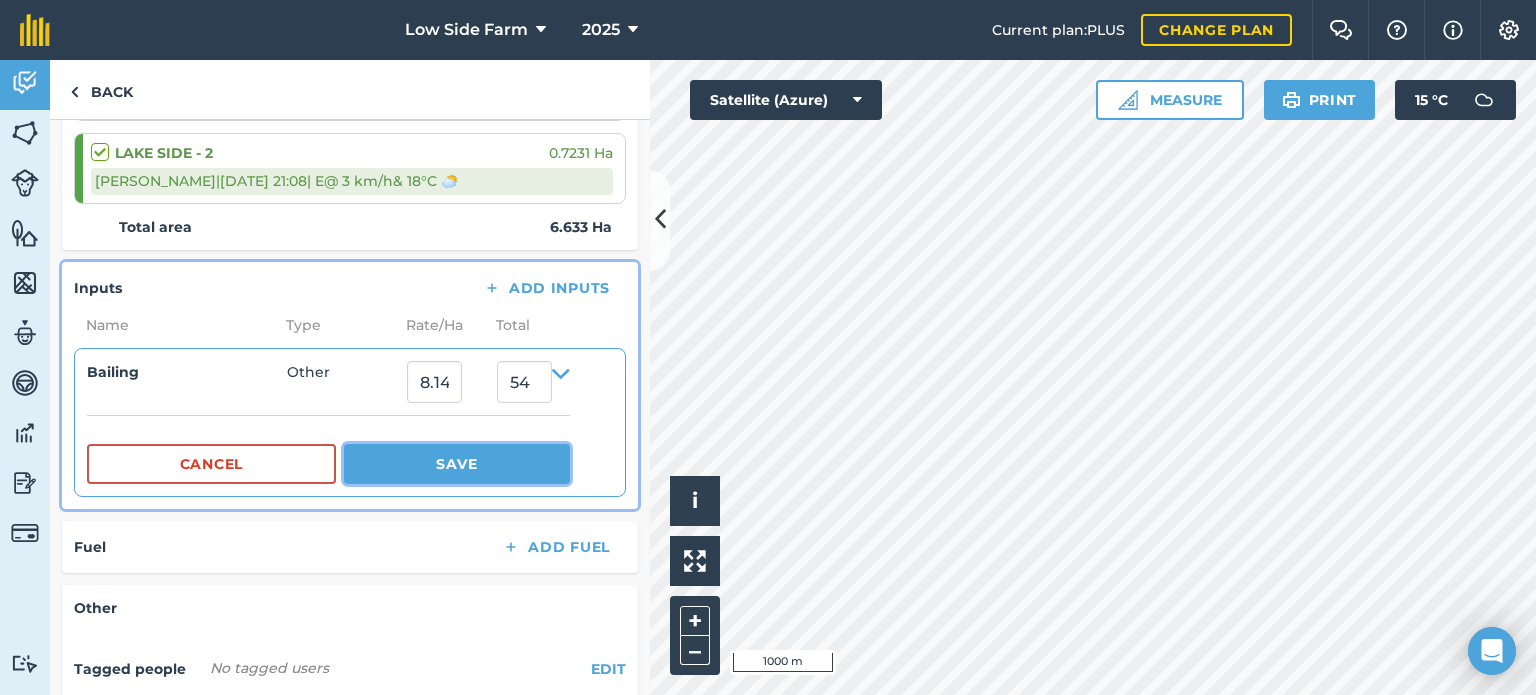 click on "Save" at bounding box center (457, 464) 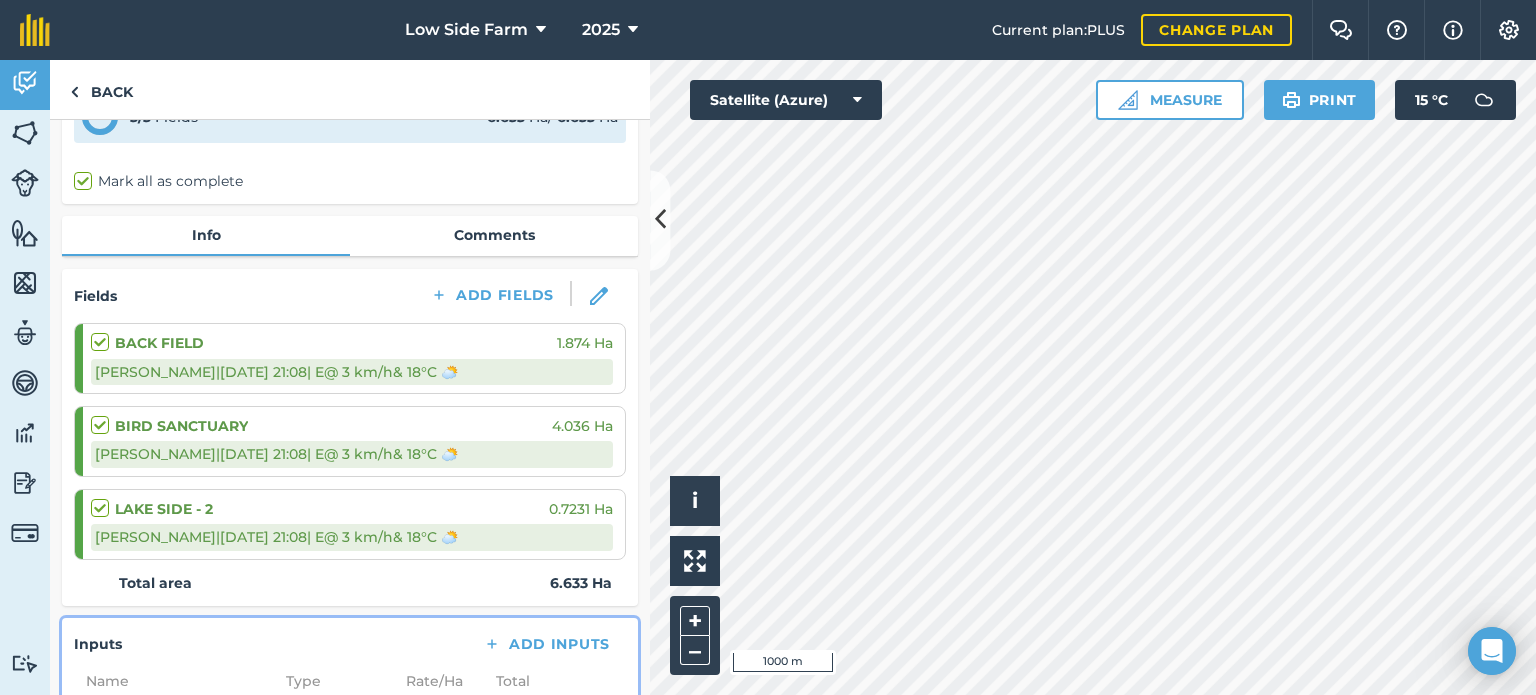 scroll, scrollTop: 0, scrollLeft: 0, axis: both 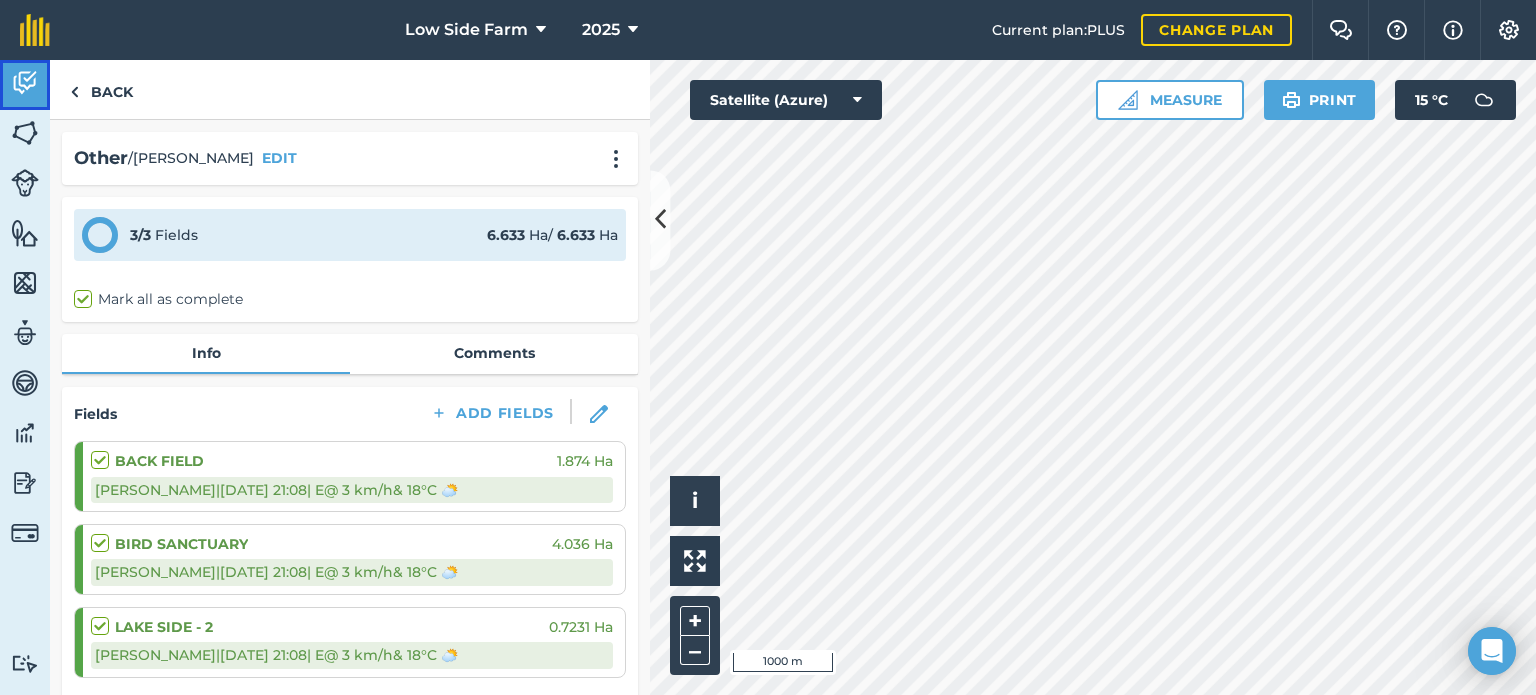 click at bounding box center (25, 83) 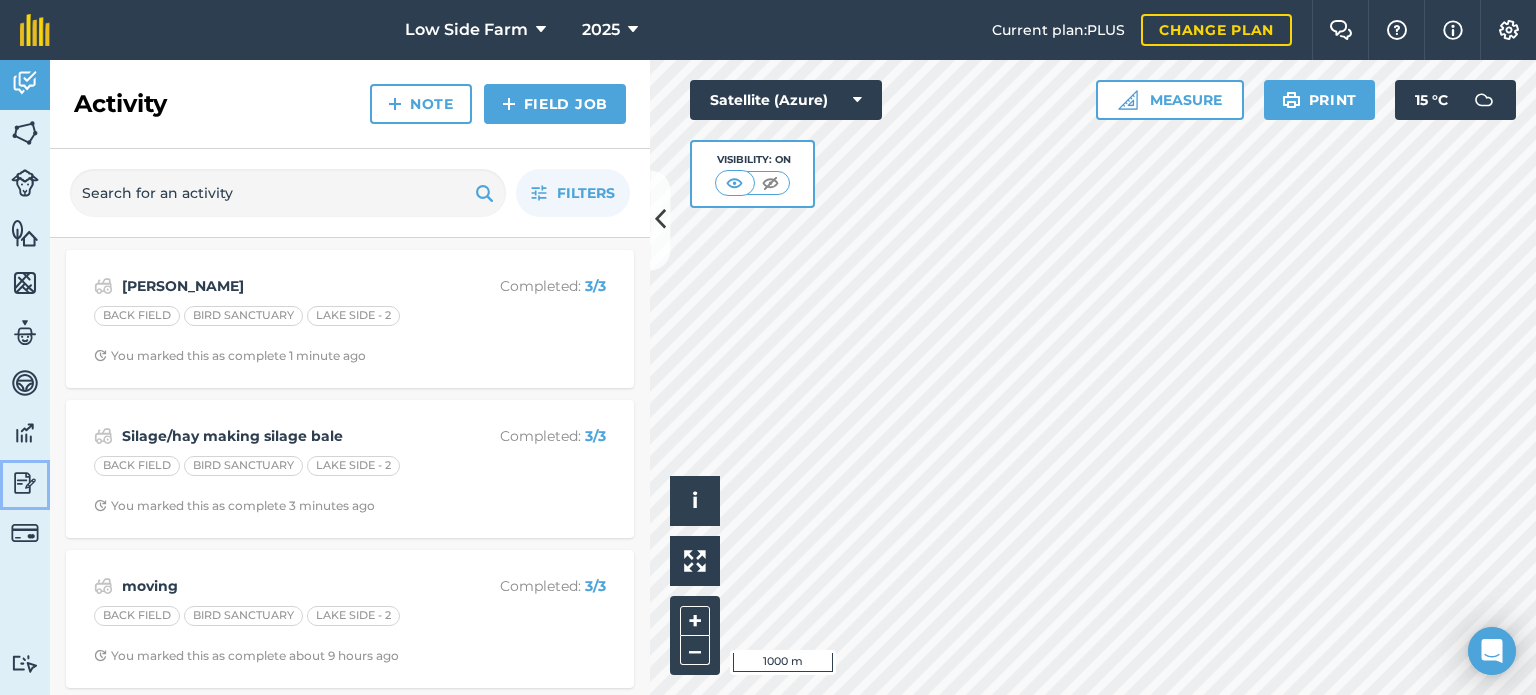 click at bounding box center [25, 483] 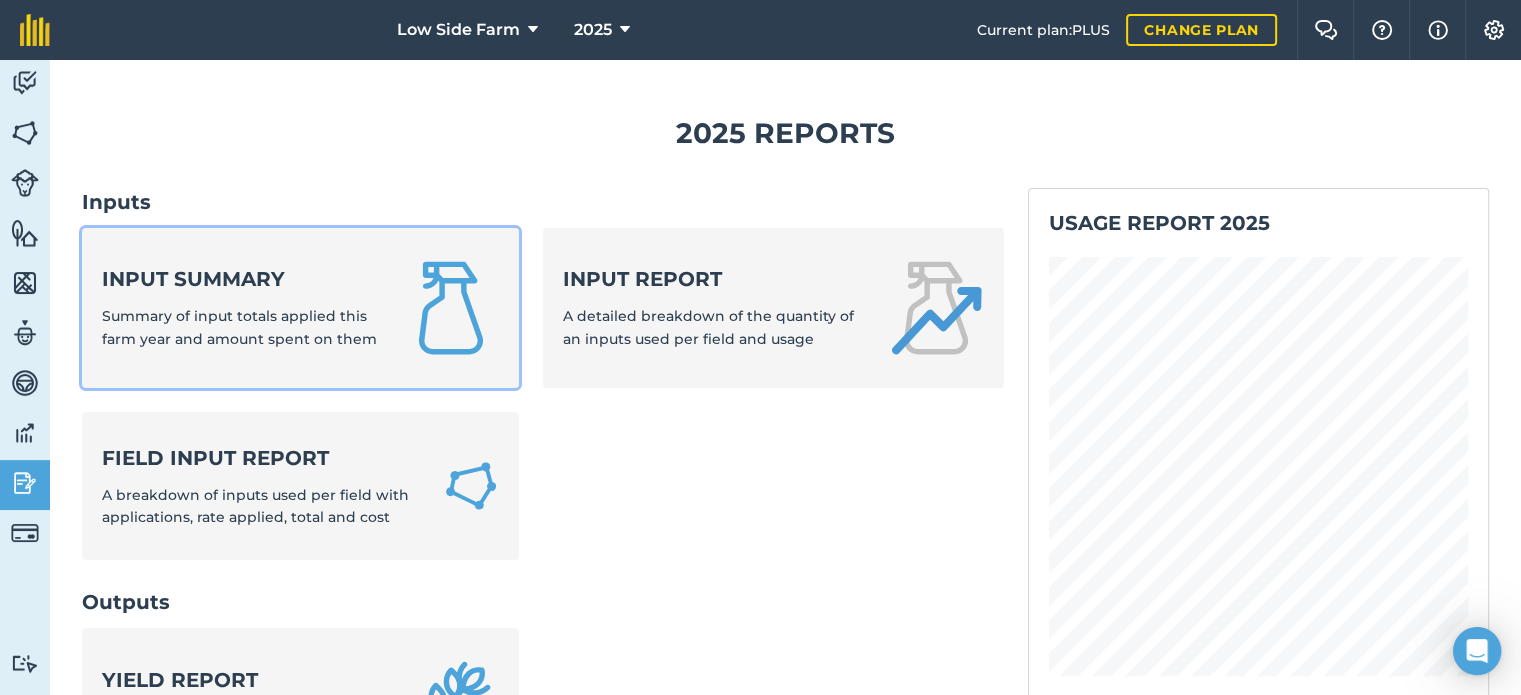 click on "Summary of input totals applied this farm year and amount spent on them" at bounding box center [239, 327] 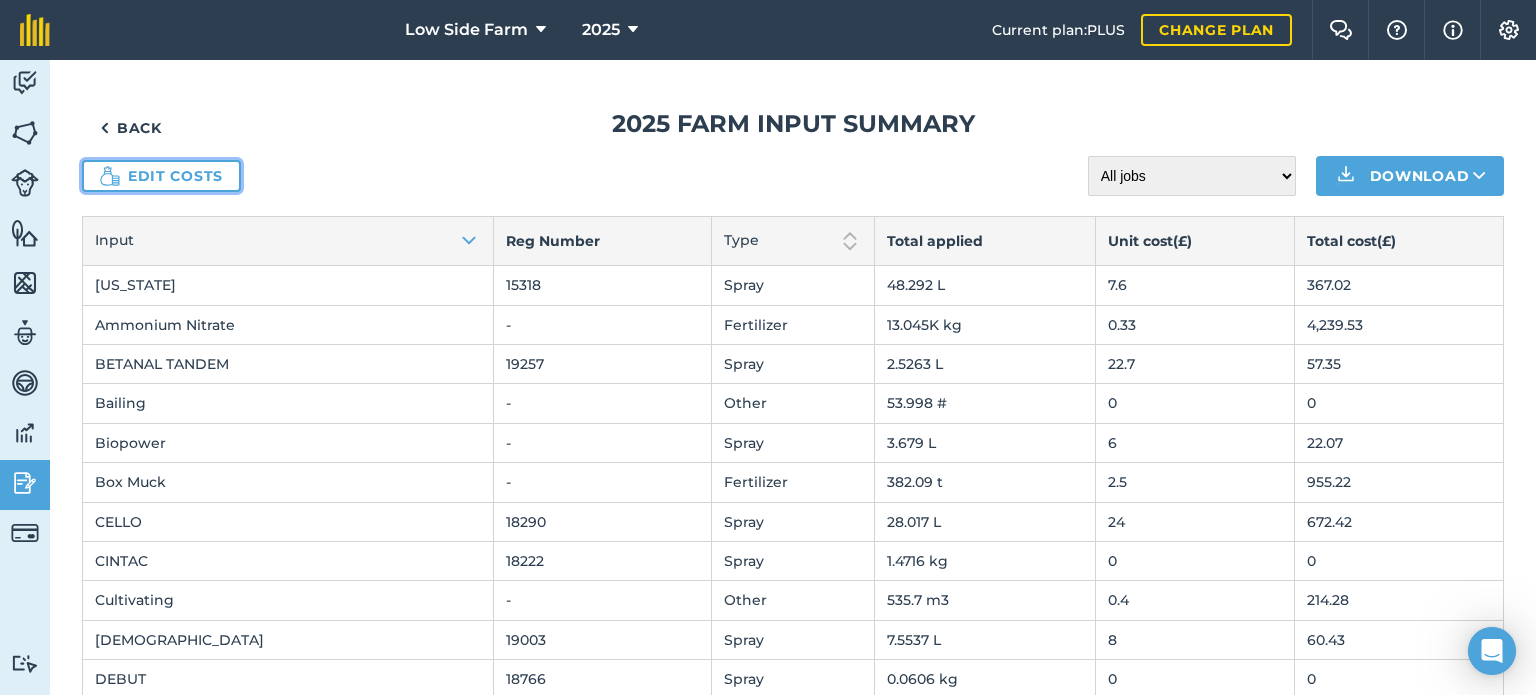 click on "Edit costs" at bounding box center [161, 176] 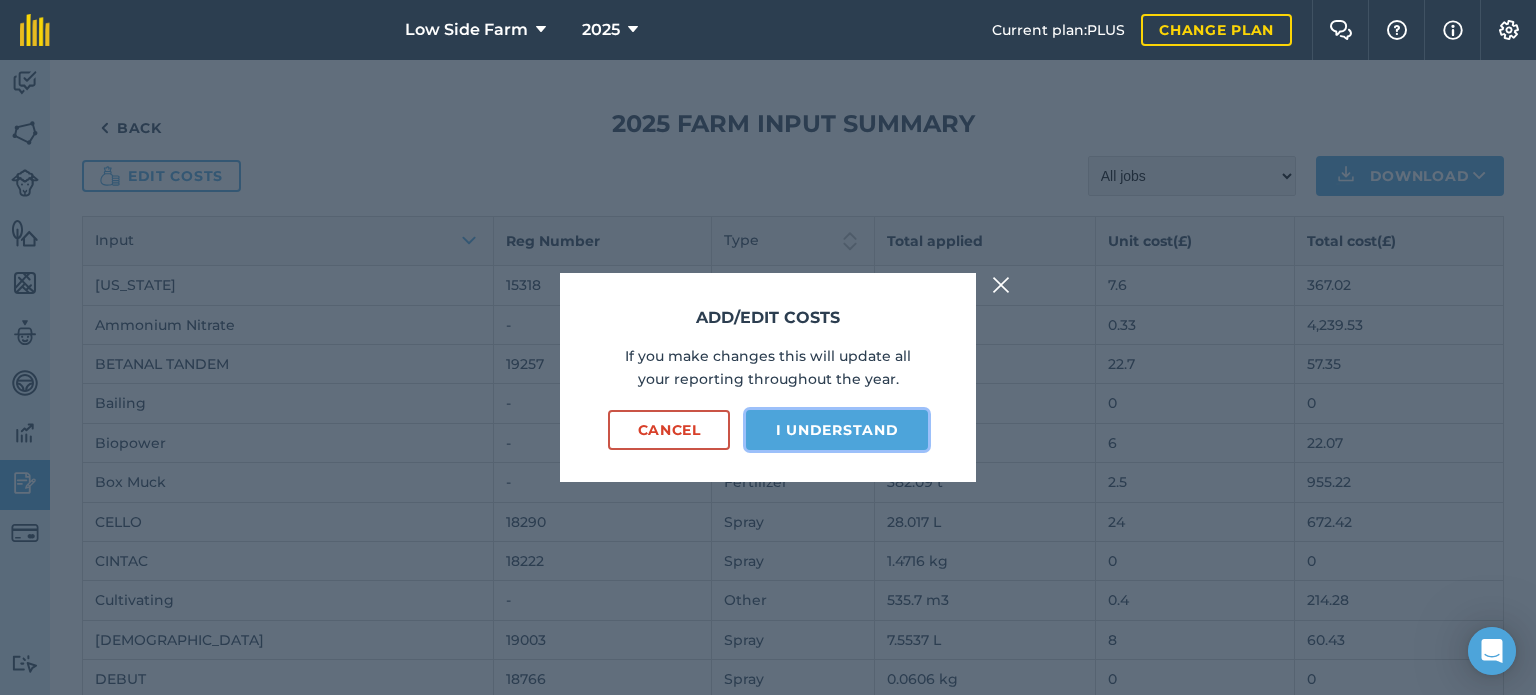 click on "I understand" at bounding box center (837, 430) 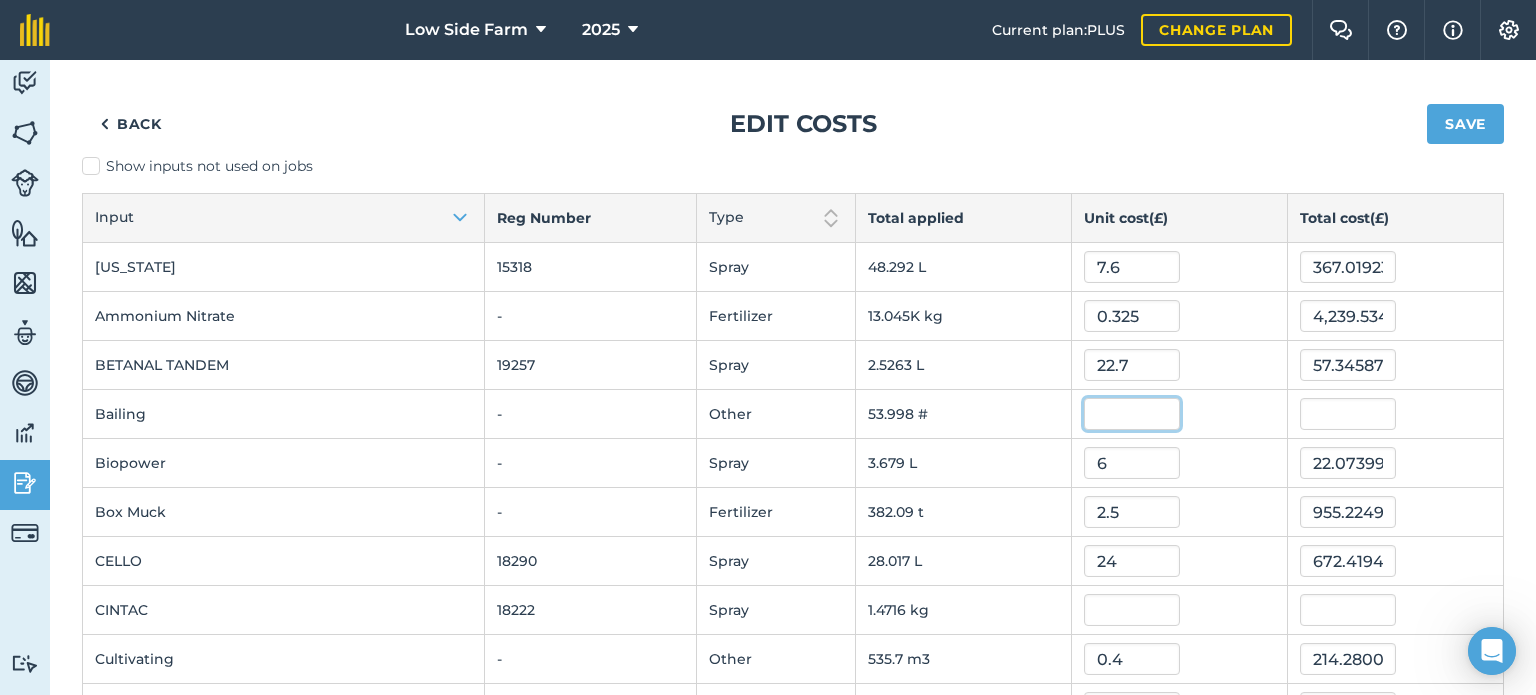 click at bounding box center [1132, 414] 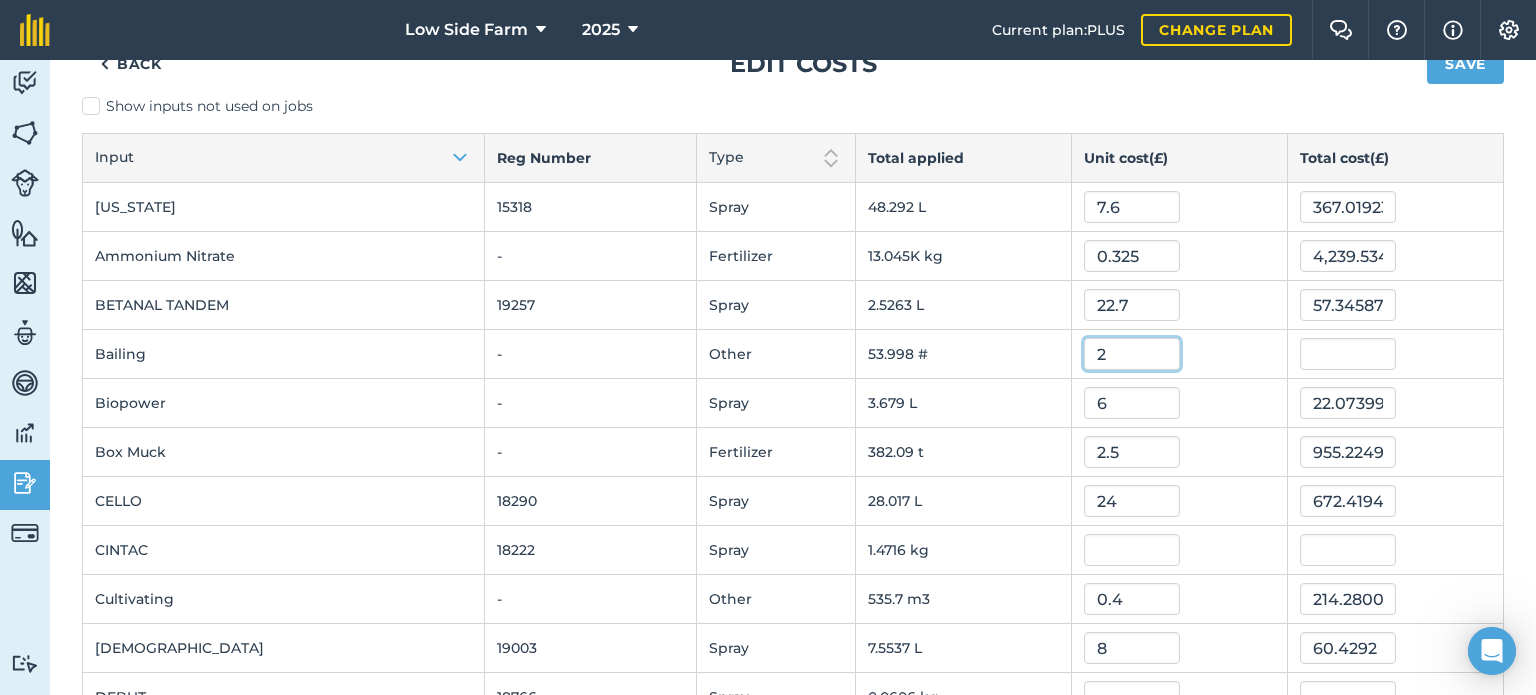 scroll, scrollTop: 0, scrollLeft: 0, axis: both 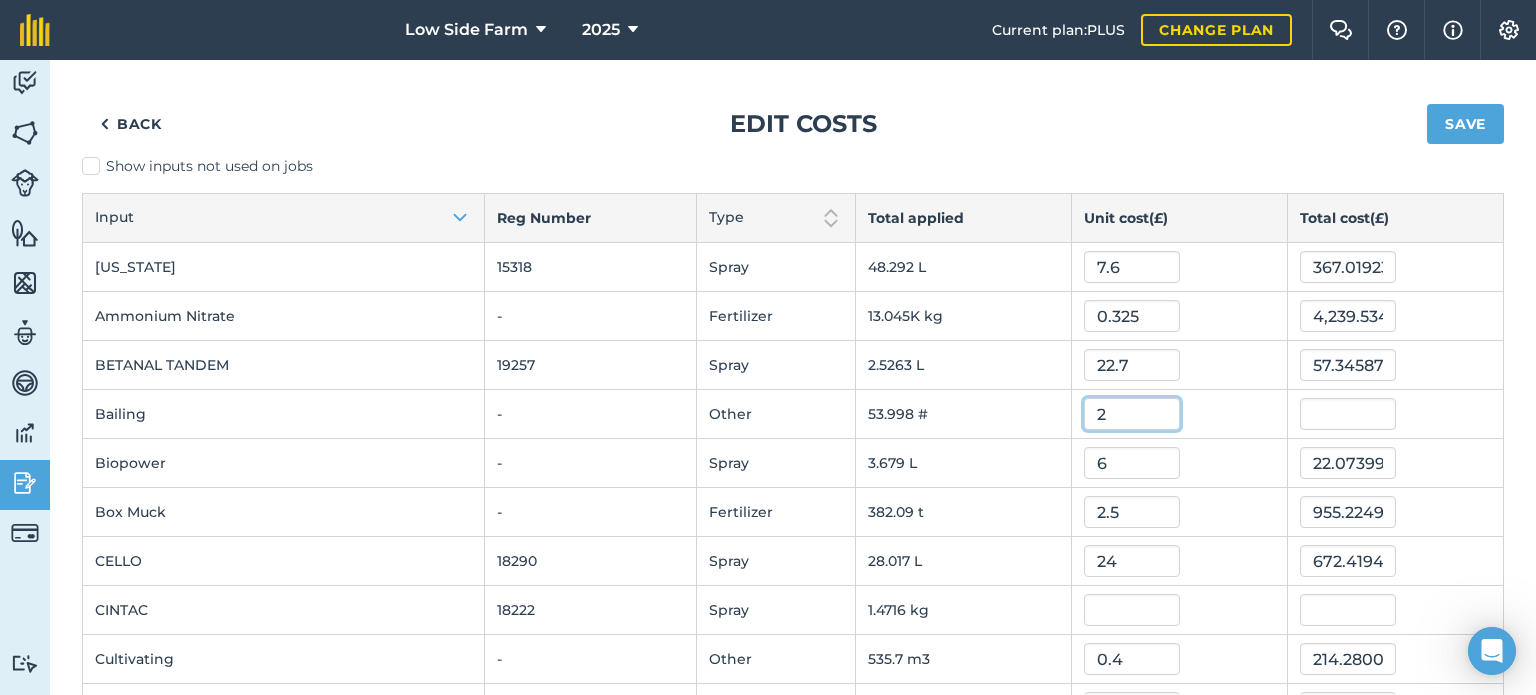 type on "2" 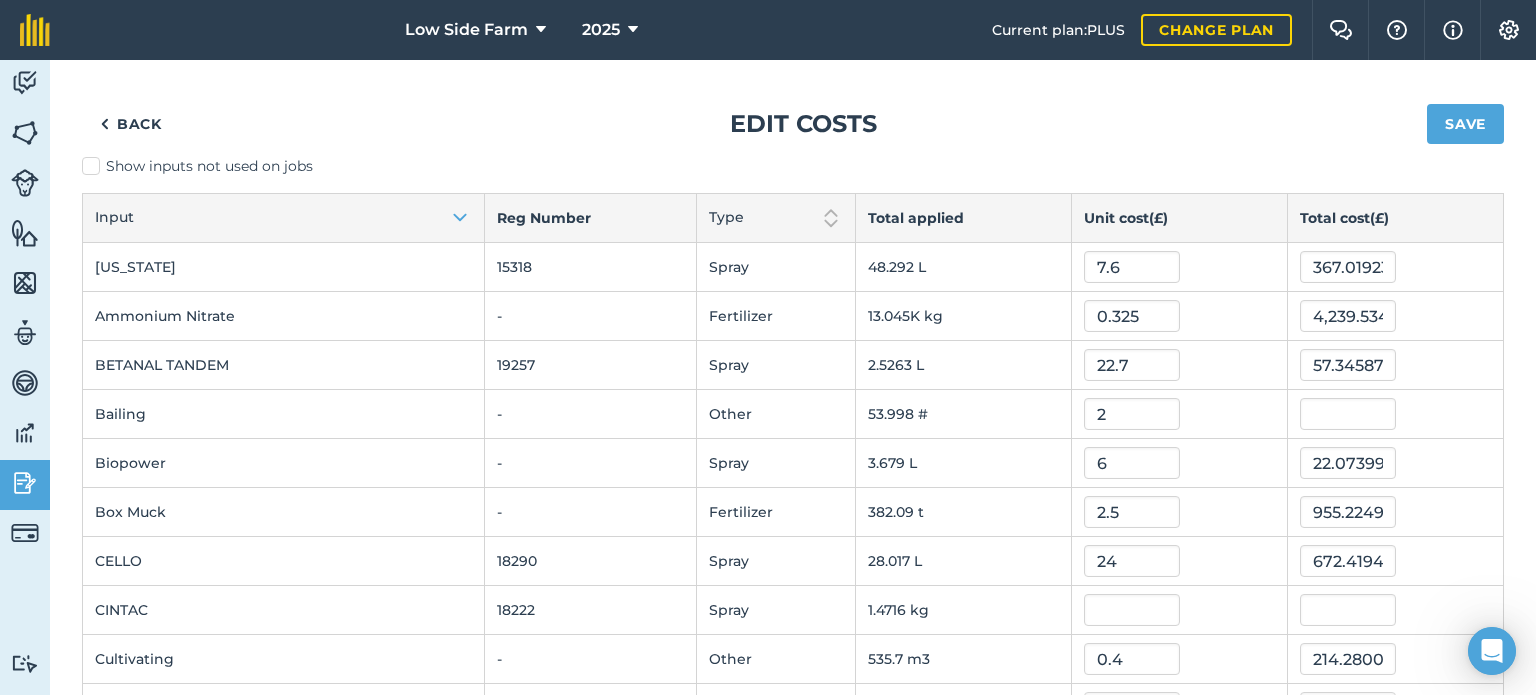 type on "107.996796" 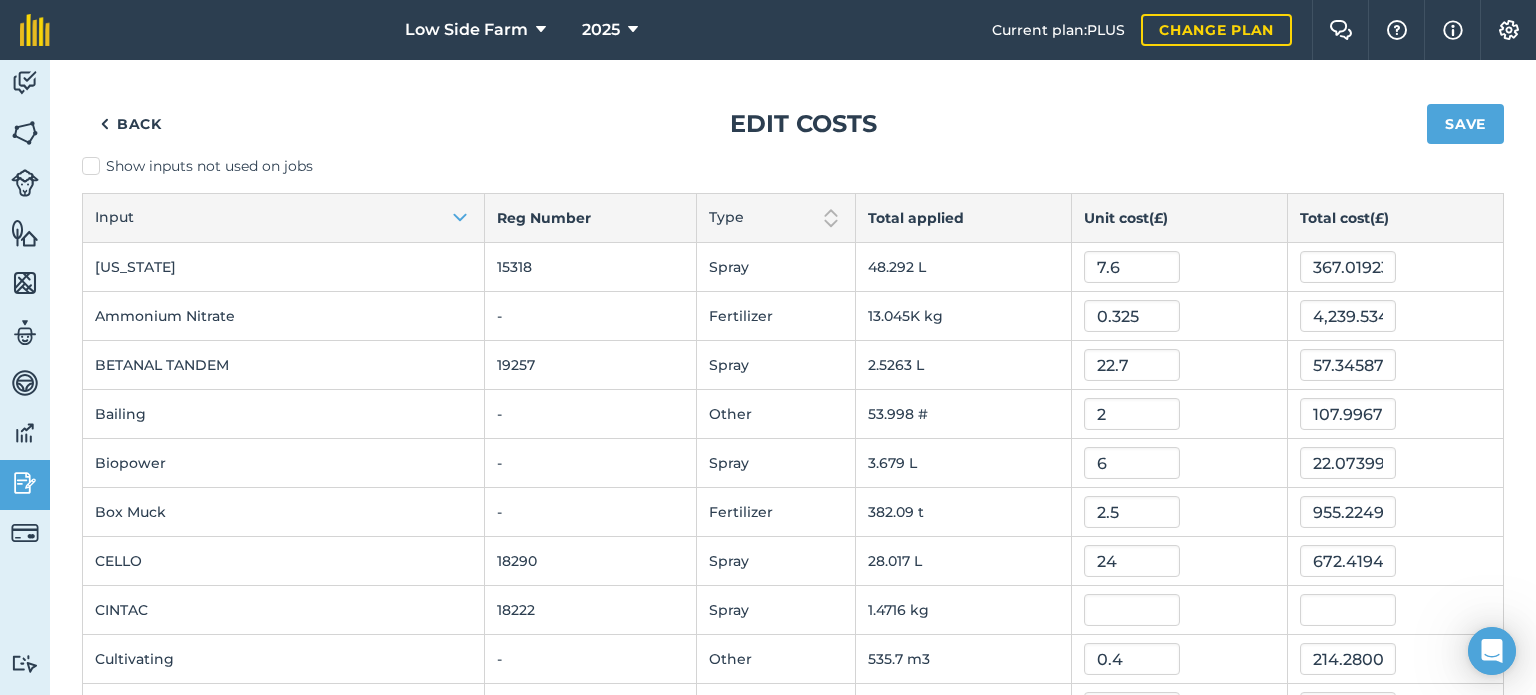 click on "Bailing" at bounding box center (284, 414) 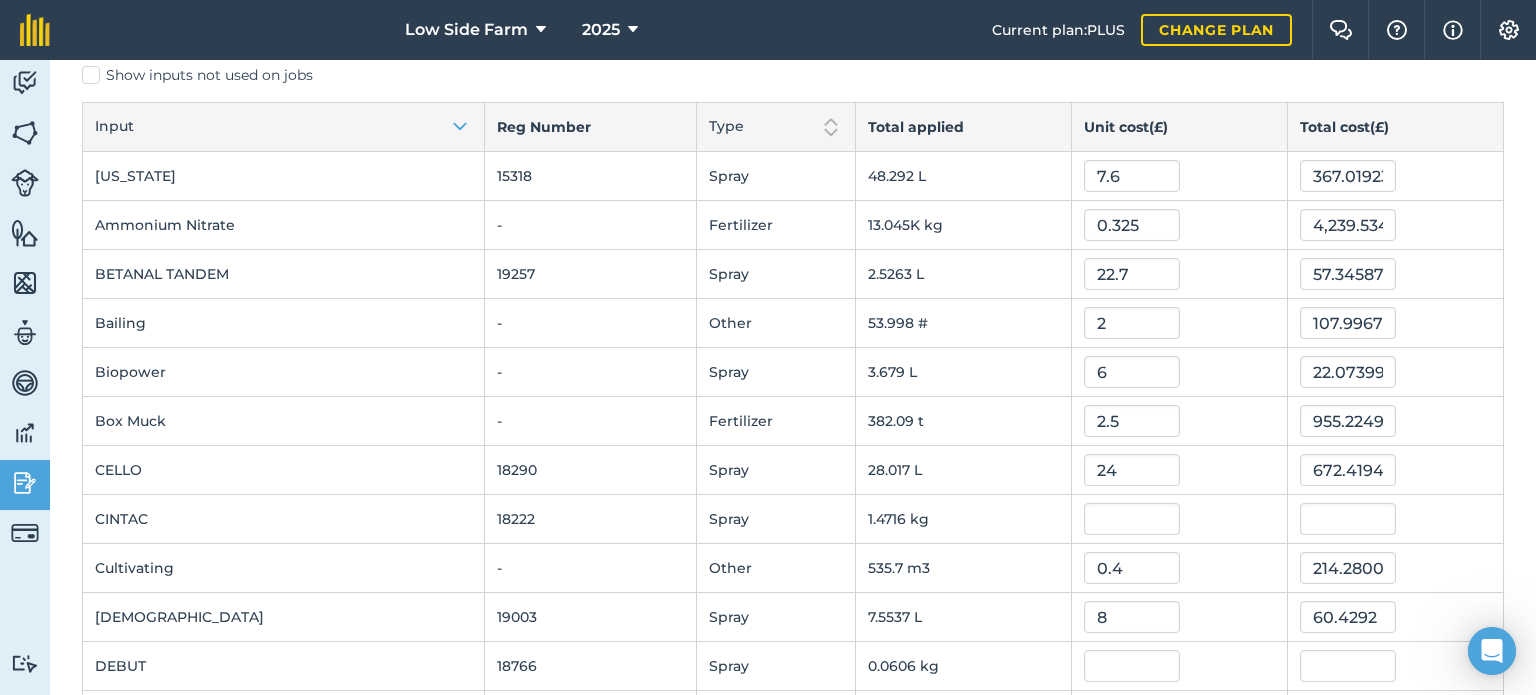 scroll, scrollTop: 76, scrollLeft: 0, axis: vertical 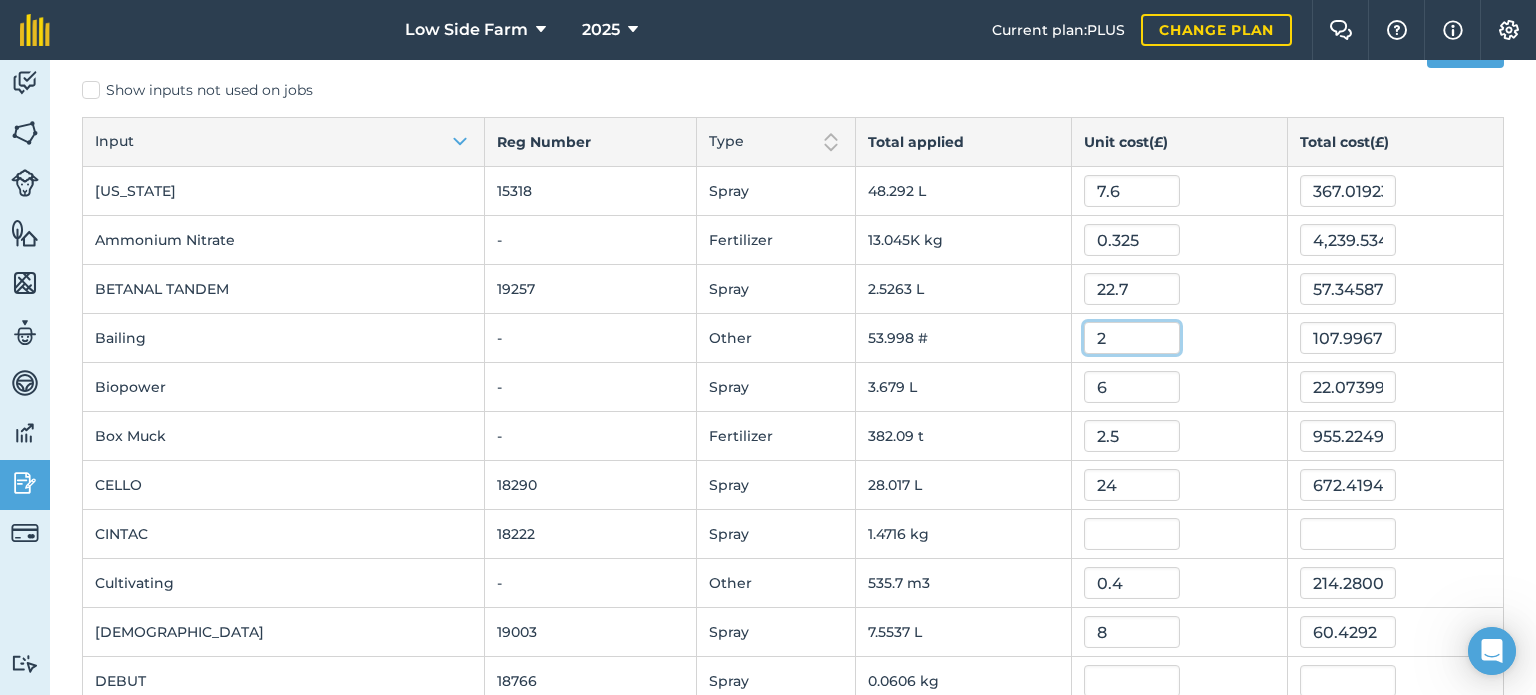 click on "2" at bounding box center [1132, 338] 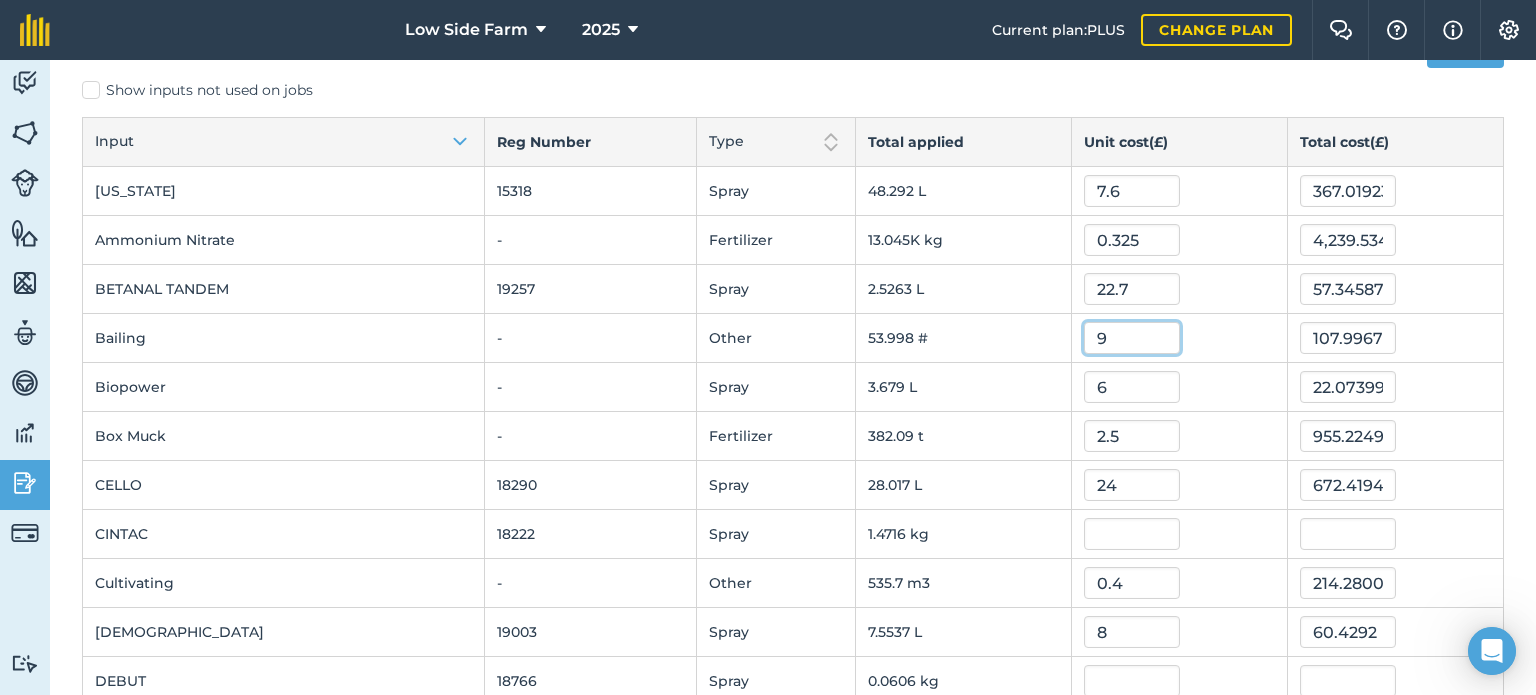 type on "9" 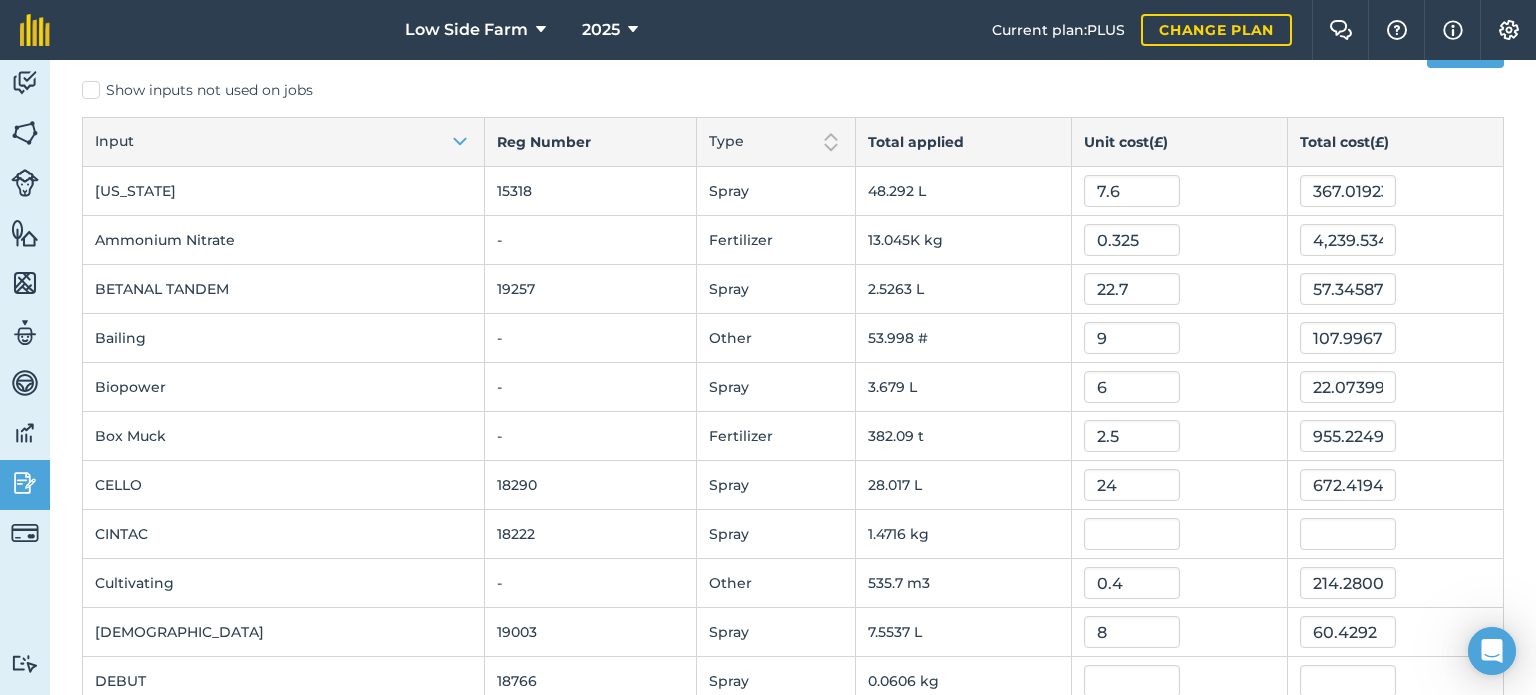 type on "485.985582" 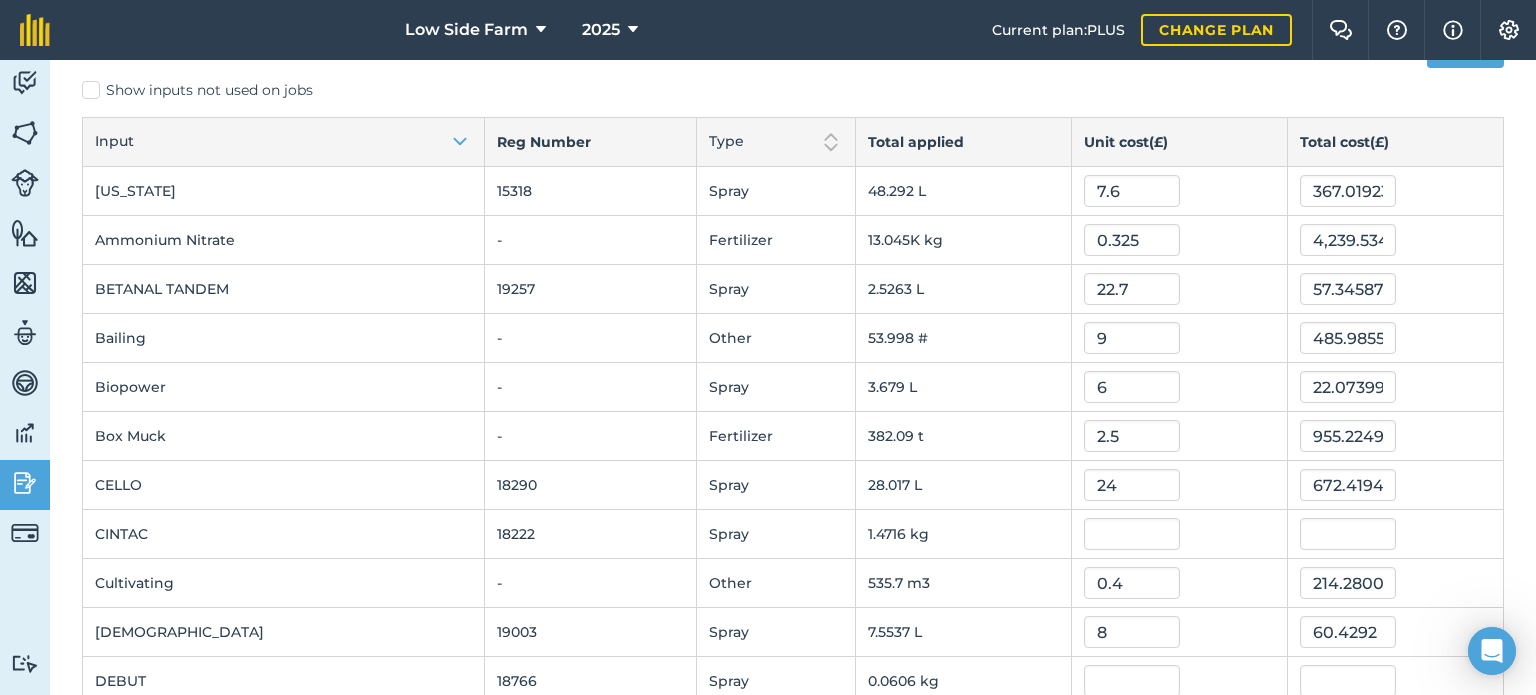 click on "Back Edit costs Save Show inputs not used on jobs Input   Reg Number Type   Total applied Unit cost  ( £ ) Total cost  ( £ ) [US_STATE] 15318 Spray 48.292   L 7.6 367.01923039999997 Ammonium Nitrate - Fertilizer 13.045K   kg 0.325 4,239.534 BETANAL TANDEM 19257 Spray 2.5263   L 22.7 57.345875 Bailing - Other 53.998   # 9 485.985582 Biopower - Spray 3.679   L 6 22.073999999999998 Box Muck - Fertilizer 382.09   t 2.5 955.2249999999999 CELLO 18290 Spray 28.017   L 24 672.419496 CINTAC 18222 Spray 1.4716   kg Cultivating - Other 535.7   m3 0.4 214.28000000000003 DEACON 19003 Spray 7.5537   L 8 60.4292 DEBUT 18766 Spray 0.0606   kg Donilson Rent - Other 1,174   m3 4.8 5,635.2 ENCERA WG - Spray 154.56   g FBT Rent - Other 4,108.3   m3 3 12,324.900000000001 Farm Rent - Other 4,984.8   m3 2.2 10,966.480140000001 GLOSSET SC 20521 Spray 25.161   L 50 1,258.07485 GOLTIX 70 SC 16638 Spray 5.962   L 19 113.27705569999999 Granular [MEDICAL_DATA] - Fertilizer 23.183K   kg 0.395 9,157.32055 Hardron - Spray 1.8395   L - Seed 8,362.6" at bounding box center [793, 1390] 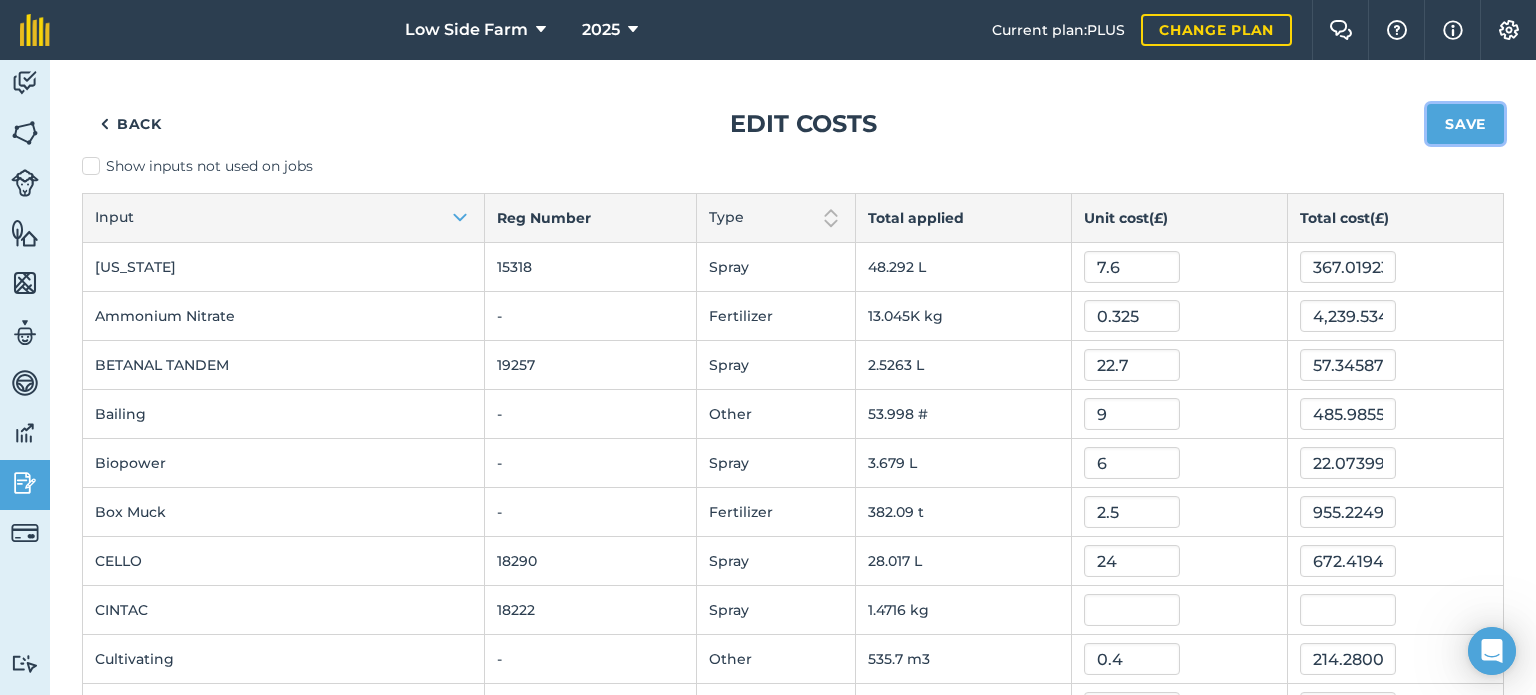 click on "Save" at bounding box center [1465, 124] 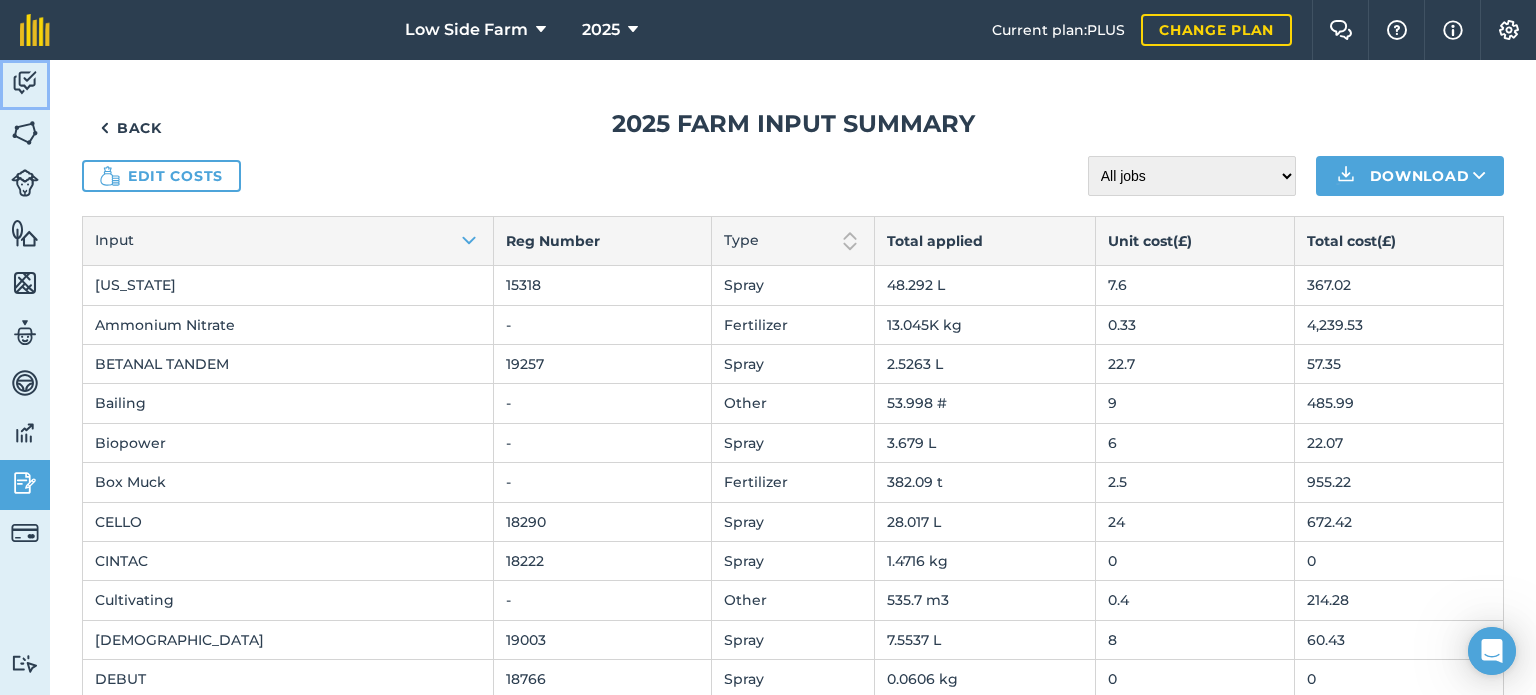 click at bounding box center (25, 83) 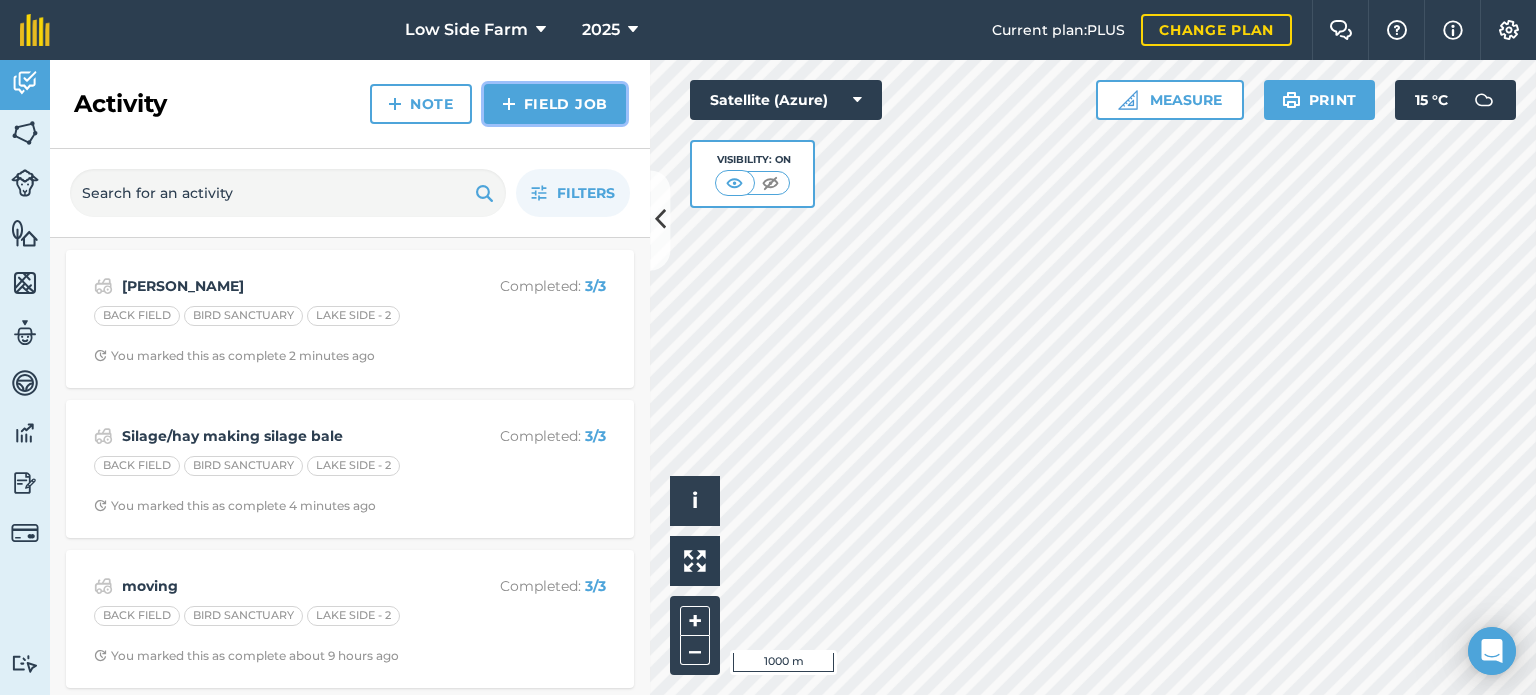 click on "Field Job" at bounding box center [555, 104] 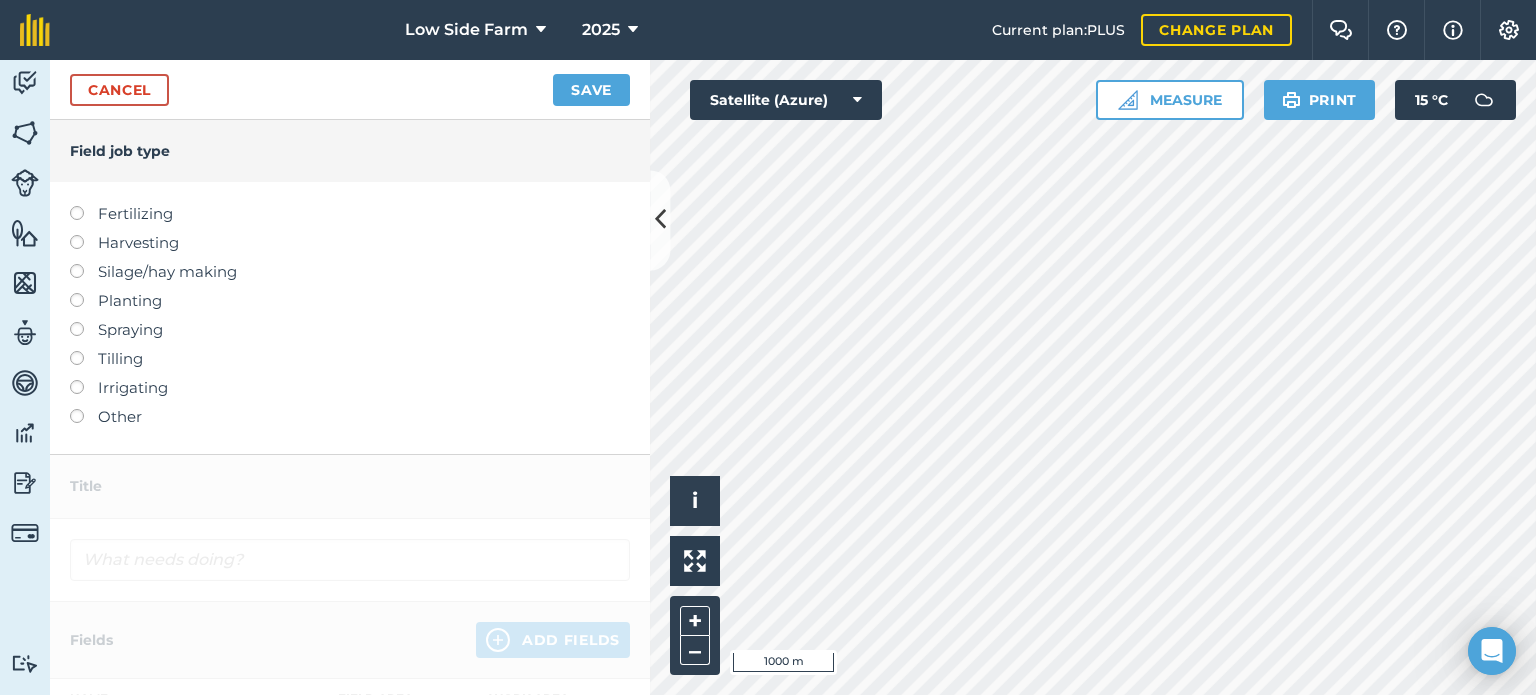 click at bounding box center [84, 322] 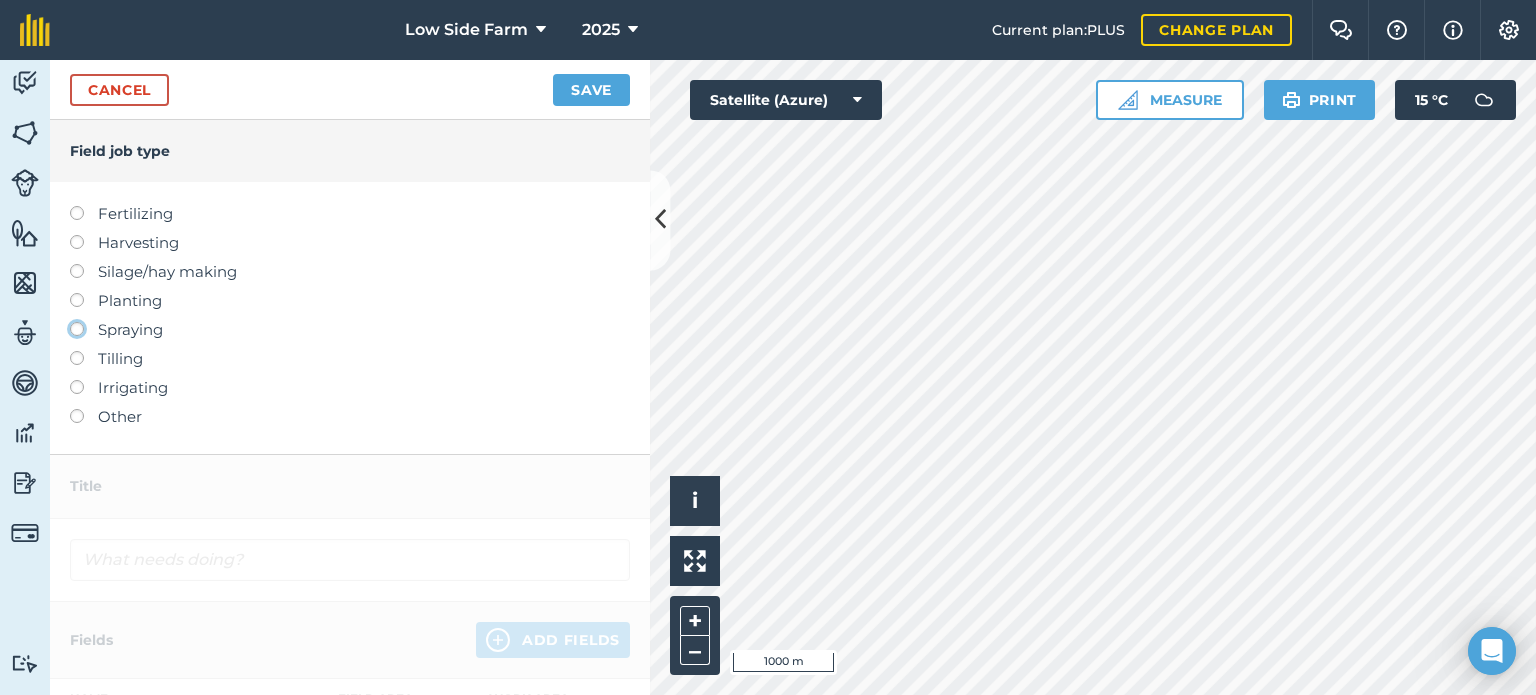 click on "Spraying" at bounding box center [-9943, 328] 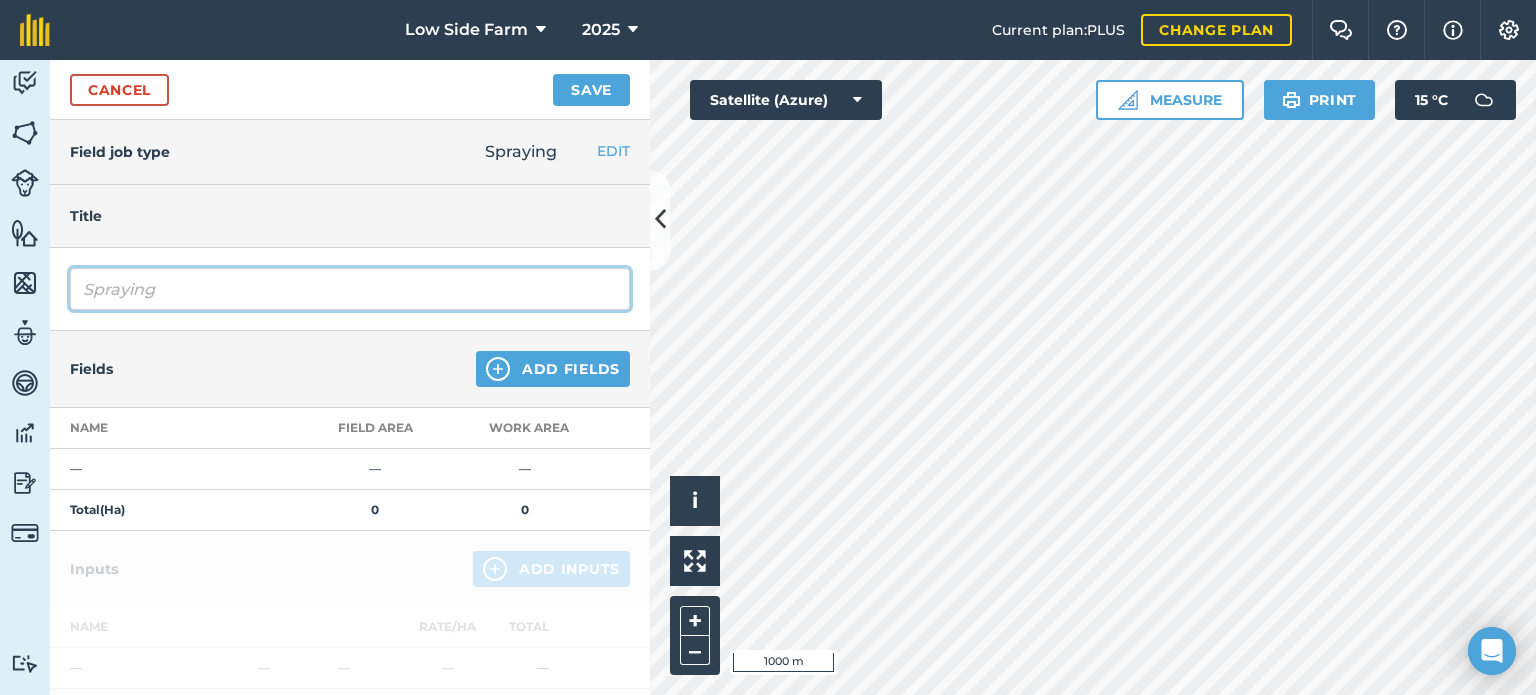 click on "Spraying" at bounding box center [350, 289] 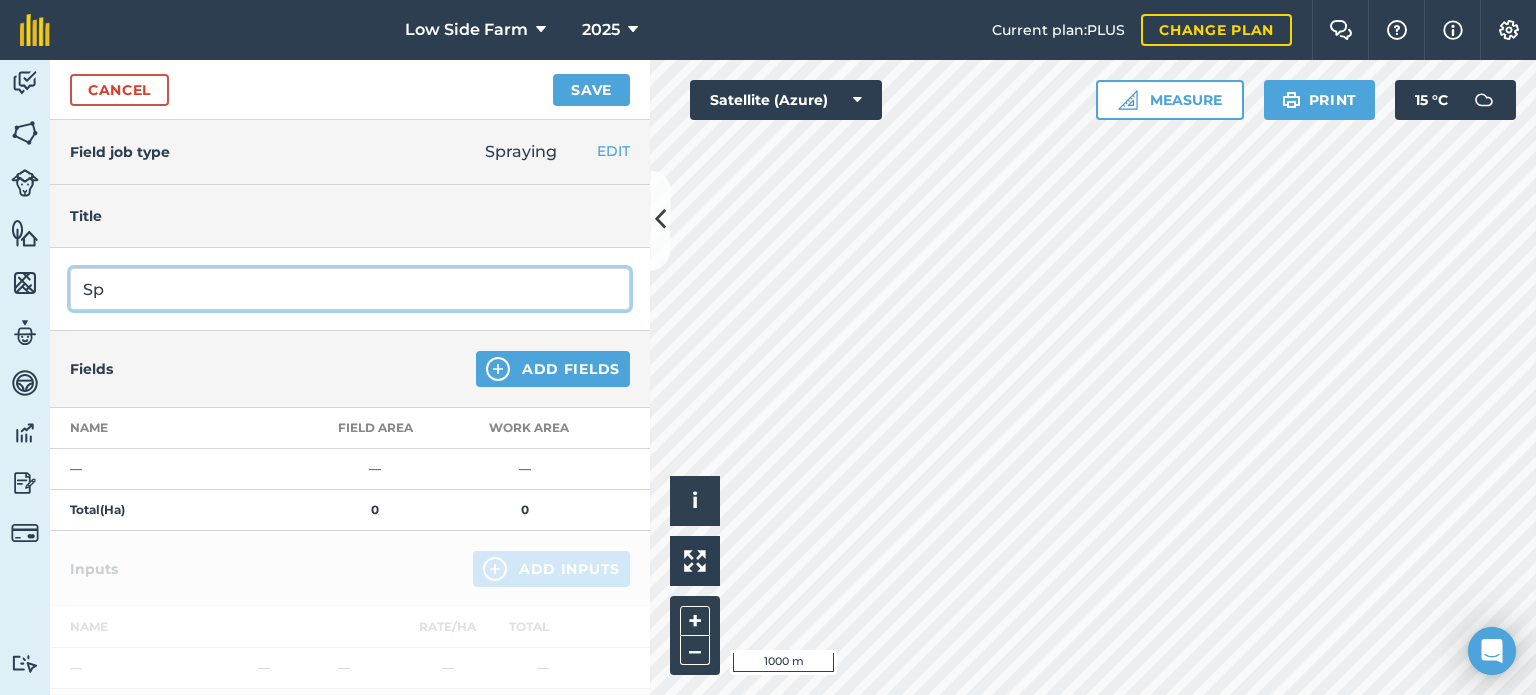 type on "S" 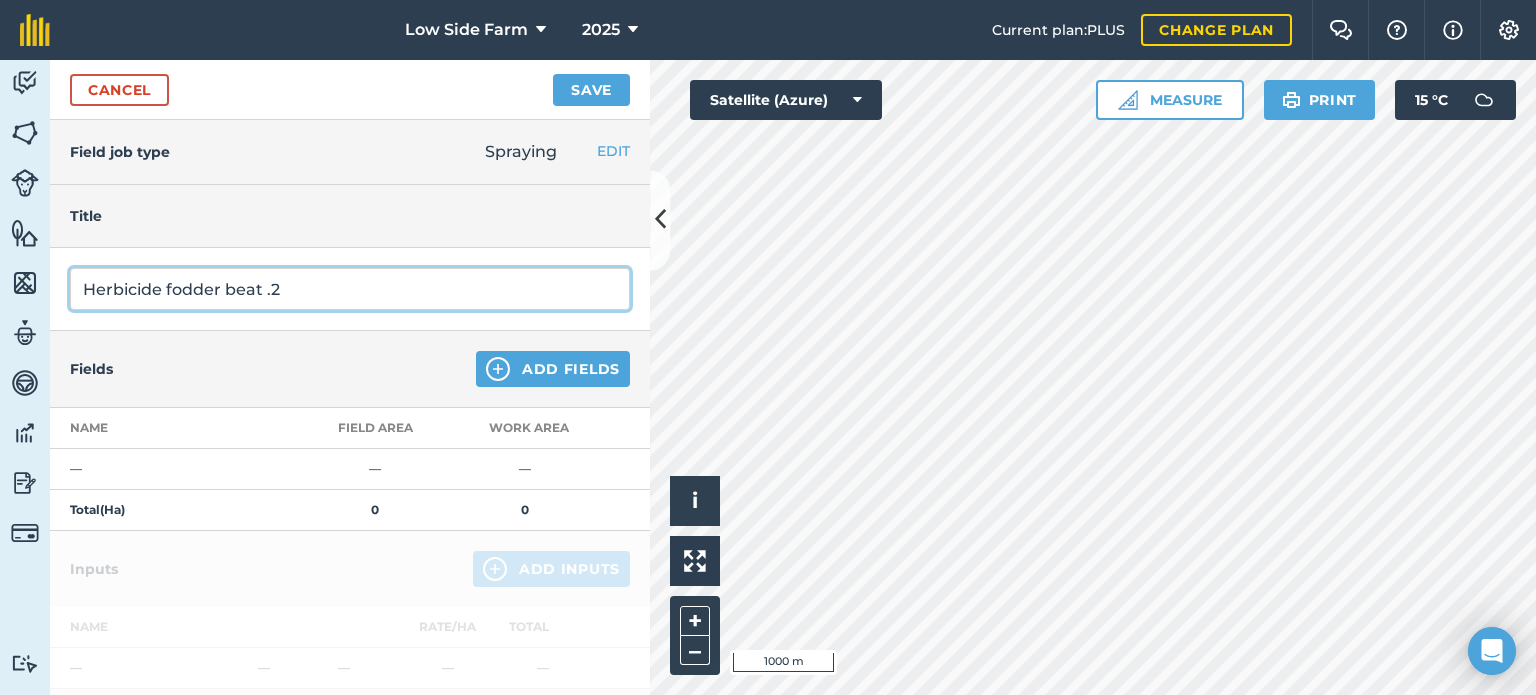 type on "Herbicide fodder beat .2" 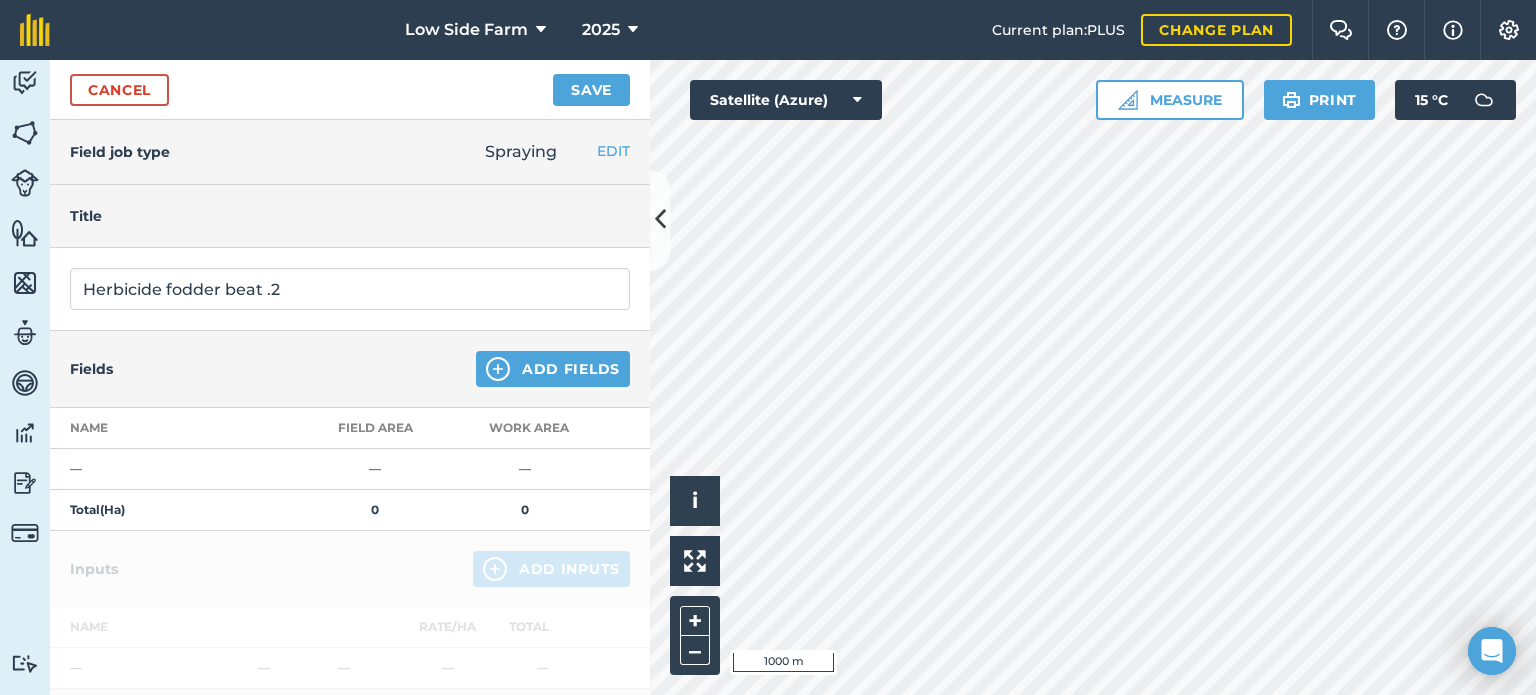 click on "Fields   Add Fields" at bounding box center (350, 369) 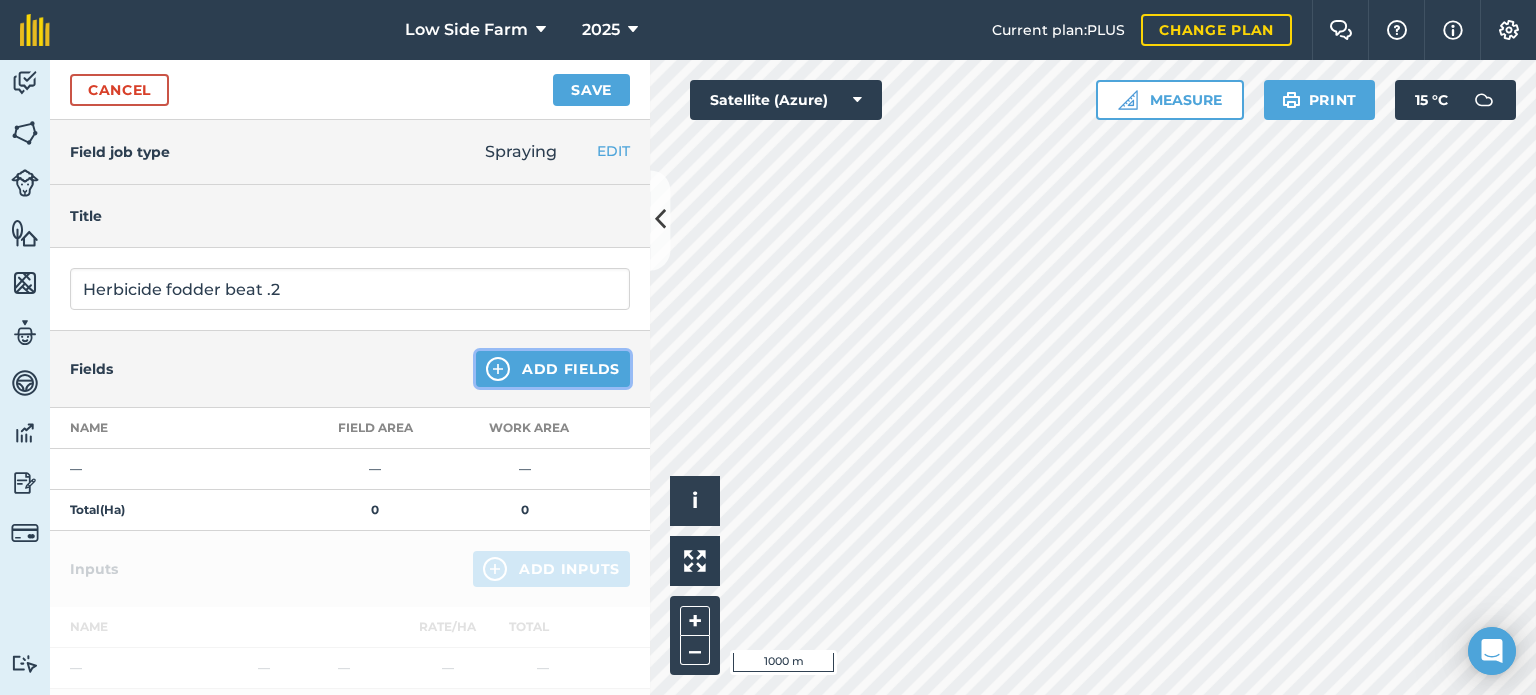 click on "Add Fields" at bounding box center (553, 369) 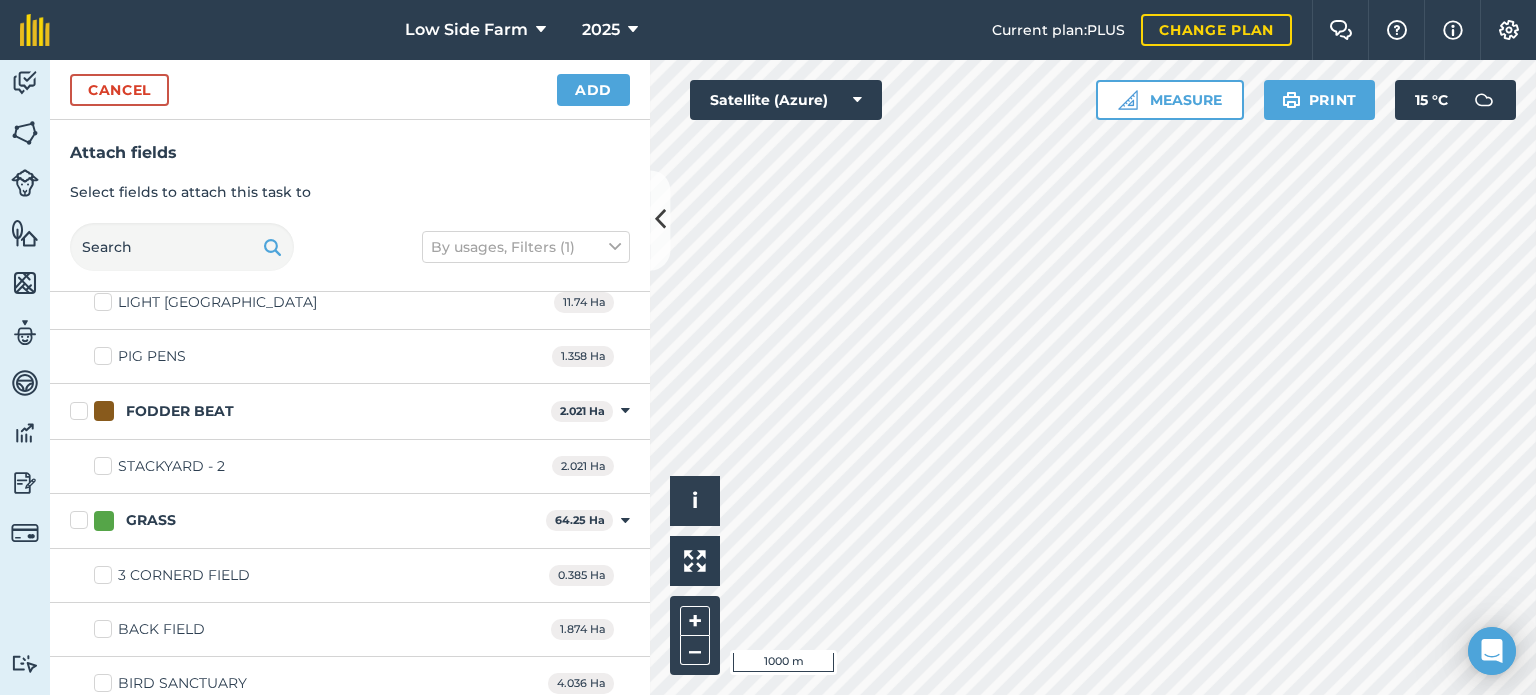 scroll, scrollTop: 744, scrollLeft: 0, axis: vertical 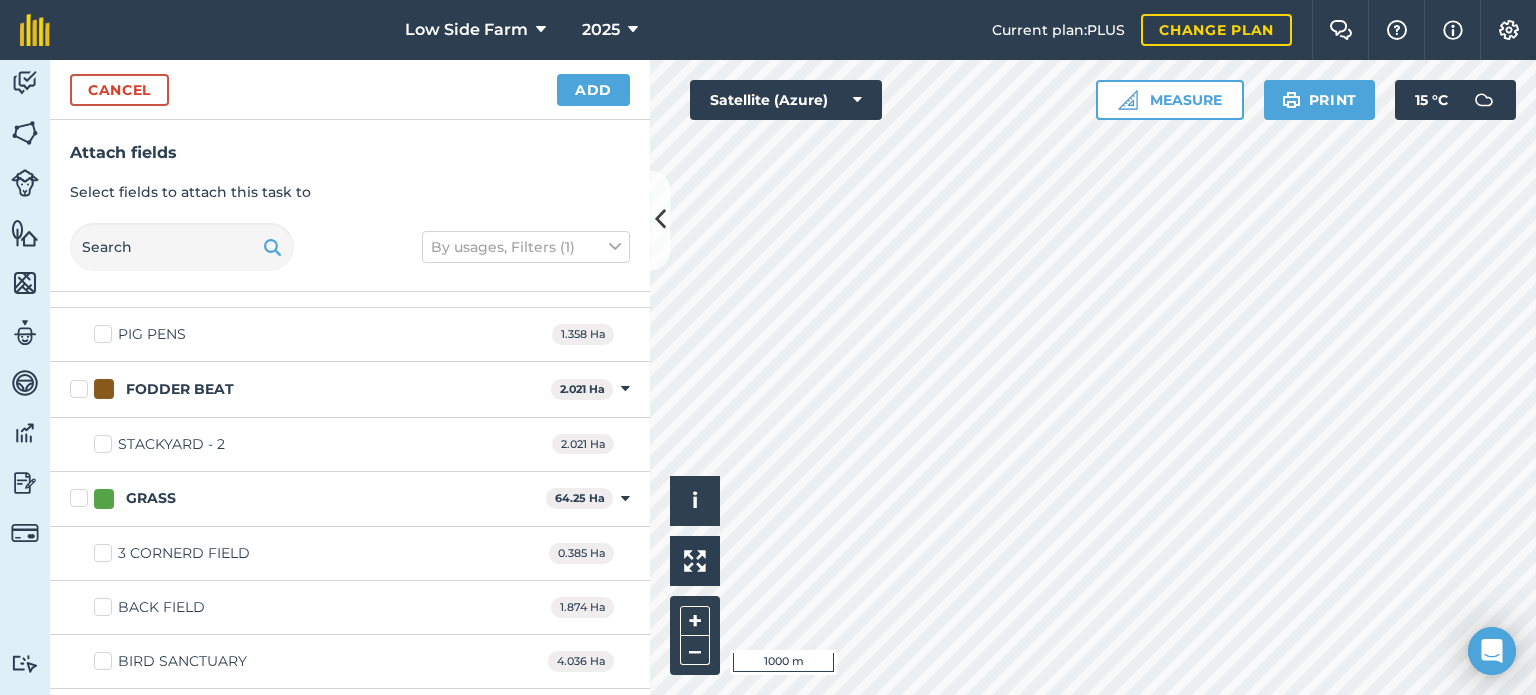 click on "FODDER BEAT" at bounding box center [306, 389] 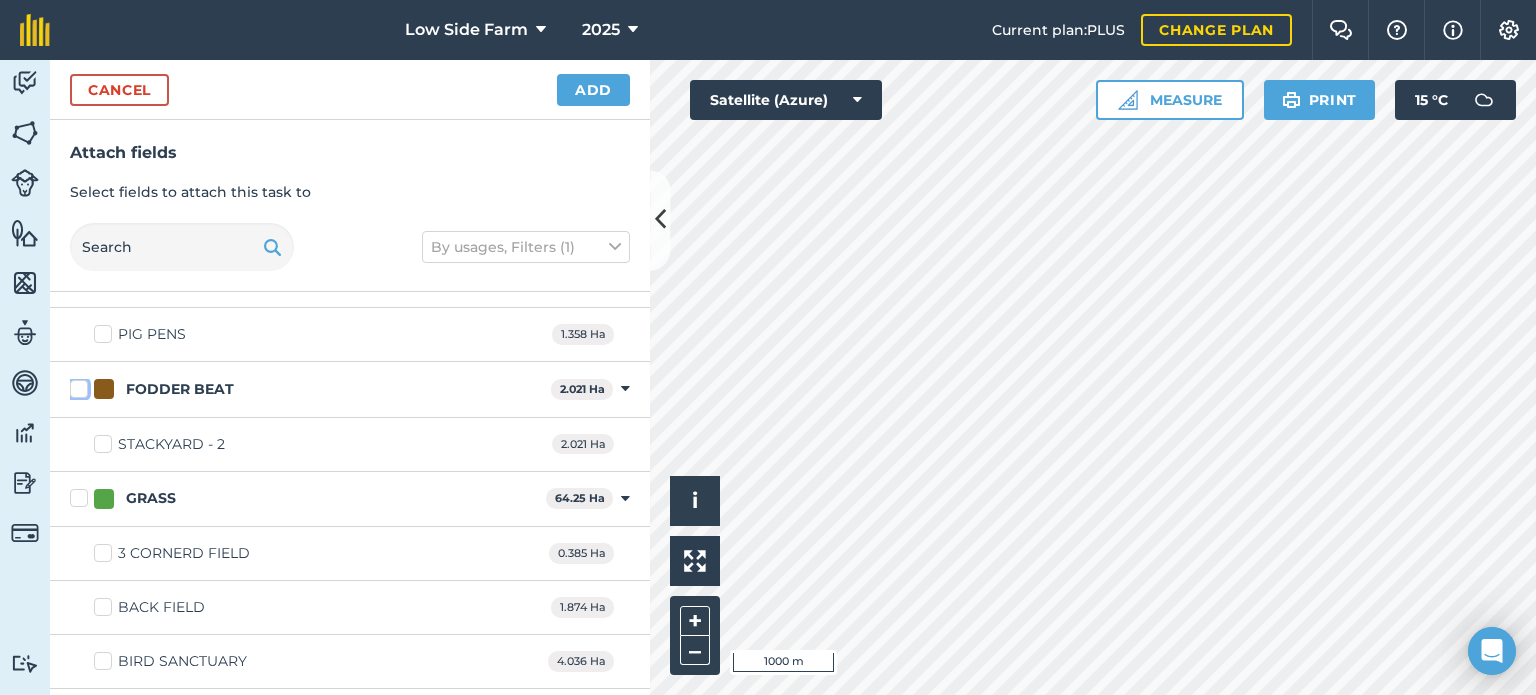 click on "FODDER BEAT" at bounding box center [76, 385] 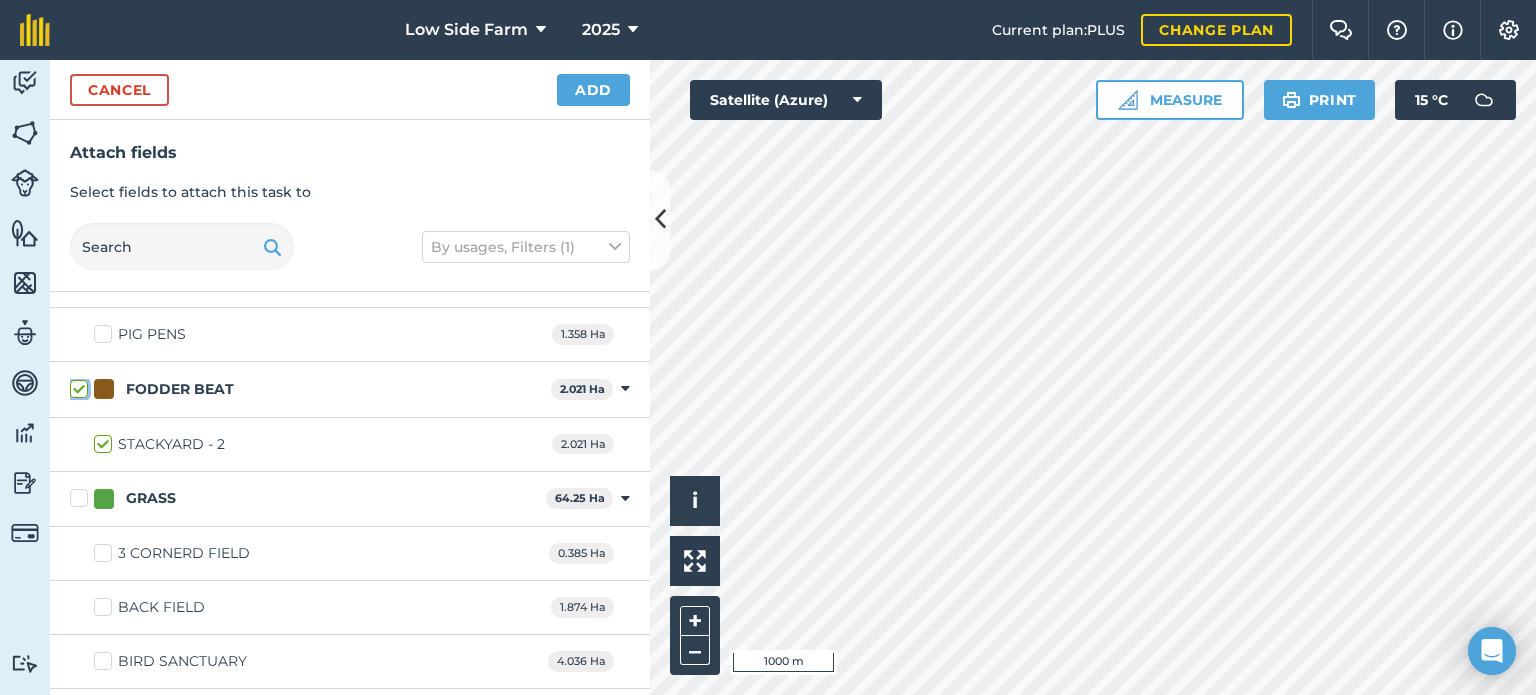 checkbox on "true" 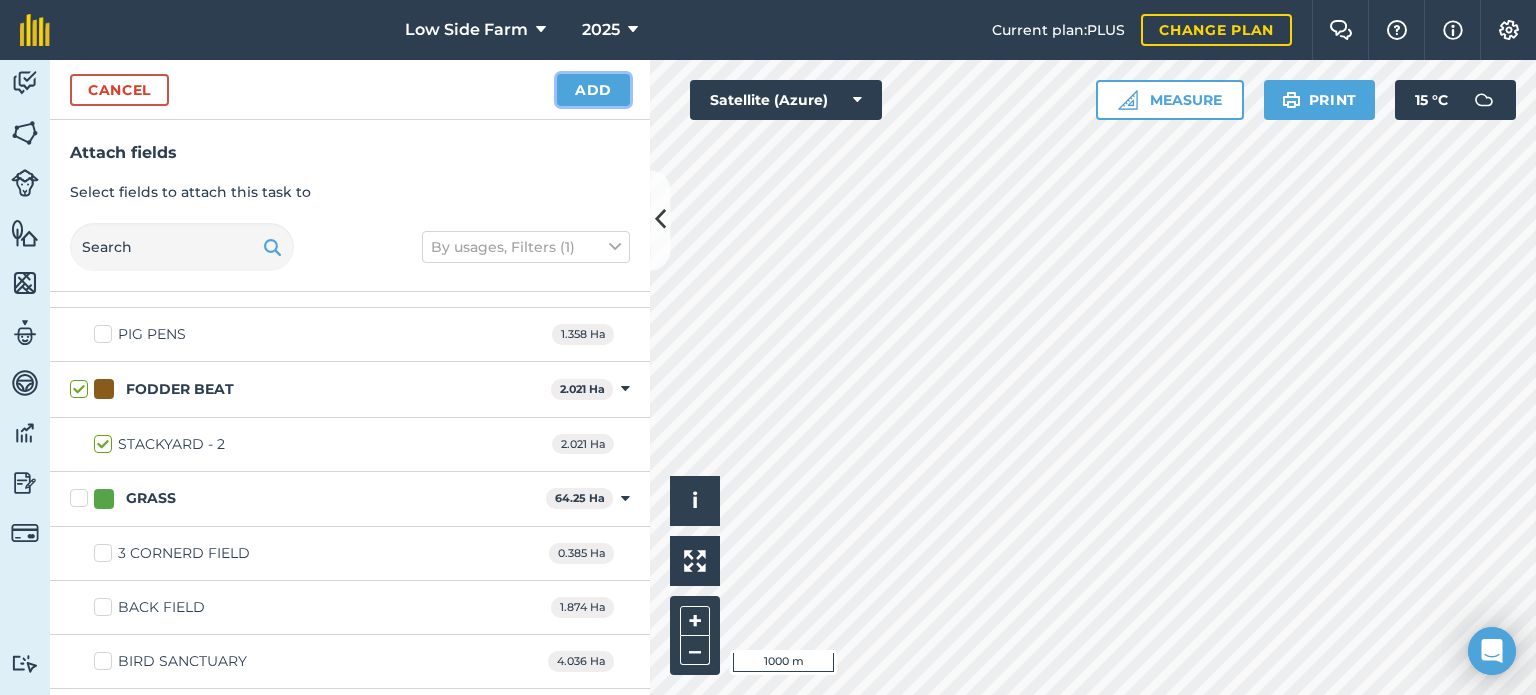 click on "Add" at bounding box center [593, 90] 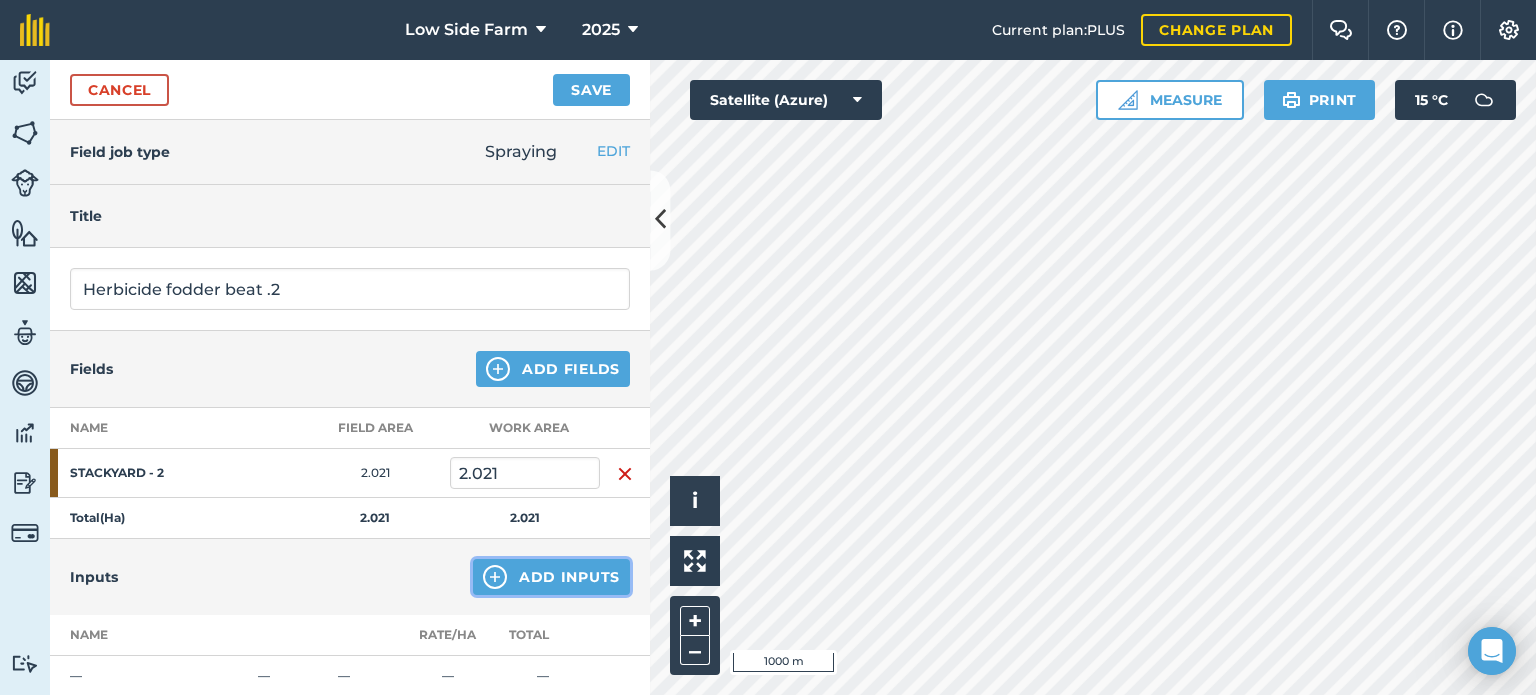 click on "Add Inputs" at bounding box center (551, 577) 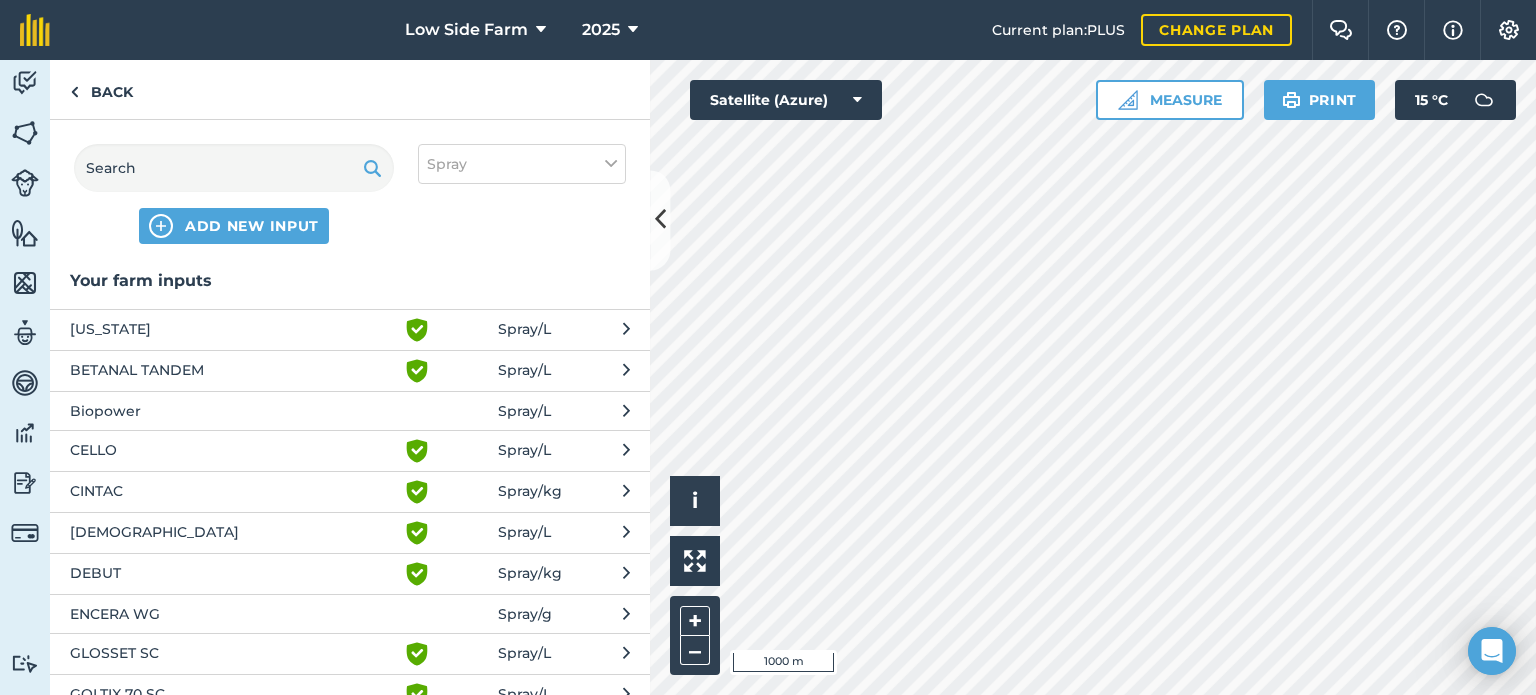 click on "BETANAL TANDEM" at bounding box center (233, 371) 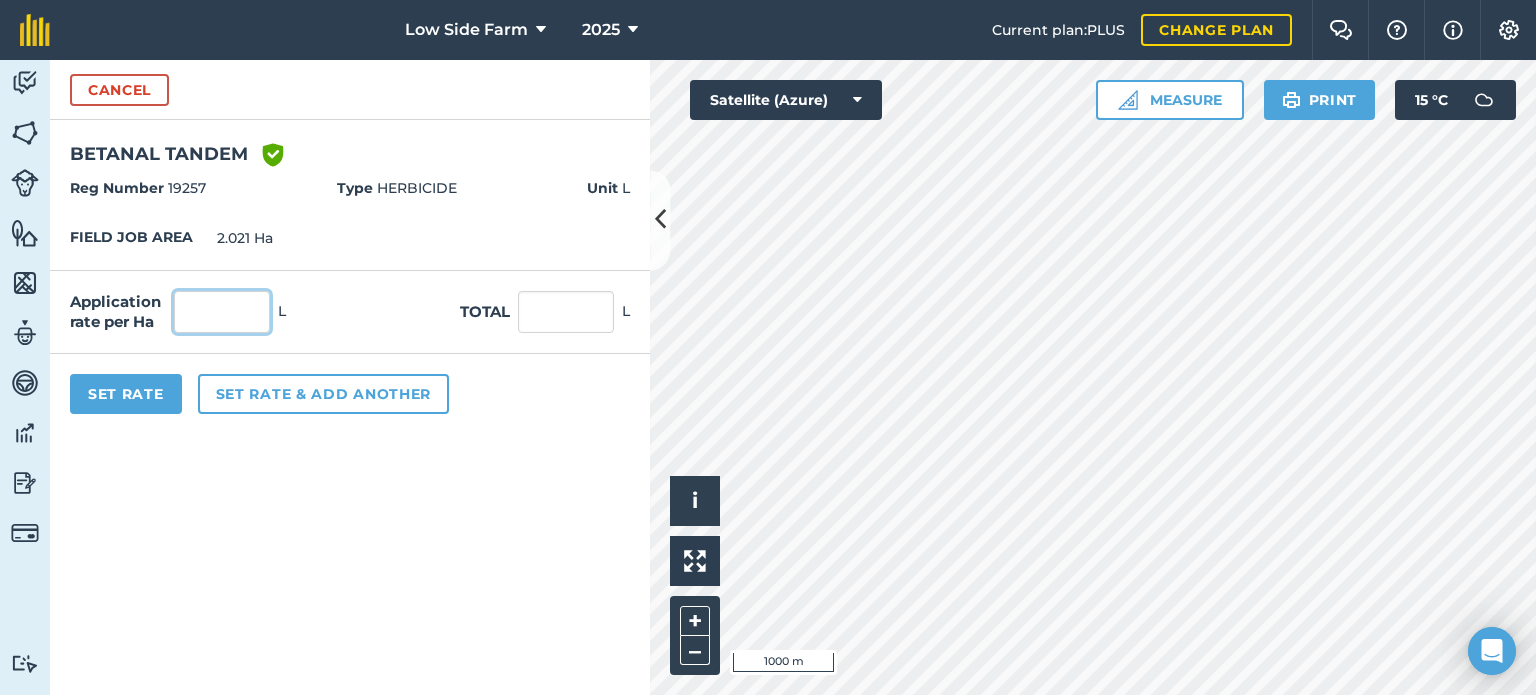 click at bounding box center (222, 312) 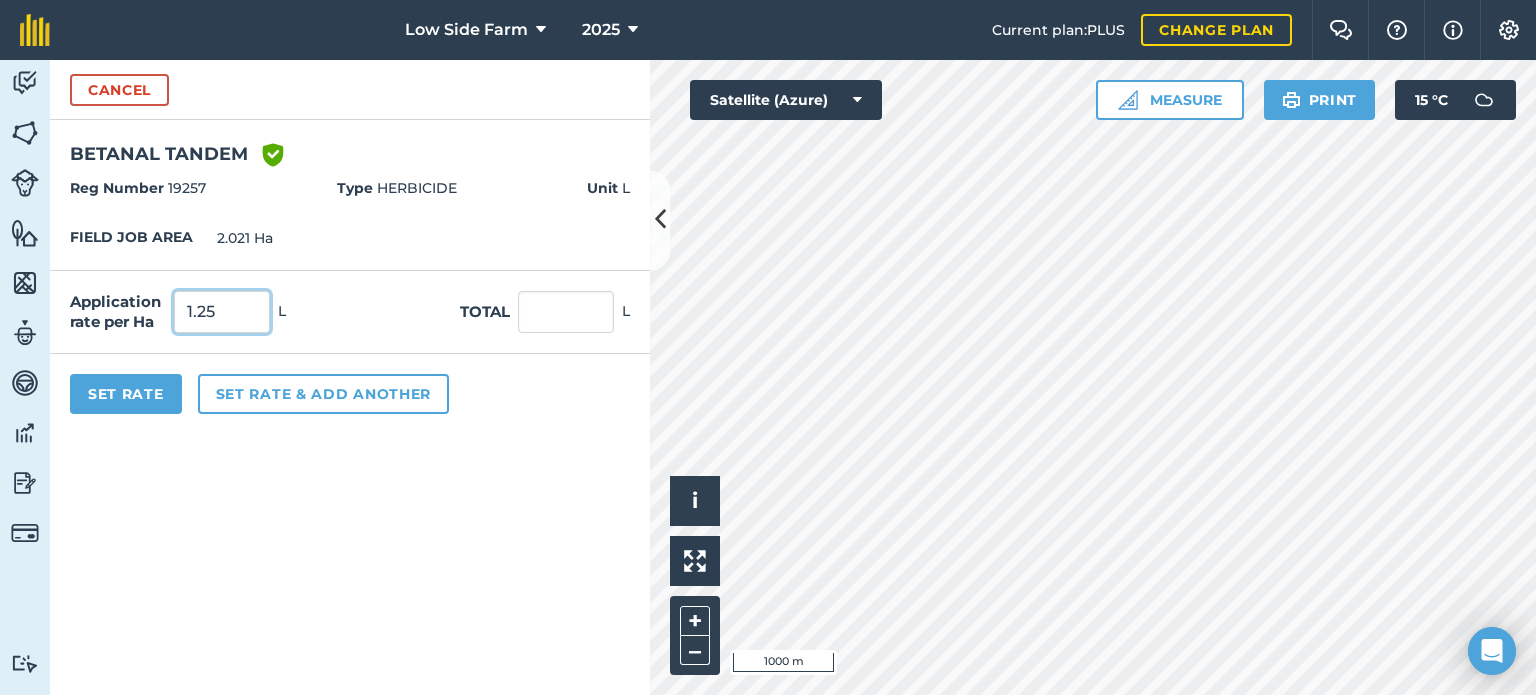 type on "1.25" 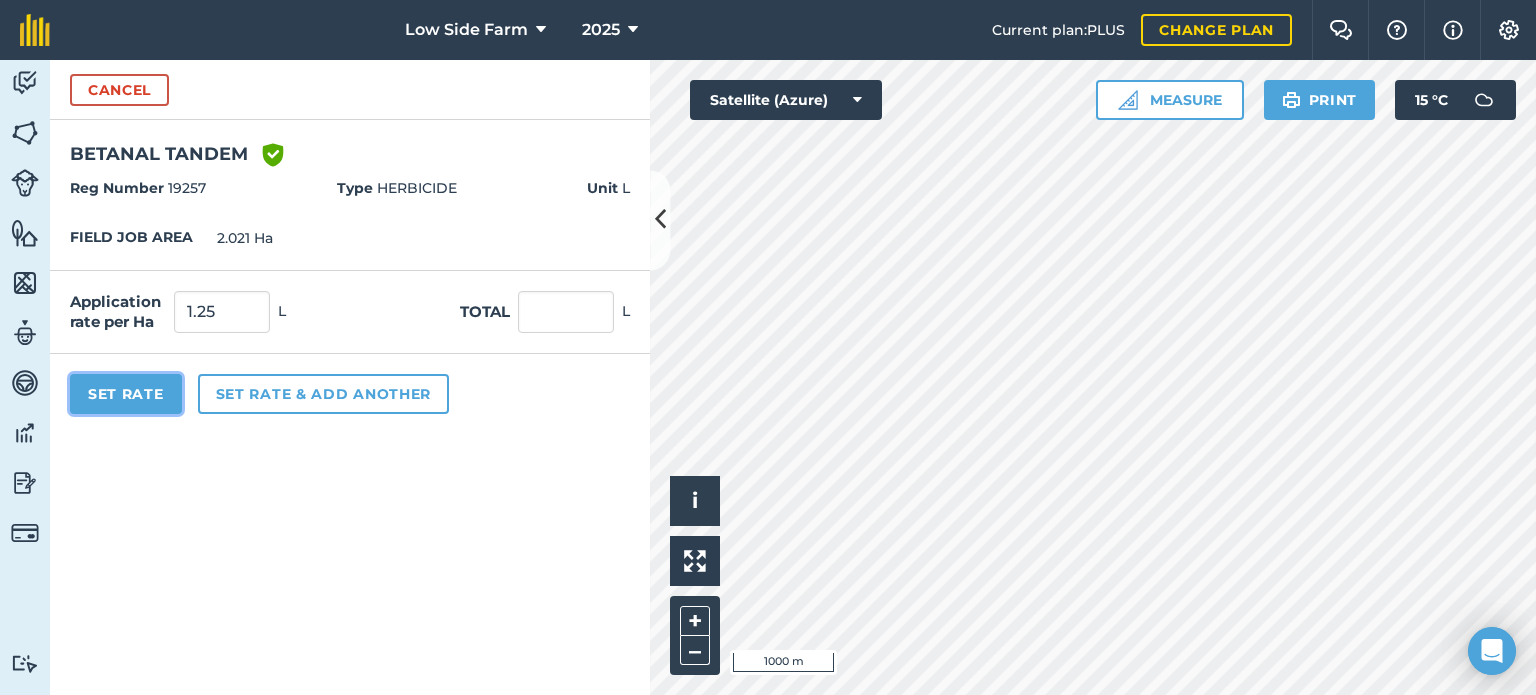type on "2.526" 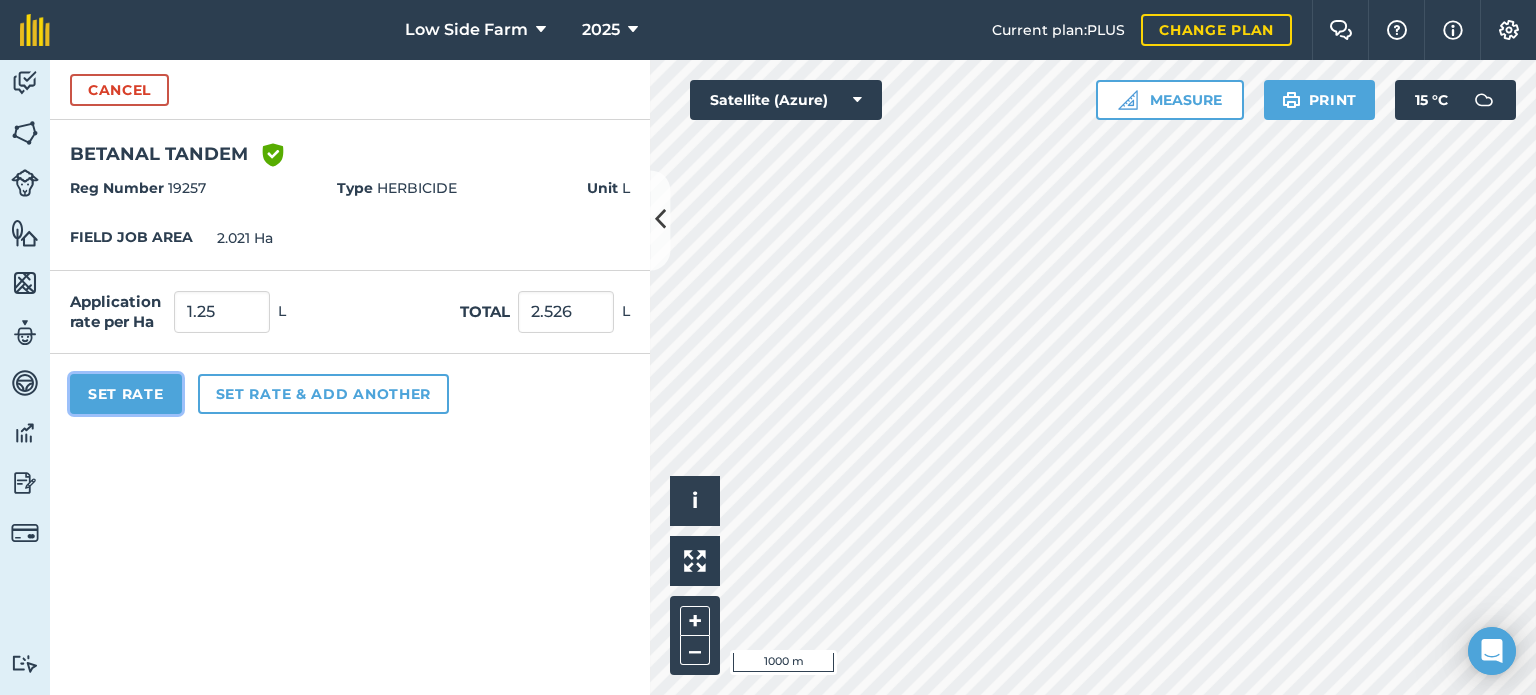 click on "Set Rate" at bounding box center [126, 394] 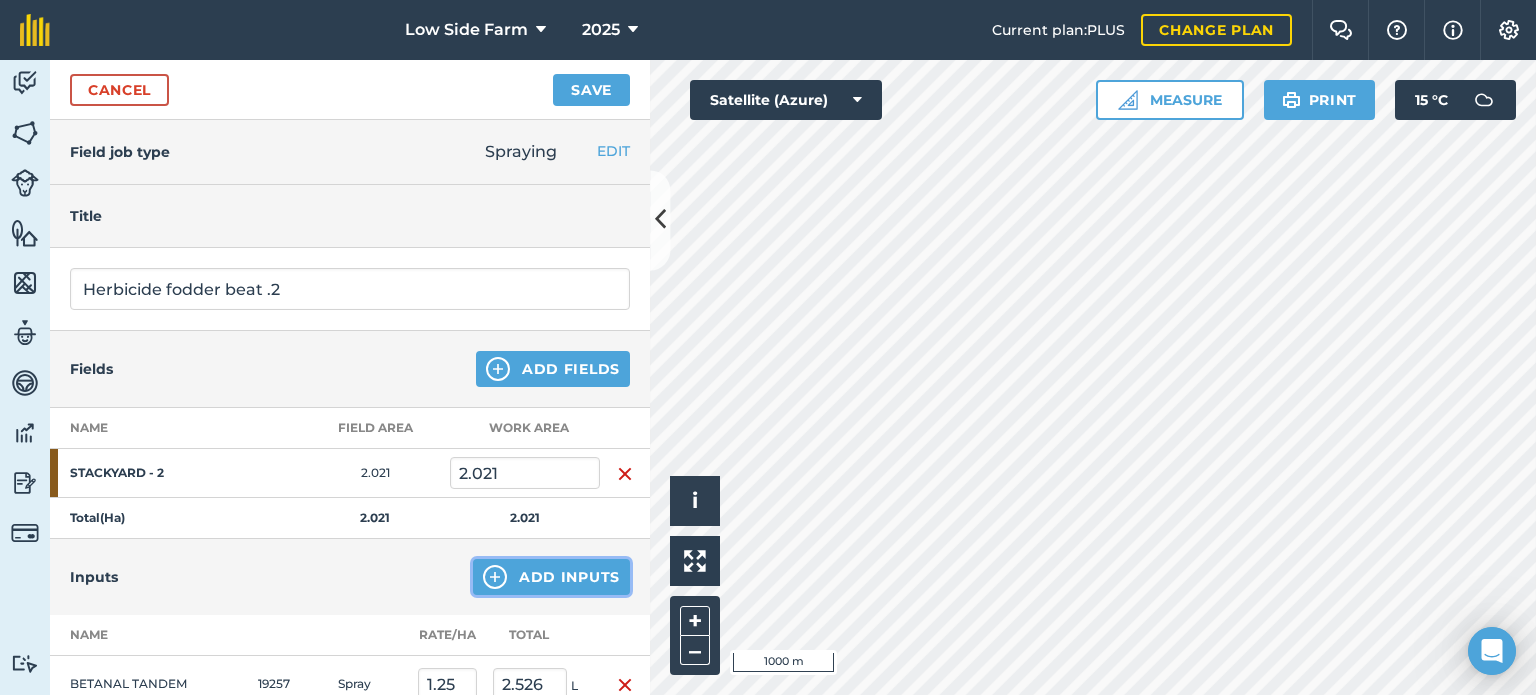 click on "Add Inputs" at bounding box center [551, 577] 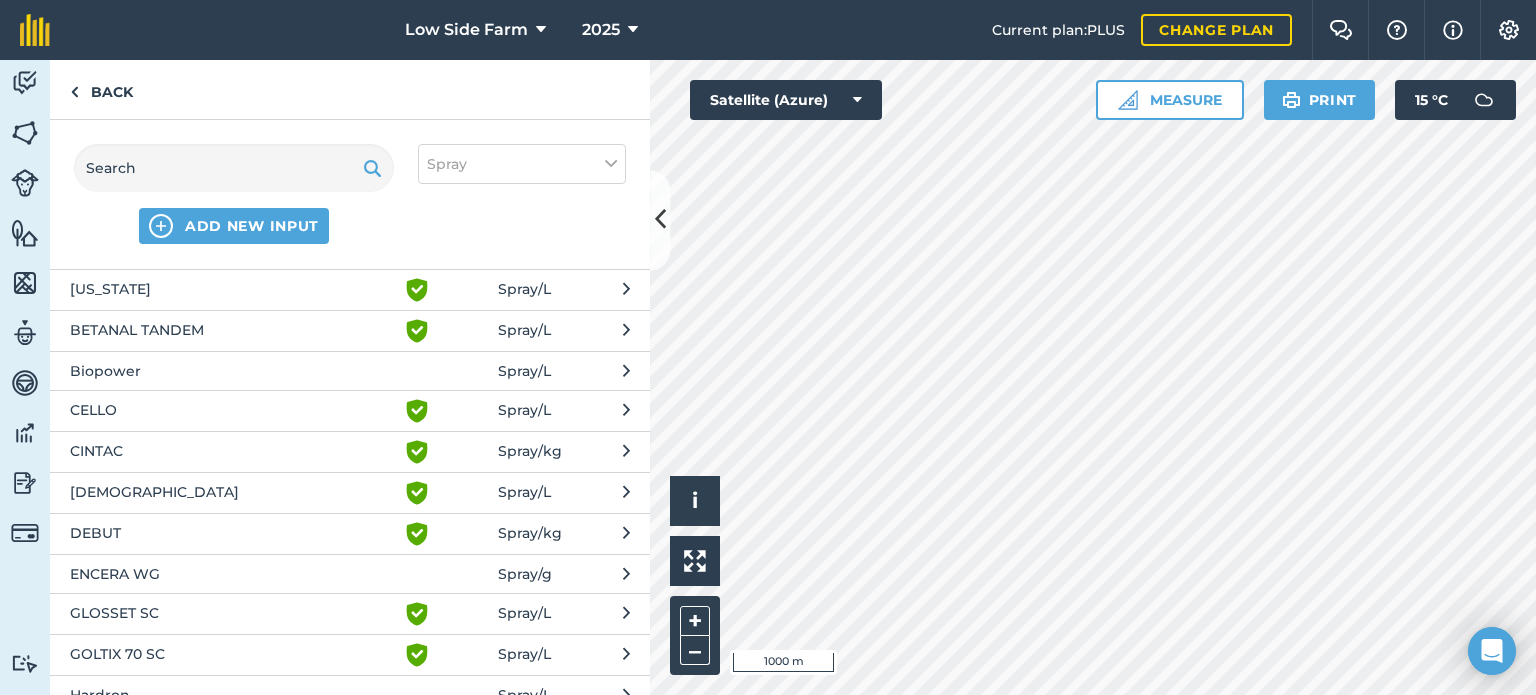 scroll, scrollTop: 80, scrollLeft: 0, axis: vertical 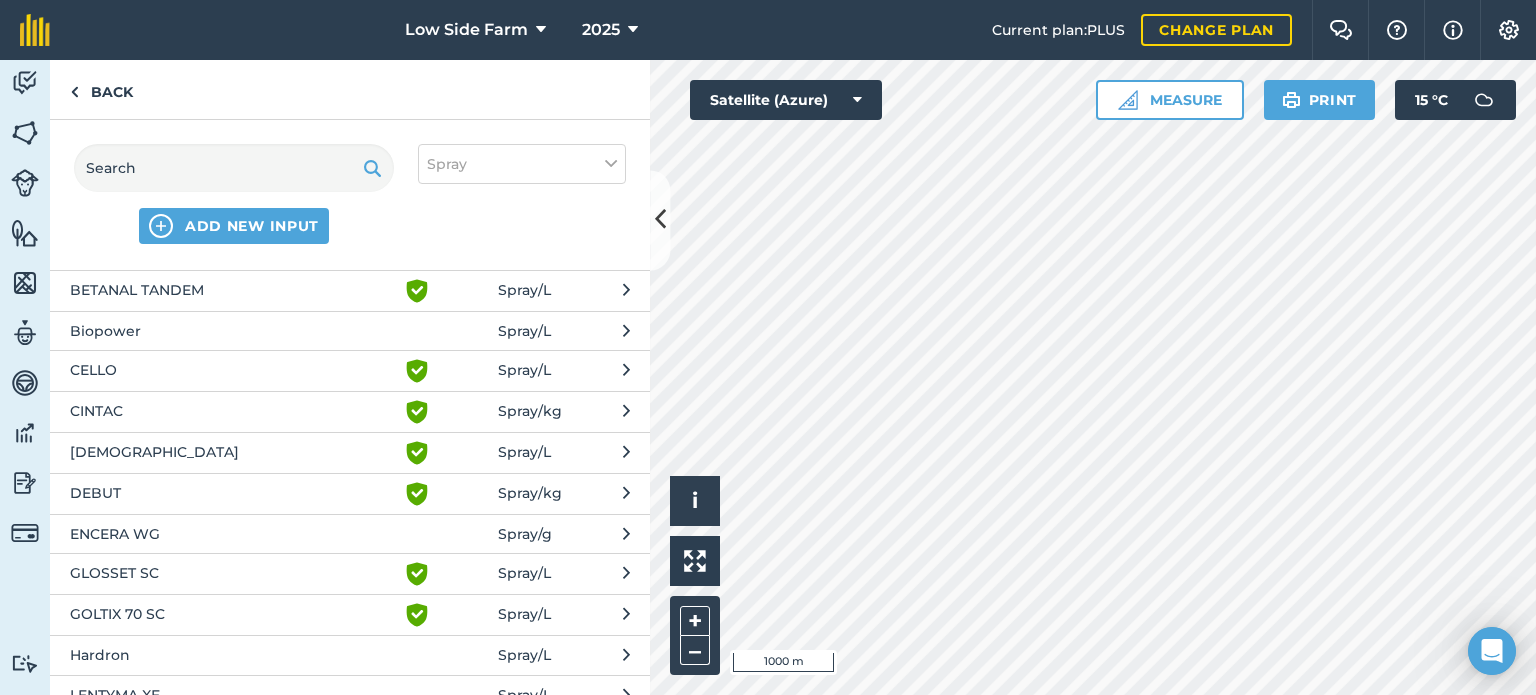 click on "GOLTIX 70 SC" at bounding box center (233, 615) 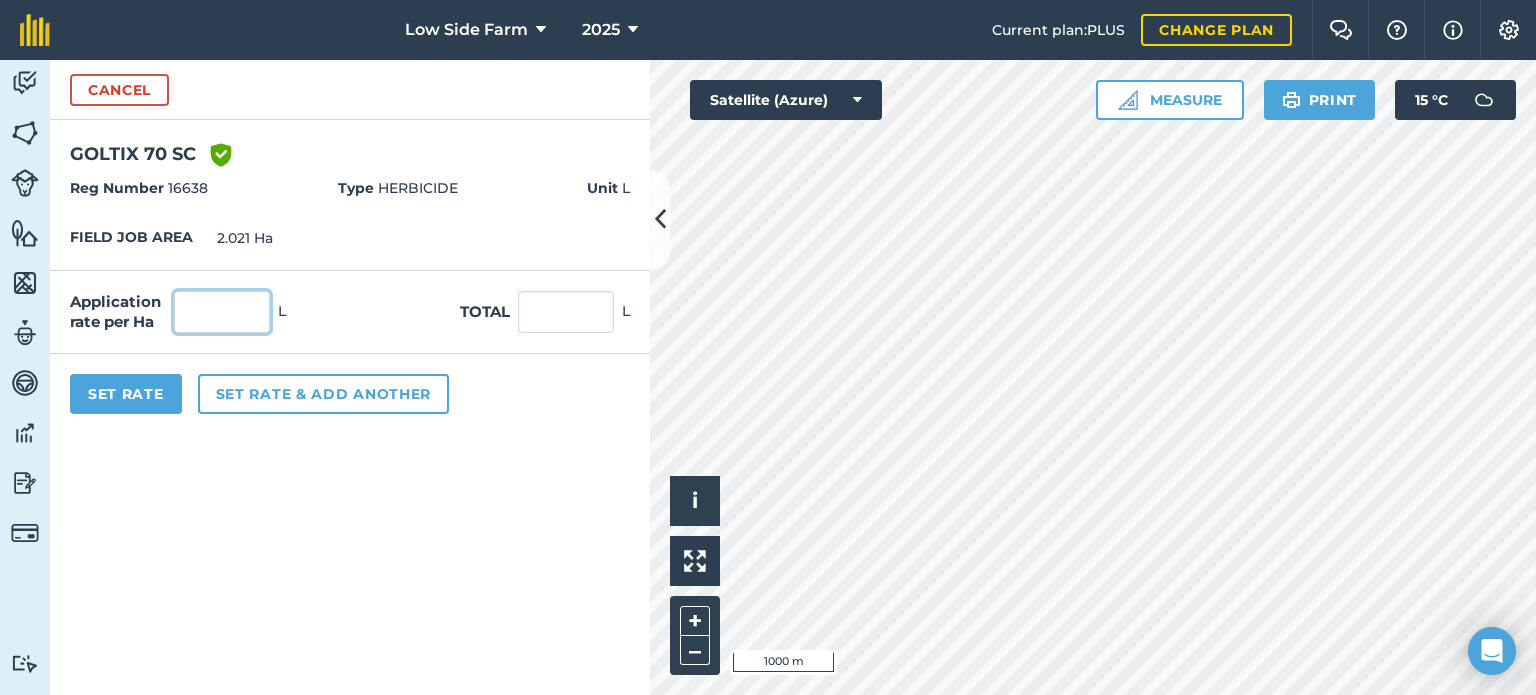 click at bounding box center (222, 312) 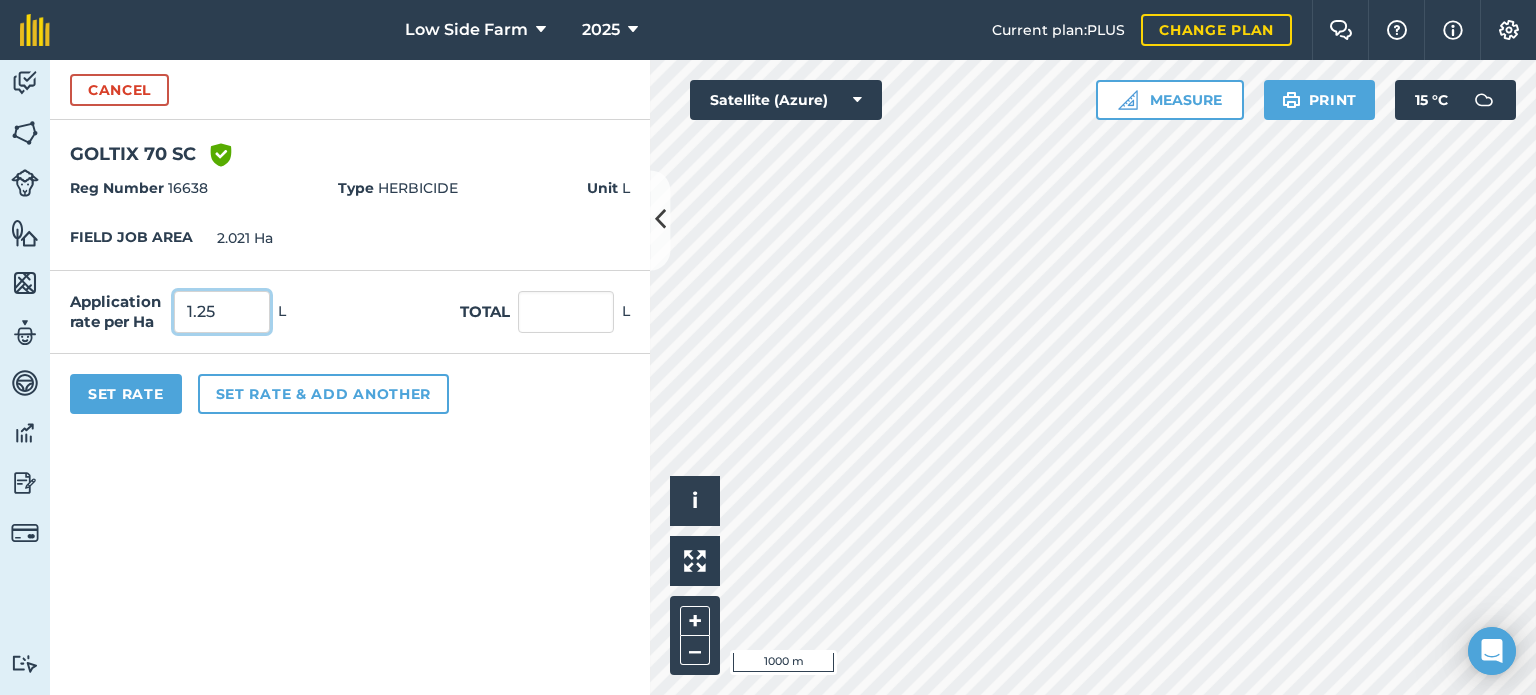 type on "1.25" 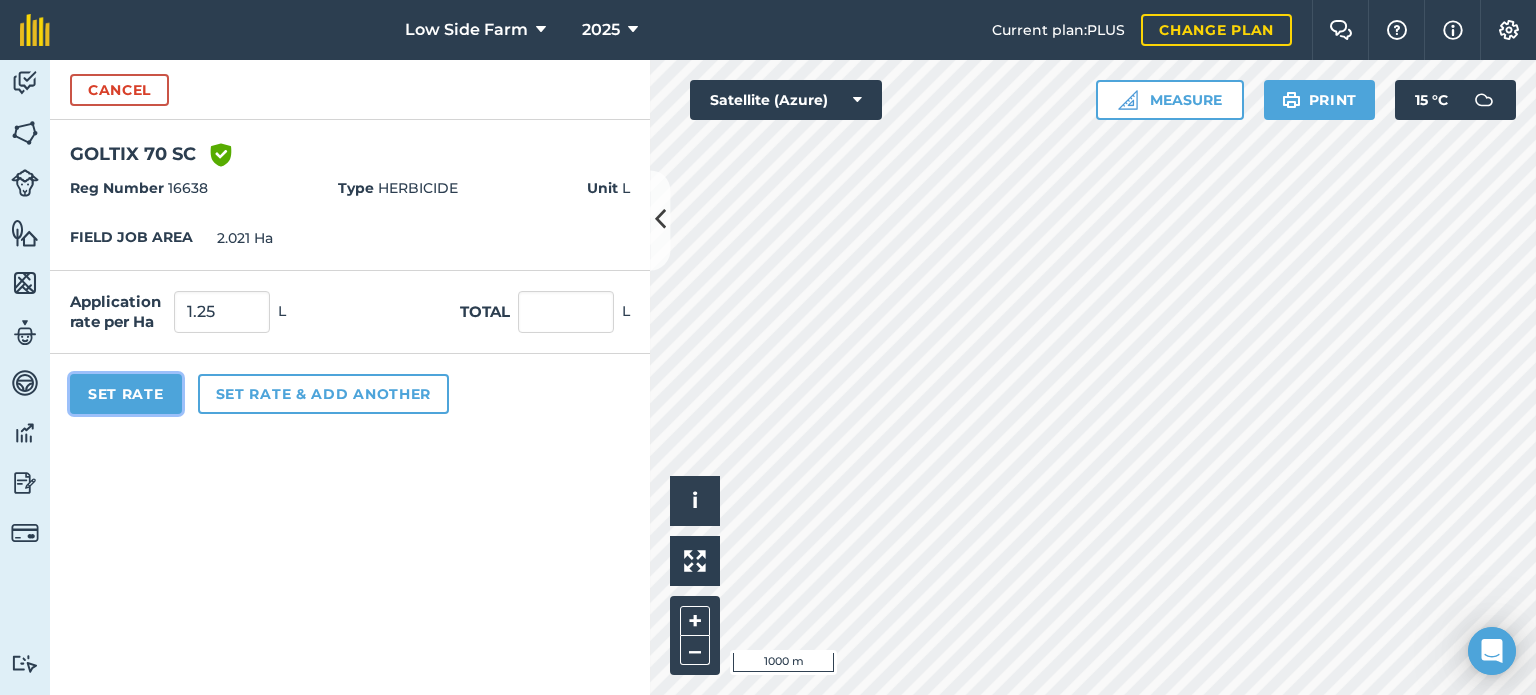 type on "2.526" 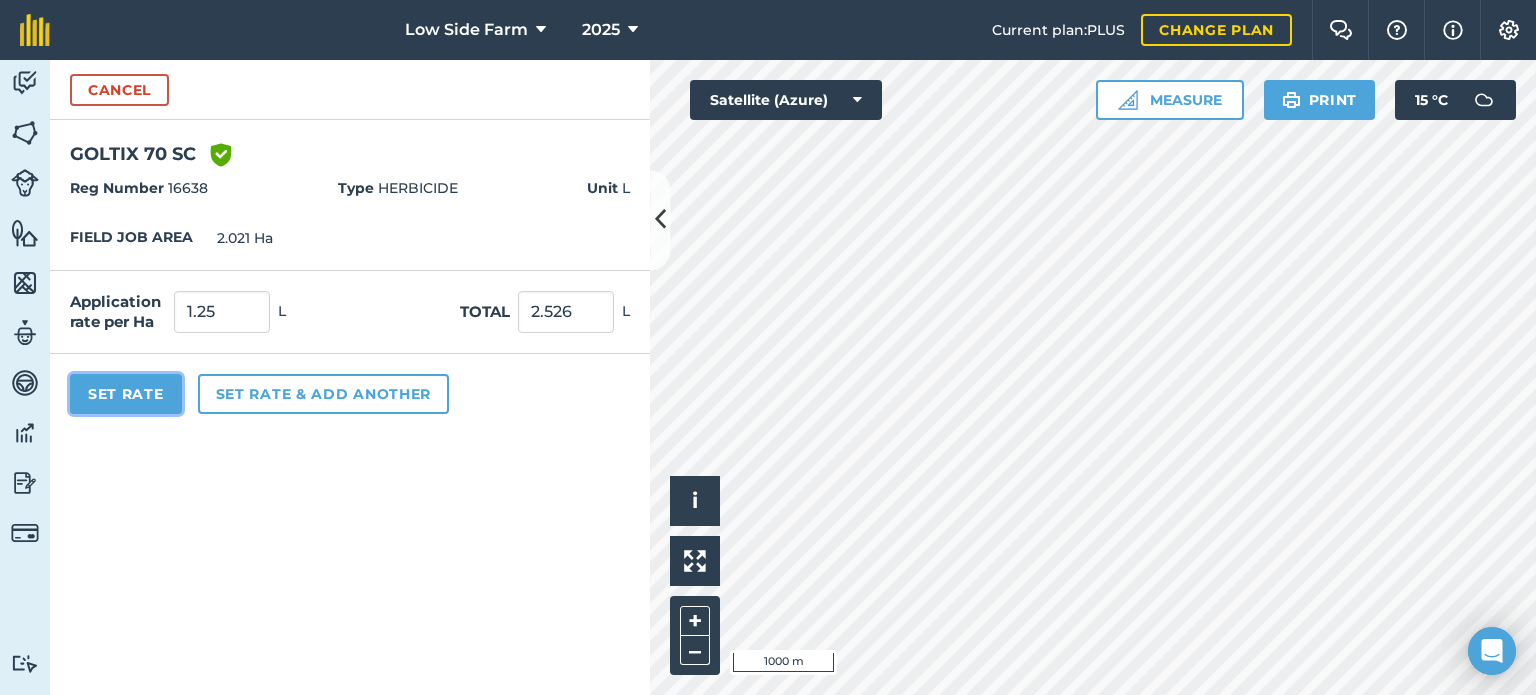 click on "Set Rate" at bounding box center (126, 394) 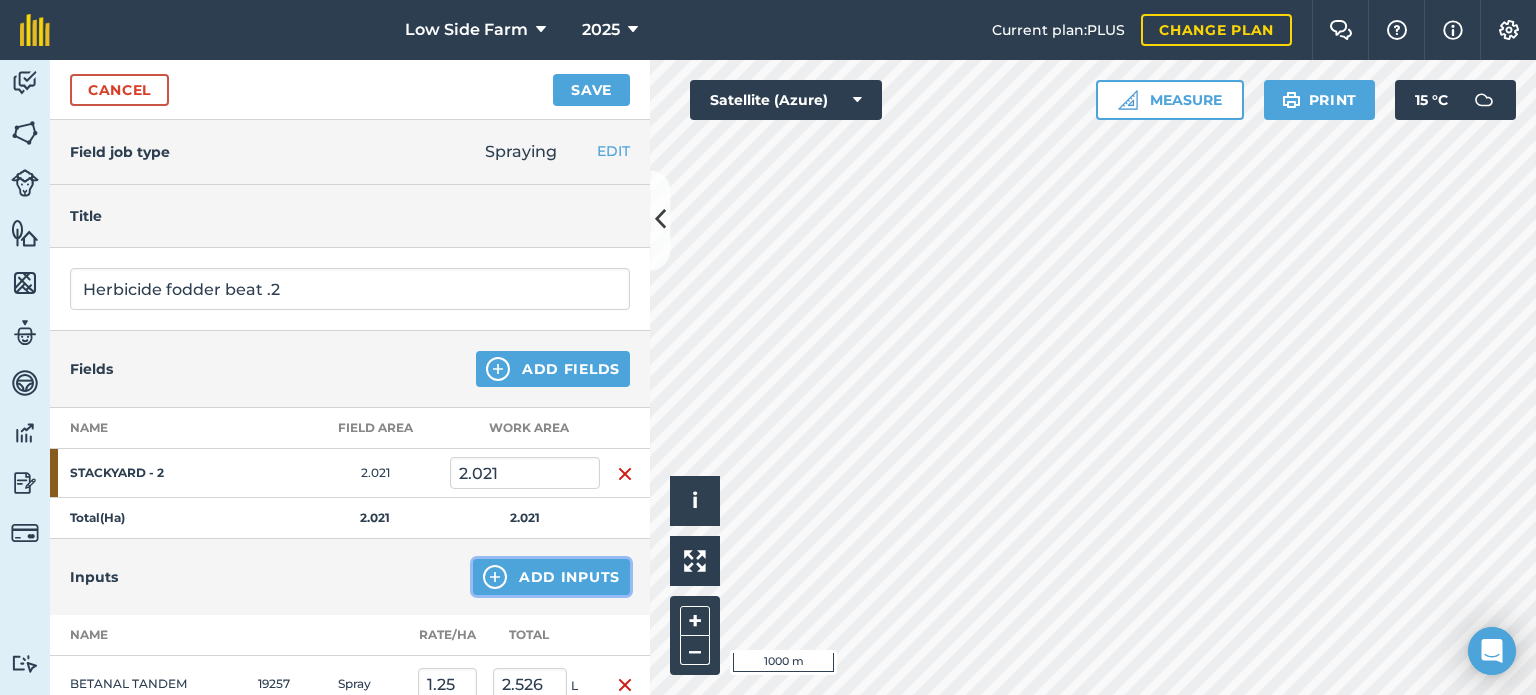 click on "Add Inputs" at bounding box center [551, 577] 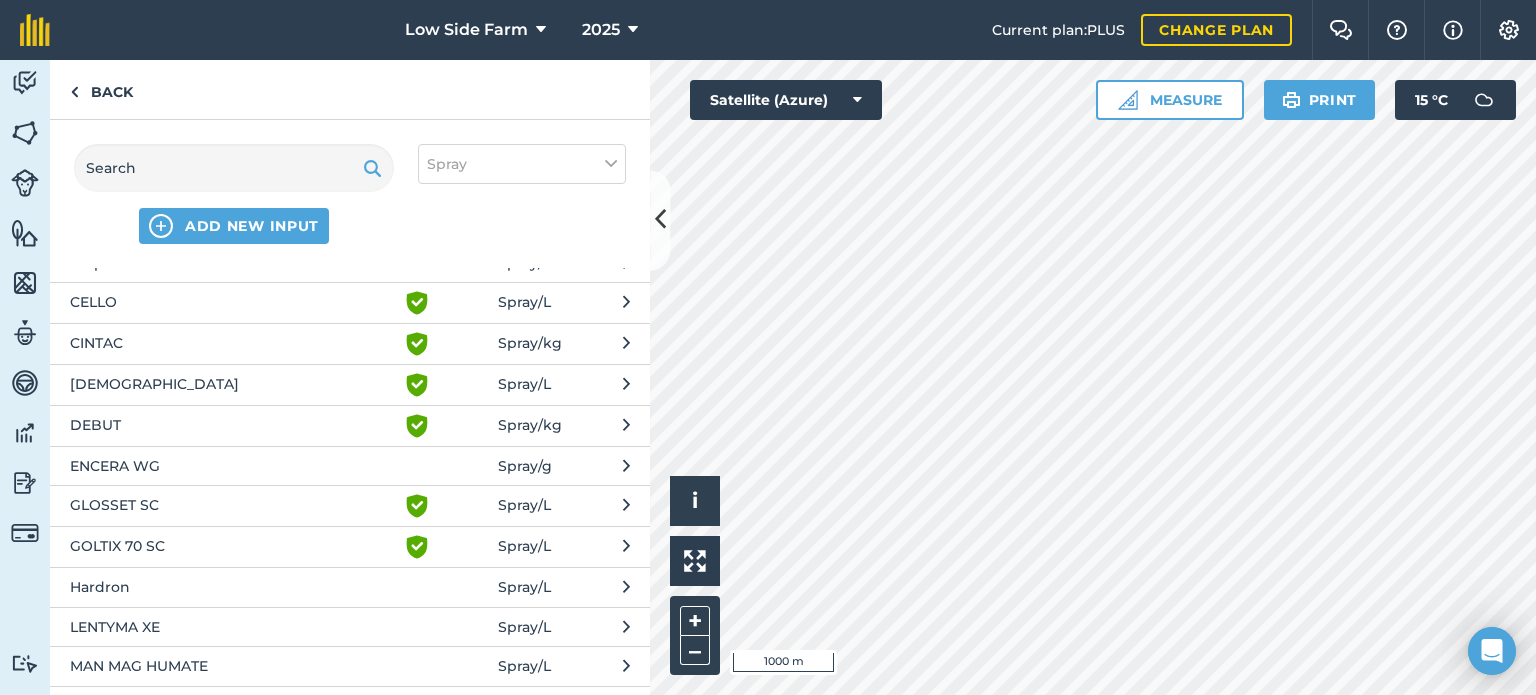 scroll, scrollTop: 147, scrollLeft: 0, axis: vertical 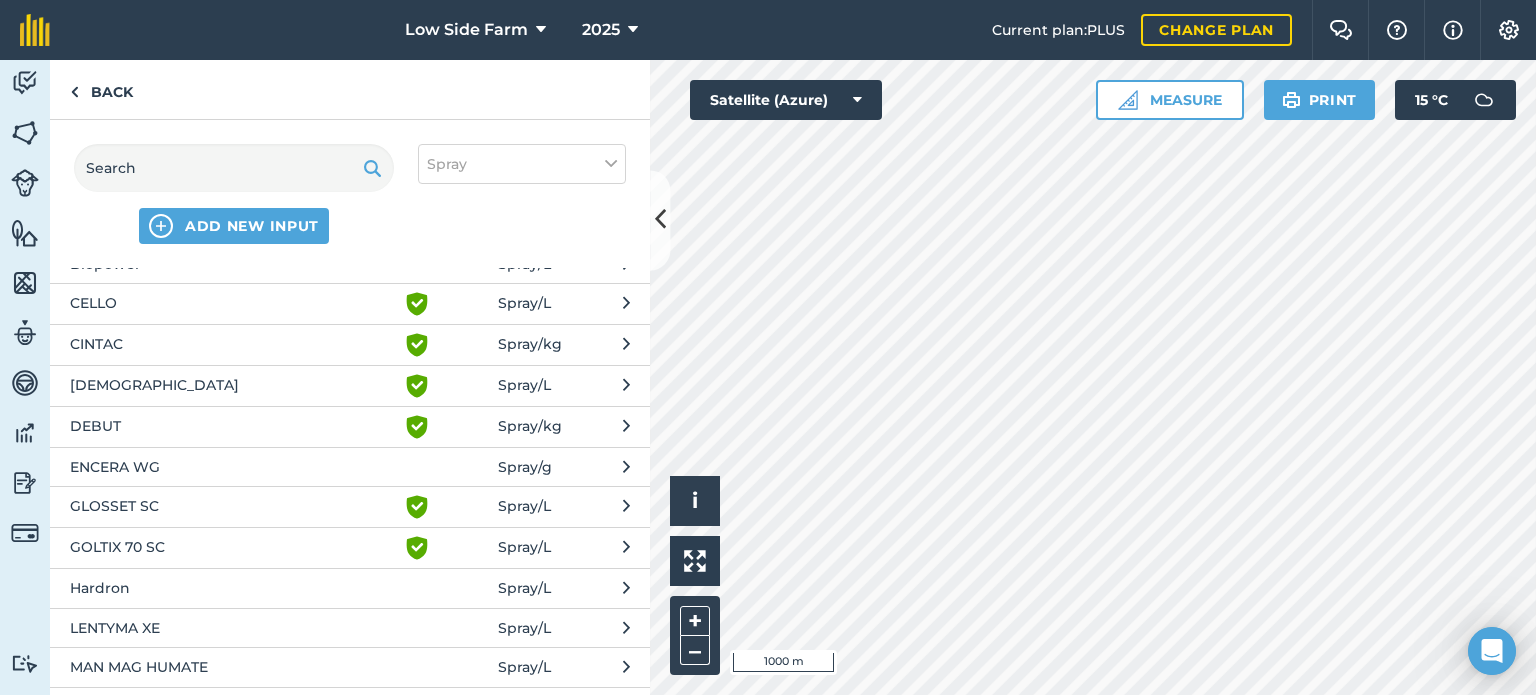 click on "DEBUT" at bounding box center (233, 427) 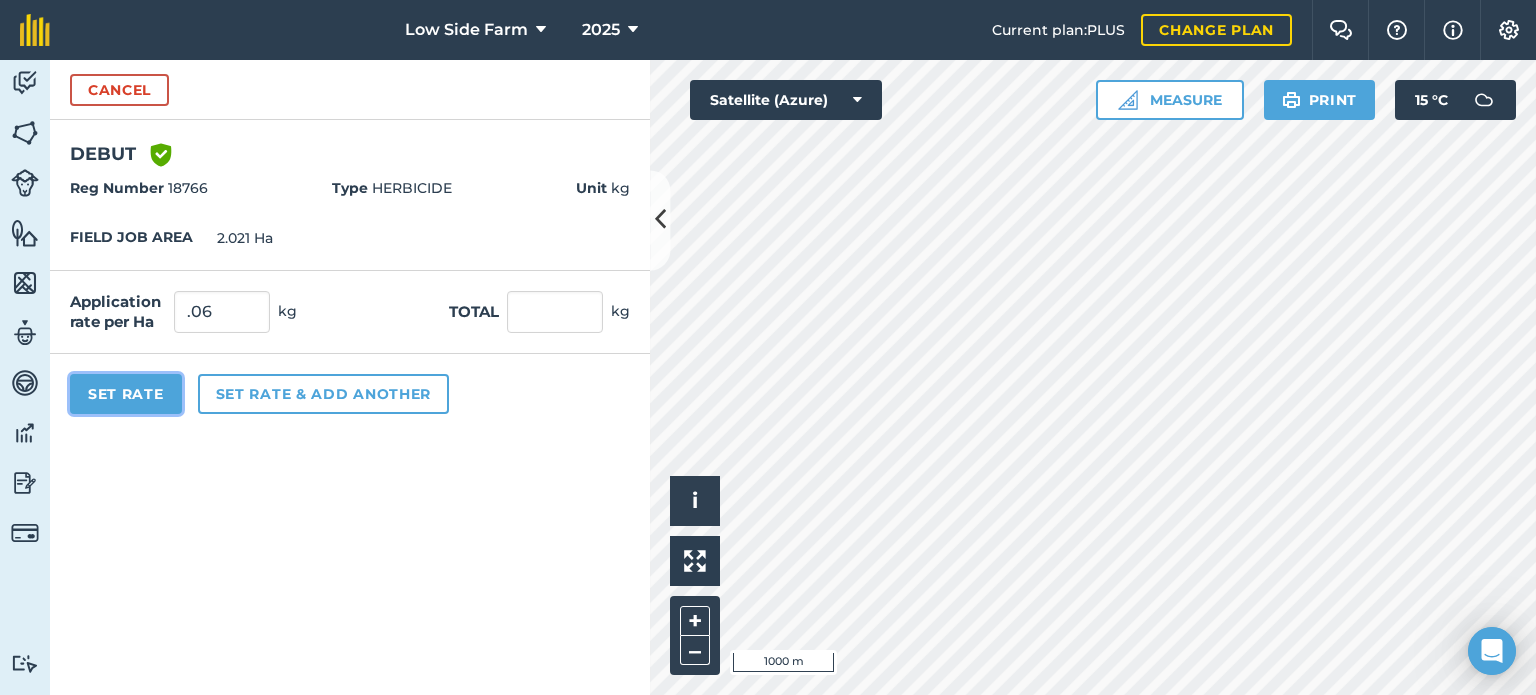 type on "0.121" 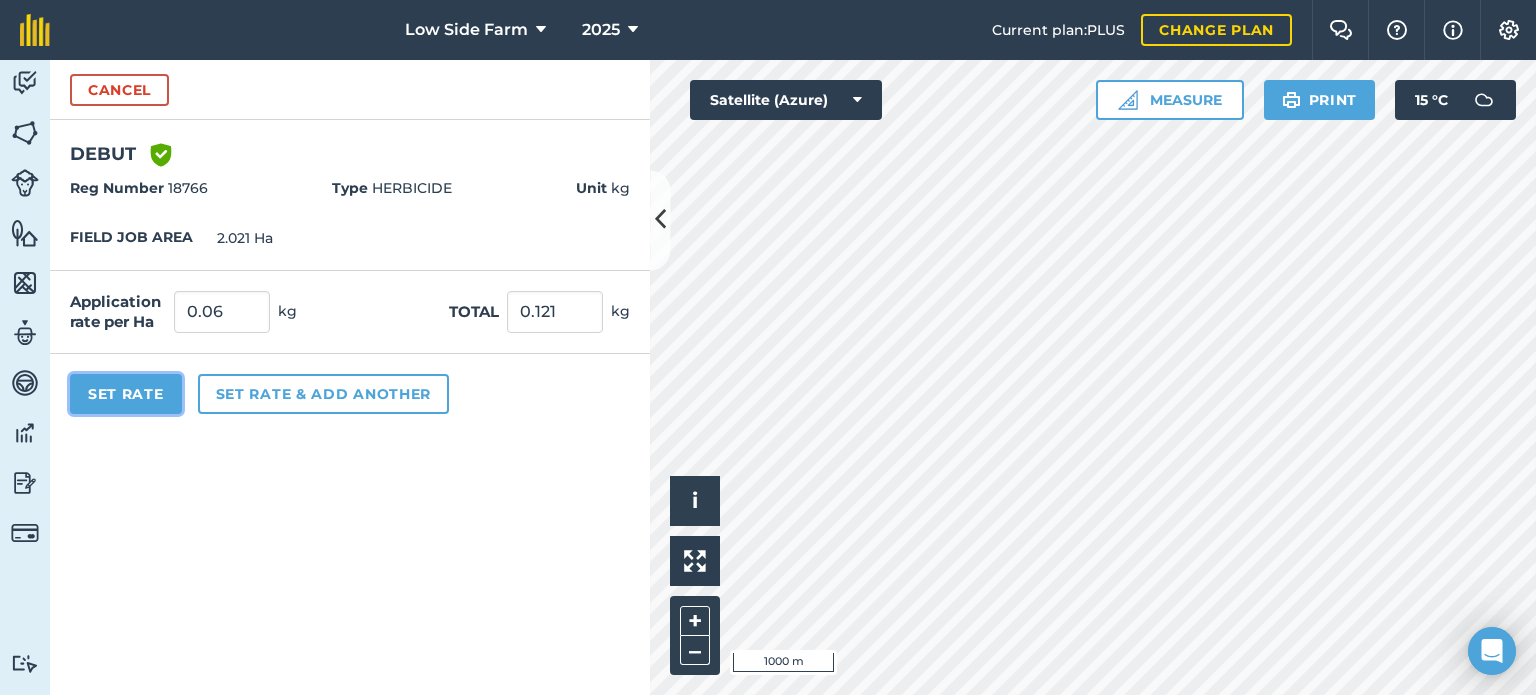 click on "Set Rate" at bounding box center [126, 394] 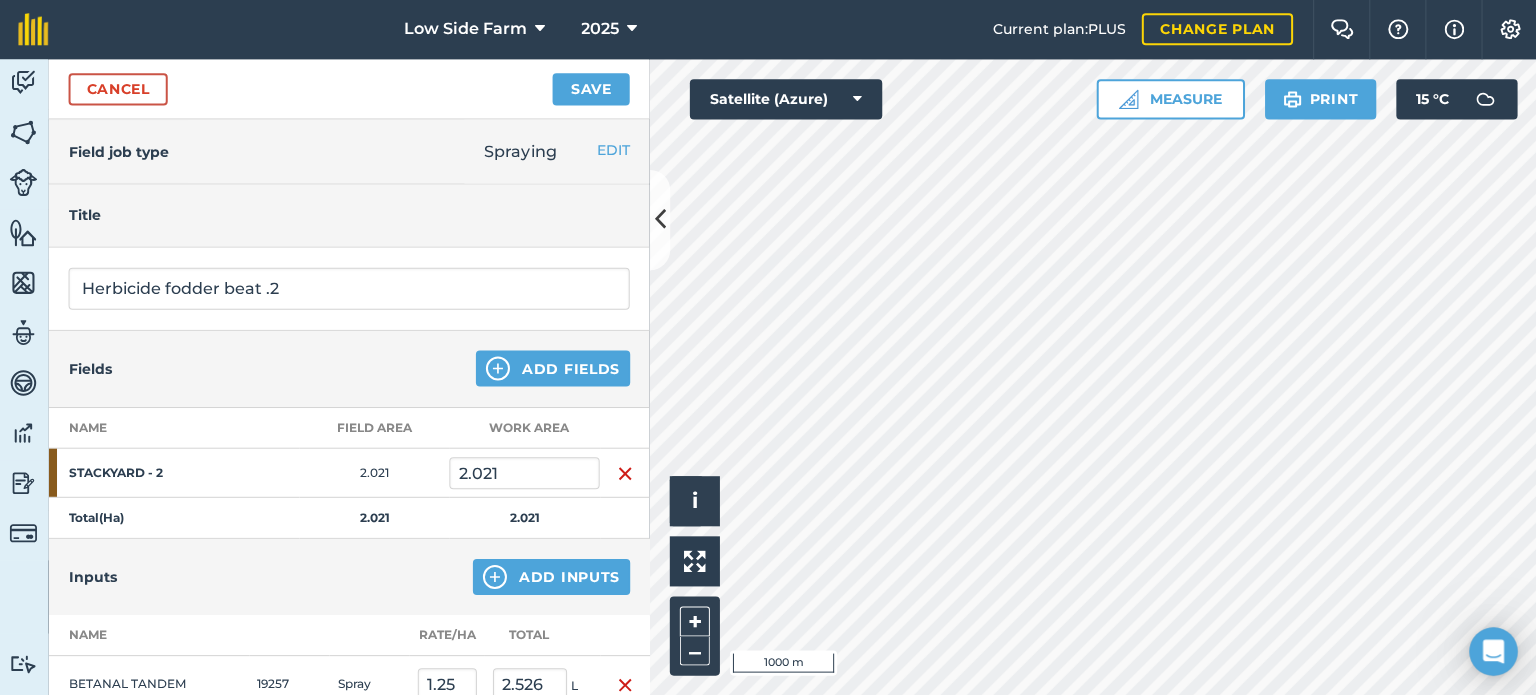 scroll, scrollTop: 0, scrollLeft: 0, axis: both 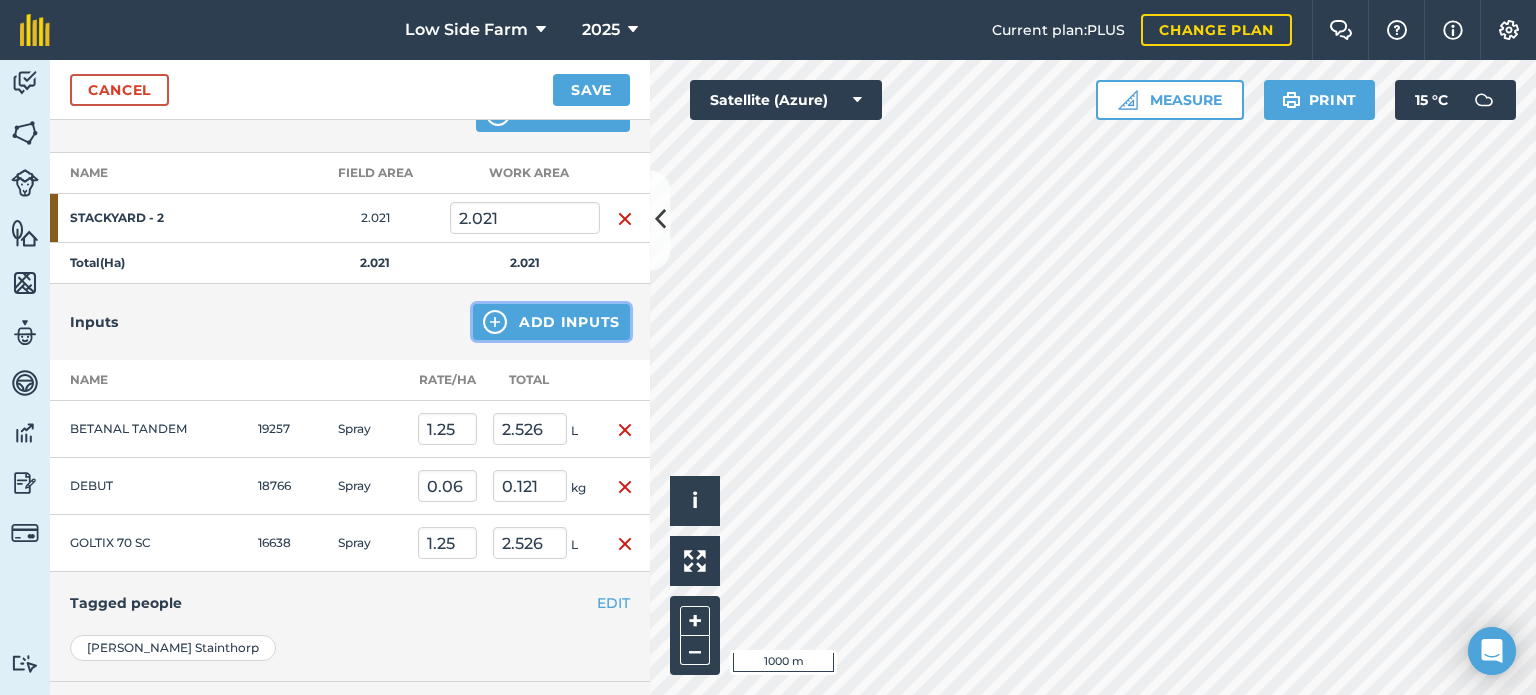 click on "Add Inputs" at bounding box center [551, 322] 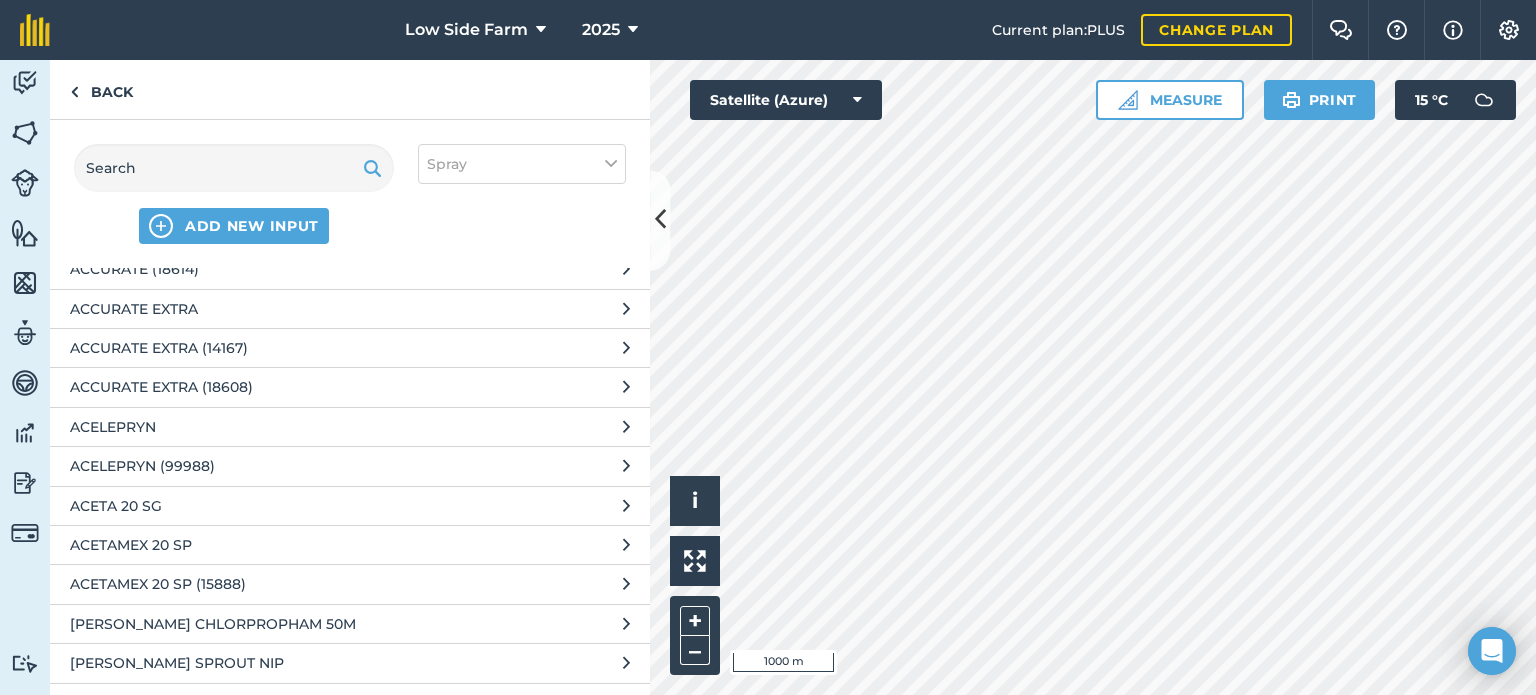 scroll, scrollTop: 2641, scrollLeft: 0, axis: vertical 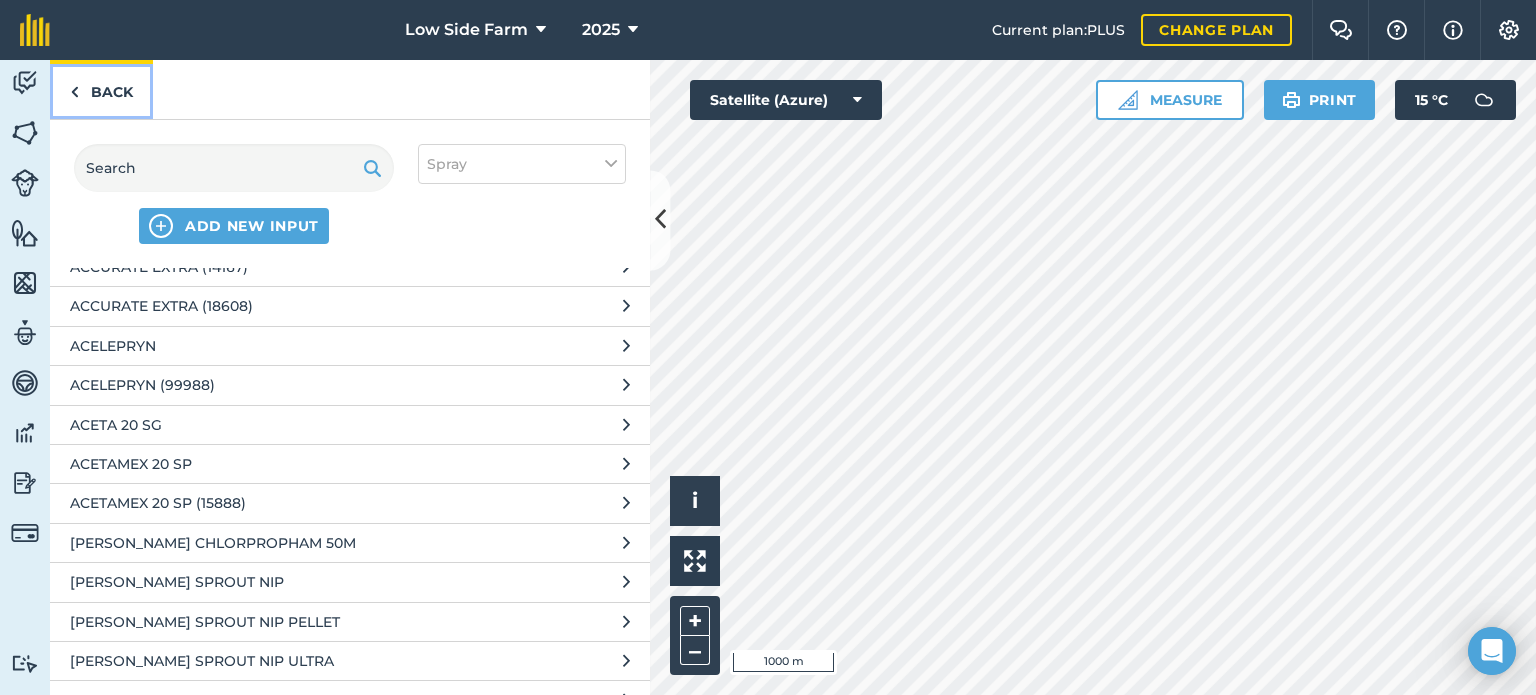 click on "Back" at bounding box center (101, 89) 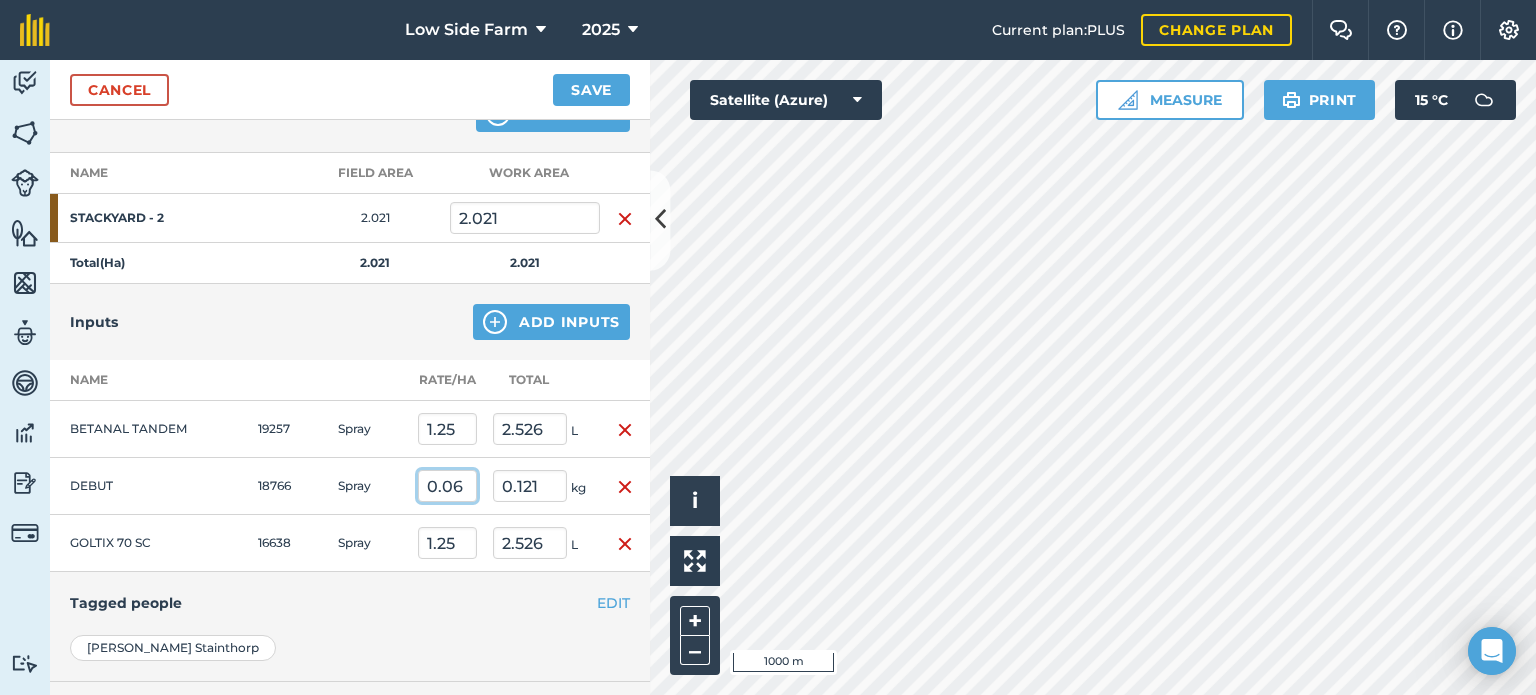 click on "0.06" at bounding box center (447, 486) 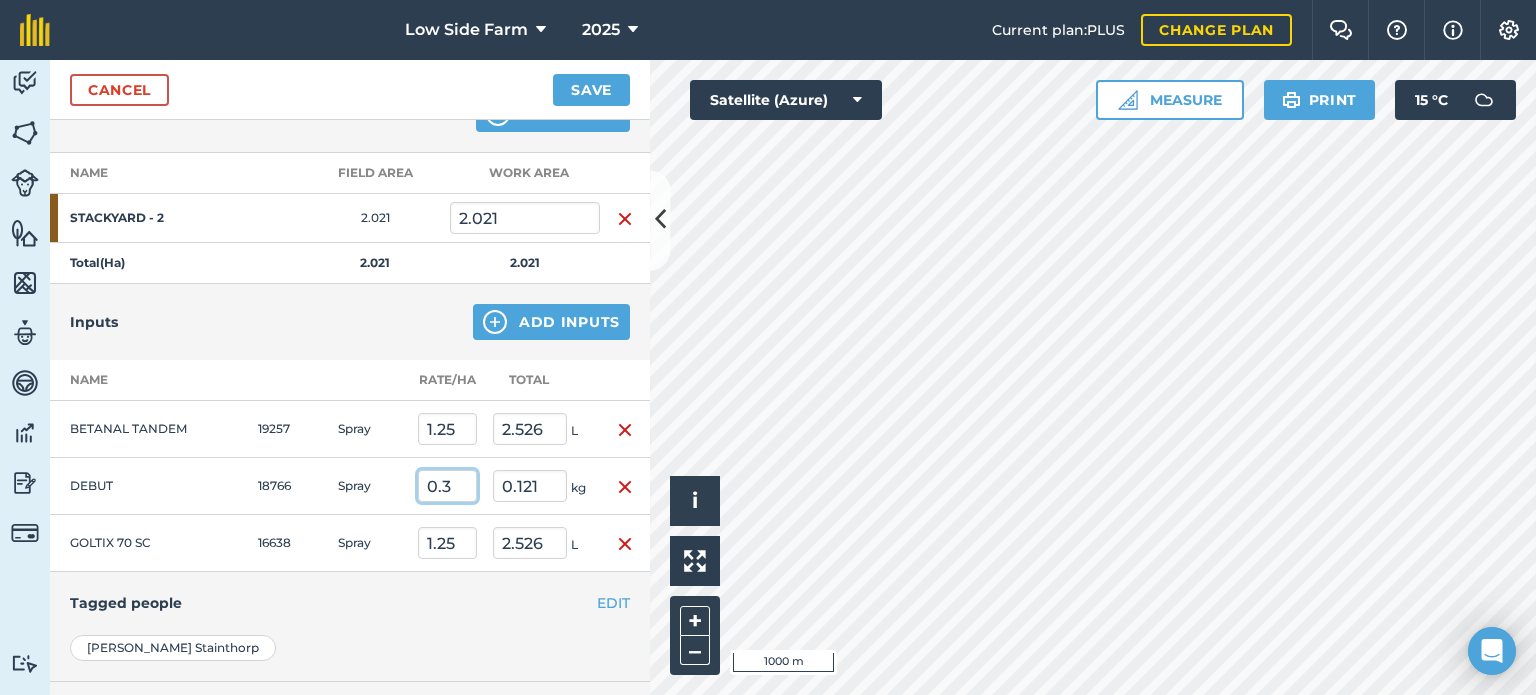 type on "0.3" 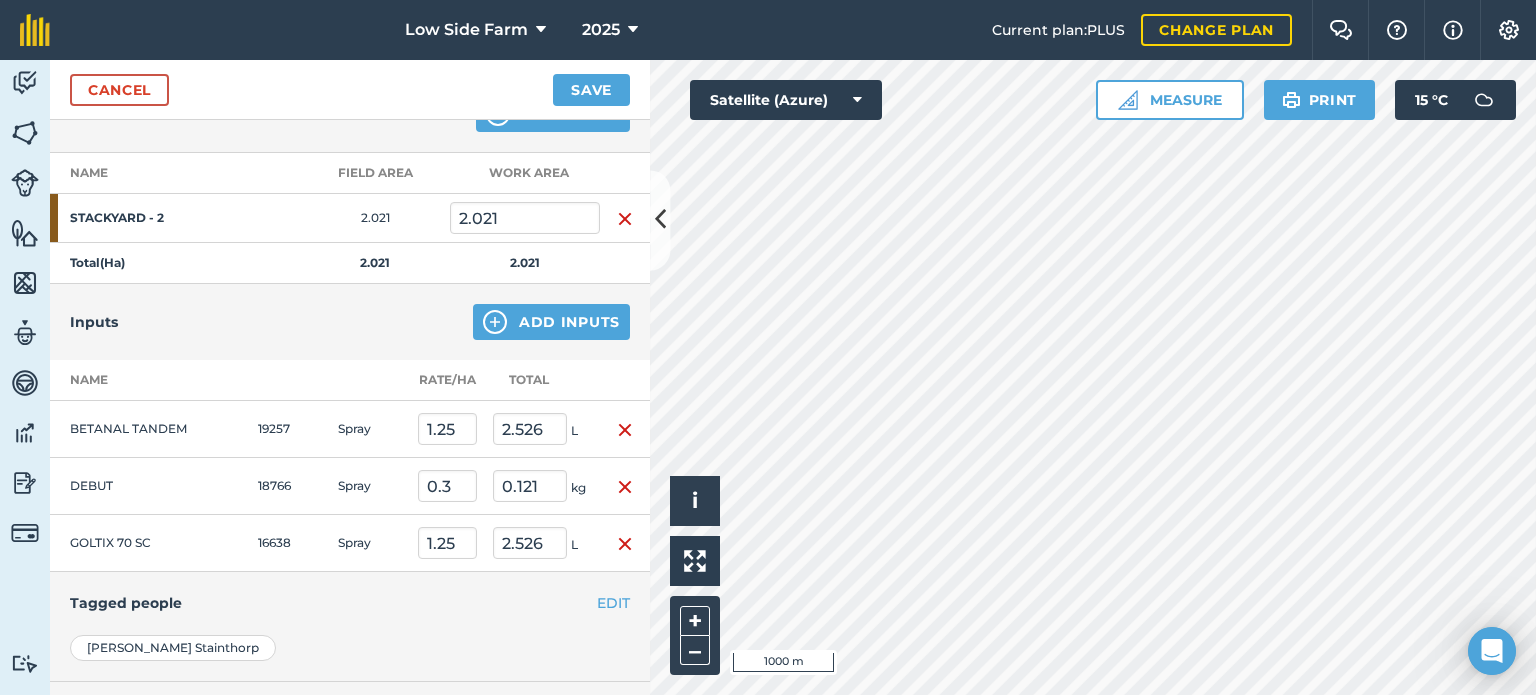 type on "0.606" 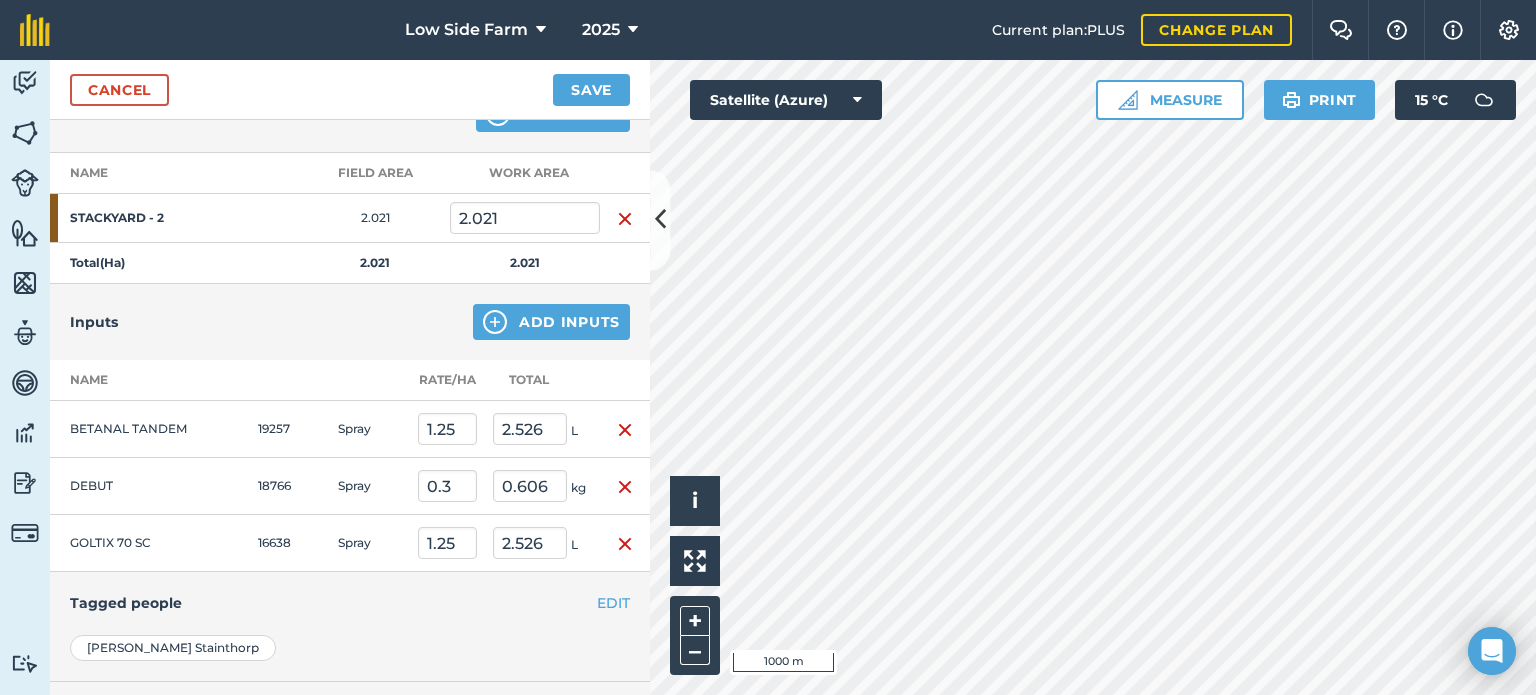 click on "Spray" at bounding box center [370, 486] 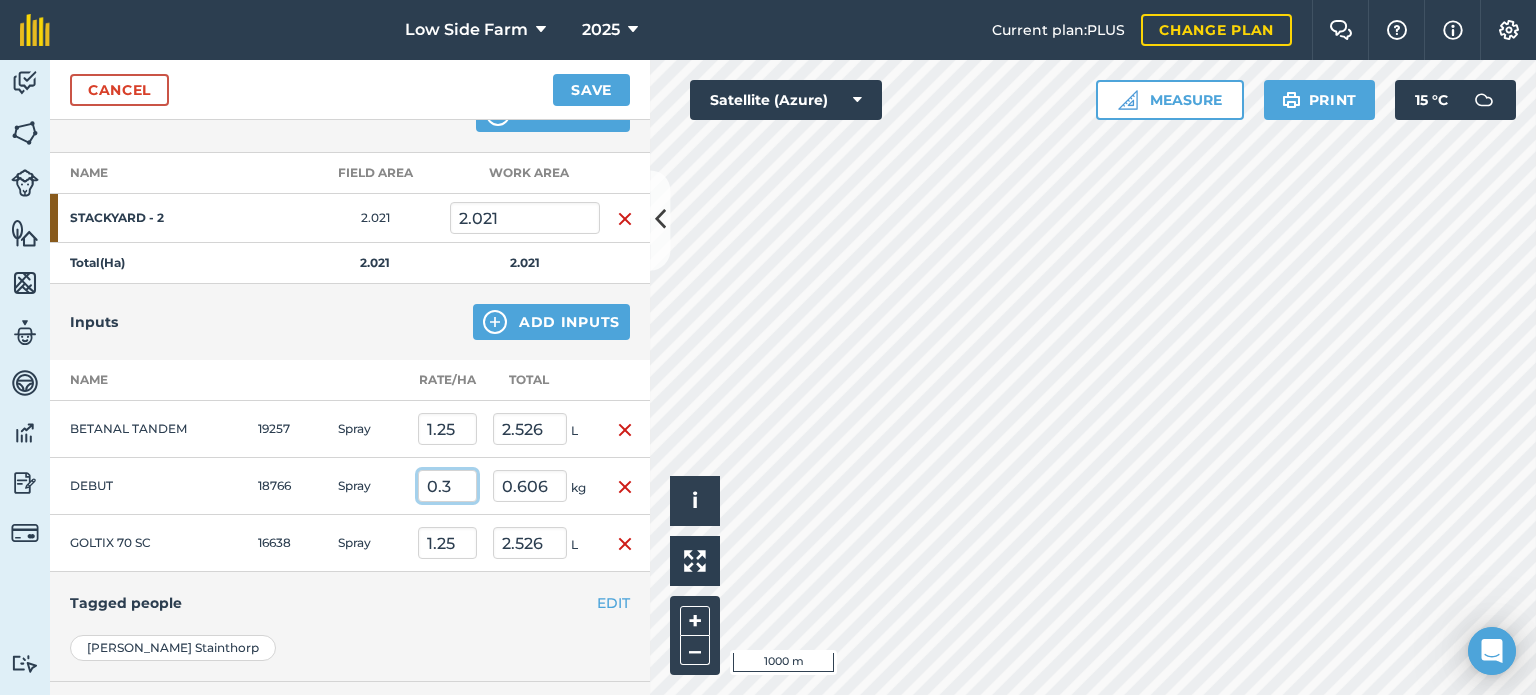 click on "0.3" at bounding box center [447, 486] 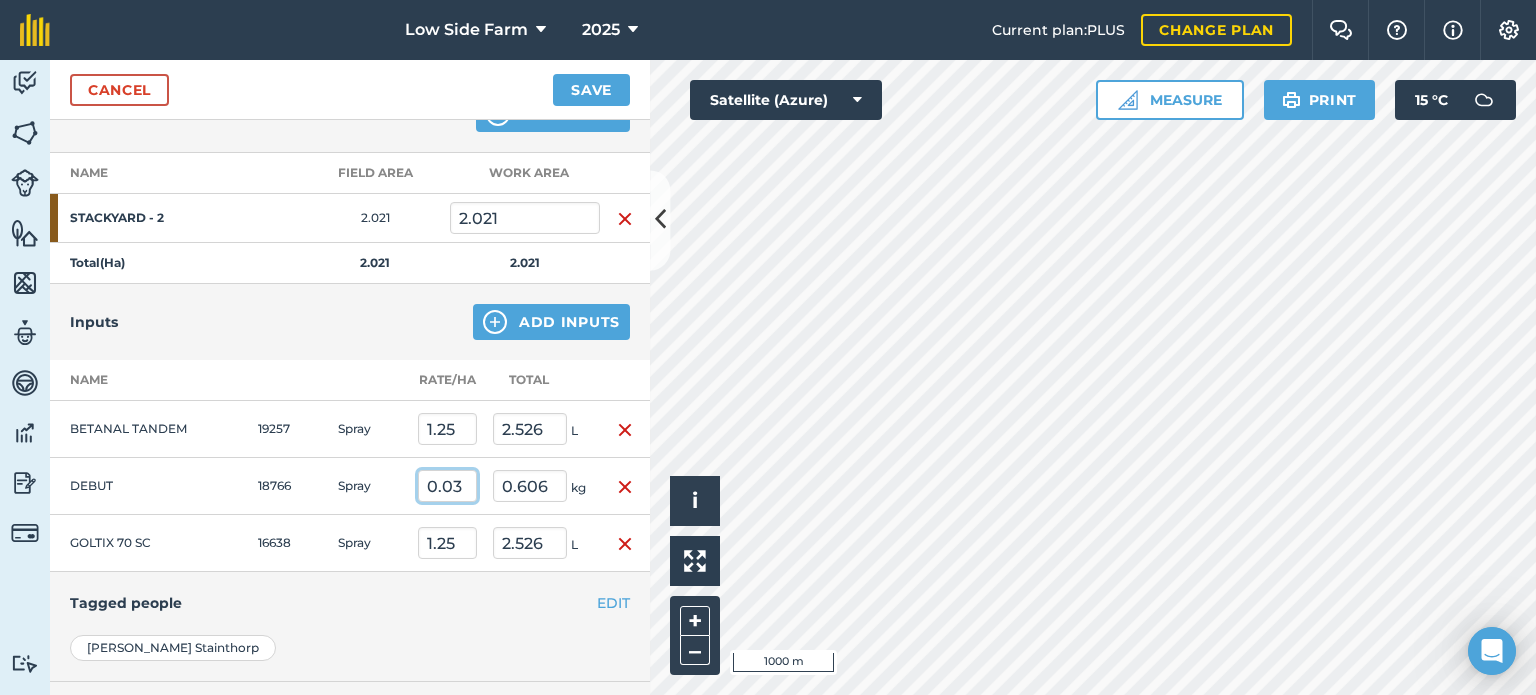 type on "0.03" 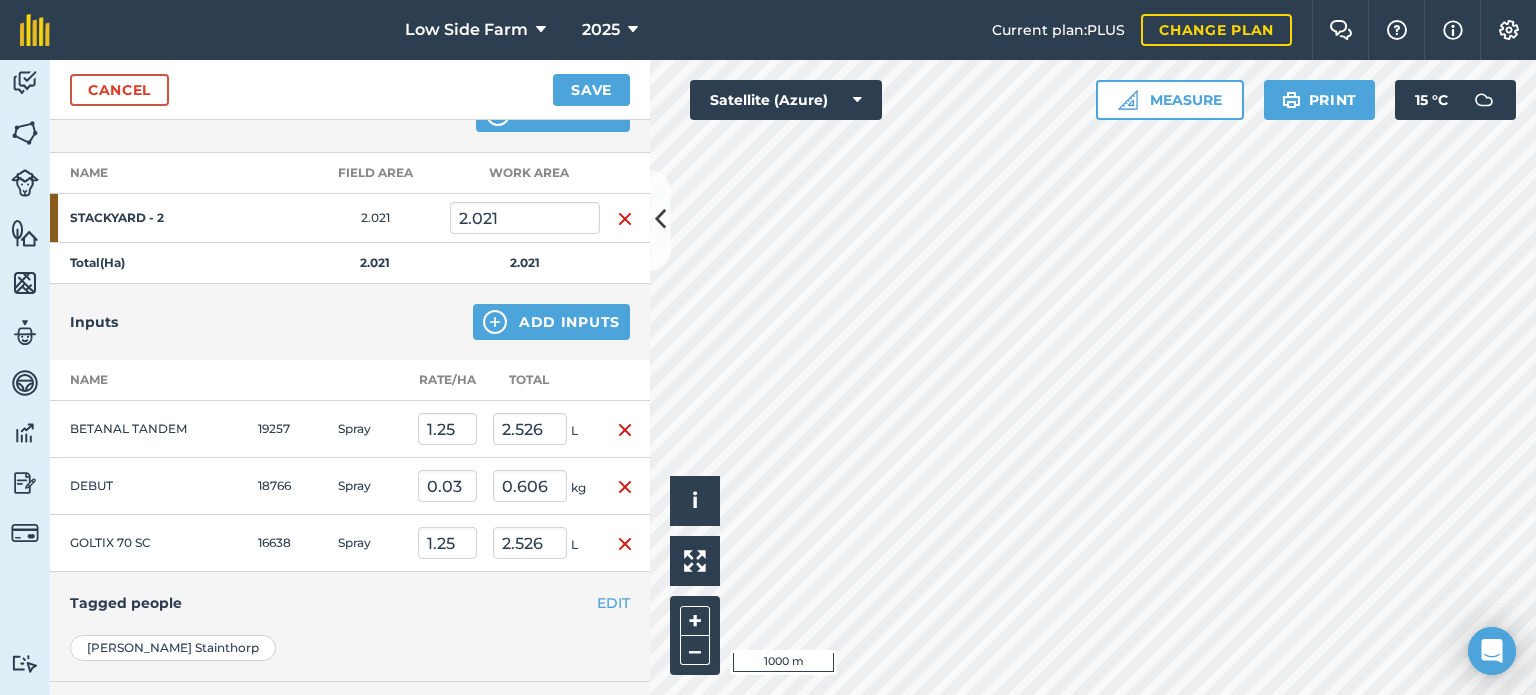 type on "0.061" 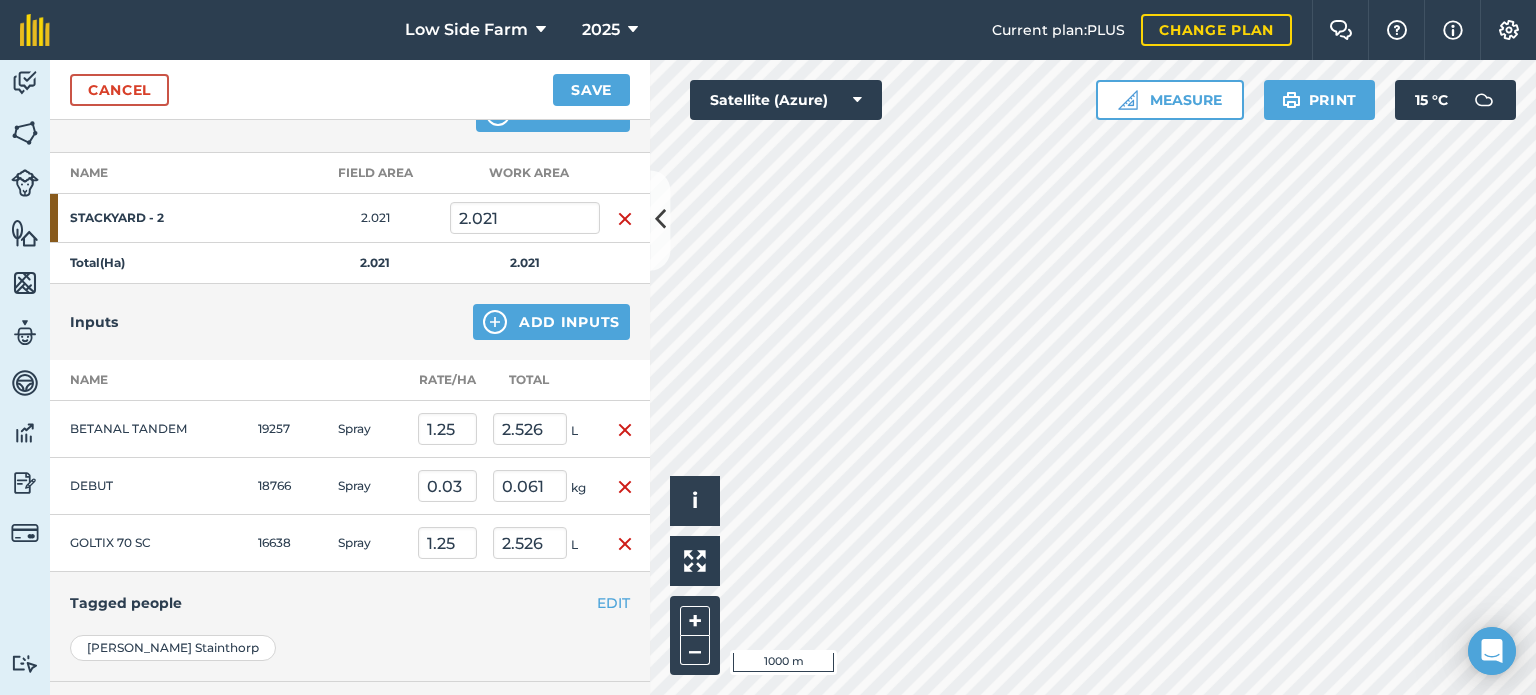click on "Spray" at bounding box center (370, 486) 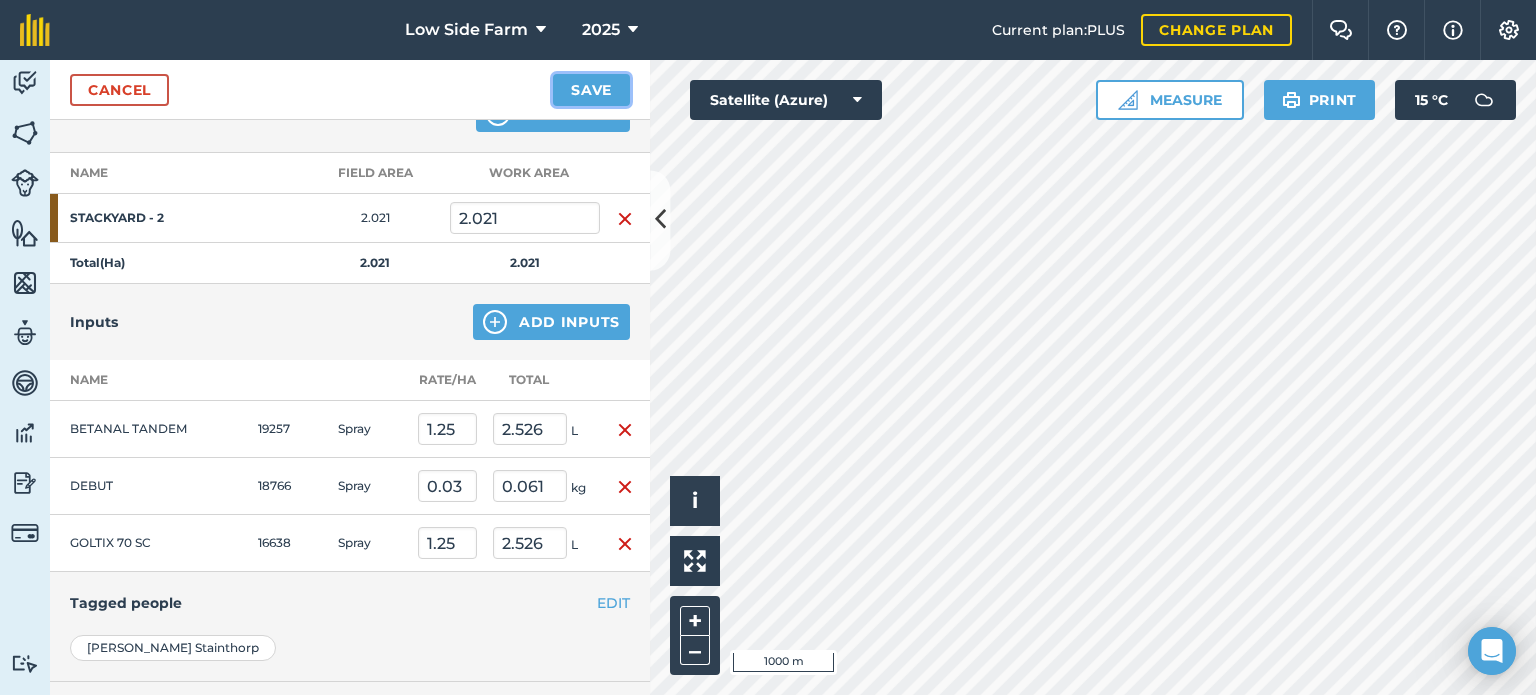 click on "Save" at bounding box center (591, 90) 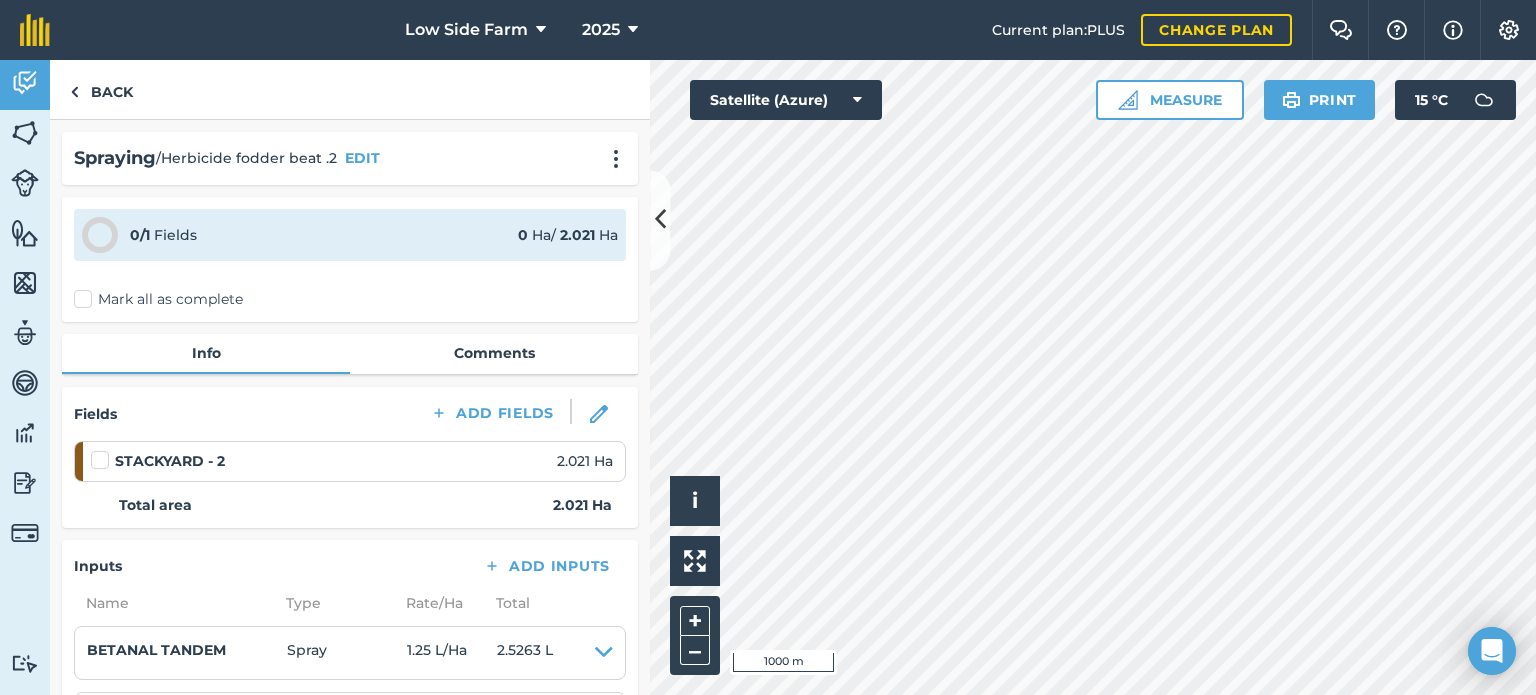 click at bounding box center (103, 450) 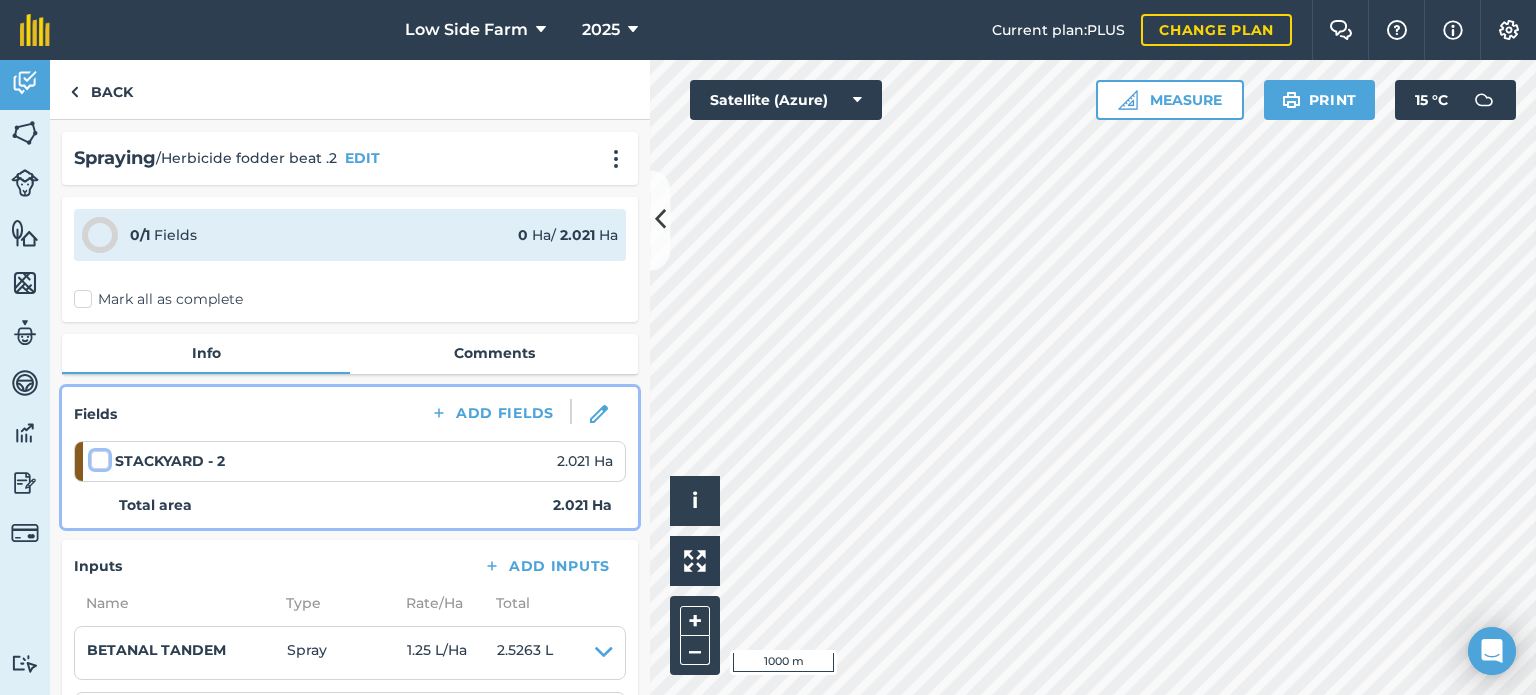 click at bounding box center (97, 456) 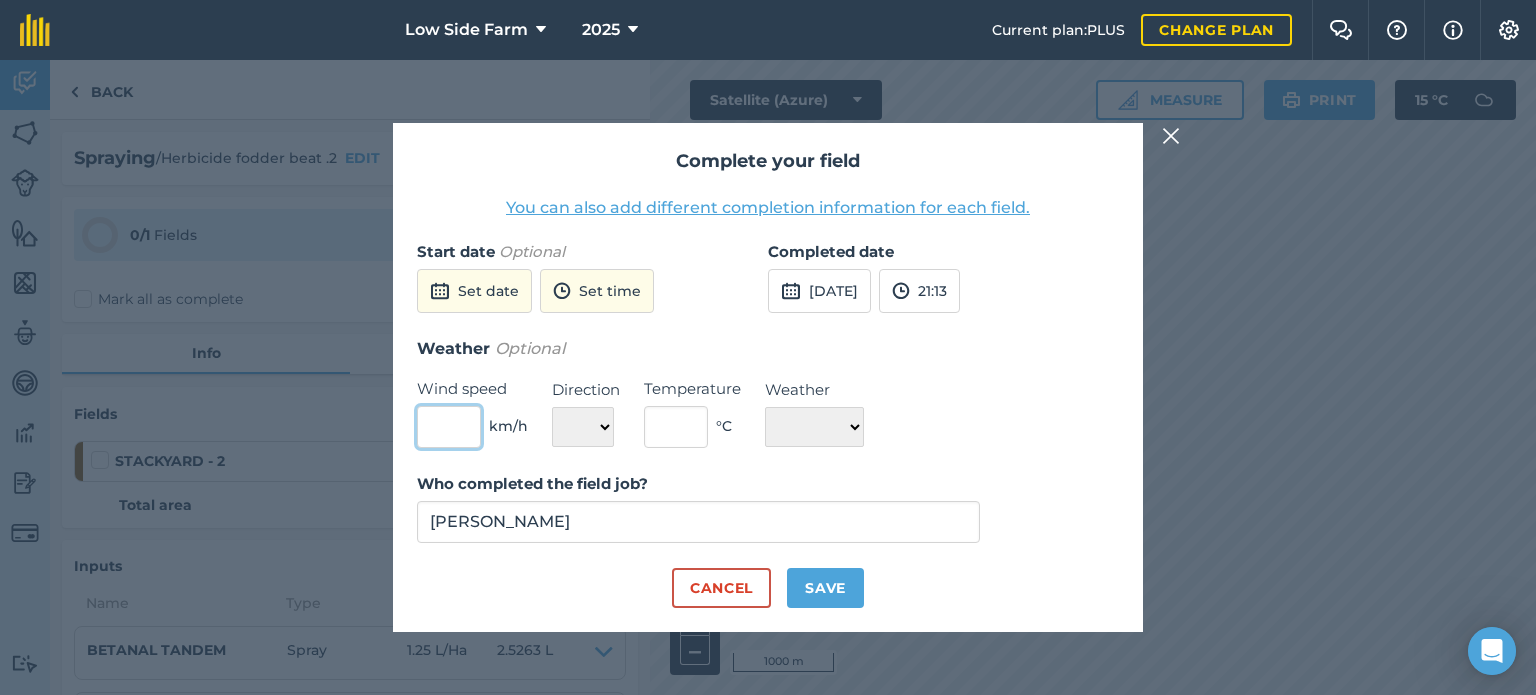 click at bounding box center [449, 427] 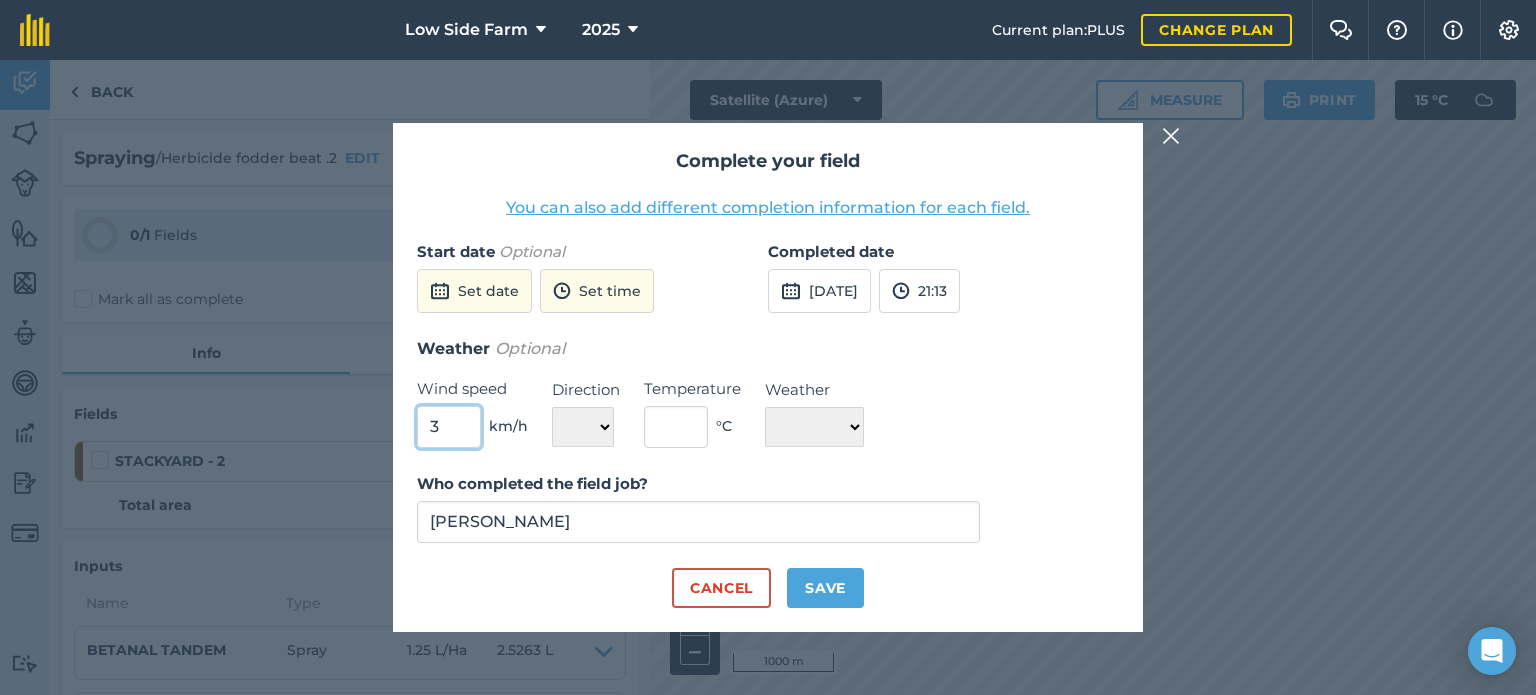 type on "3" 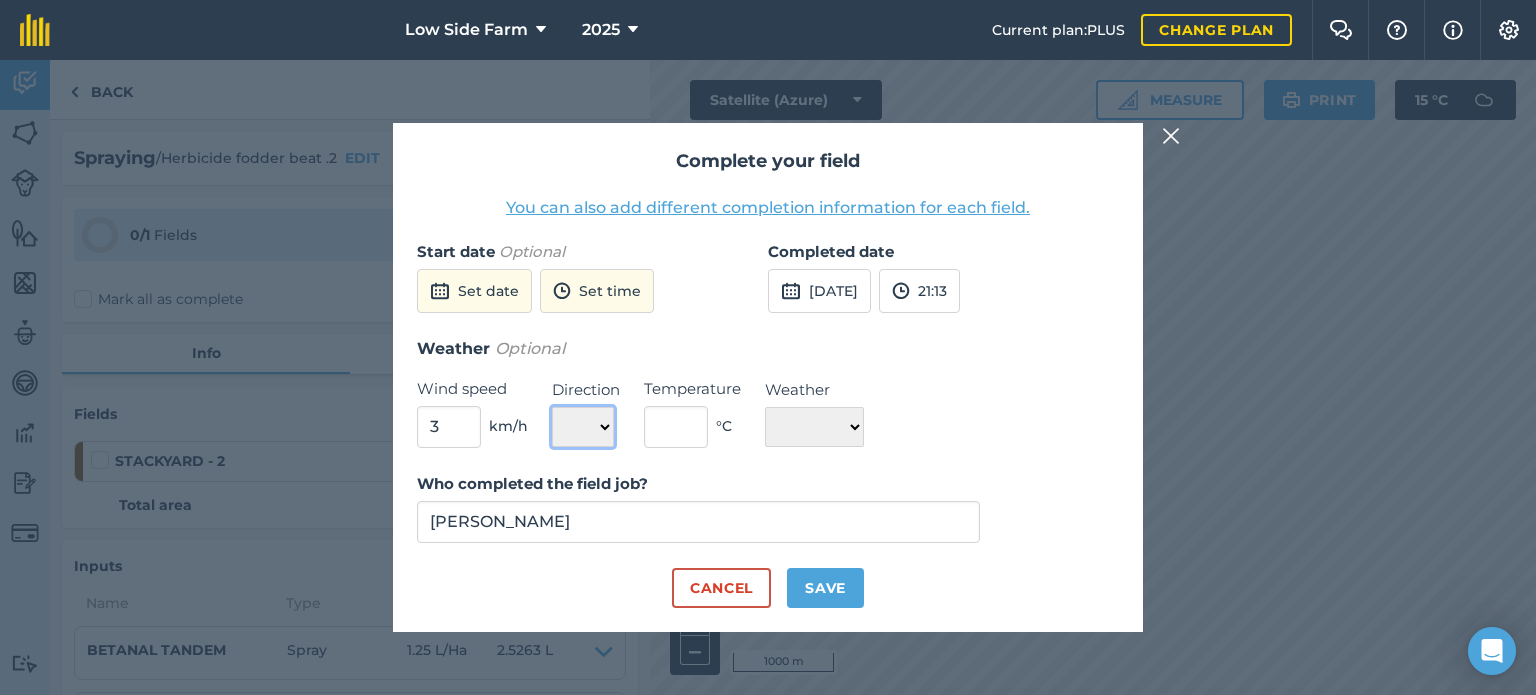 click on "N NE E SE S SW W NW" at bounding box center (583, 427) 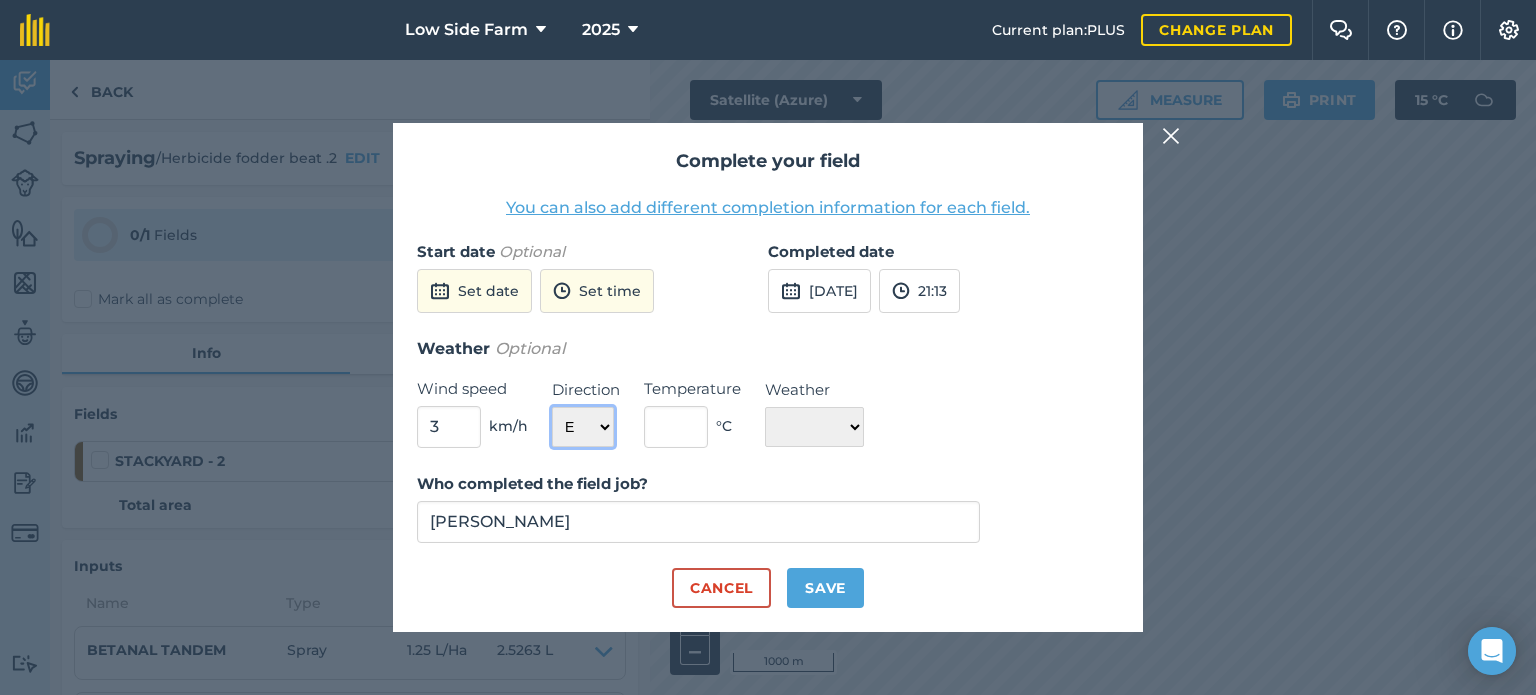 click on "N NE E SE S SW W NW" at bounding box center (583, 427) 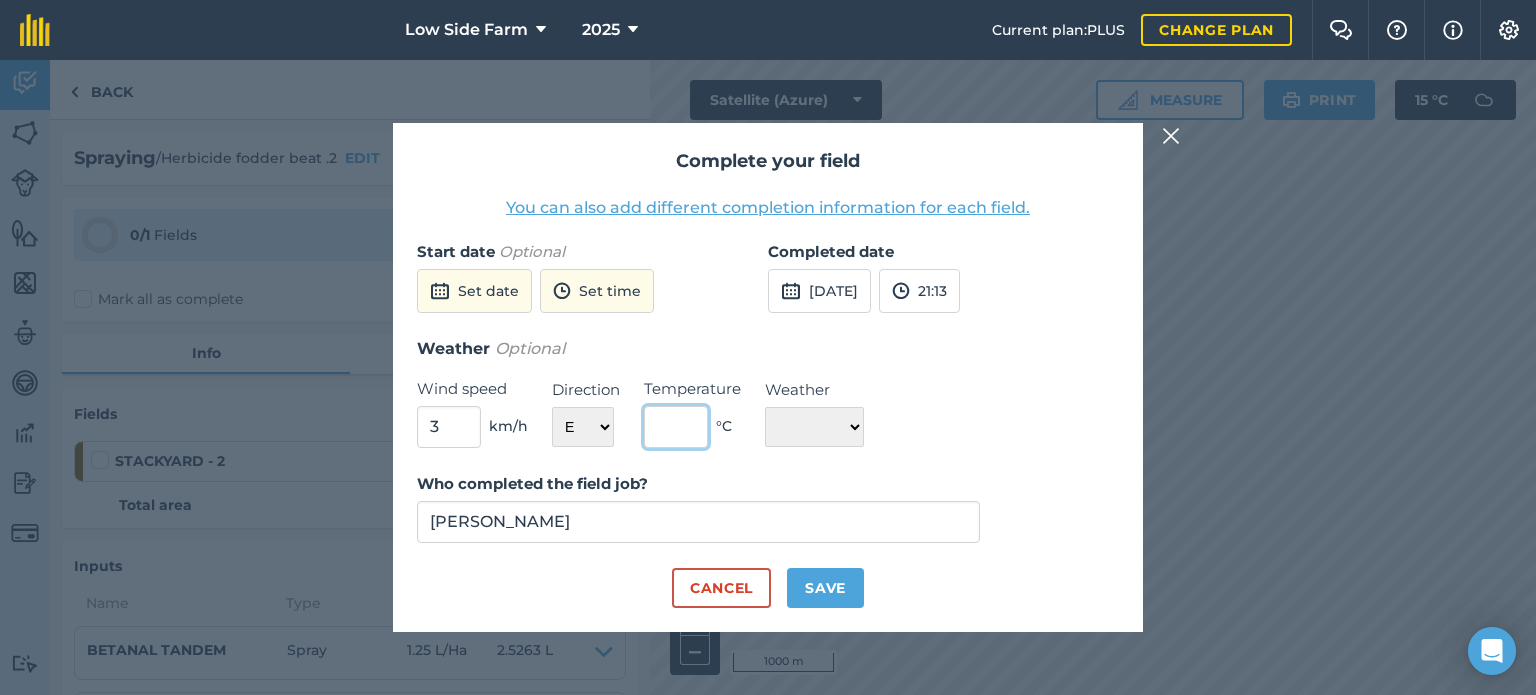 click at bounding box center (676, 427) 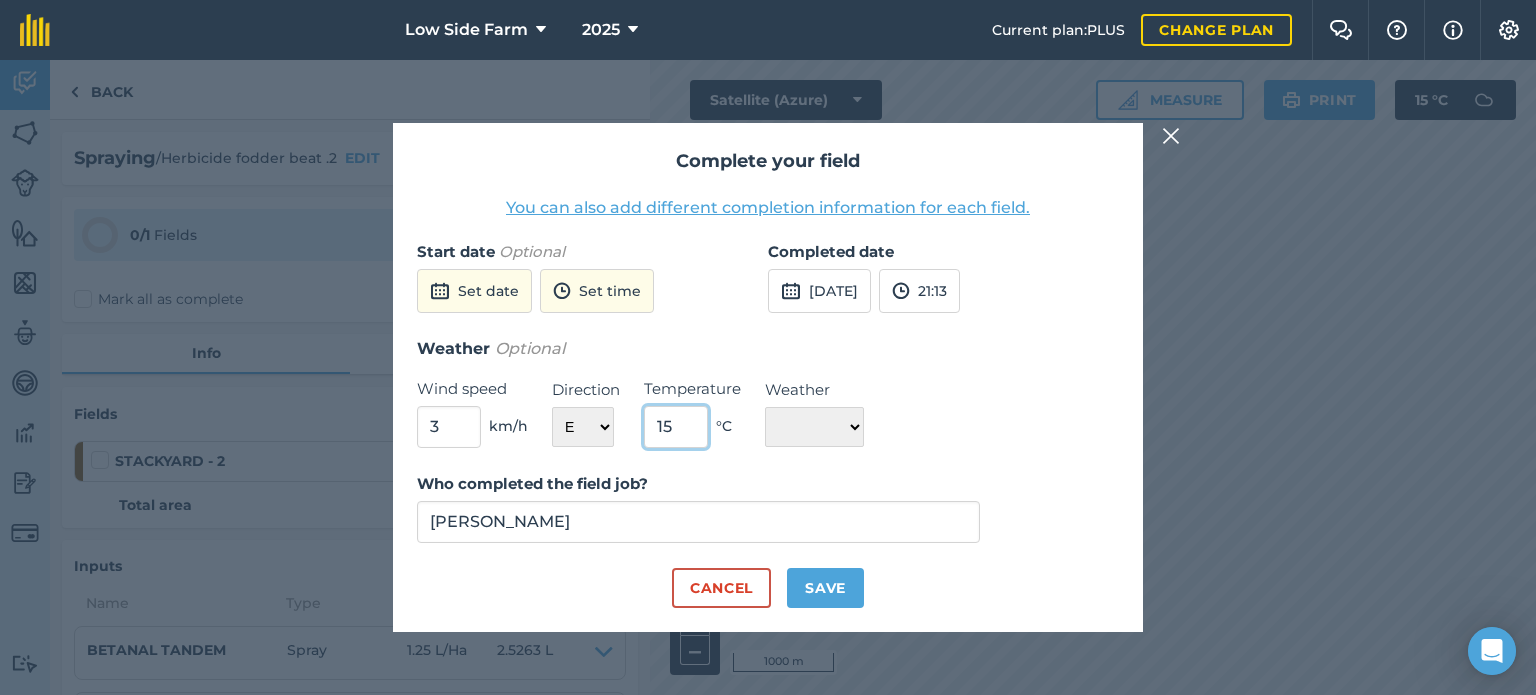 type on "15" 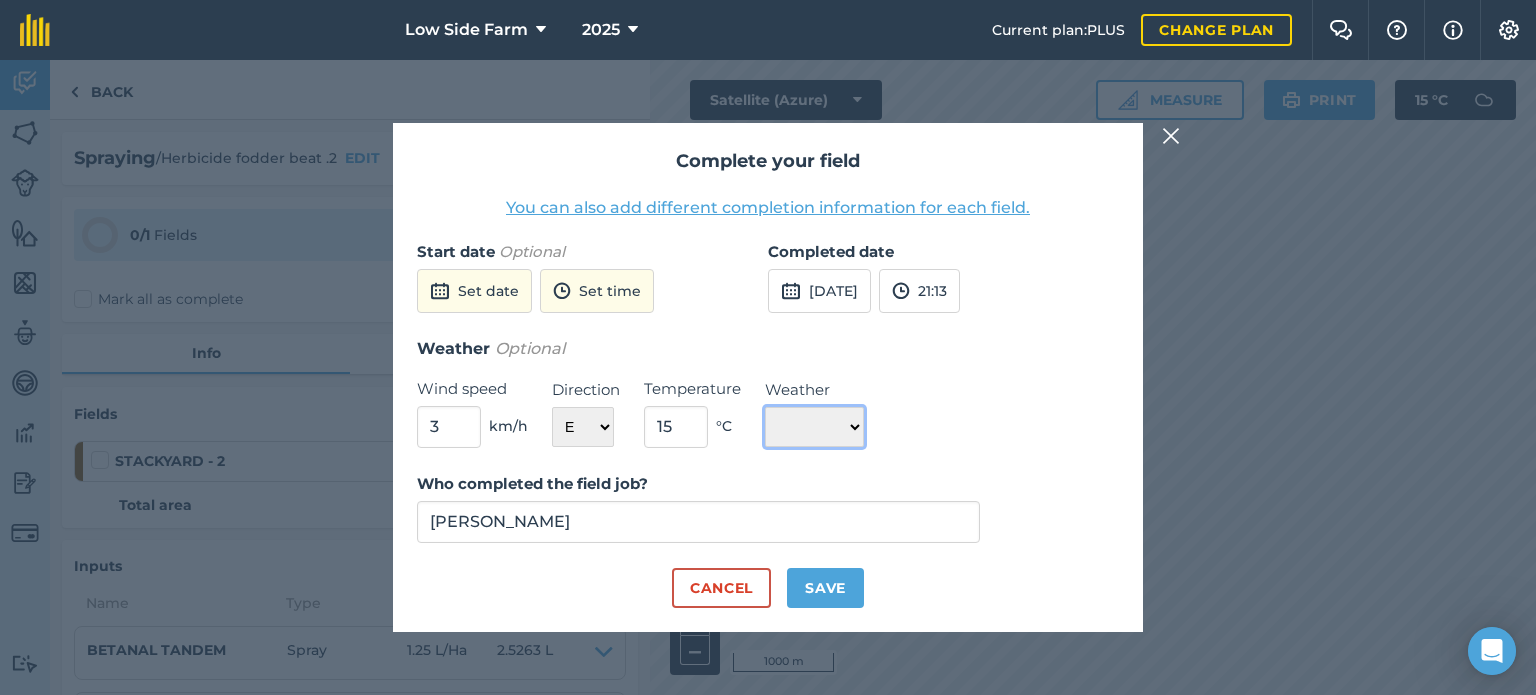click on "☀️  Sunny 🌧  Rainy ⛅️  Cloudy 🌨  Snow ❄️  Icy" at bounding box center [814, 427] 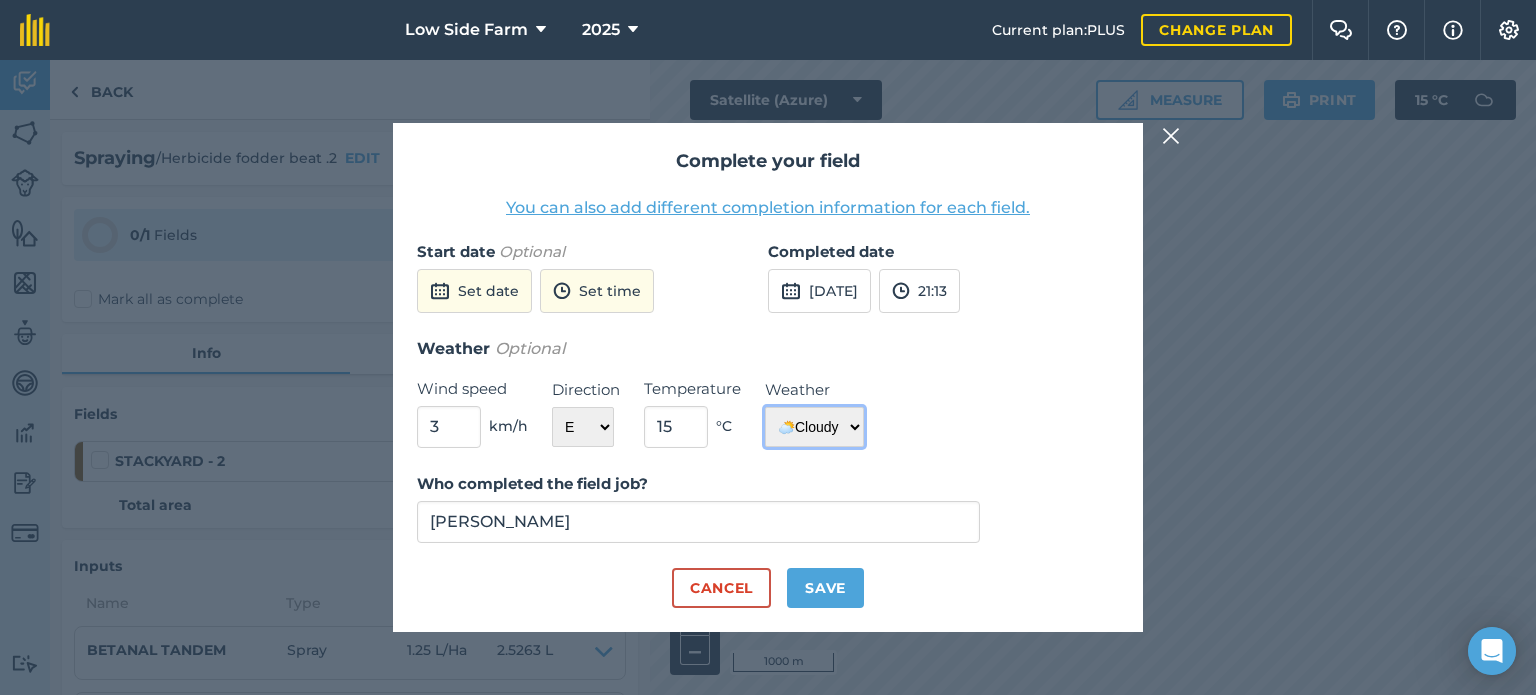 click on "☀️  Sunny 🌧  Rainy ⛅️  Cloudy 🌨  Snow ❄️  Icy" at bounding box center (814, 427) 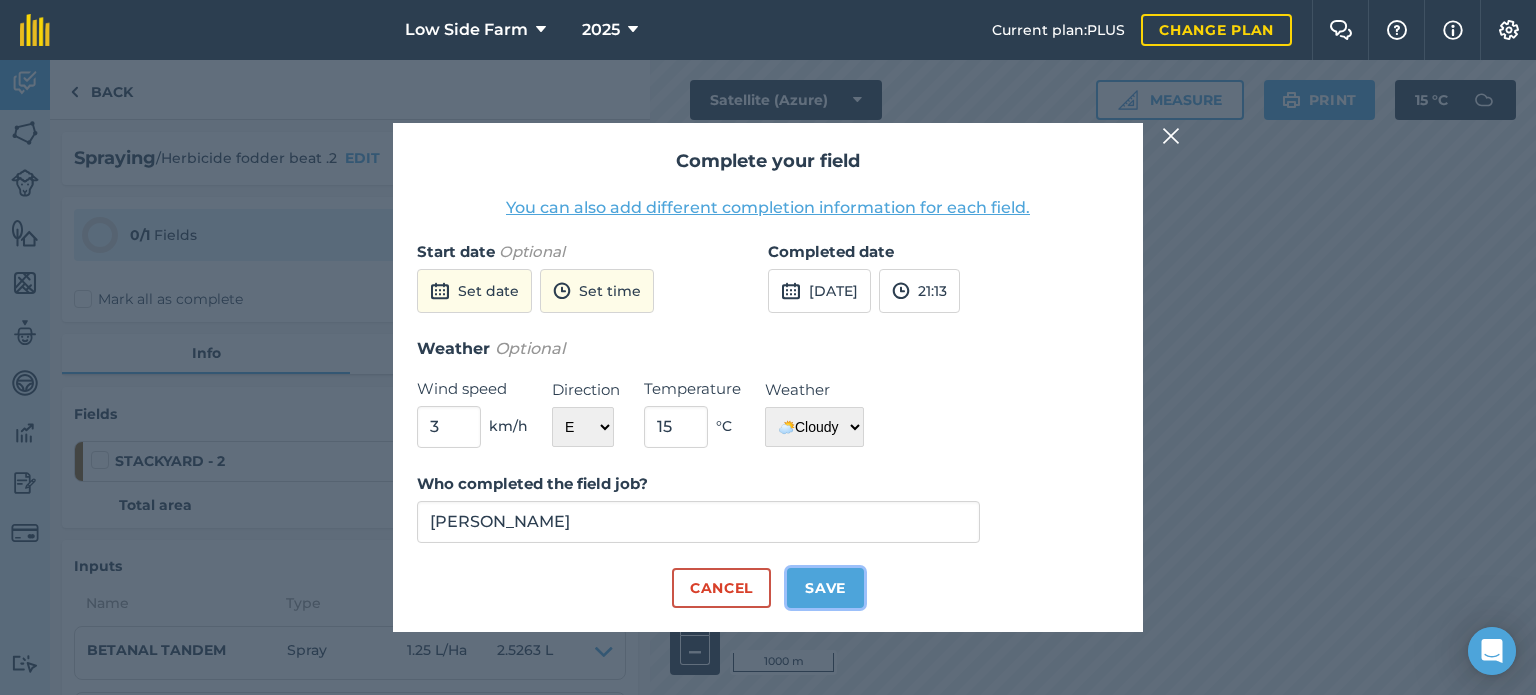 click on "Save" at bounding box center [825, 588] 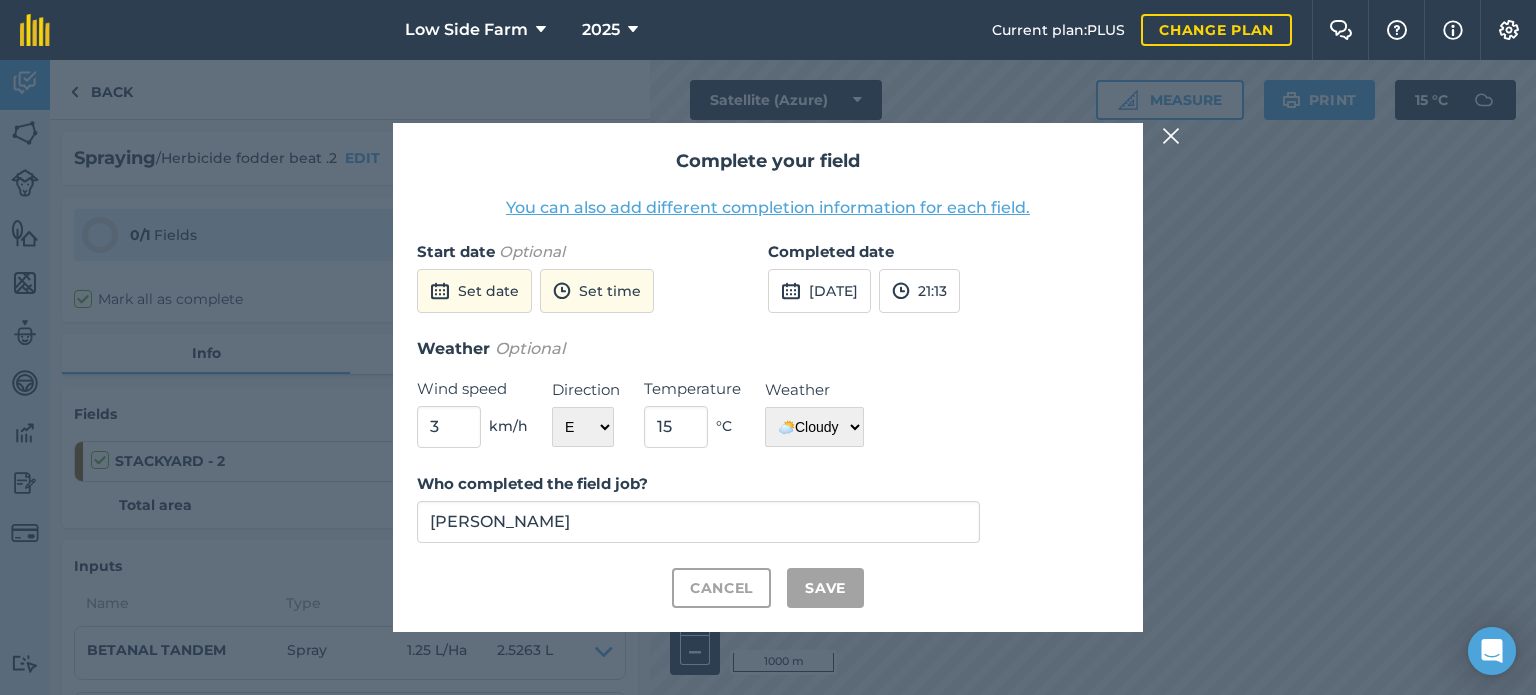 checkbox on "true" 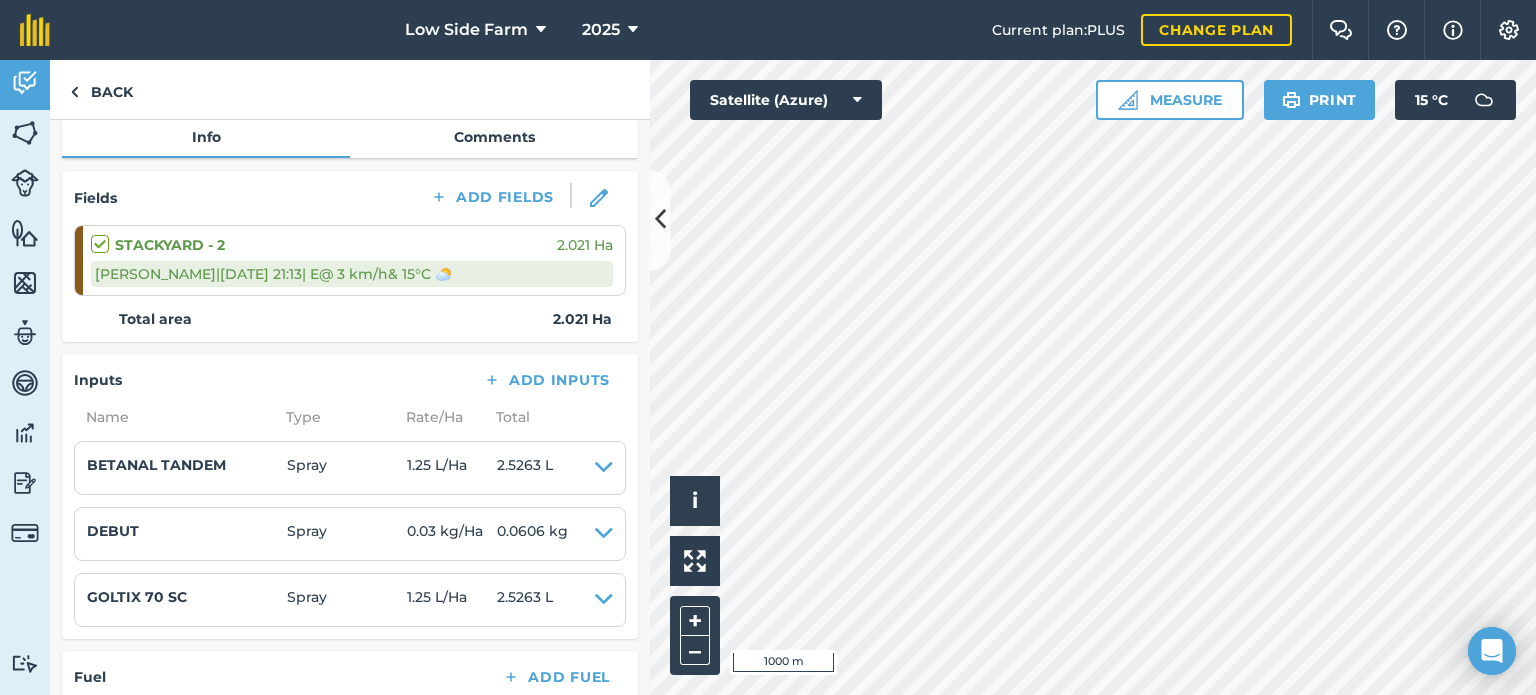 scroll, scrollTop: 0, scrollLeft: 0, axis: both 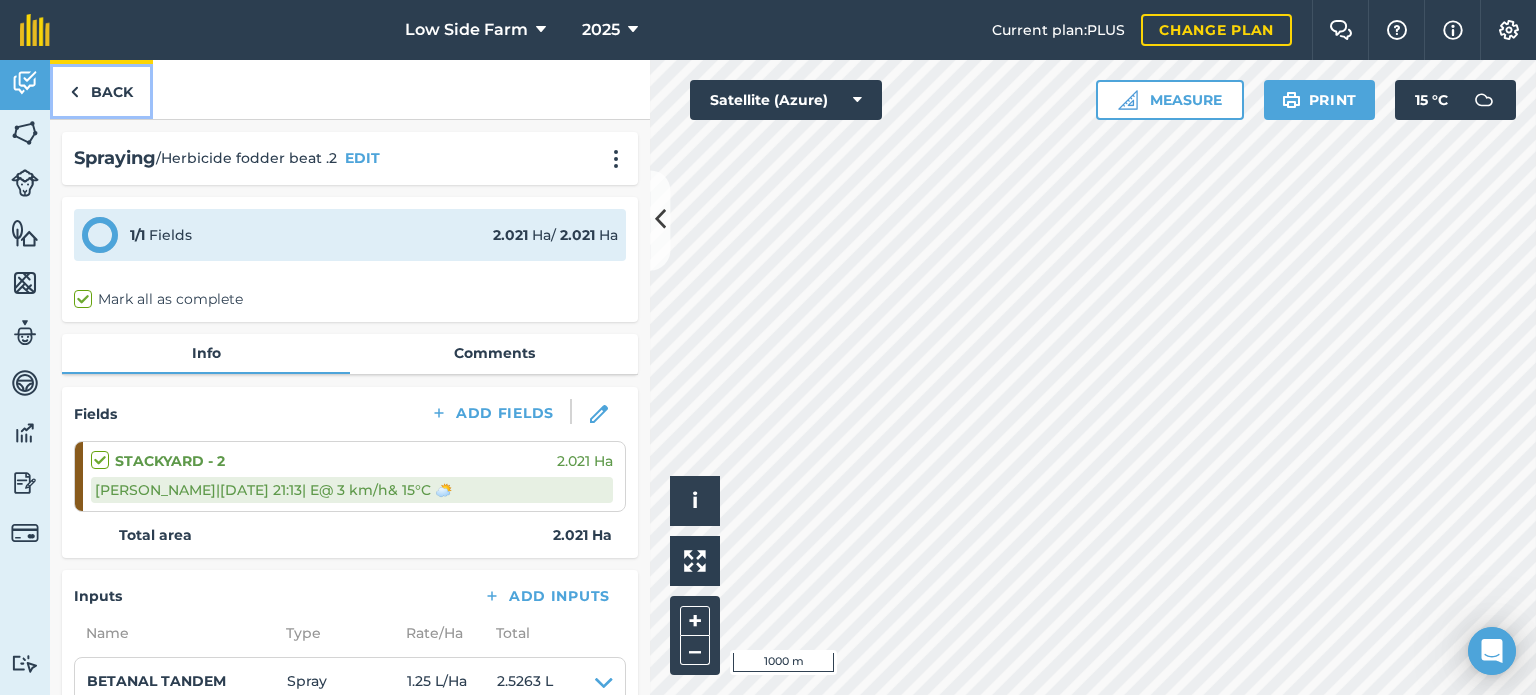 click on "Back" at bounding box center (101, 89) 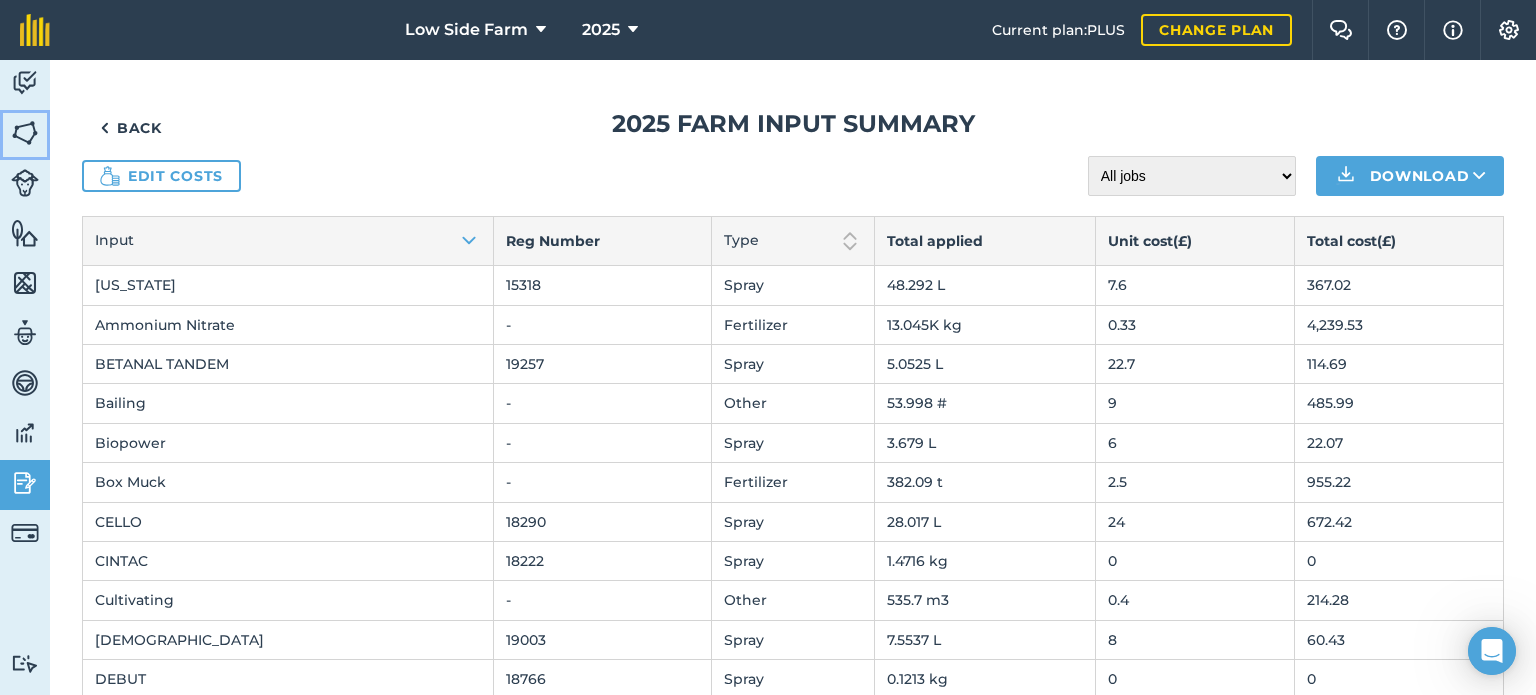 click at bounding box center [25, 133] 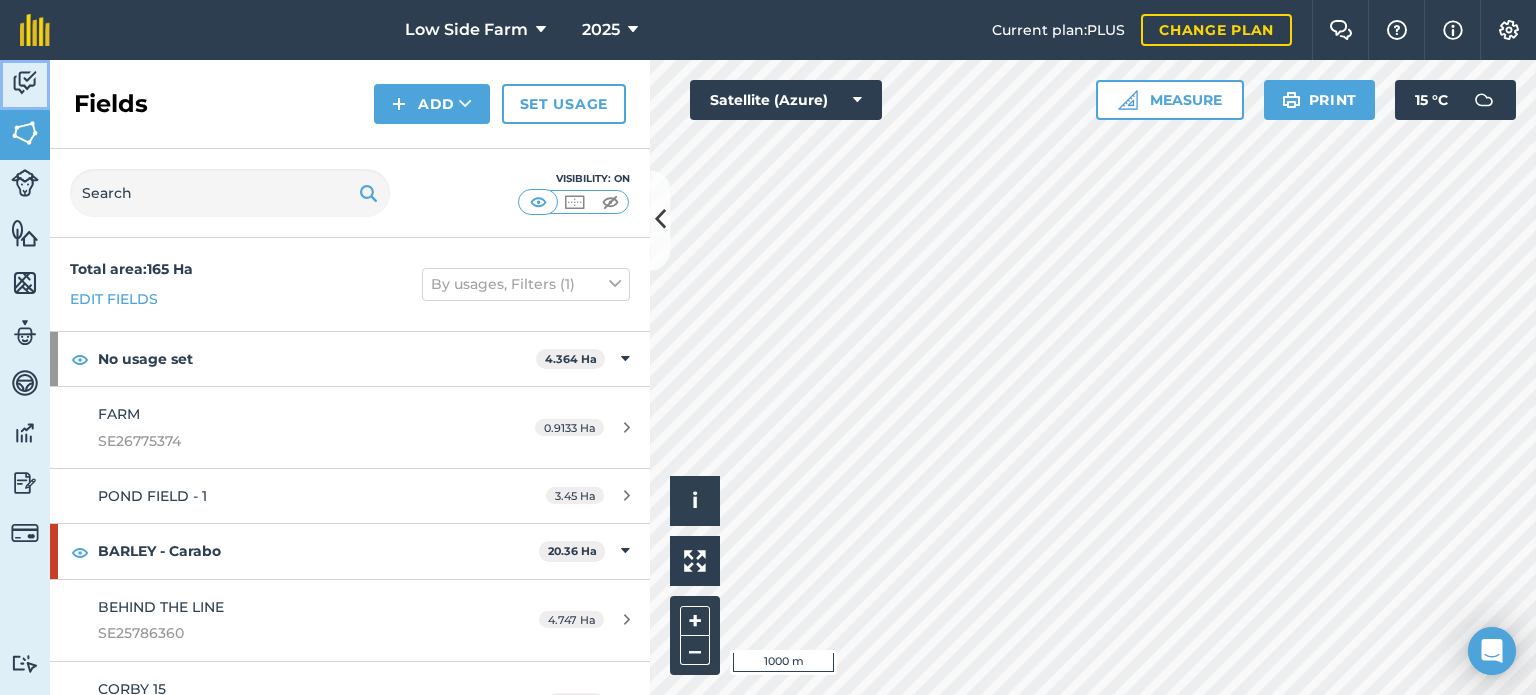 click at bounding box center [25, 83] 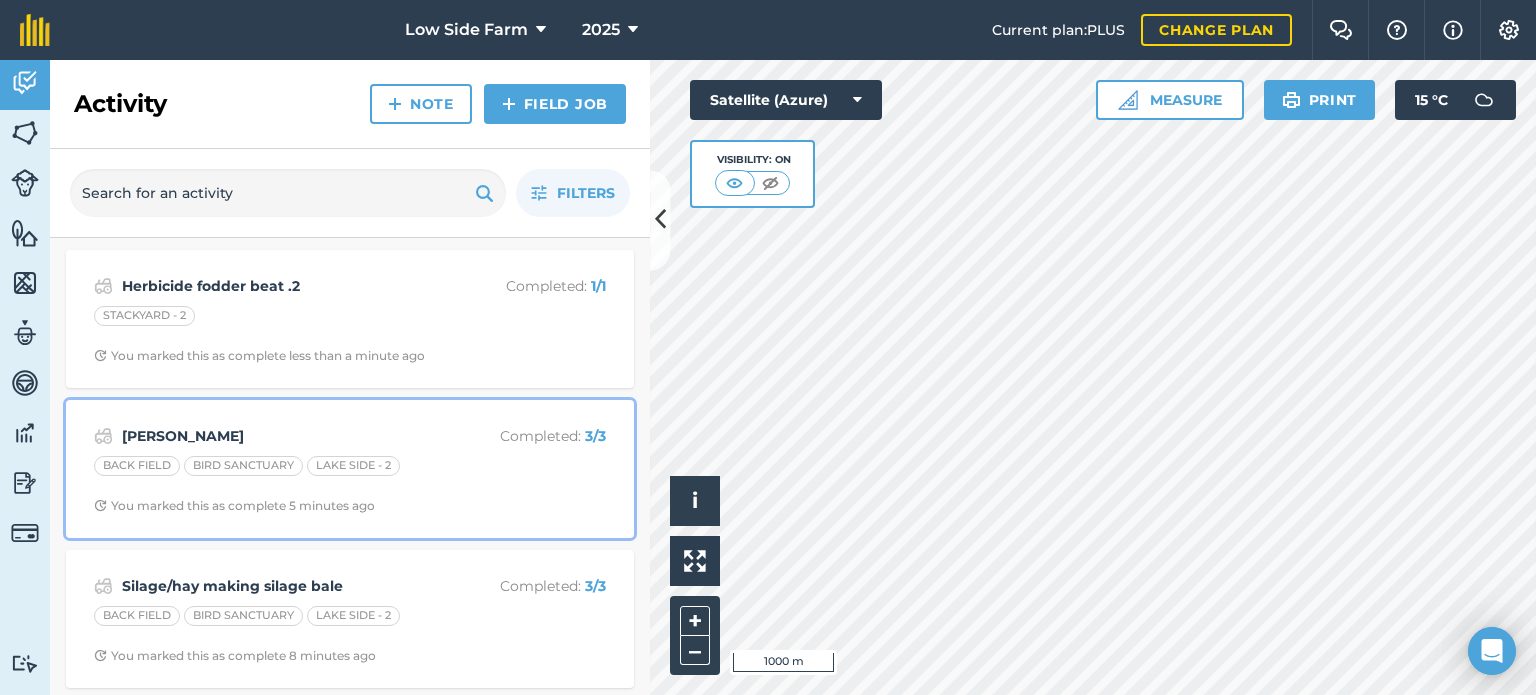 click on "[GEOGRAPHIC_DATA] - 2" at bounding box center (350, 469) 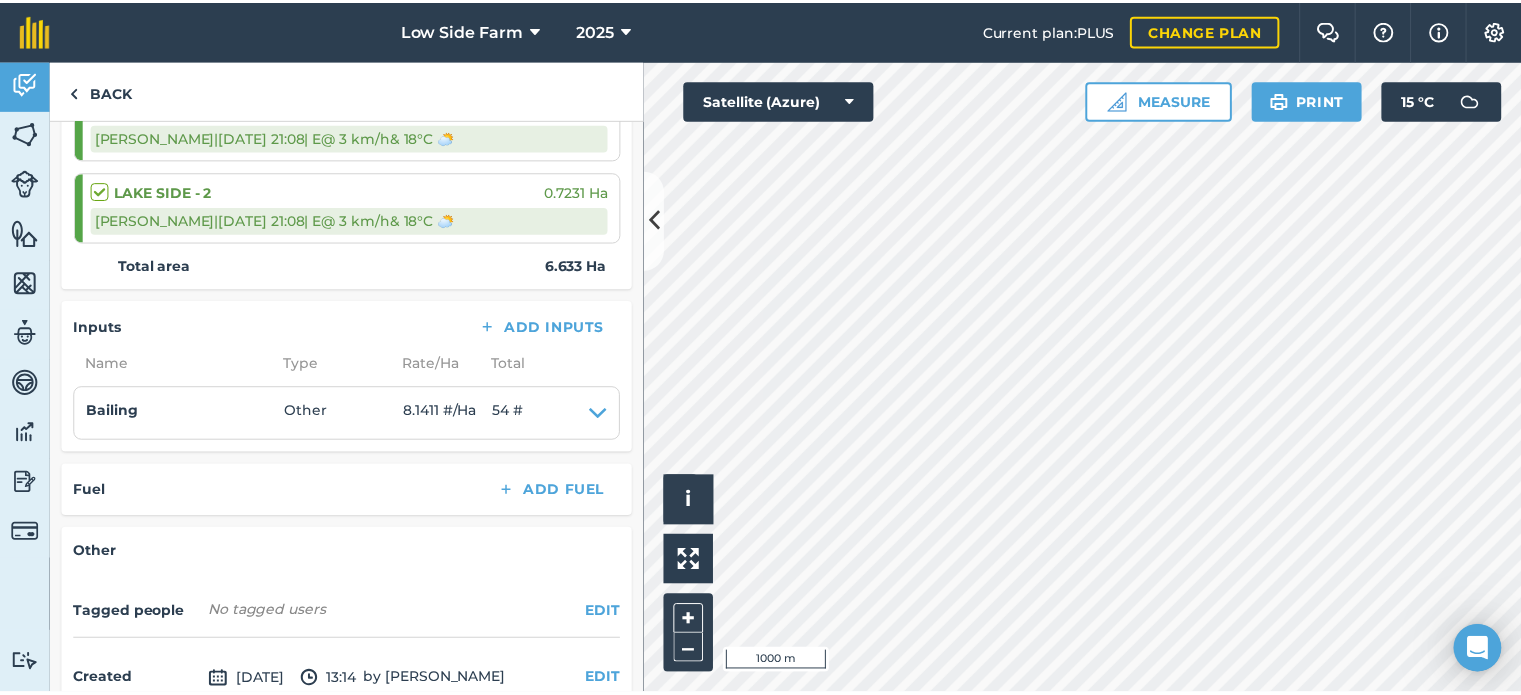 scroll, scrollTop: 444, scrollLeft: 0, axis: vertical 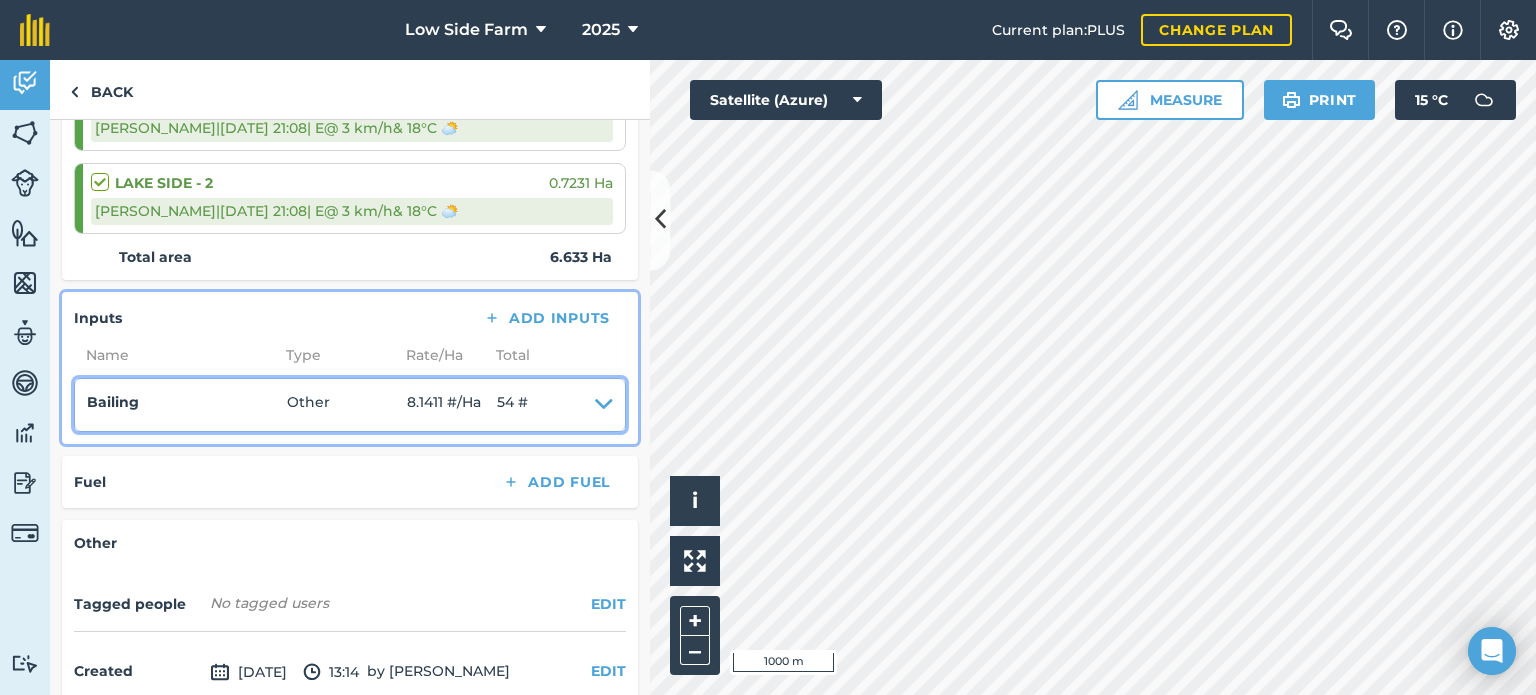 click on "Bailing" at bounding box center (187, 402) 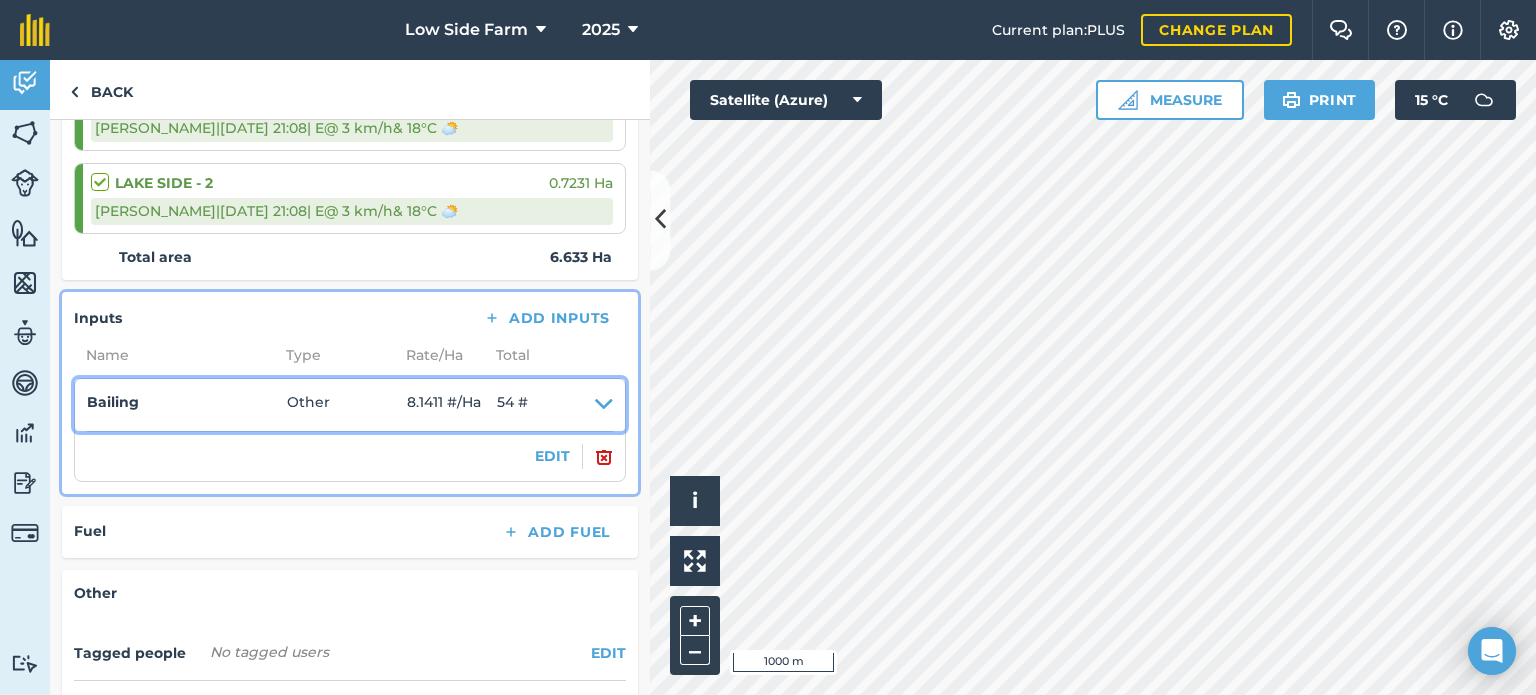 click on "Bailing" at bounding box center [187, 402] 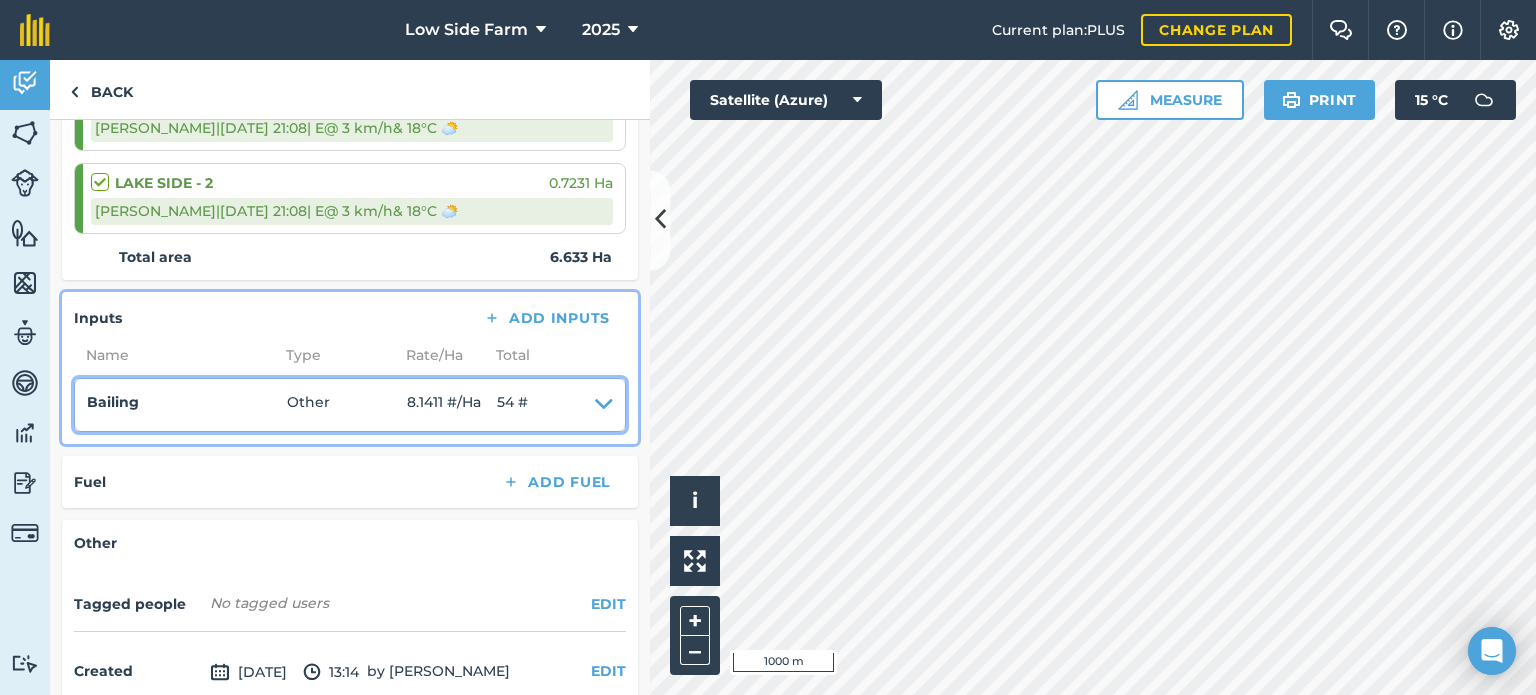 click on "Bailing" at bounding box center (187, 402) 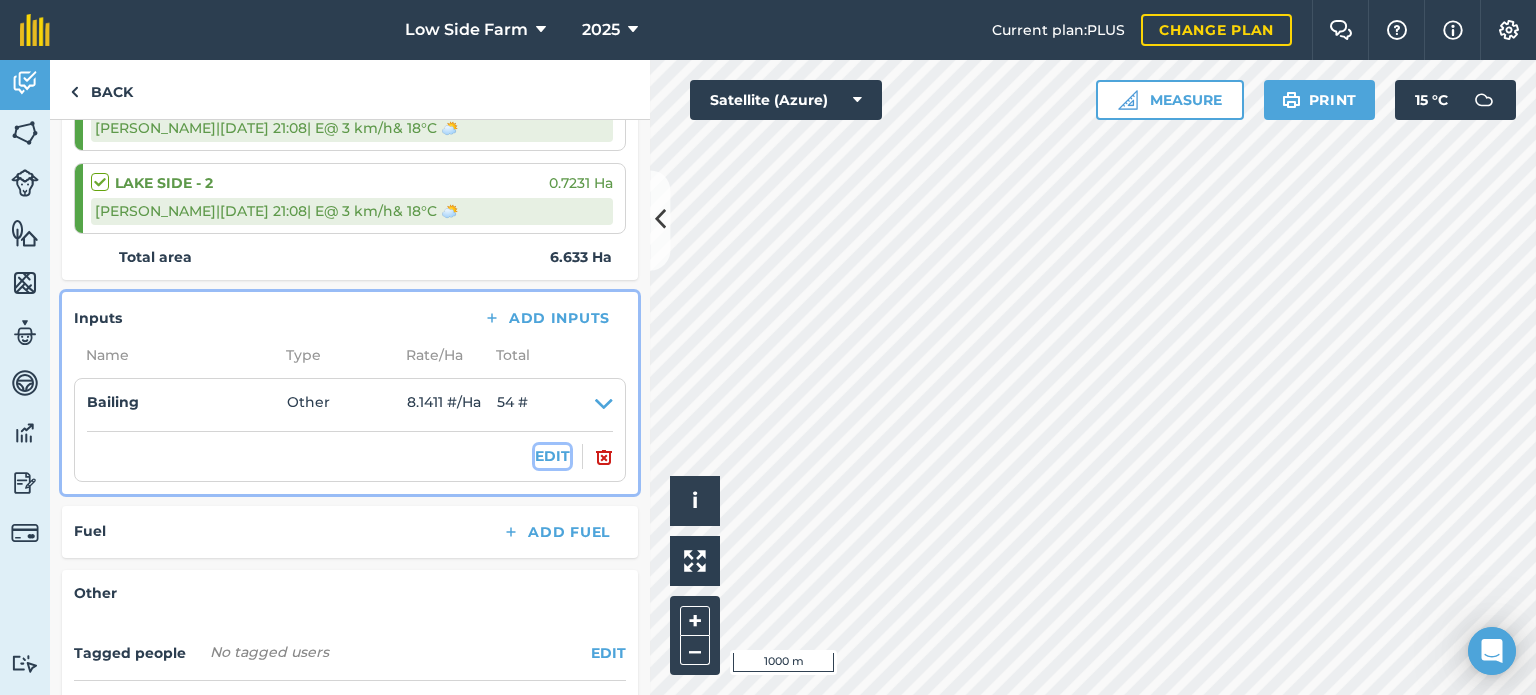 click on "EDIT" at bounding box center [552, 456] 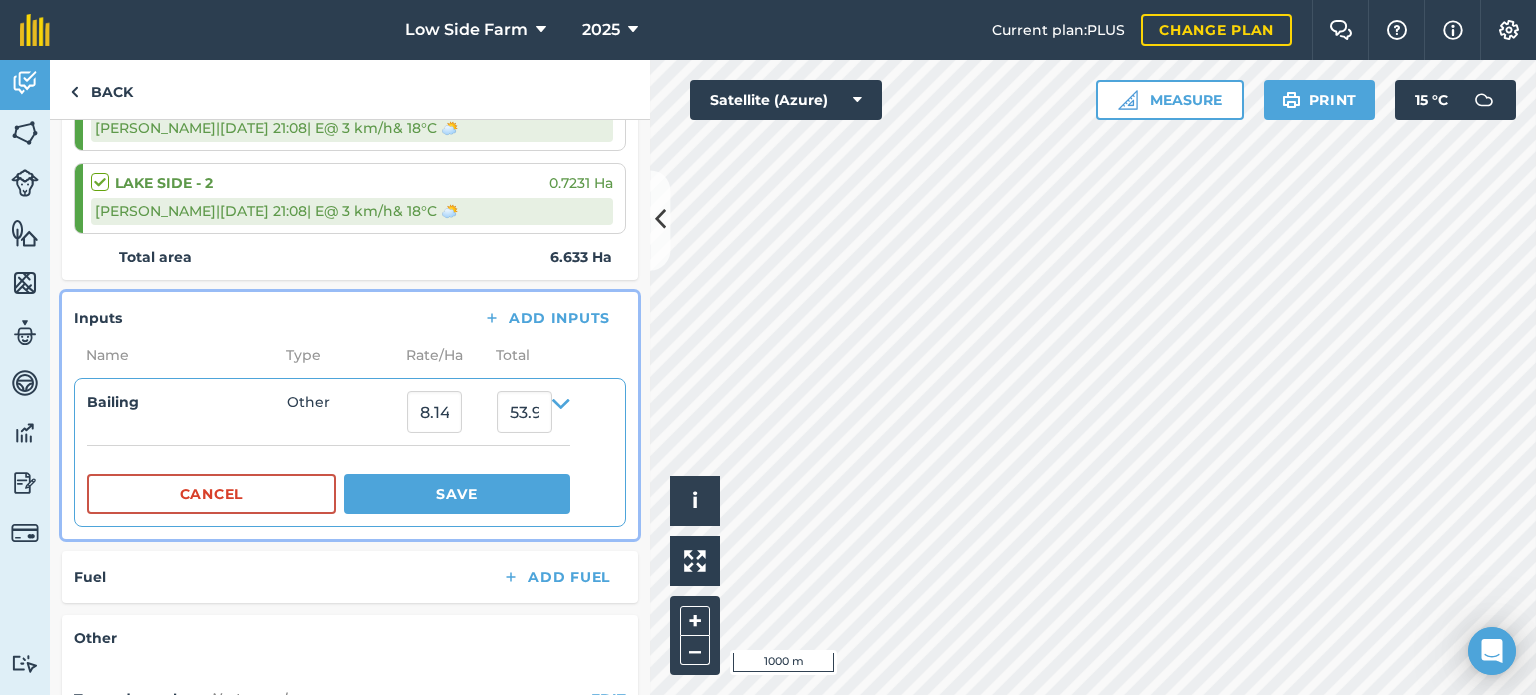 click on "Bailing Other 8.141112 53.999995896 Cancel Save" at bounding box center (350, 452) 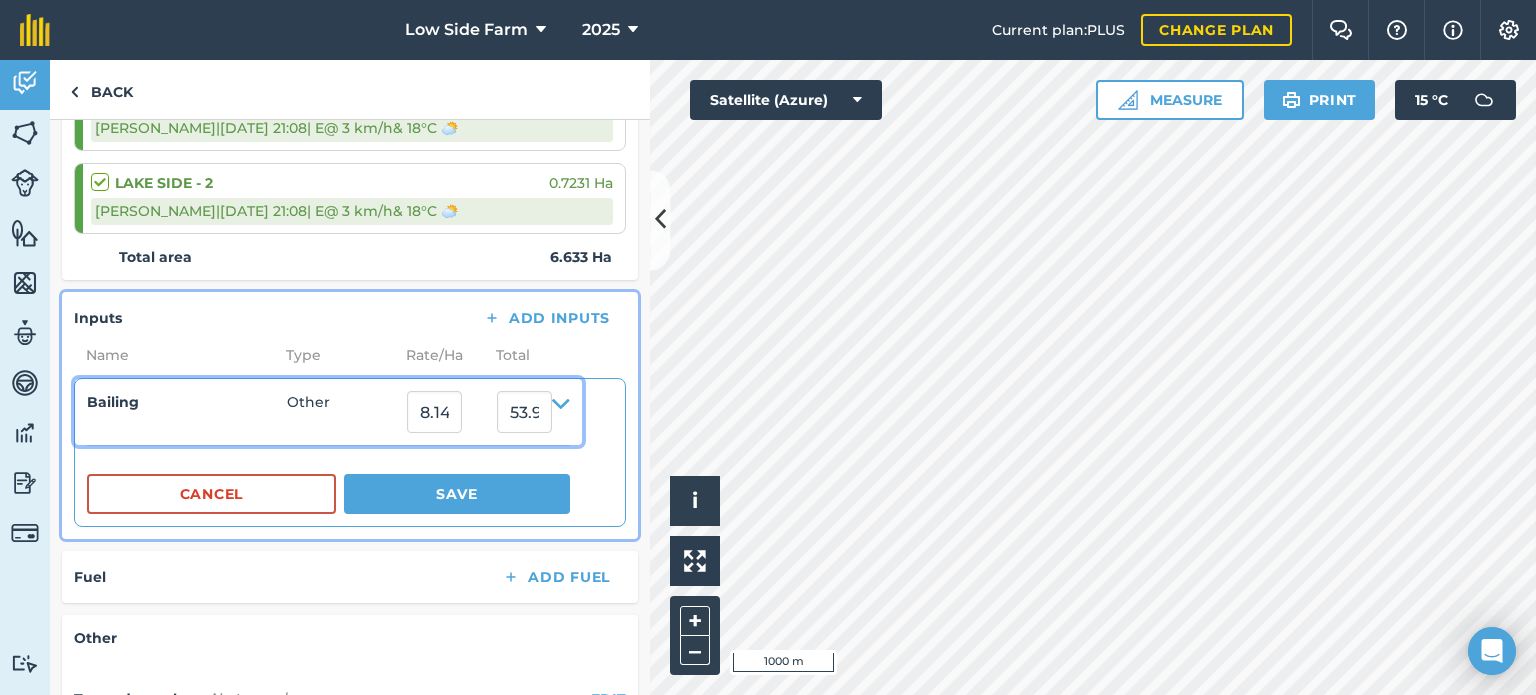 click on "Bailing" at bounding box center (187, 402) 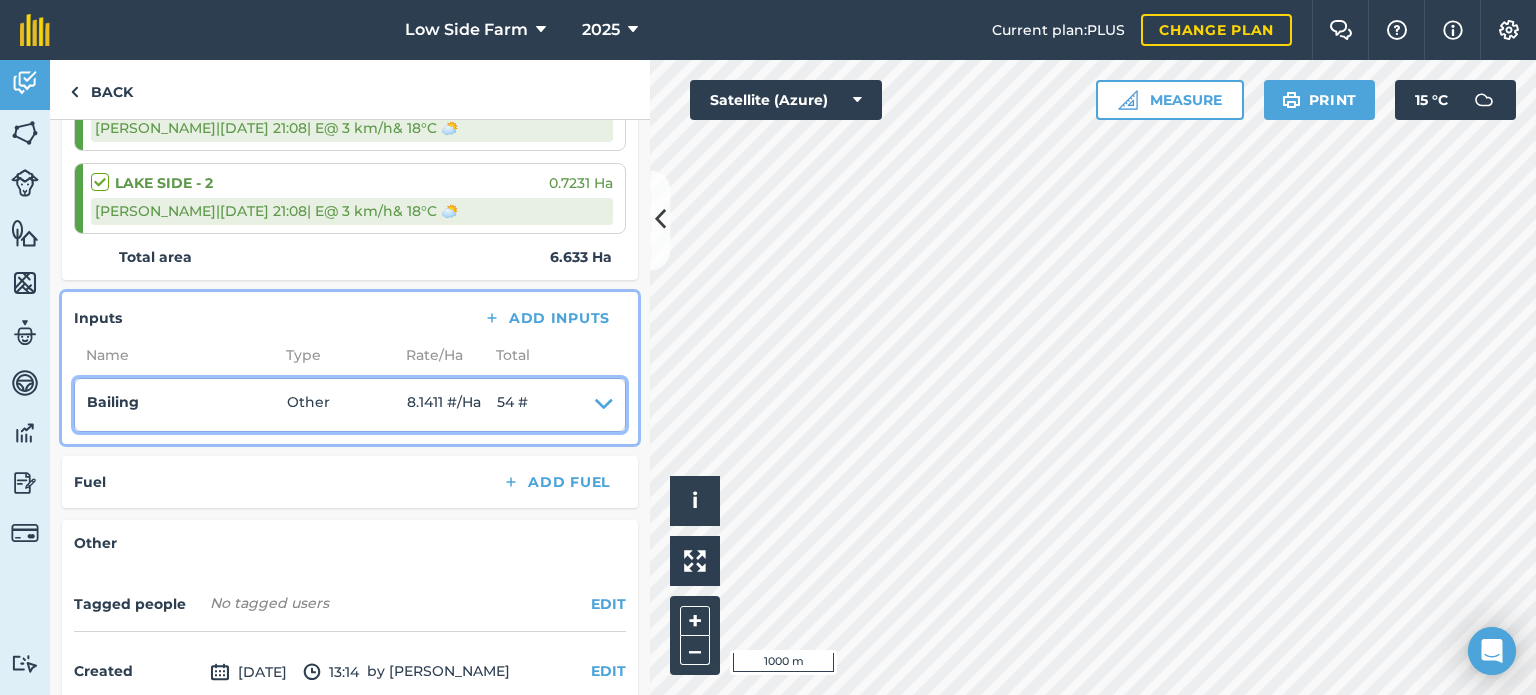 click on "Bailing" at bounding box center [187, 402] 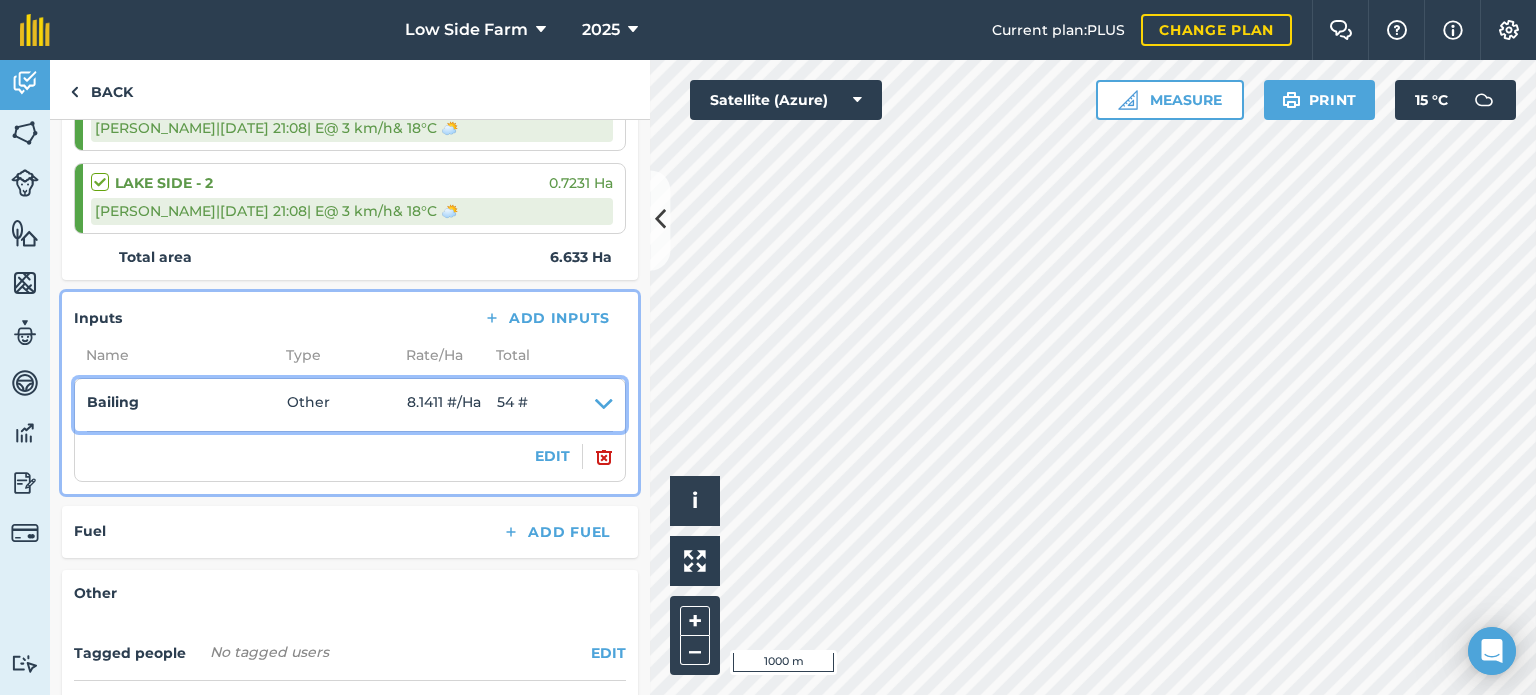 click on "Bailing" at bounding box center (187, 402) 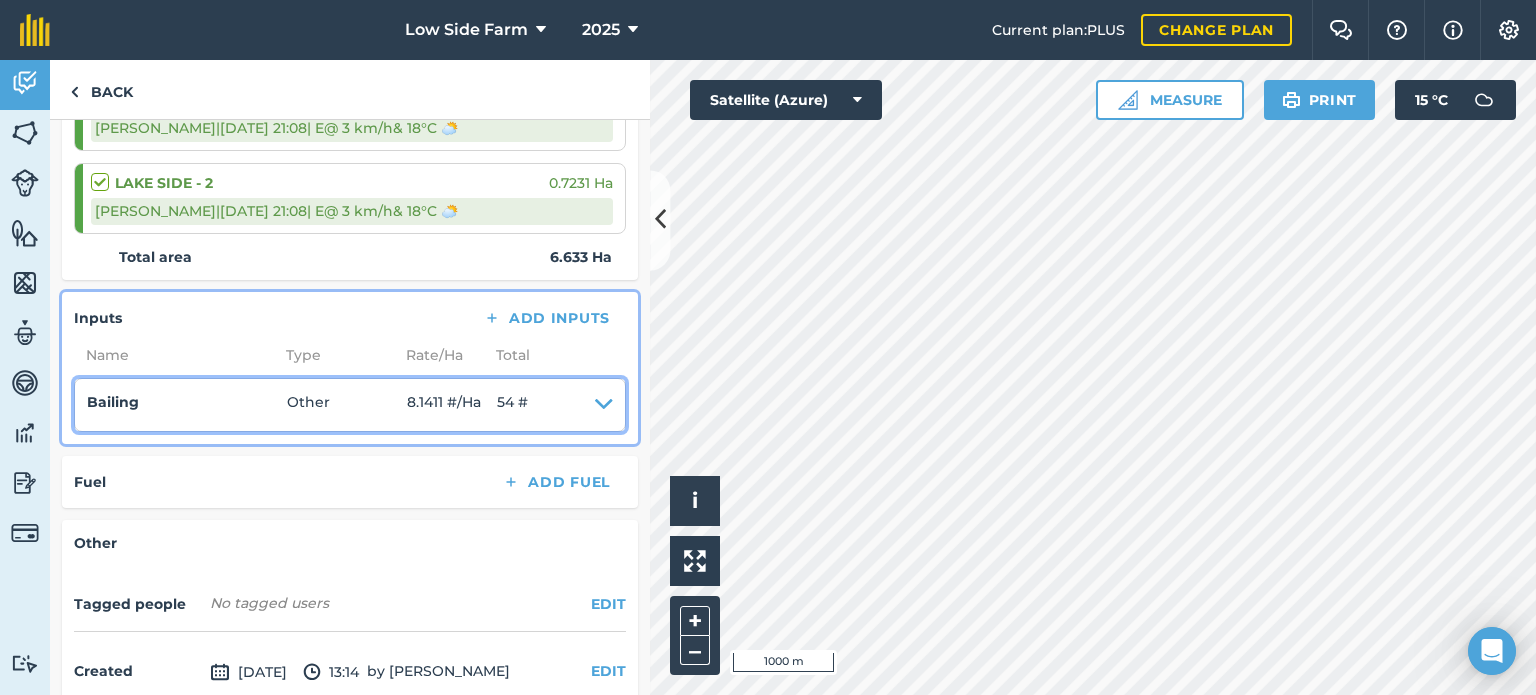 click on "Bailing" at bounding box center [187, 402] 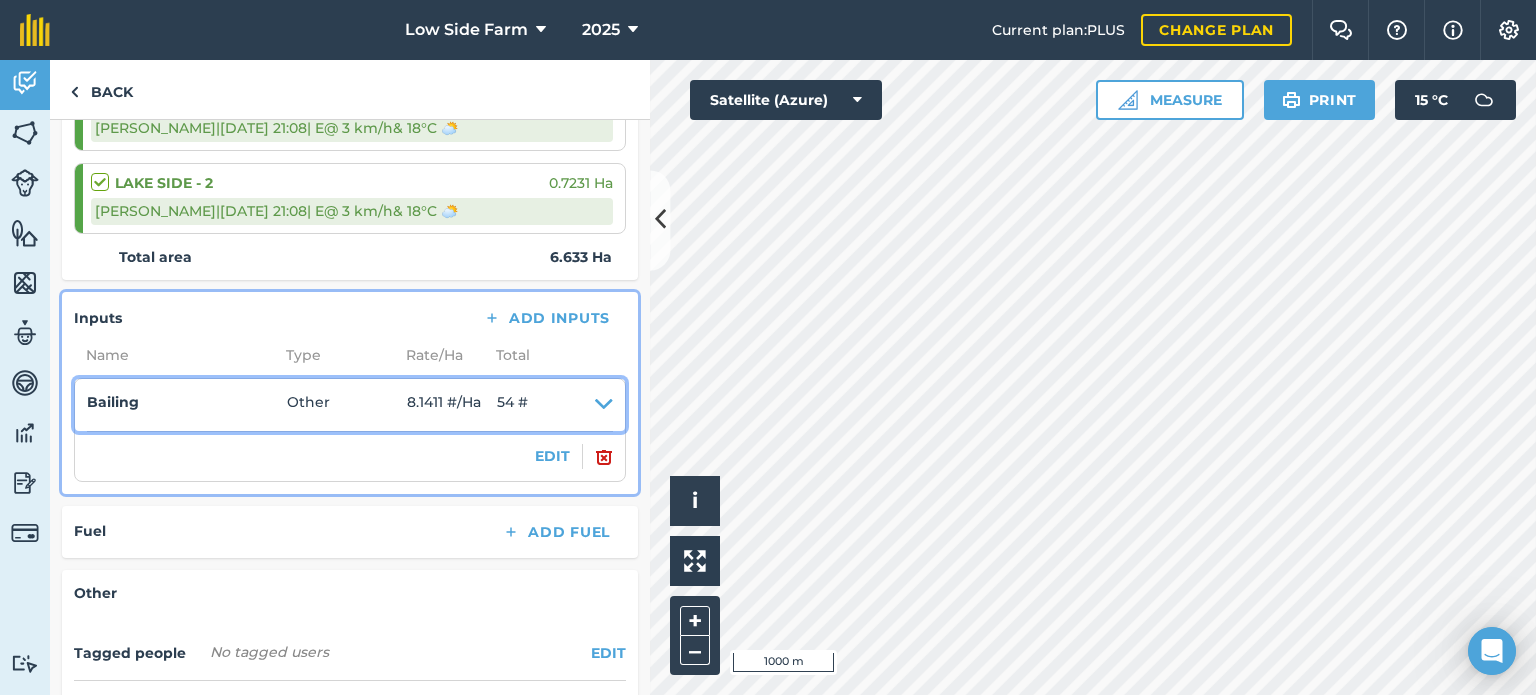click on "Bailing" at bounding box center [187, 402] 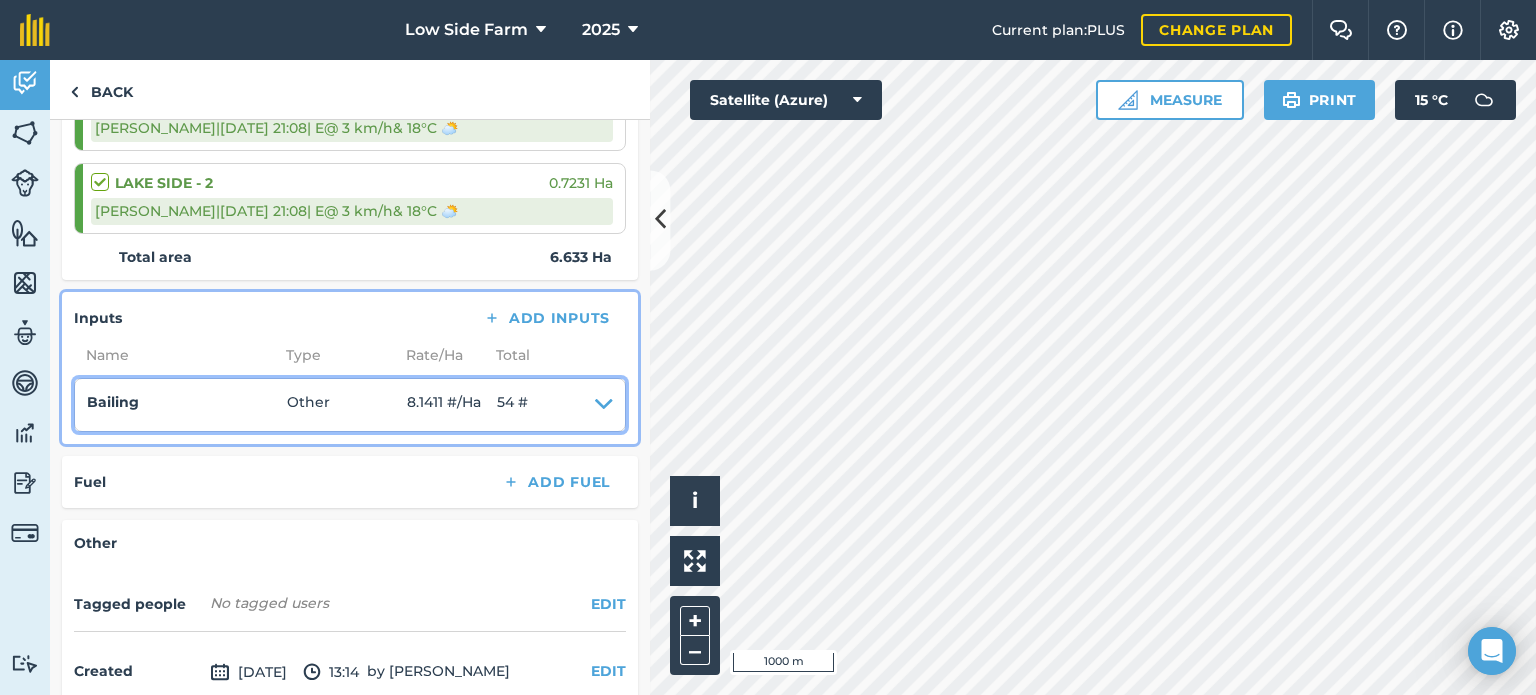 click on "Bailing" at bounding box center (187, 402) 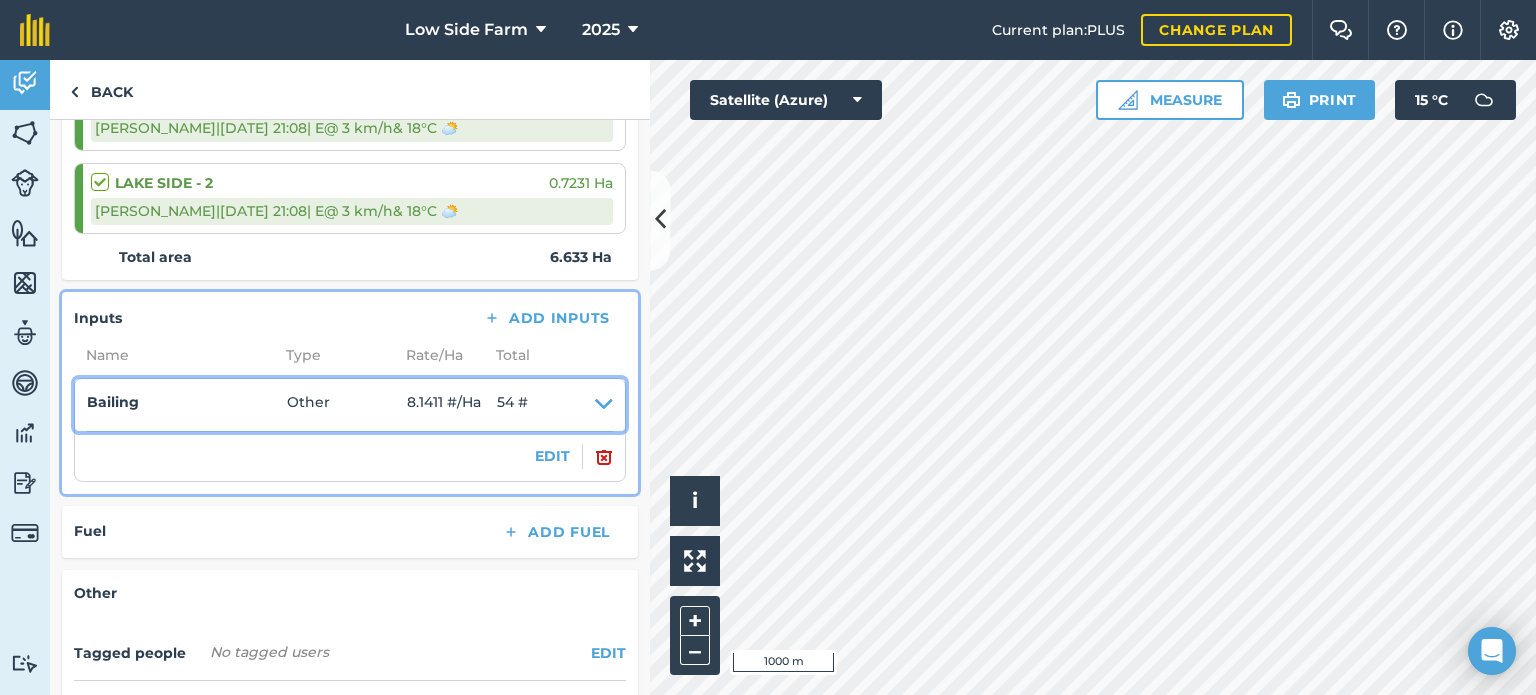 click on "Bailing" at bounding box center [187, 402] 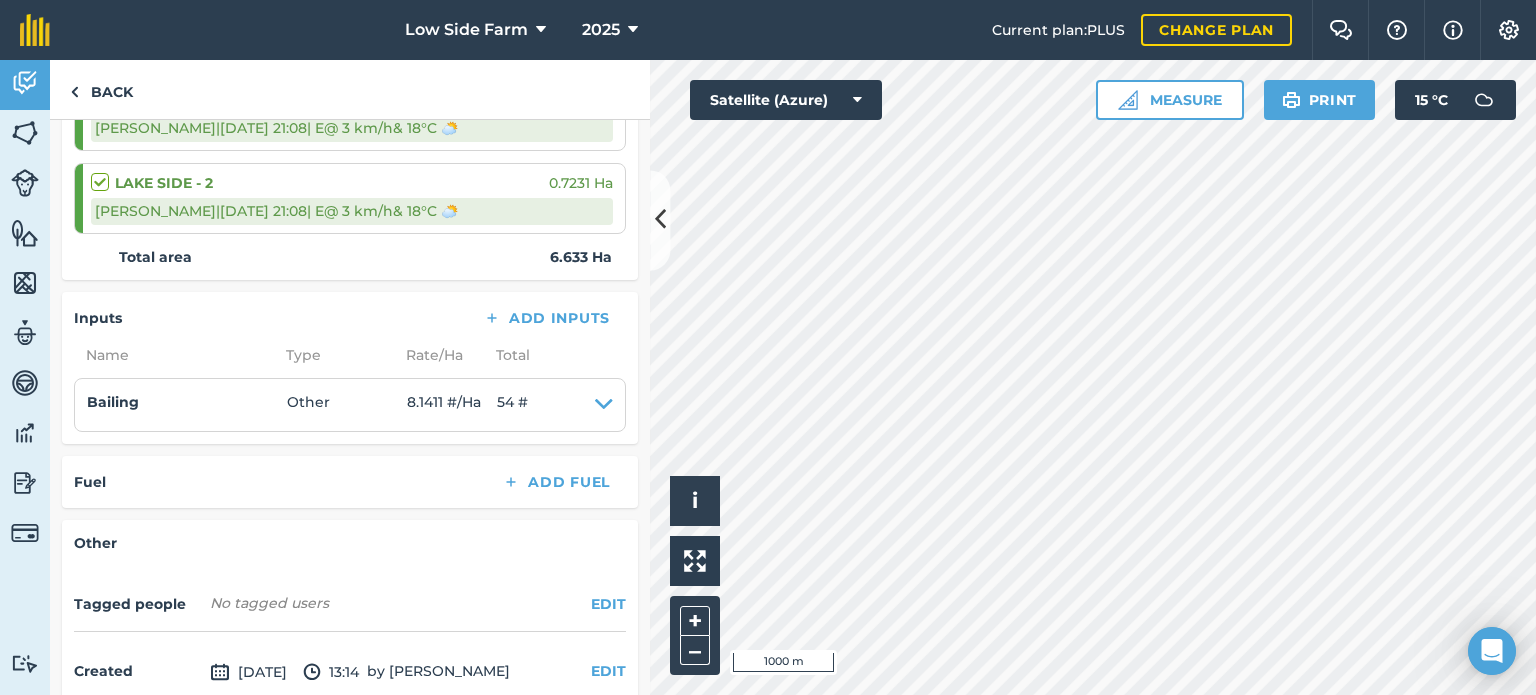 click on "Fields [GEOGRAPHIC_DATA] 1.874   [PERSON_NAME]  |  [DATE] 21:08  | E  @   3   km/h  &   18 ° C   ⛅️ BIRD SANCTUARY  4.036   [PERSON_NAME] S  |  [DATE] 21:08  | E  @   3   km/h  &   18 ° C   ⛅️ LAKE SIDE - 2 0.7231   [PERSON_NAME] S  |  [DATE] 21:08  | E  @   3   km/h  &   18 ° C   ⛅️ Total area 6.633   Ha" at bounding box center (350, 111) 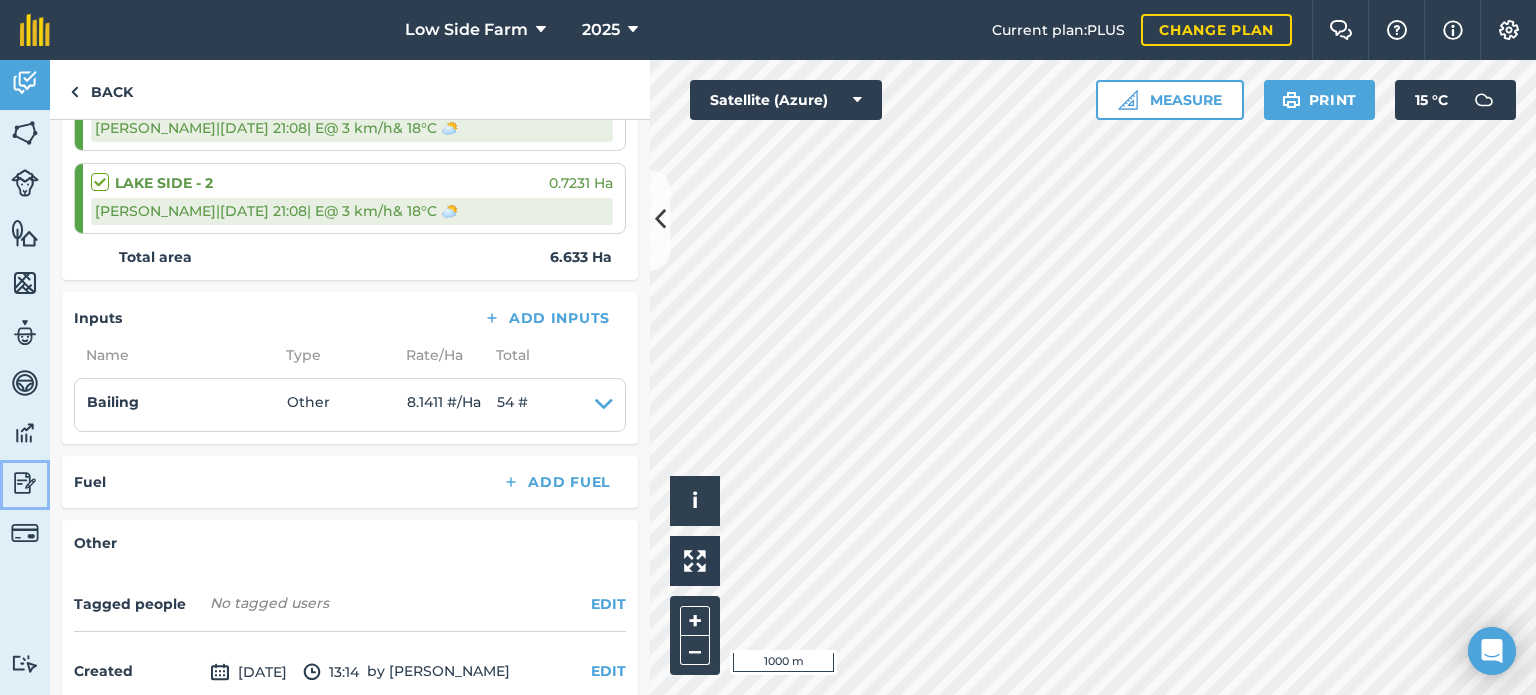 click at bounding box center (25, 483) 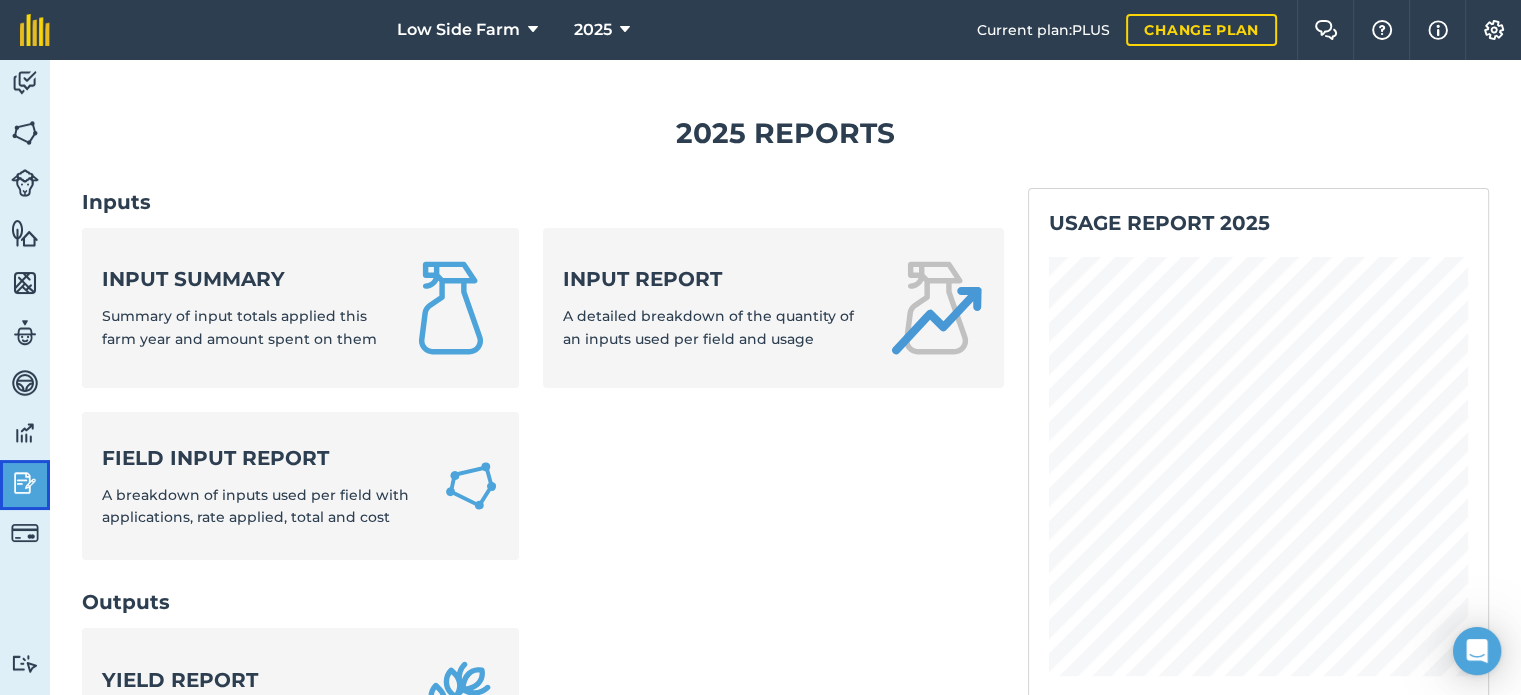 click at bounding box center [25, 483] 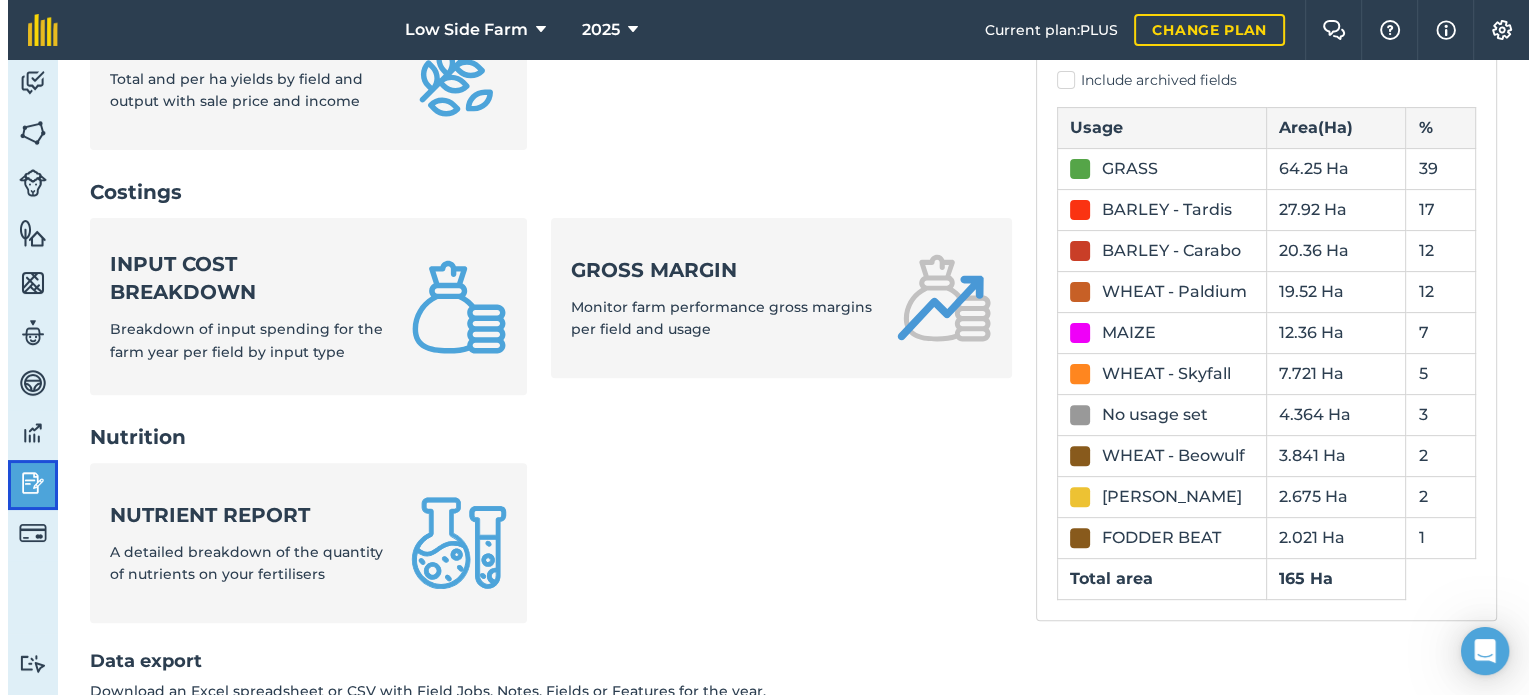 scroll, scrollTop: 632, scrollLeft: 0, axis: vertical 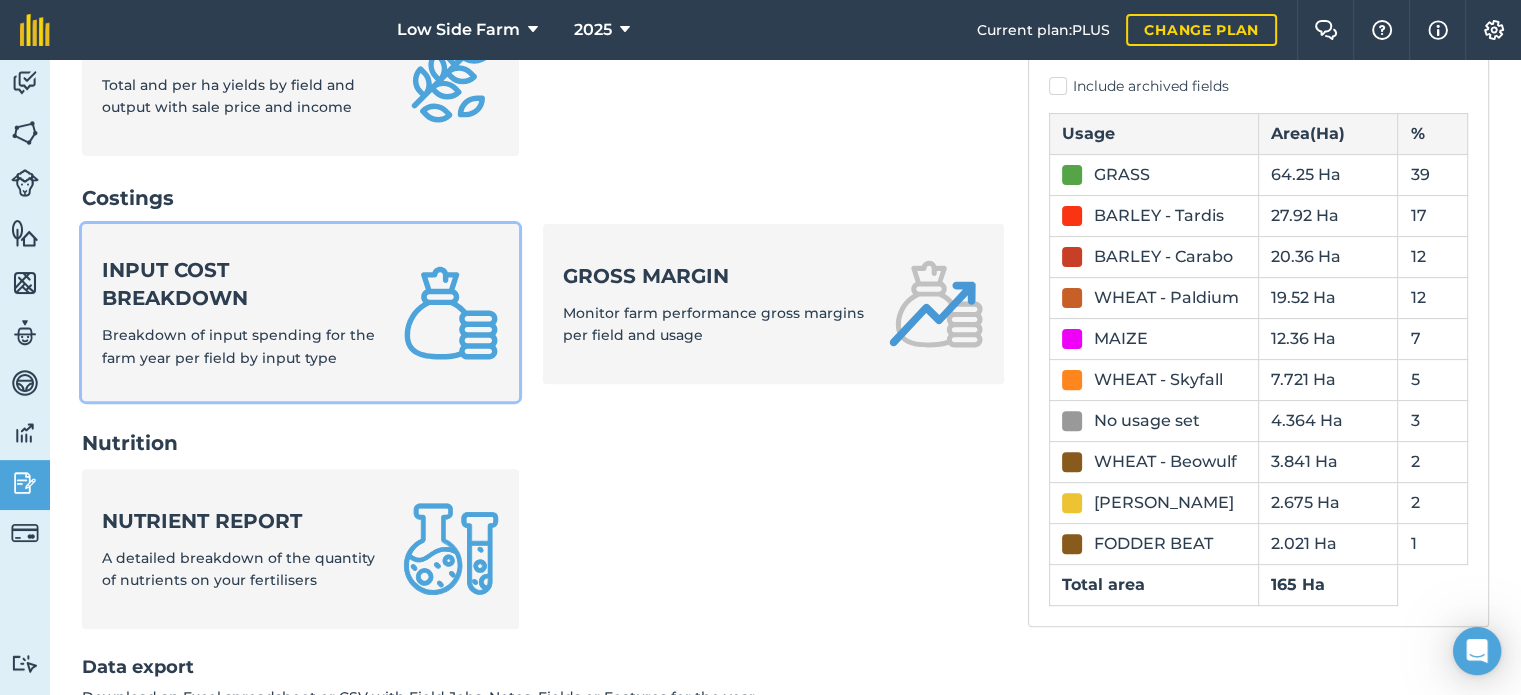 click on "Input cost breakdown Breakdown of input spending for the farm year per field by input type" at bounding box center (240, 312) 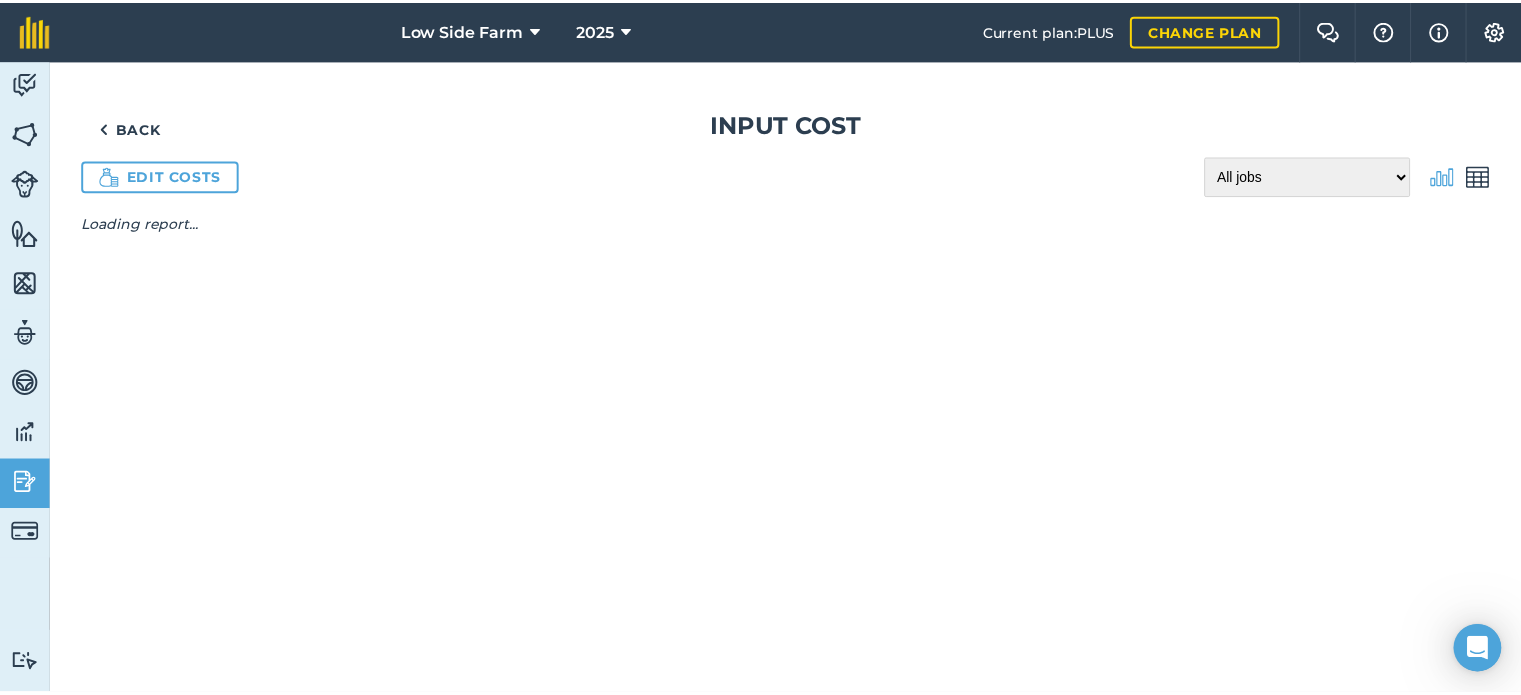 scroll, scrollTop: 0, scrollLeft: 0, axis: both 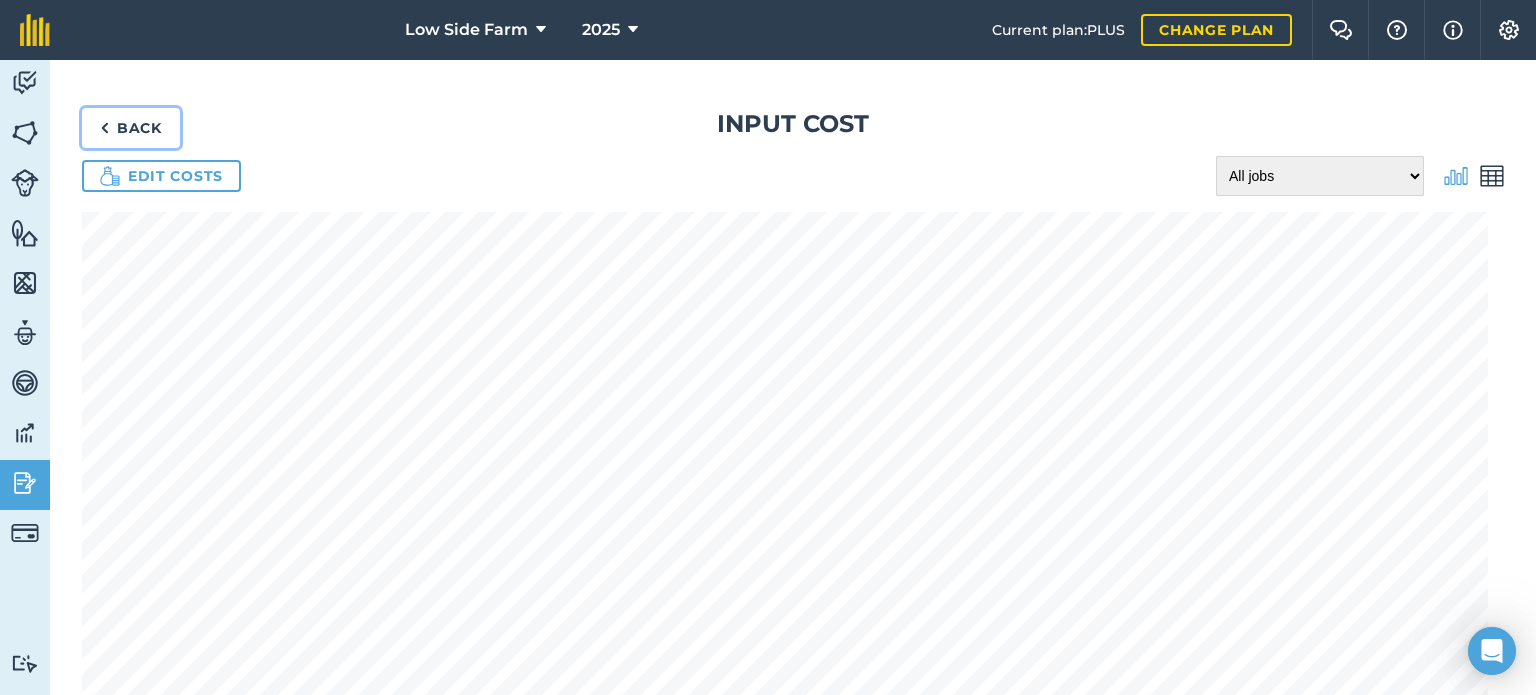 click on "Back" at bounding box center [131, 128] 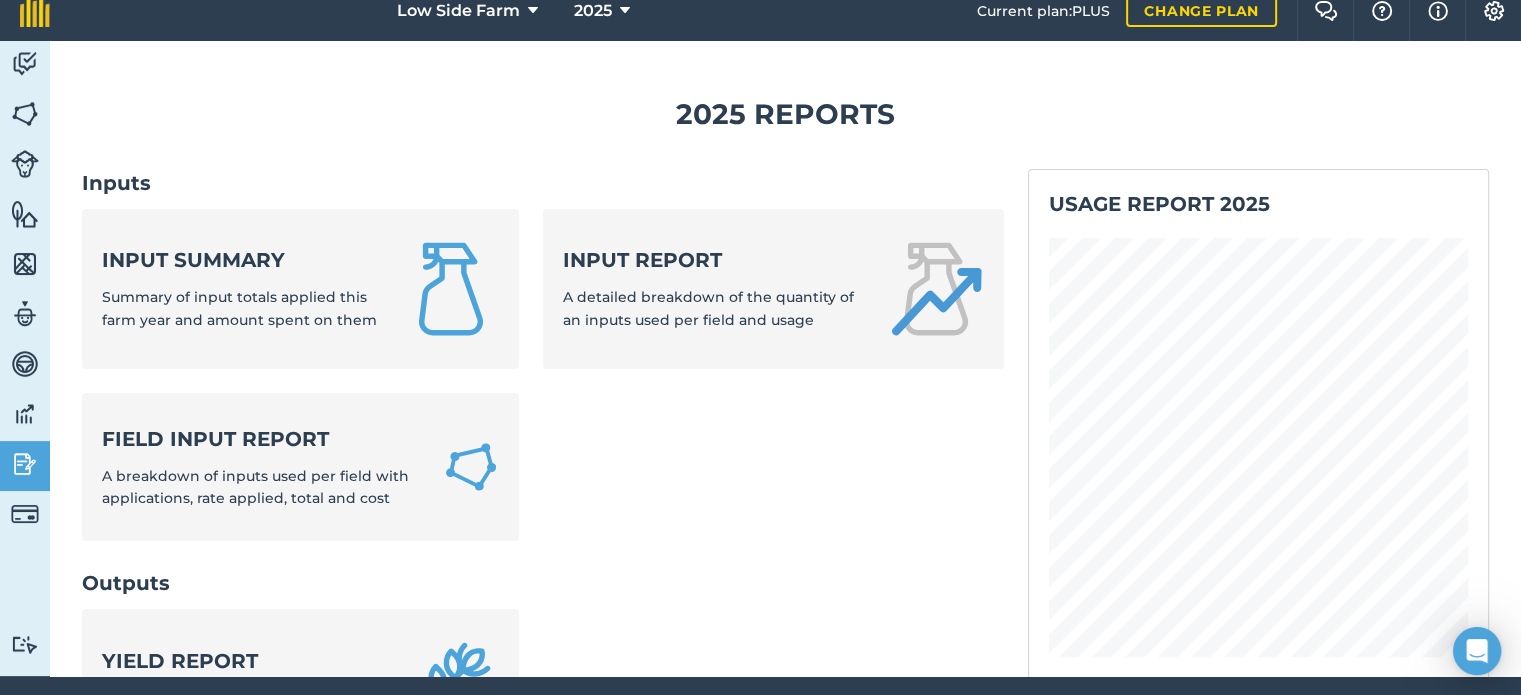 scroll, scrollTop: 24, scrollLeft: 0, axis: vertical 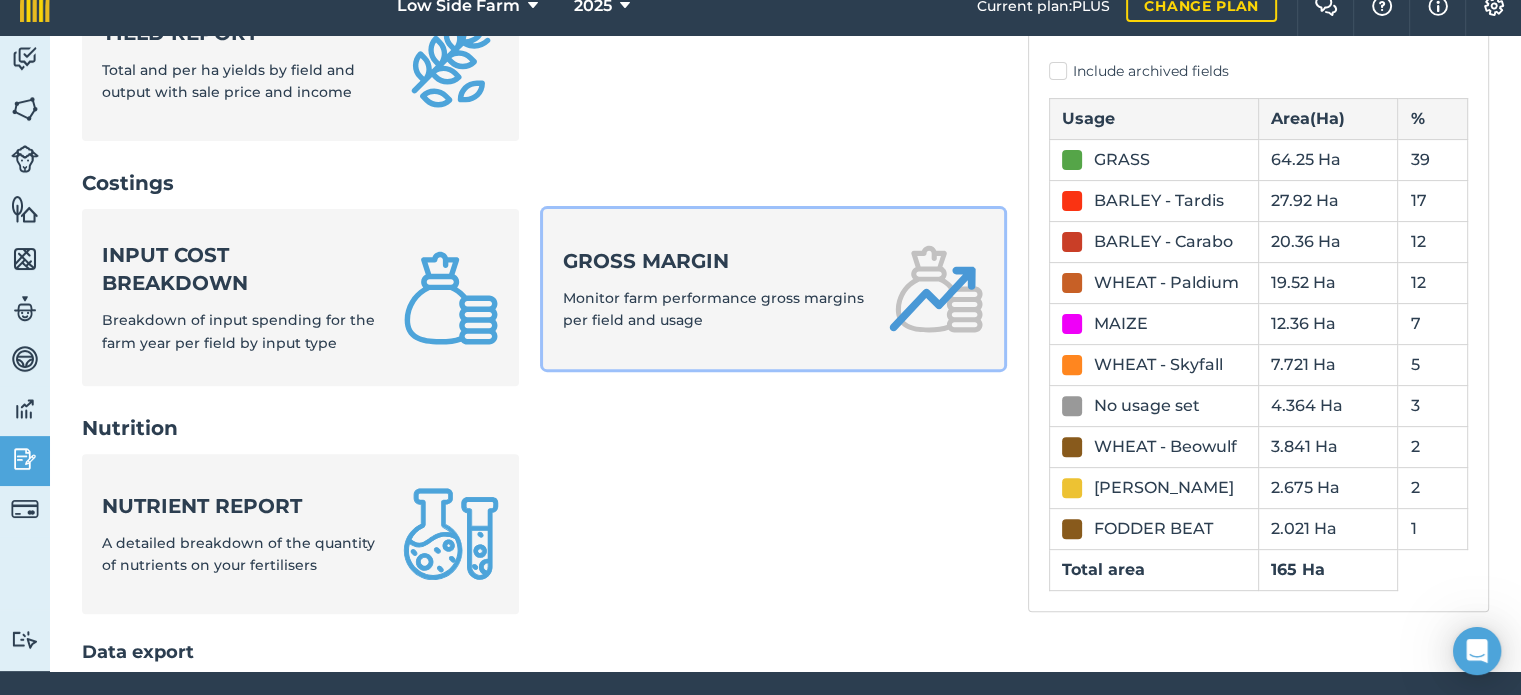 click on "Monitor farm performance gross margins per field and usage" at bounding box center (713, 309) 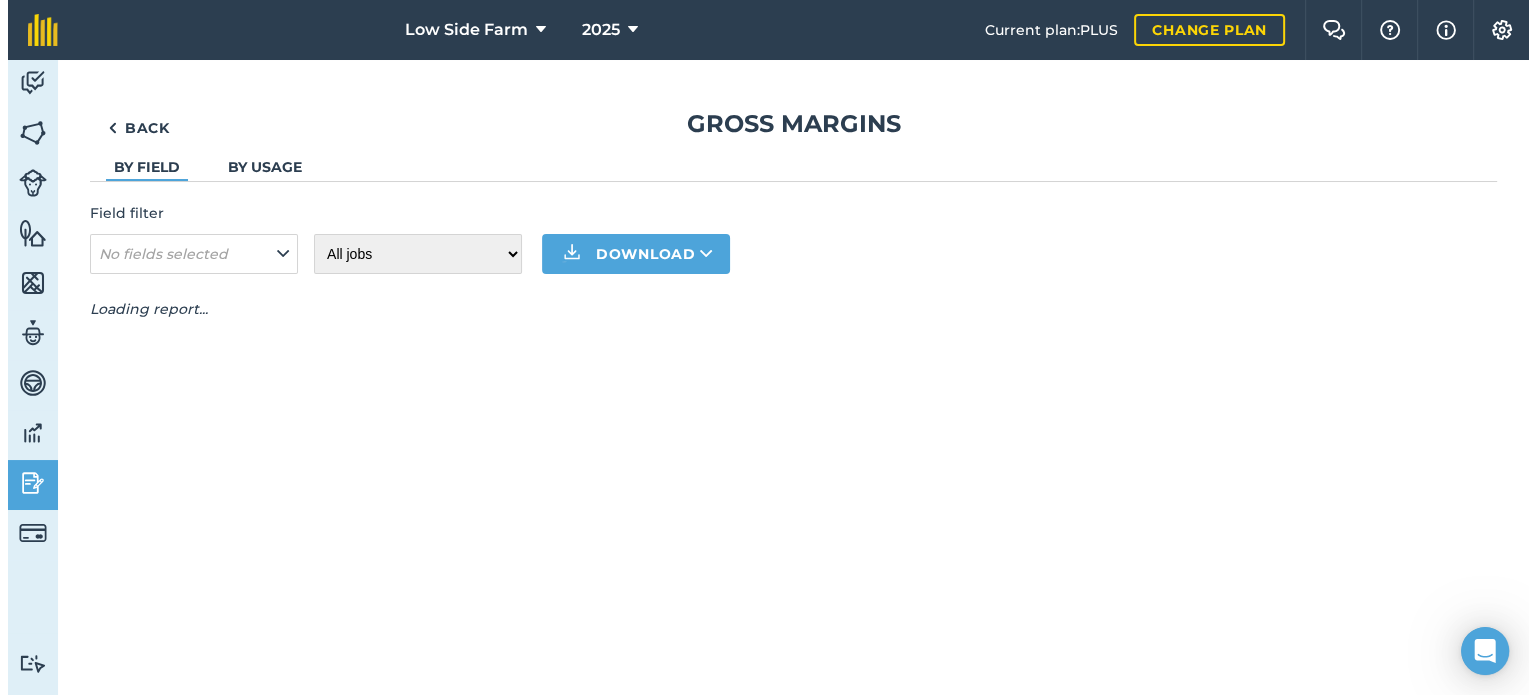 scroll, scrollTop: 0, scrollLeft: 0, axis: both 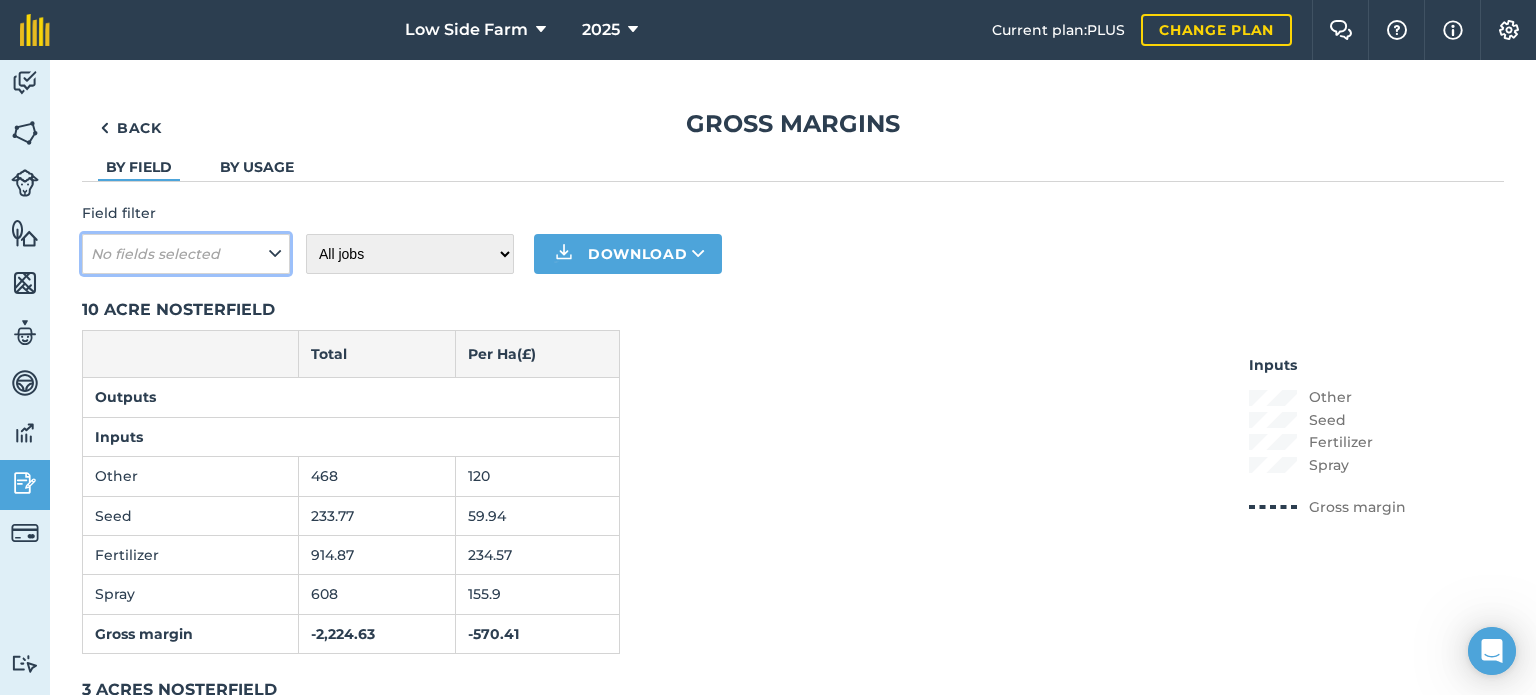 click on "No fields selected" at bounding box center [186, 254] 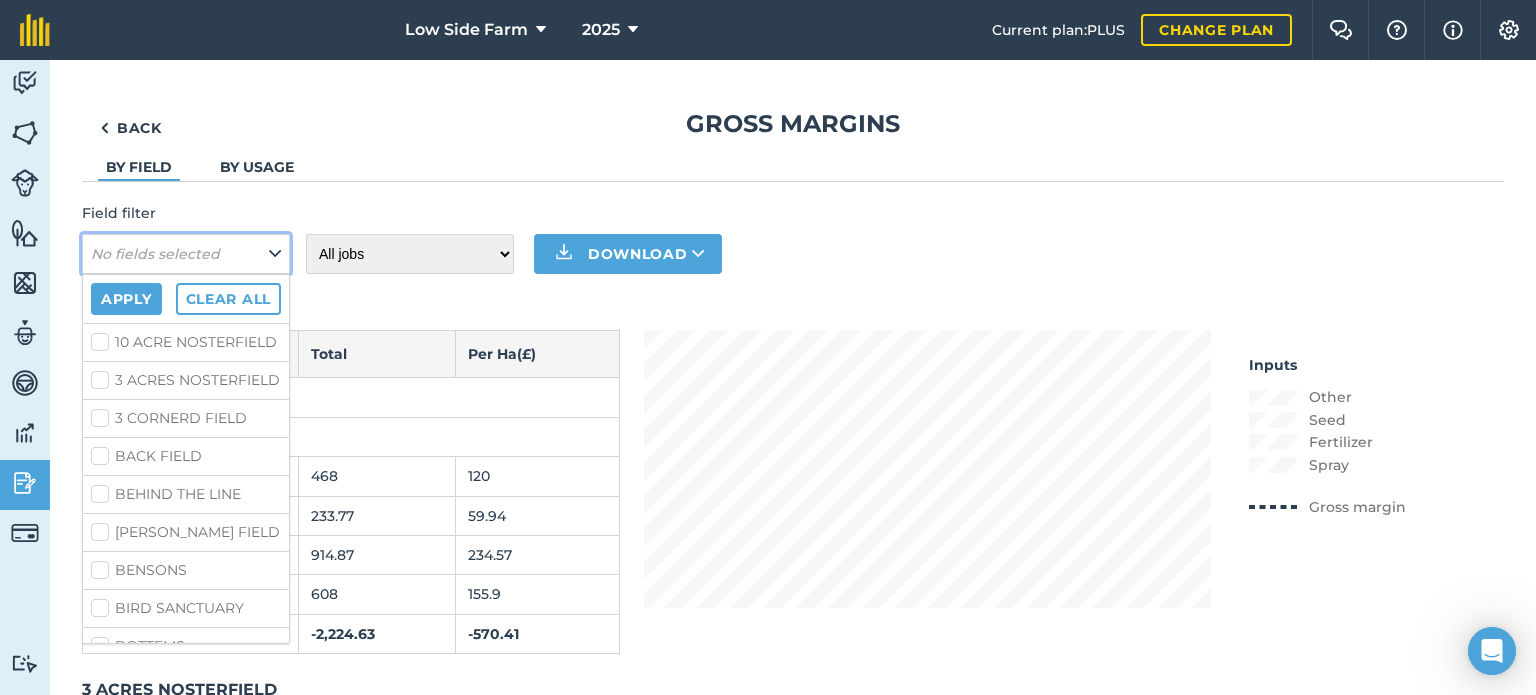 click at bounding box center (275, 254) 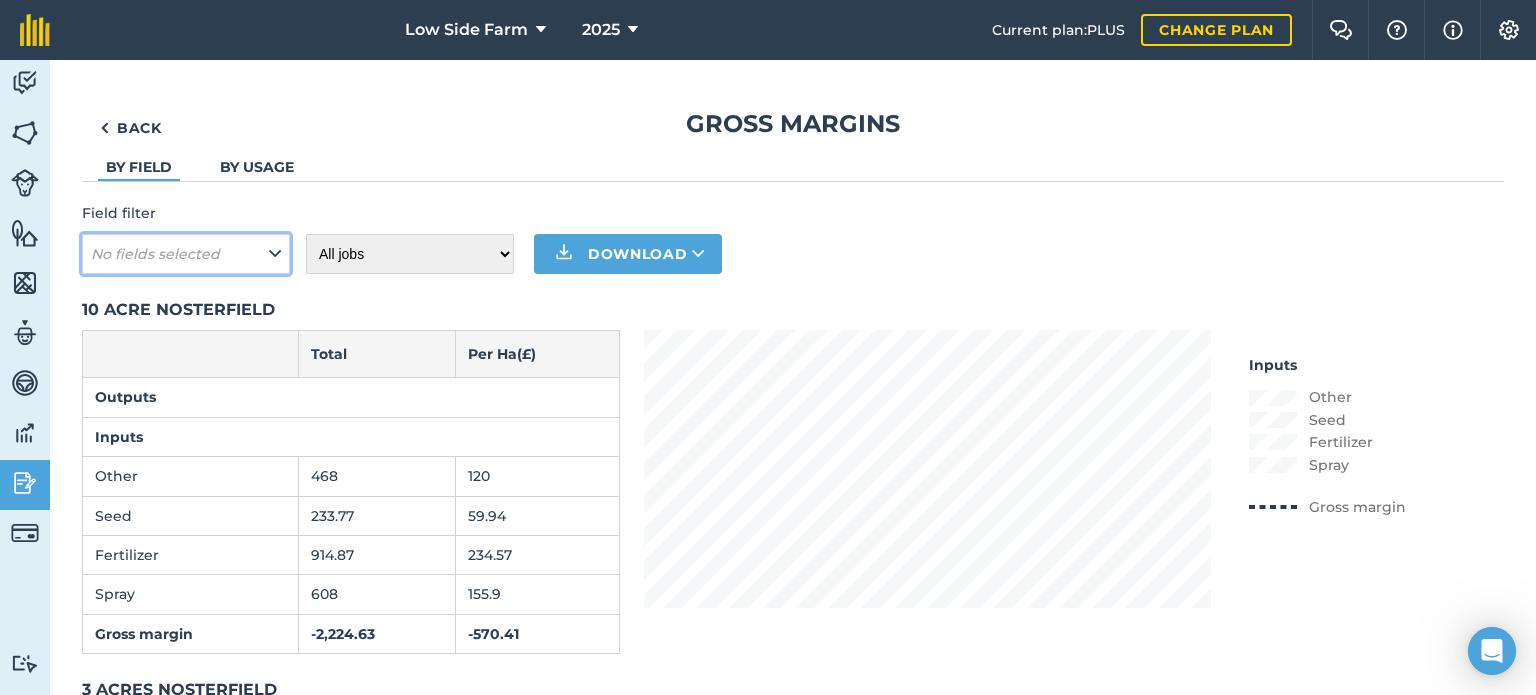 click at bounding box center [275, 254] 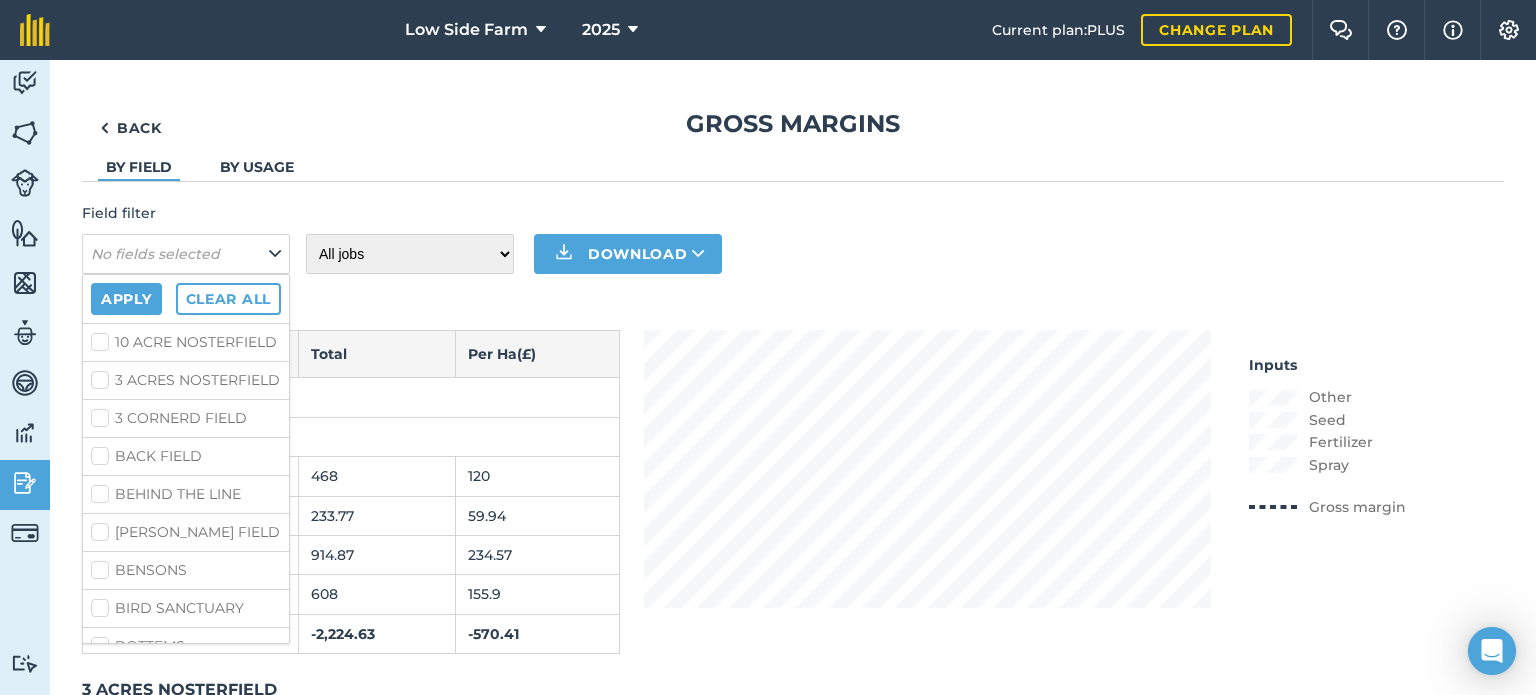 click on "10 ACRE NOSTERFIELD" at bounding box center [186, 342] 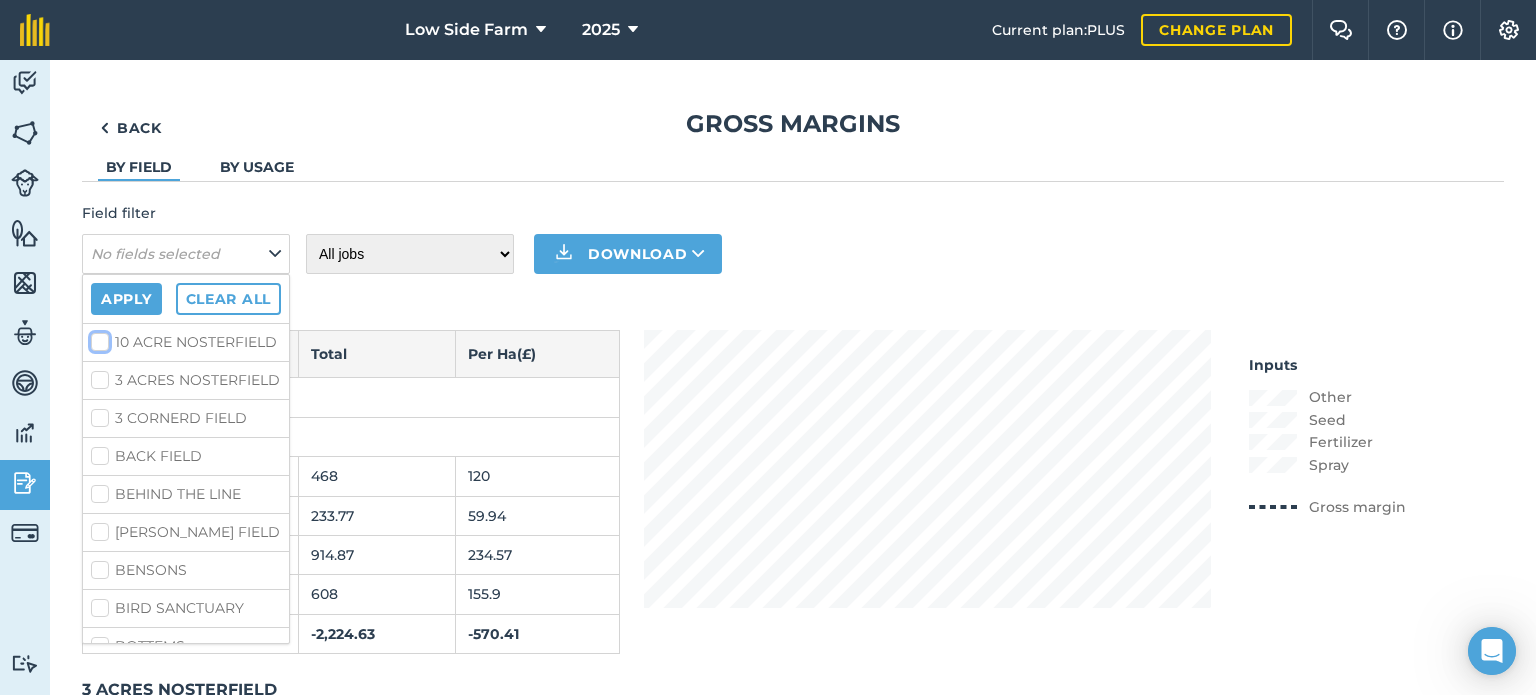 click on "10 ACRE NOSTERFIELD" at bounding box center (97, 338) 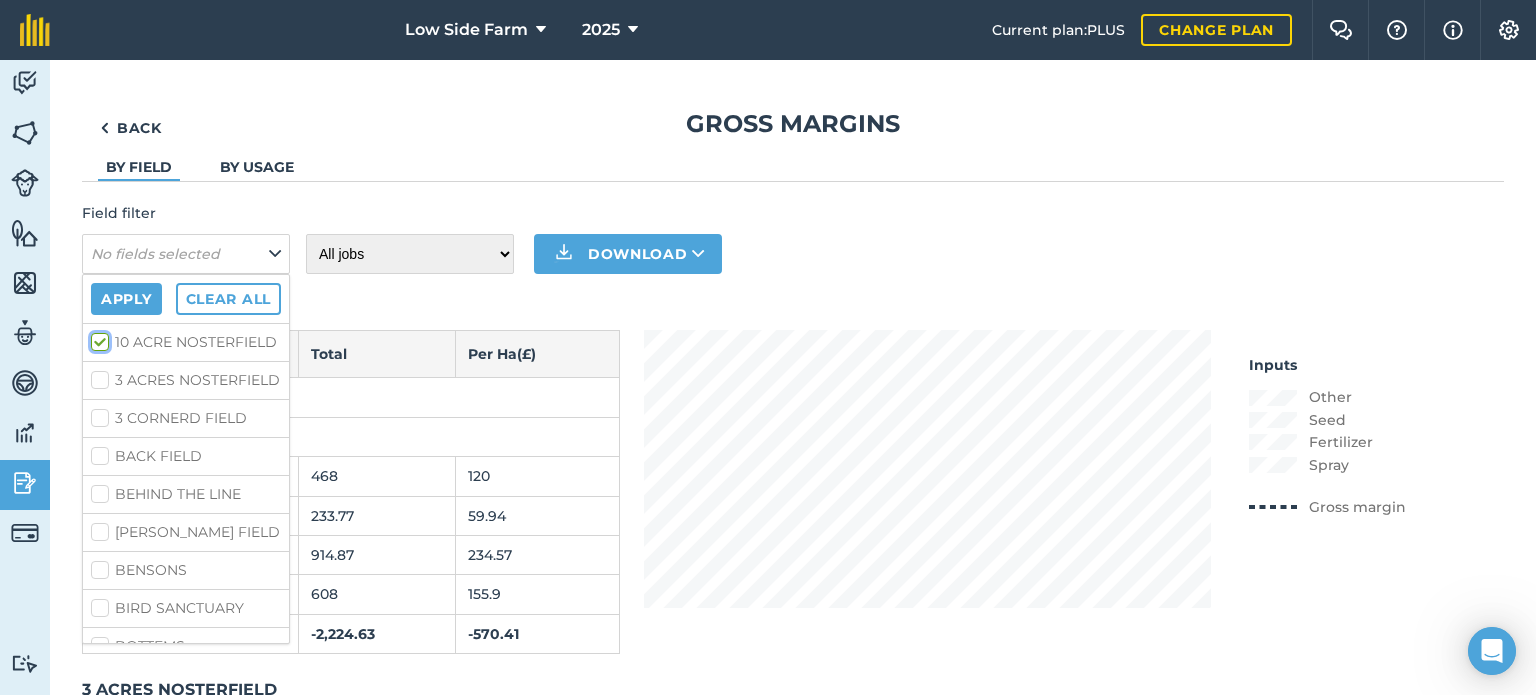 checkbox on "true" 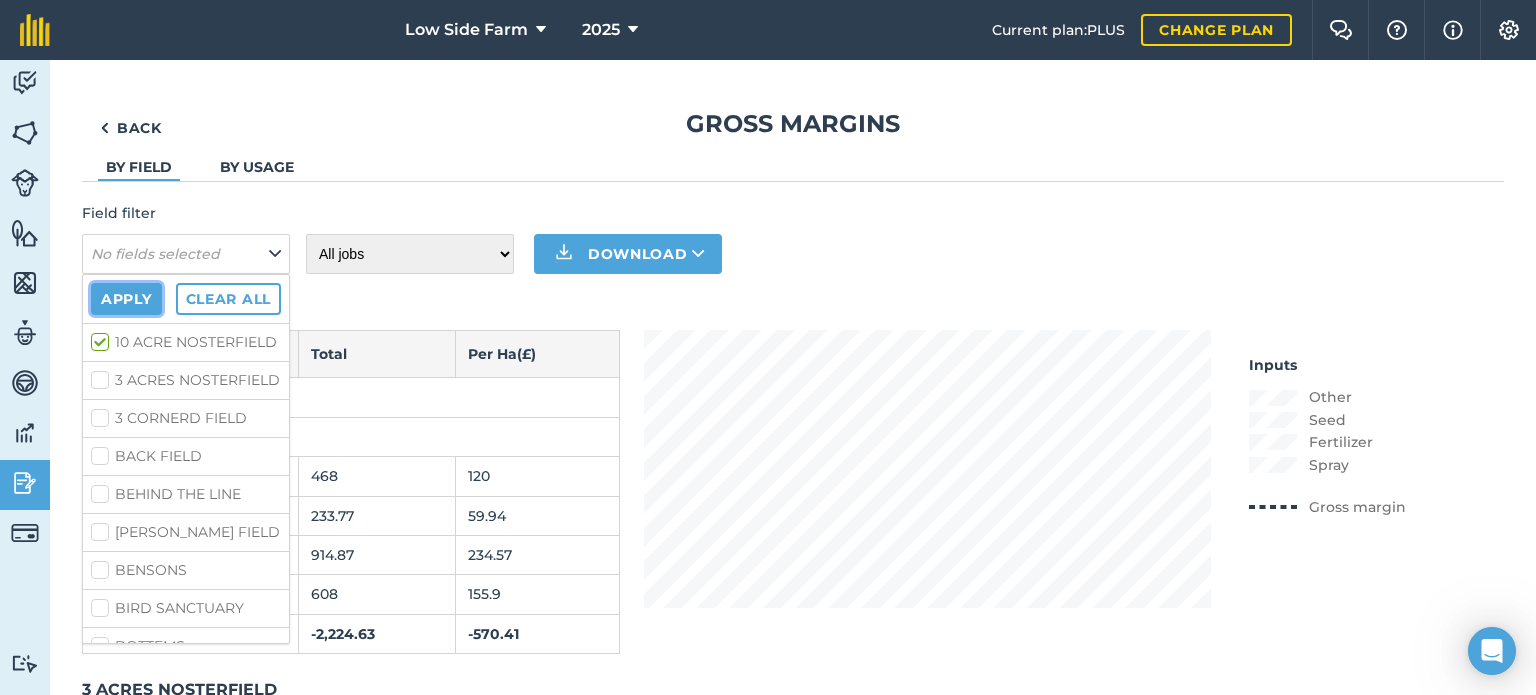 click on "Apply" at bounding box center [126, 299] 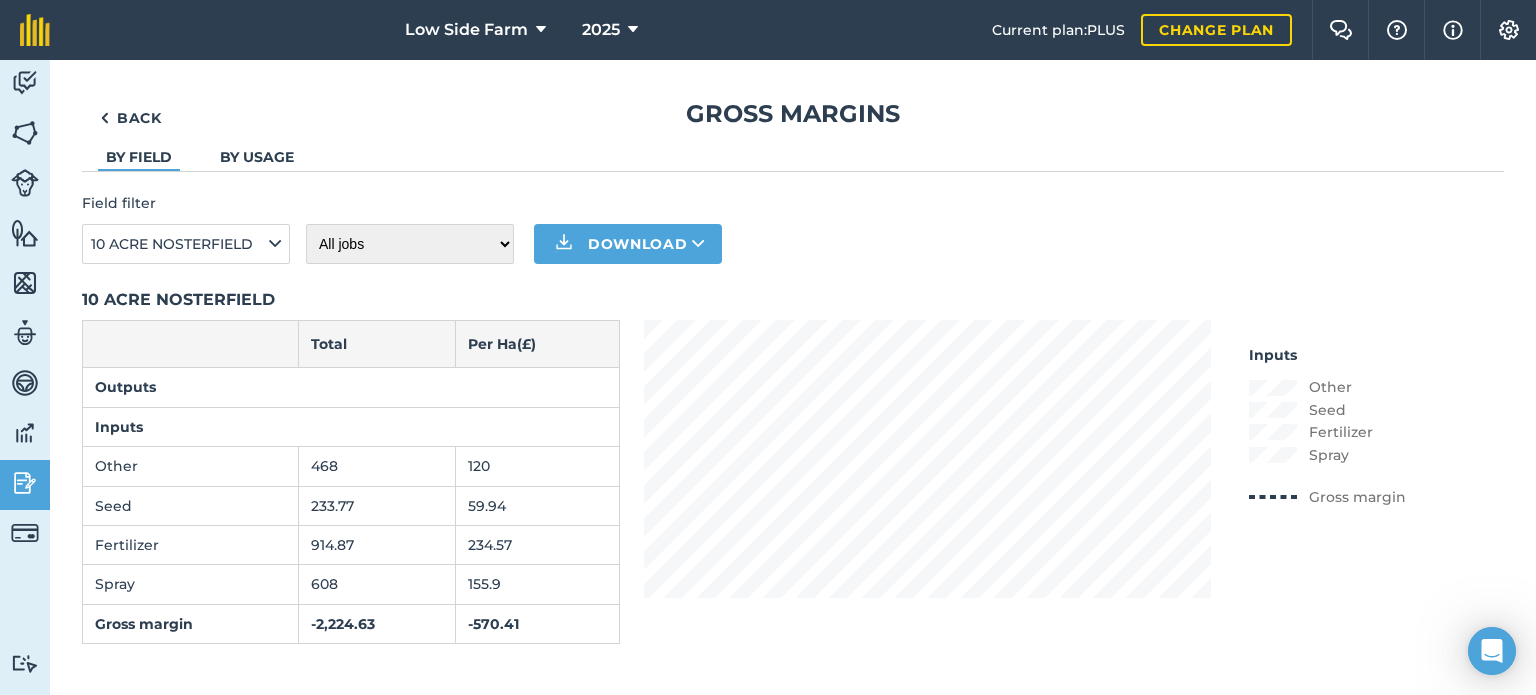 scroll, scrollTop: 12, scrollLeft: 0, axis: vertical 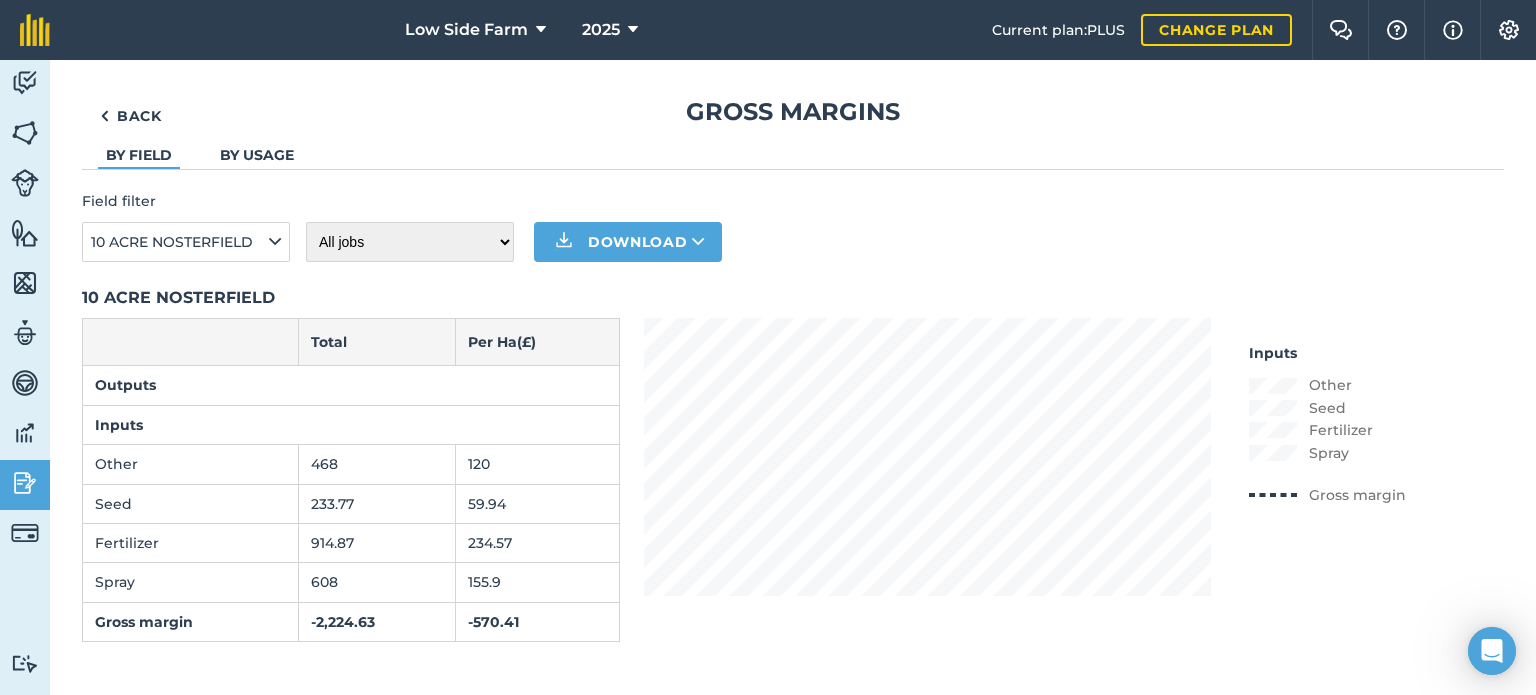 click on "By usage" at bounding box center (257, 155) 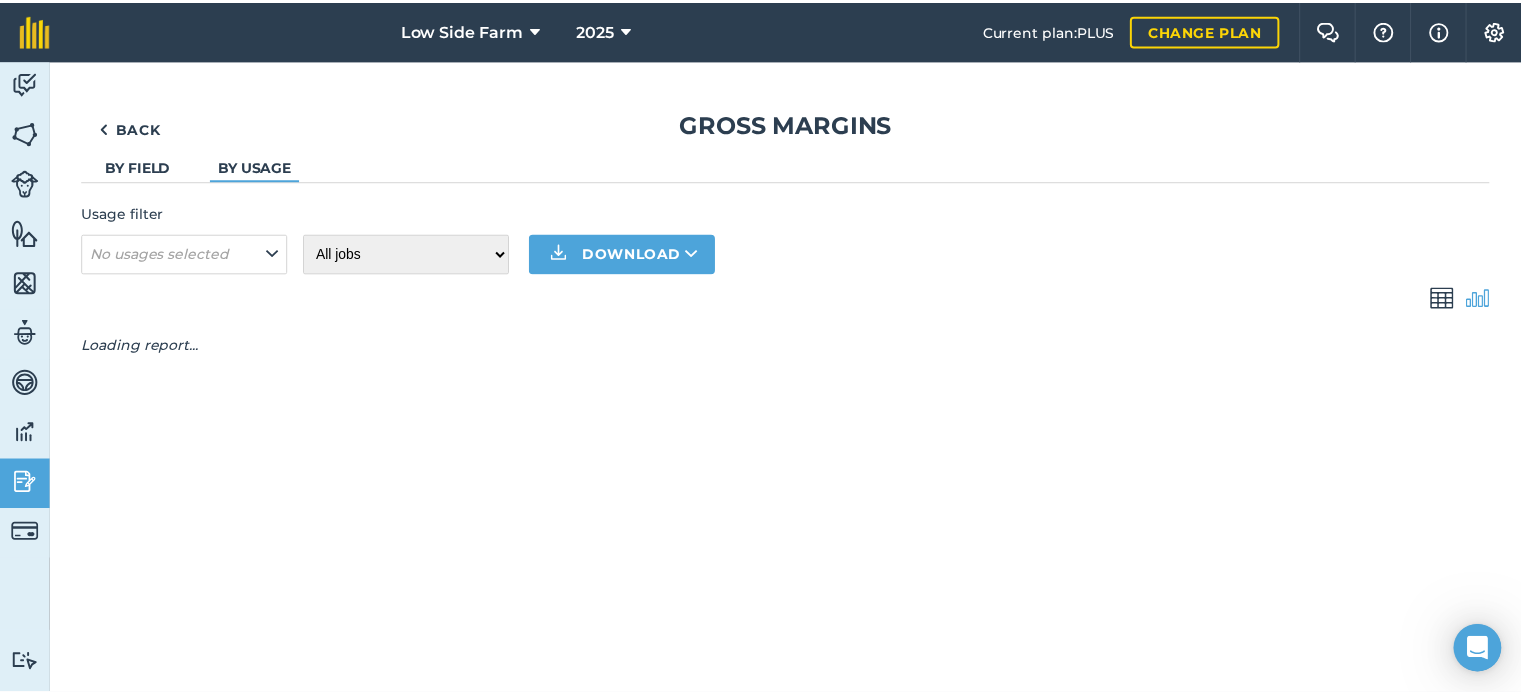 scroll, scrollTop: 0, scrollLeft: 0, axis: both 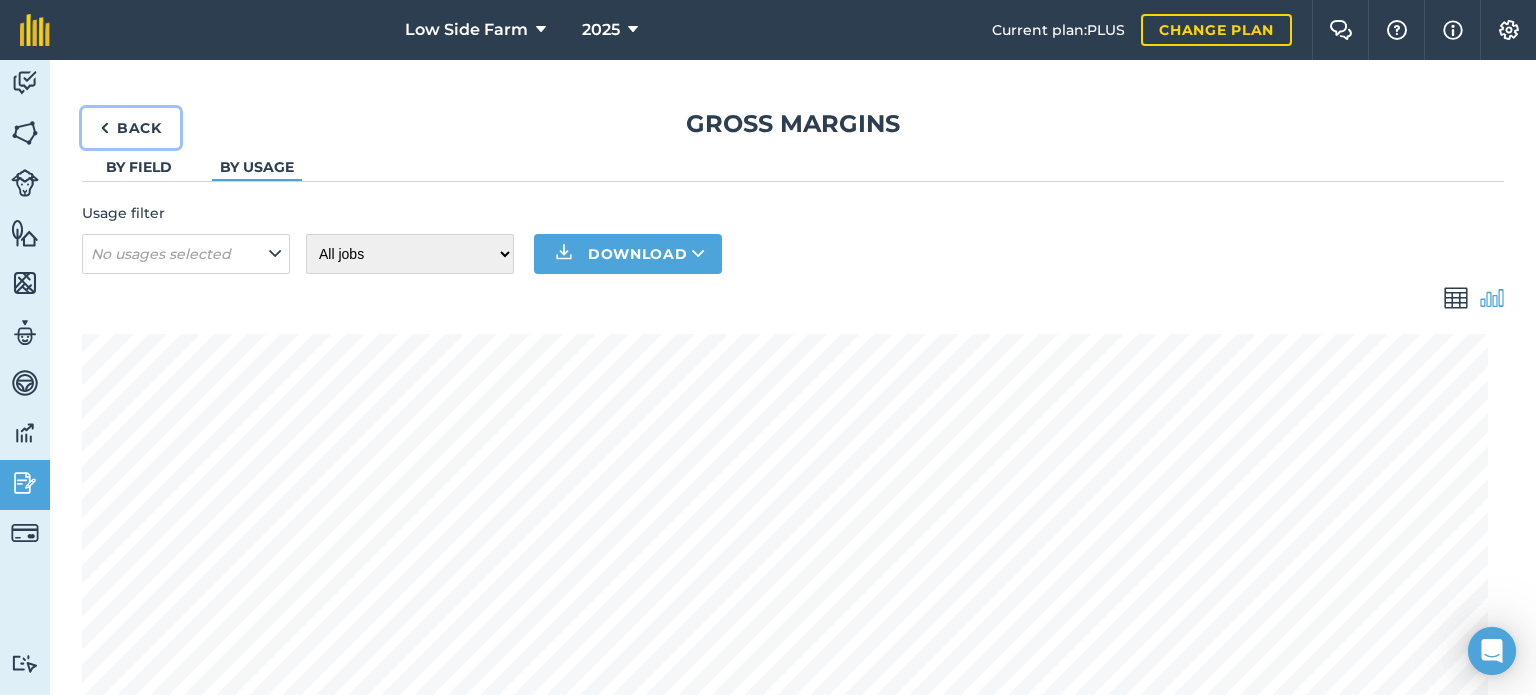 click on "Back" at bounding box center (131, 128) 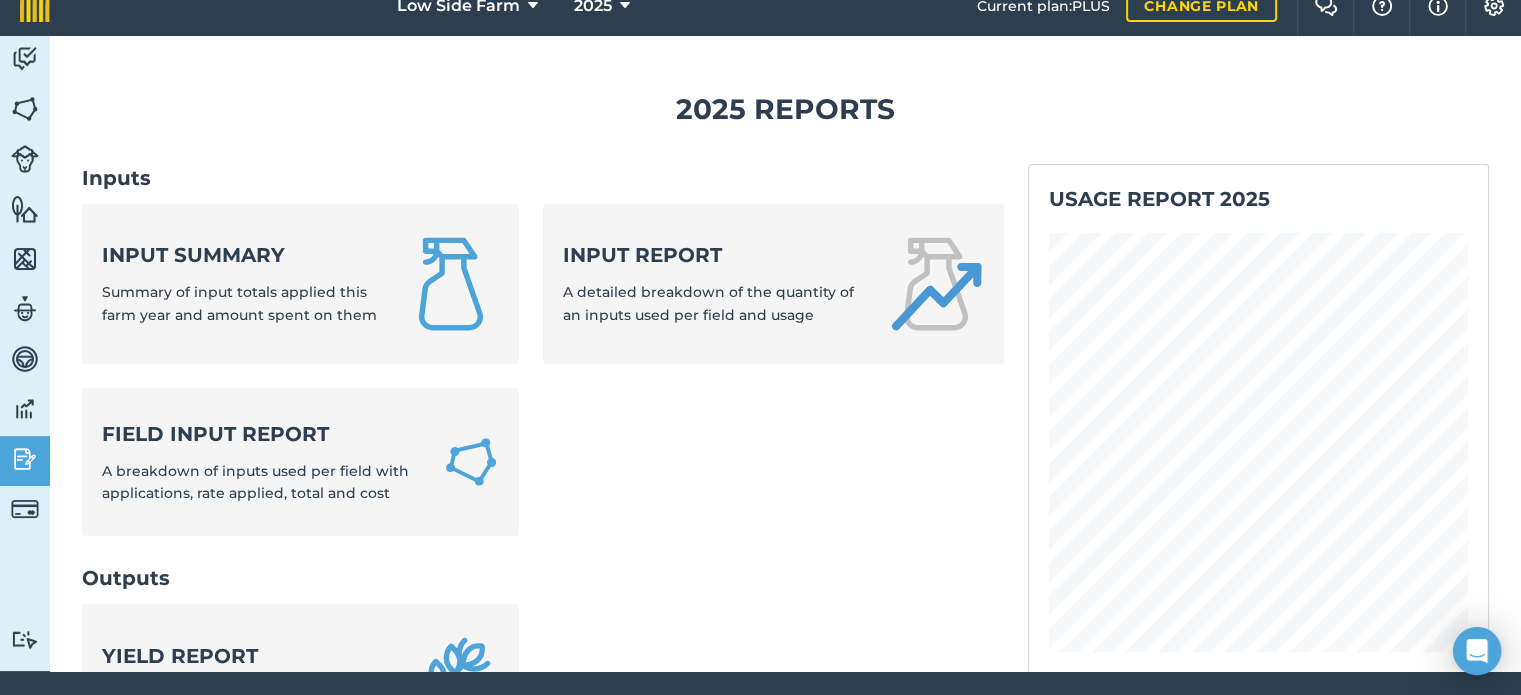 scroll, scrollTop: 24, scrollLeft: 0, axis: vertical 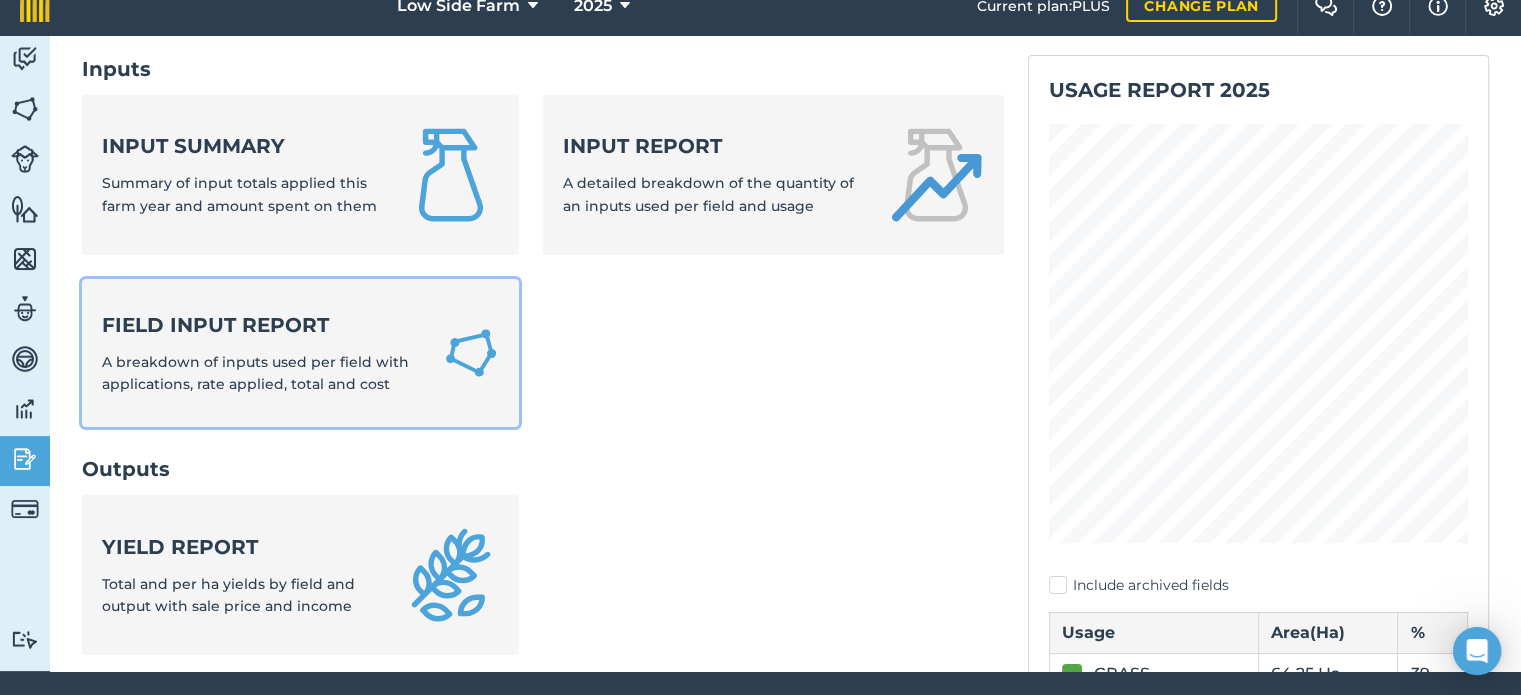 click on "A breakdown of inputs used per field with applications, rate applied, total and cost" at bounding box center [255, 373] 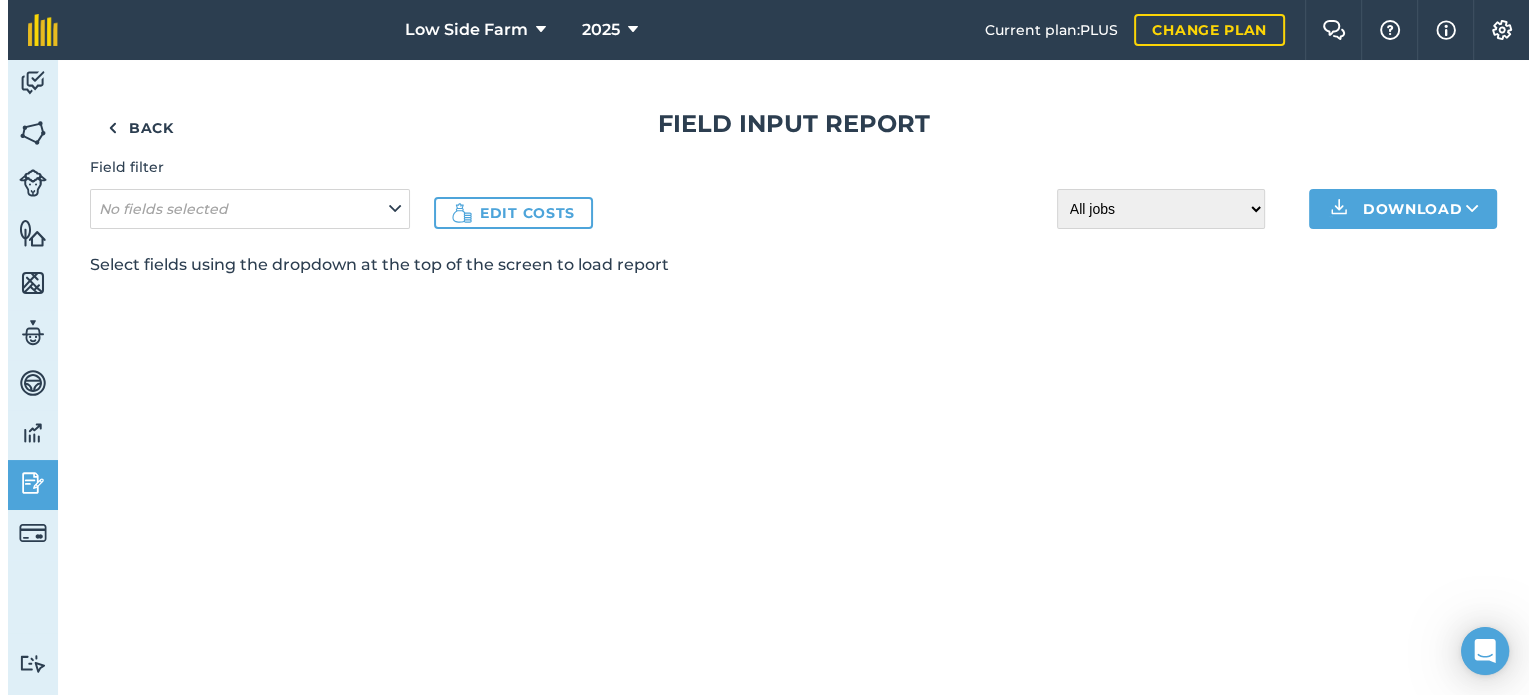 scroll, scrollTop: 0, scrollLeft: 0, axis: both 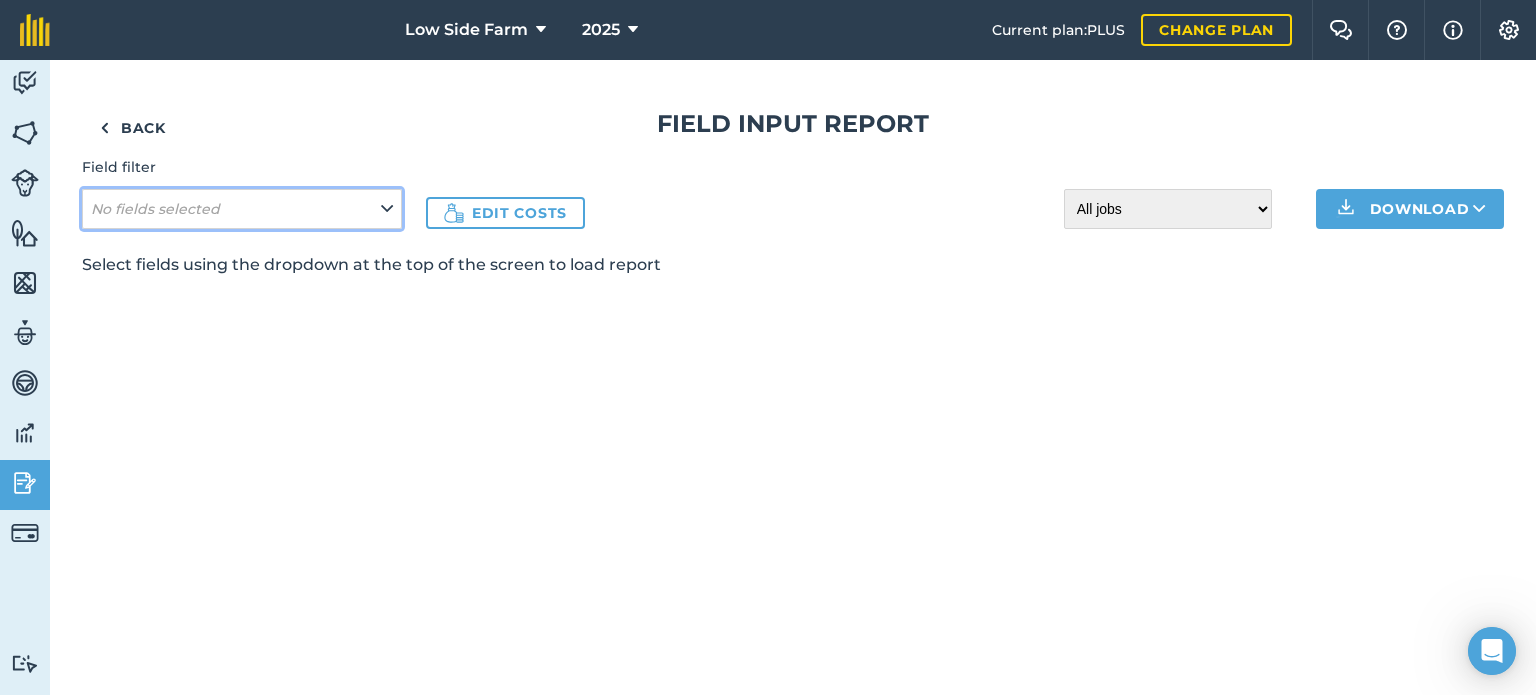 click on "No fields selected" at bounding box center [242, 209] 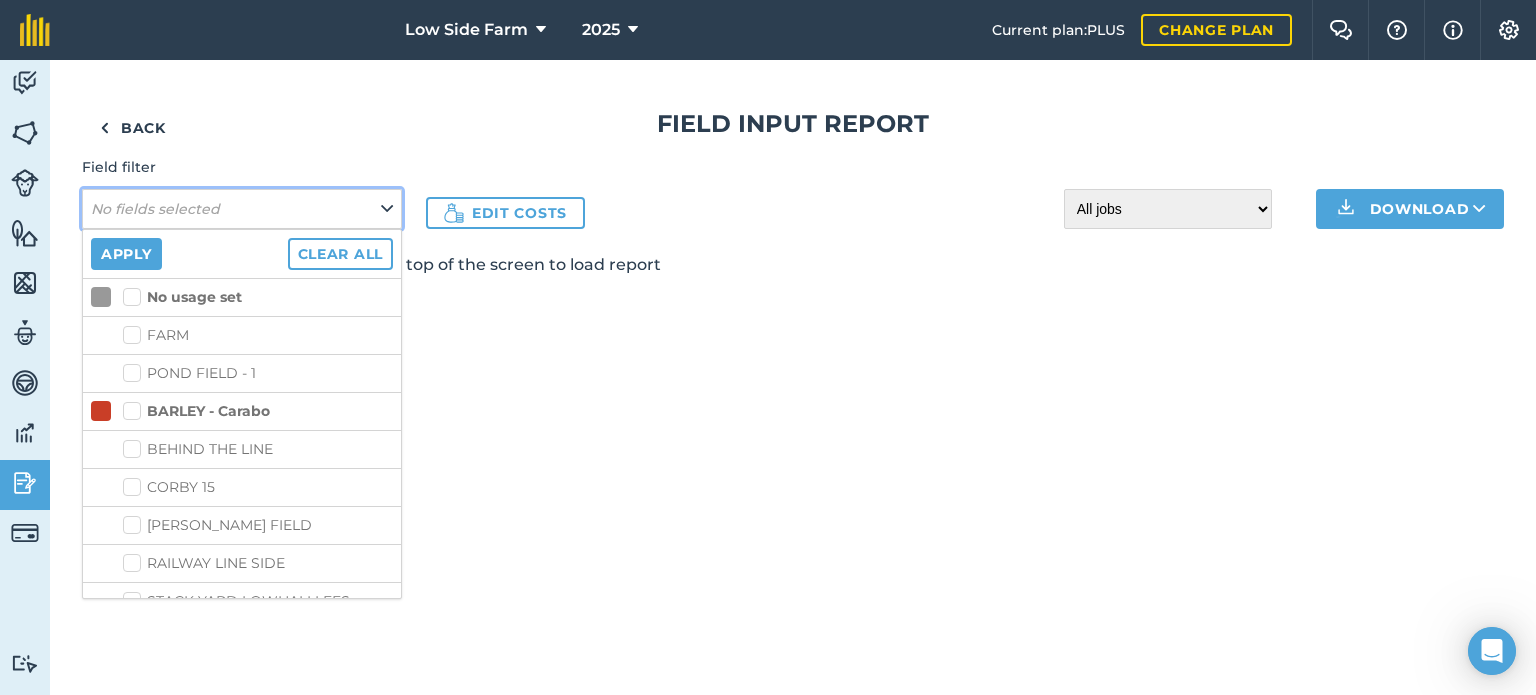click on "No fields selected" at bounding box center (242, 209) 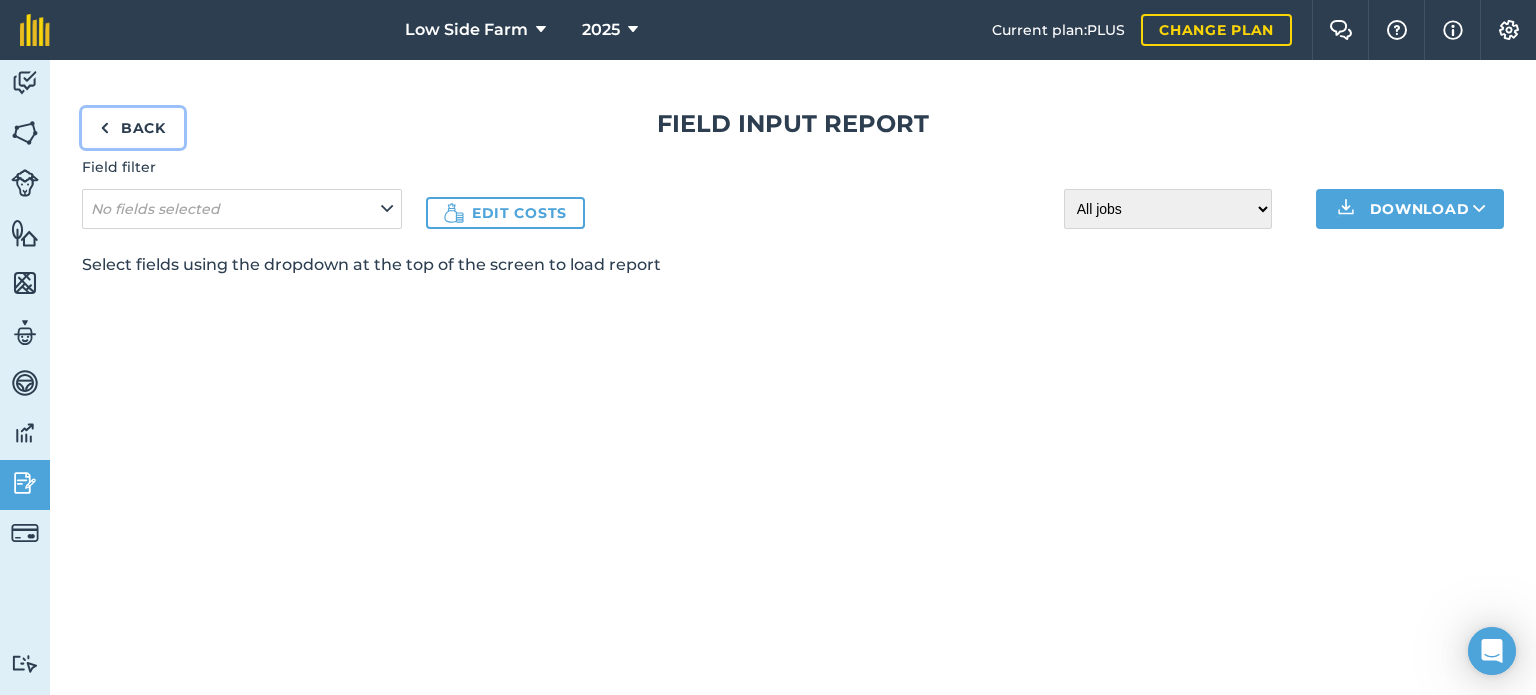 click on "Back" at bounding box center [133, 128] 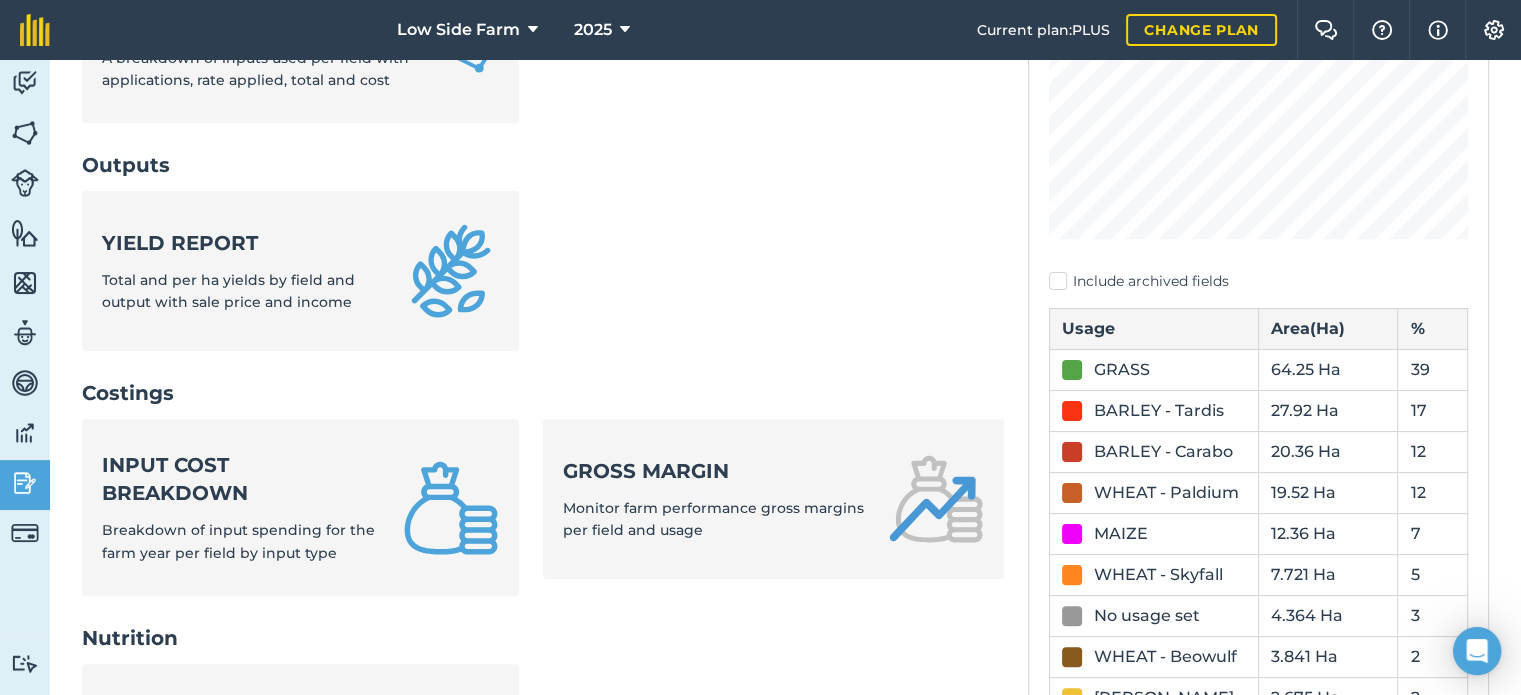 scroll, scrollTop: 440, scrollLeft: 0, axis: vertical 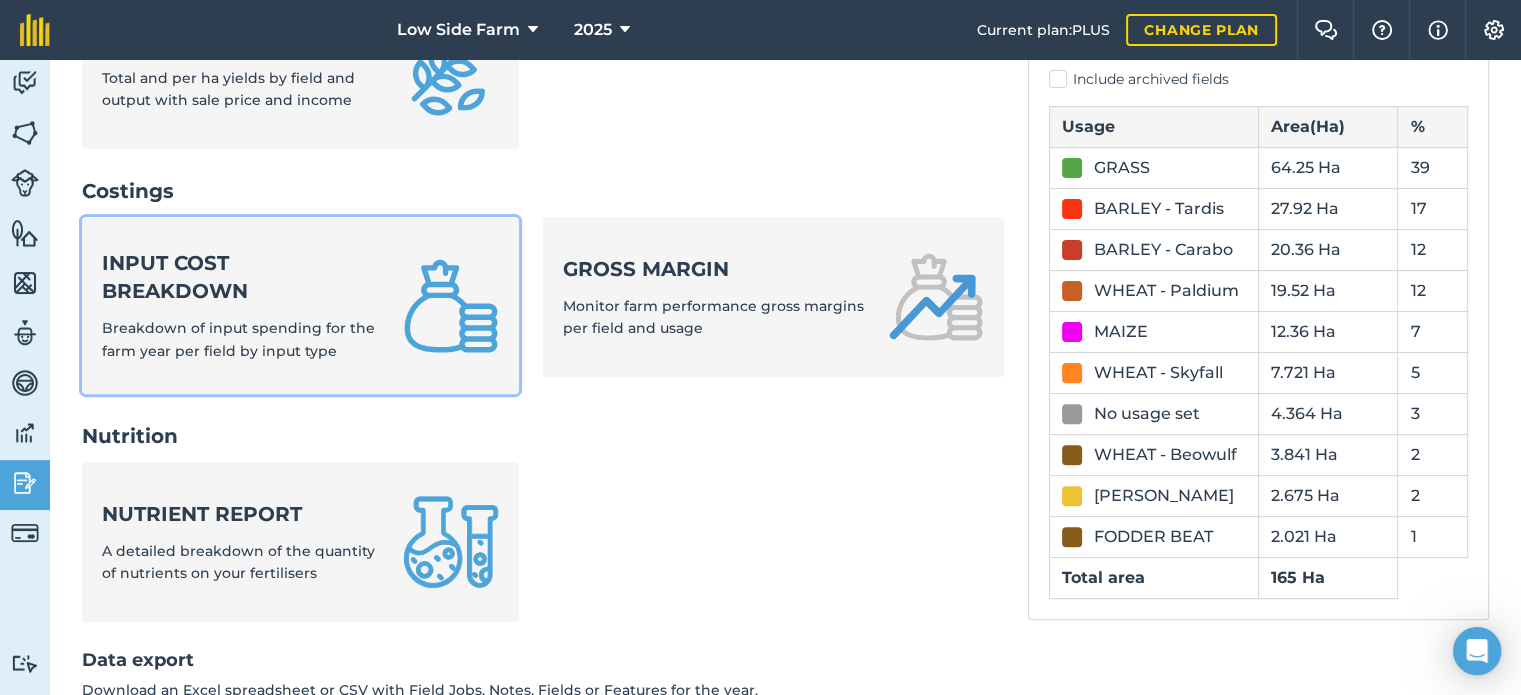 click on "Input cost breakdown" at bounding box center (240, 277) 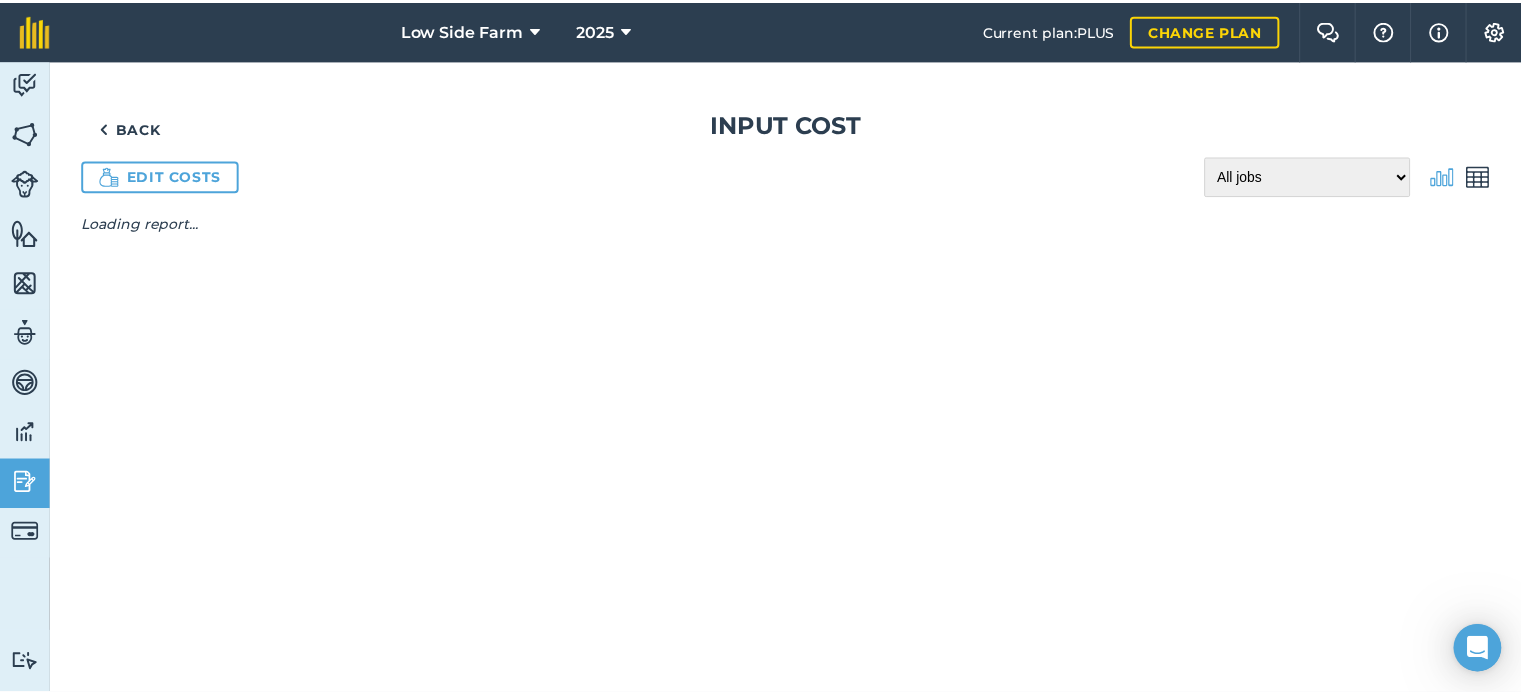 scroll, scrollTop: 0, scrollLeft: 0, axis: both 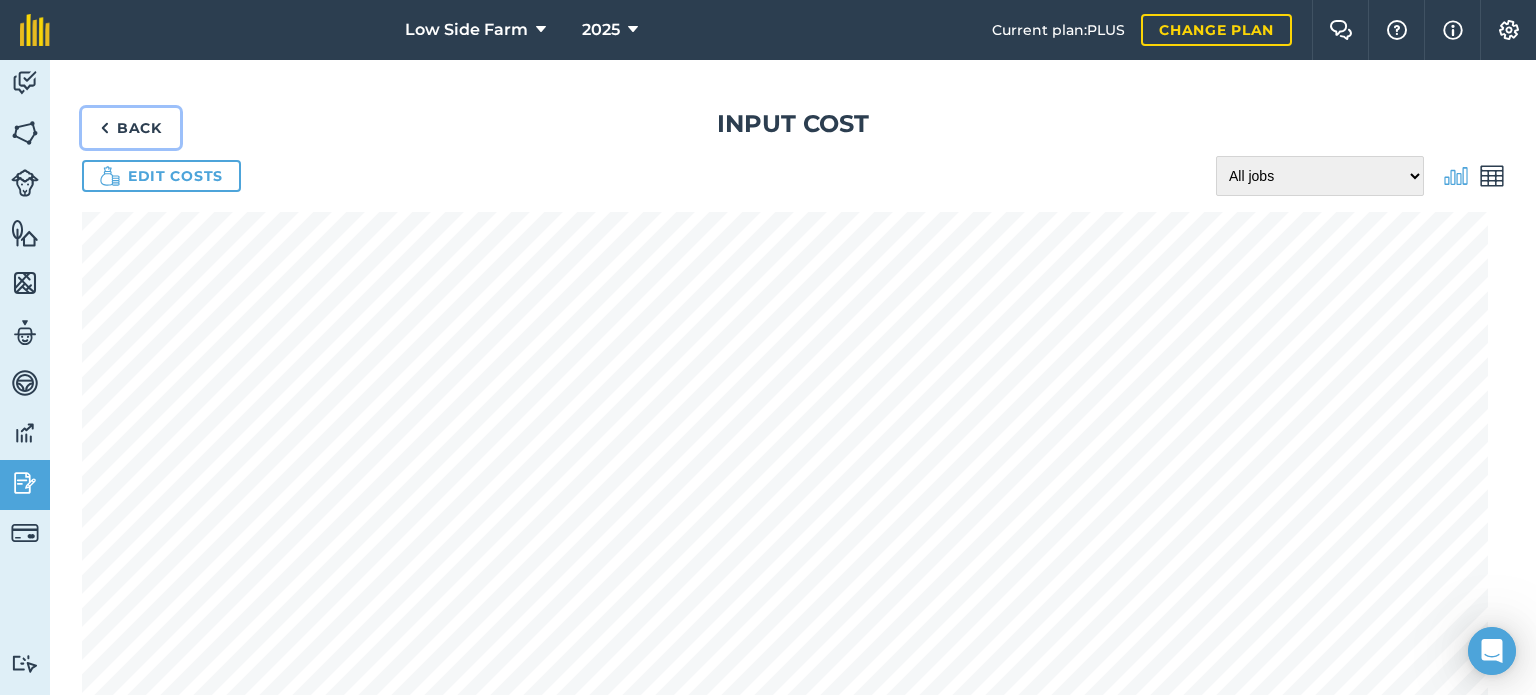 click on "Back" at bounding box center [131, 128] 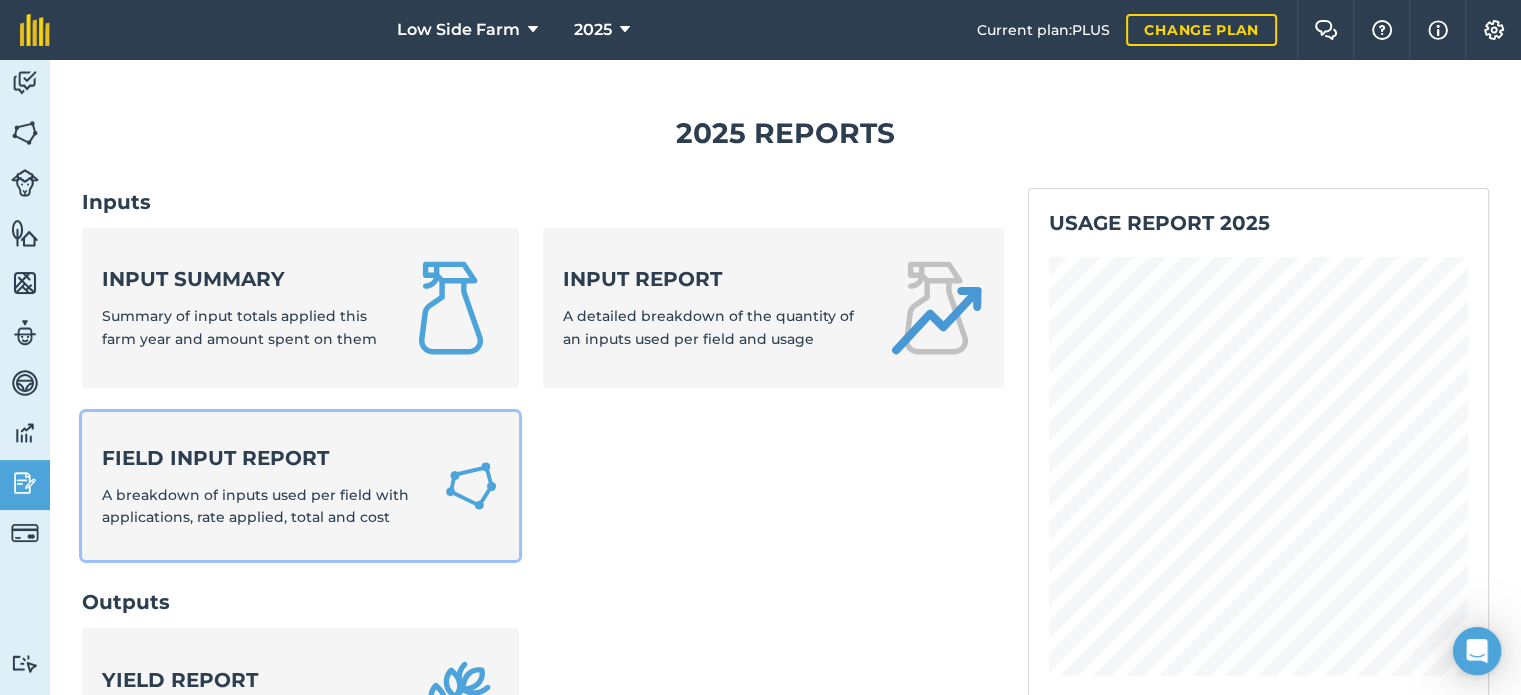 click on "Field Input Report A breakdown of inputs used per field with applications, rate applied, total and cost" at bounding box center [260, 486] 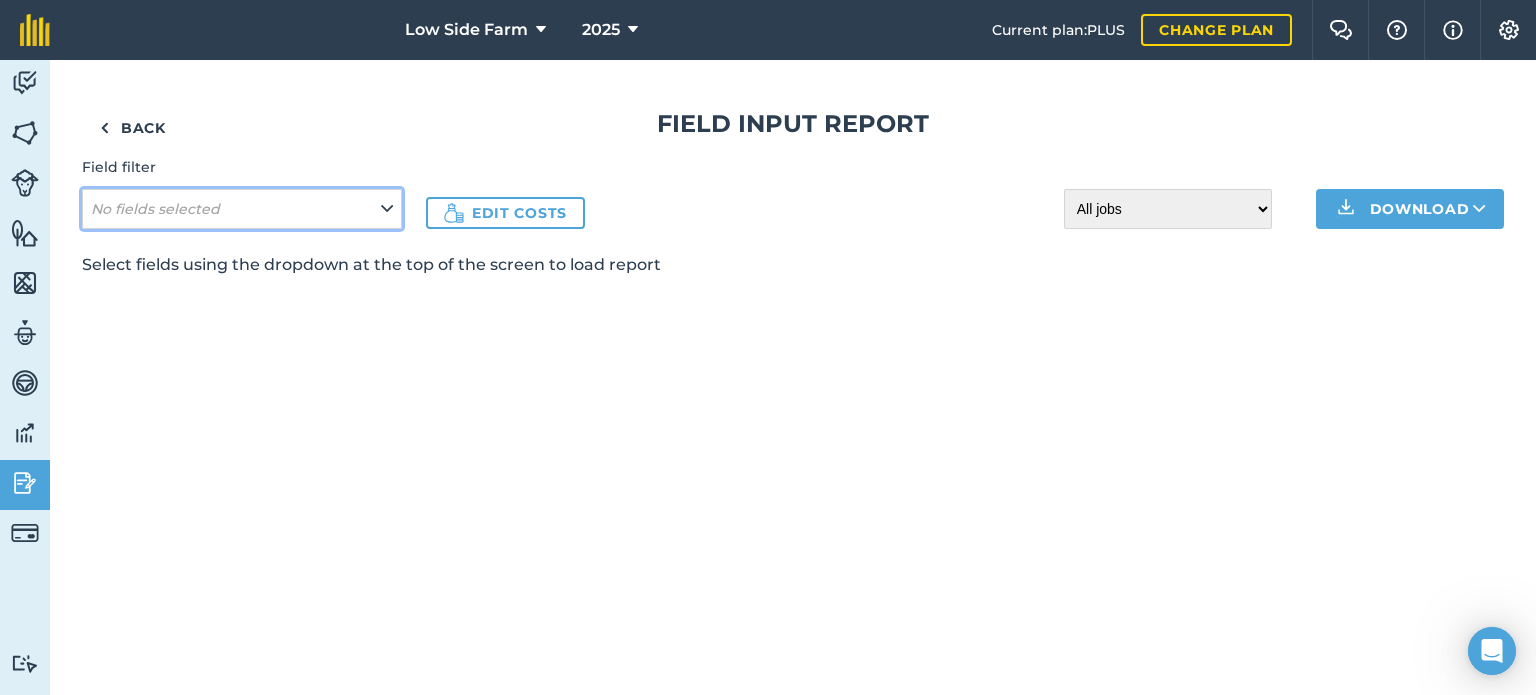 click at bounding box center (387, 209) 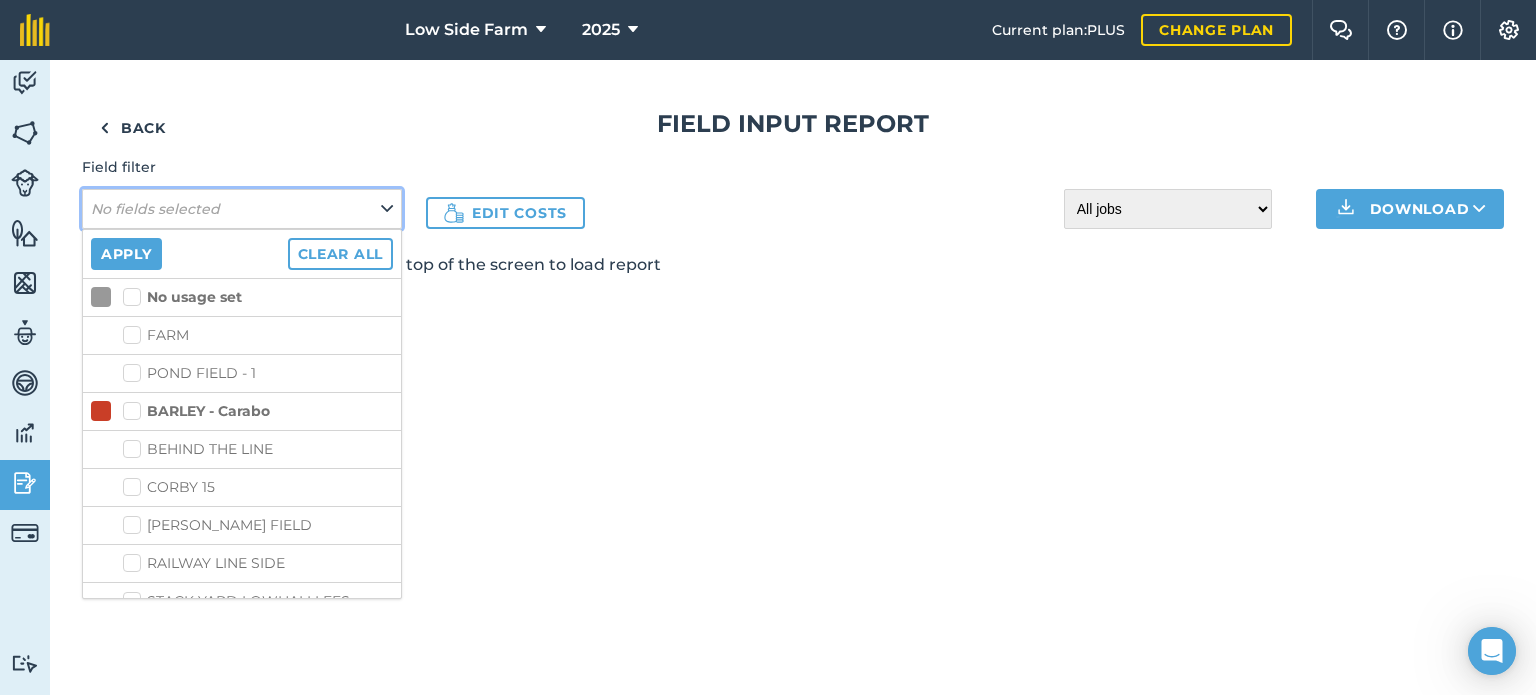 click at bounding box center [387, 209] 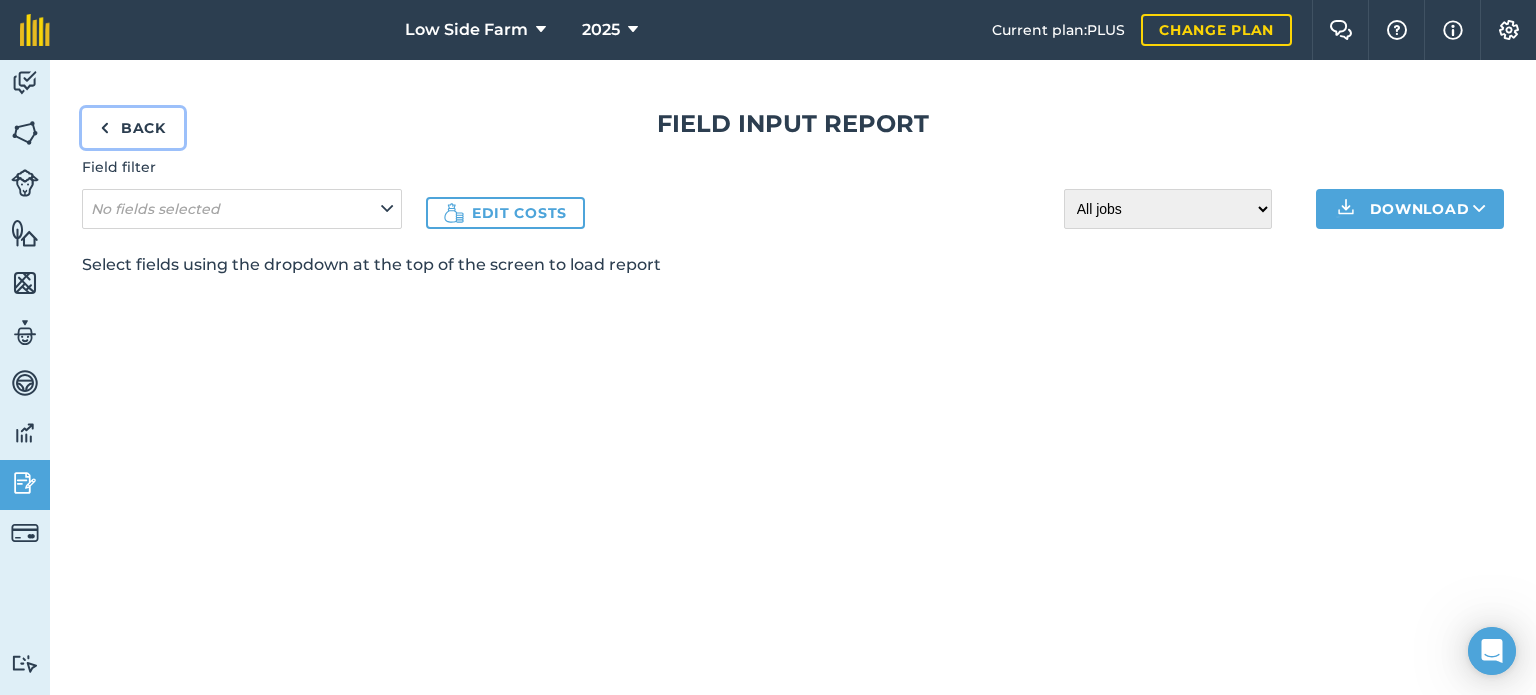 click on "Back" at bounding box center (133, 128) 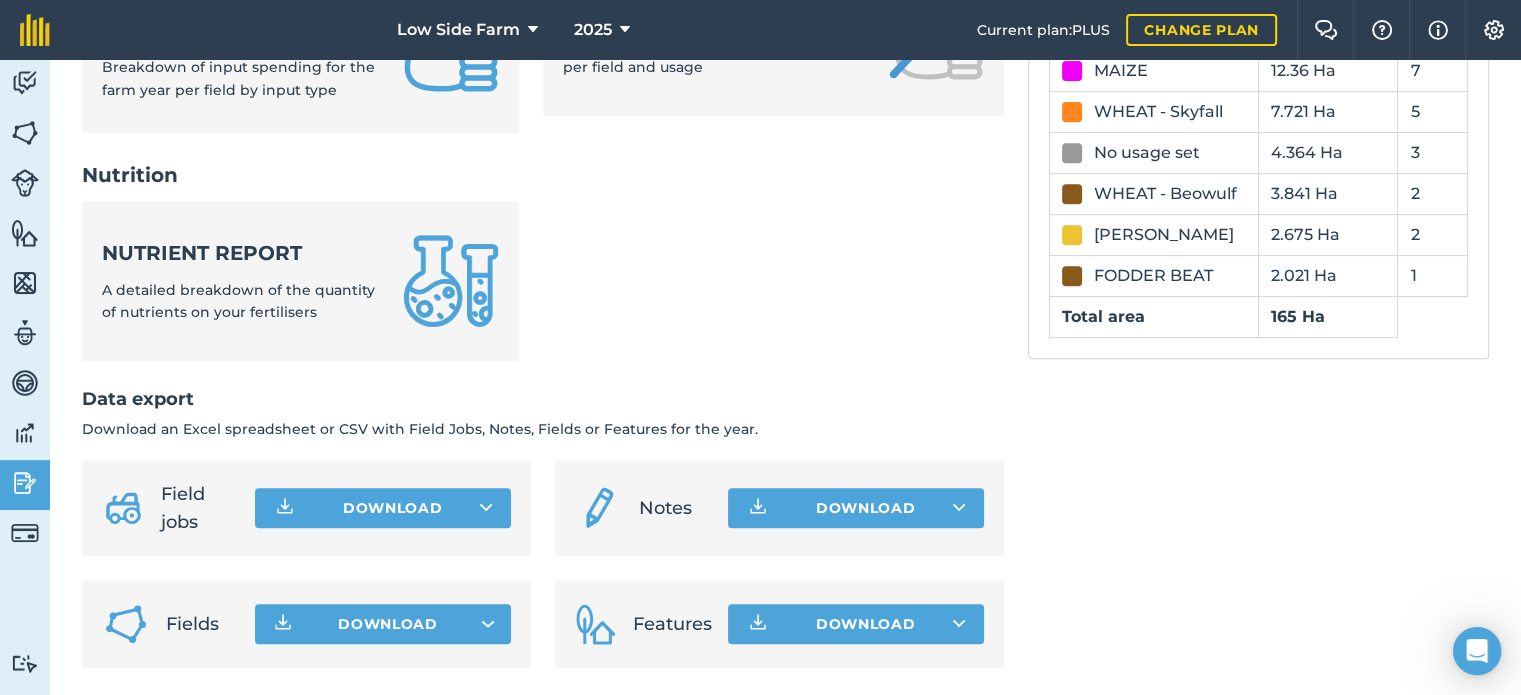 scroll, scrollTop: 904, scrollLeft: 0, axis: vertical 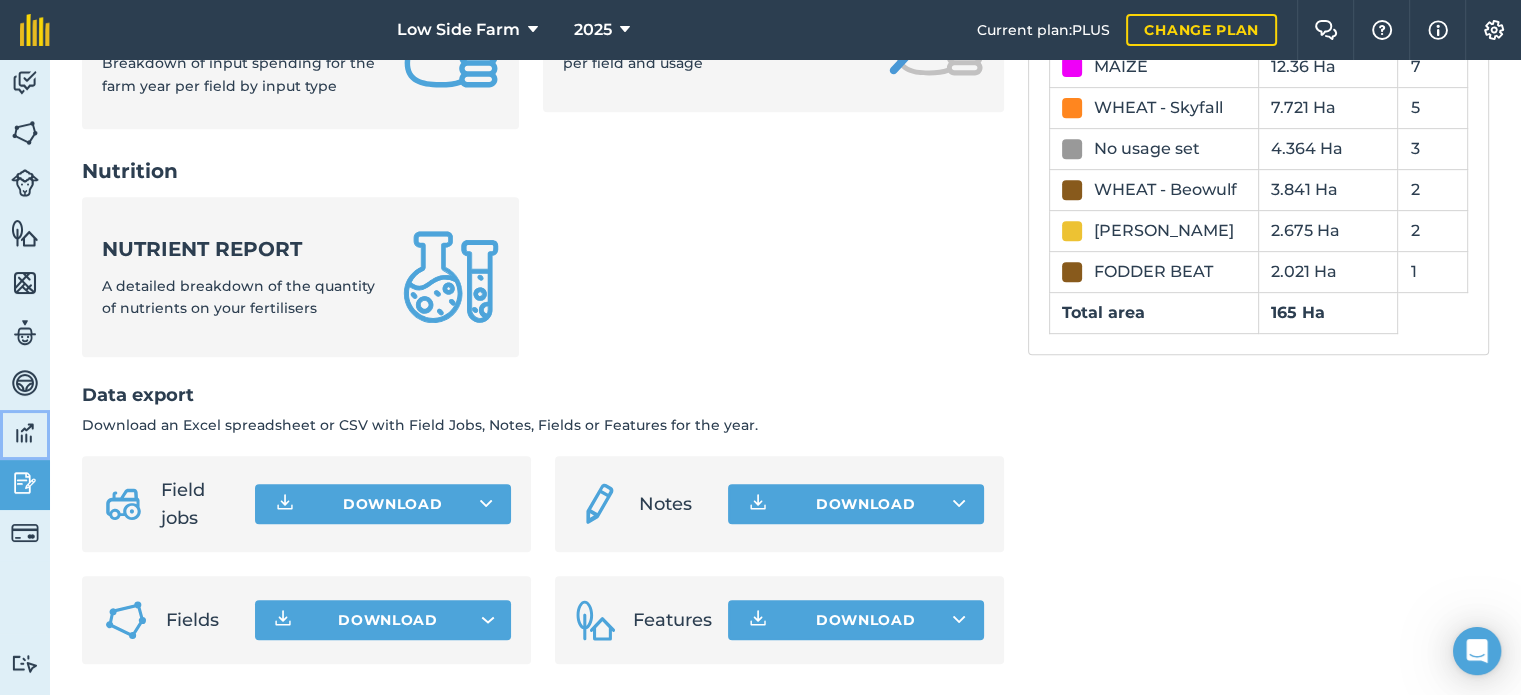 click at bounding box center (25, 433) 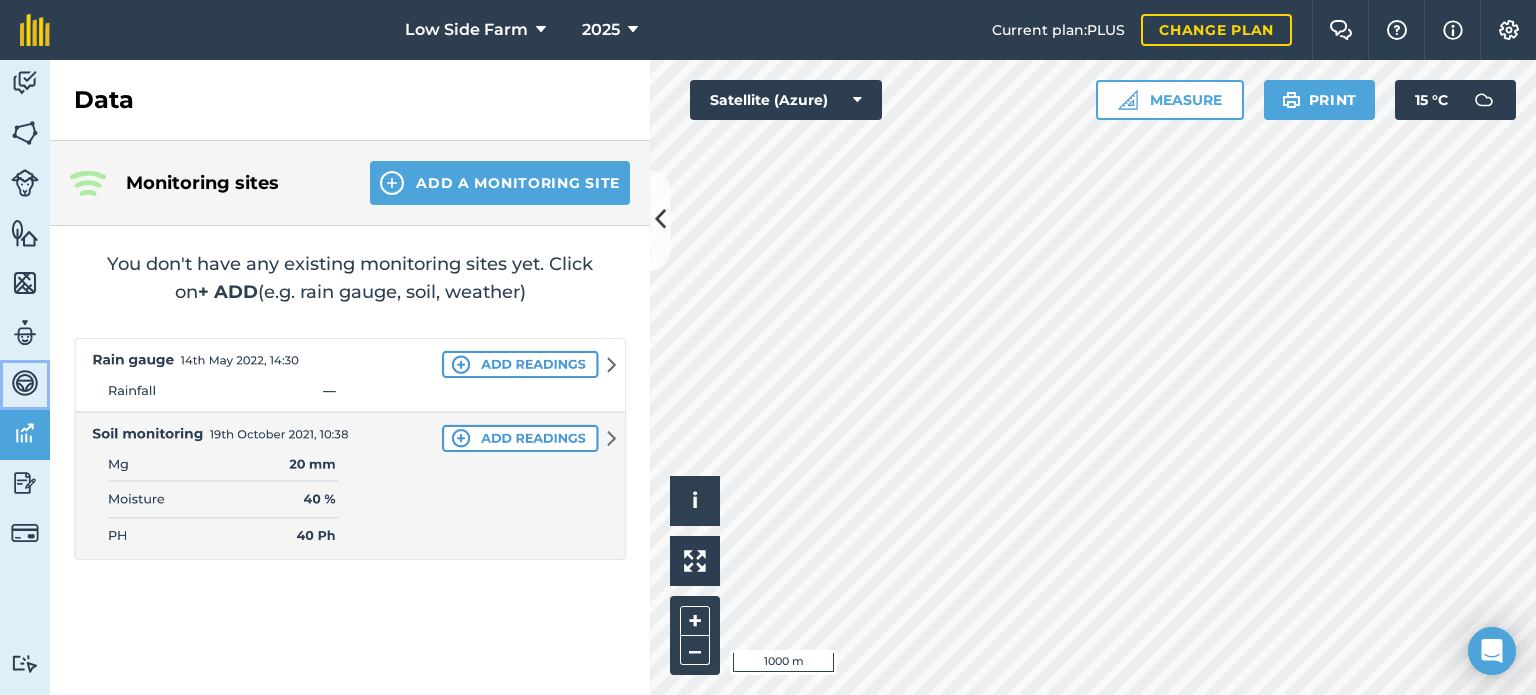 click at bounding box center [25, 383] 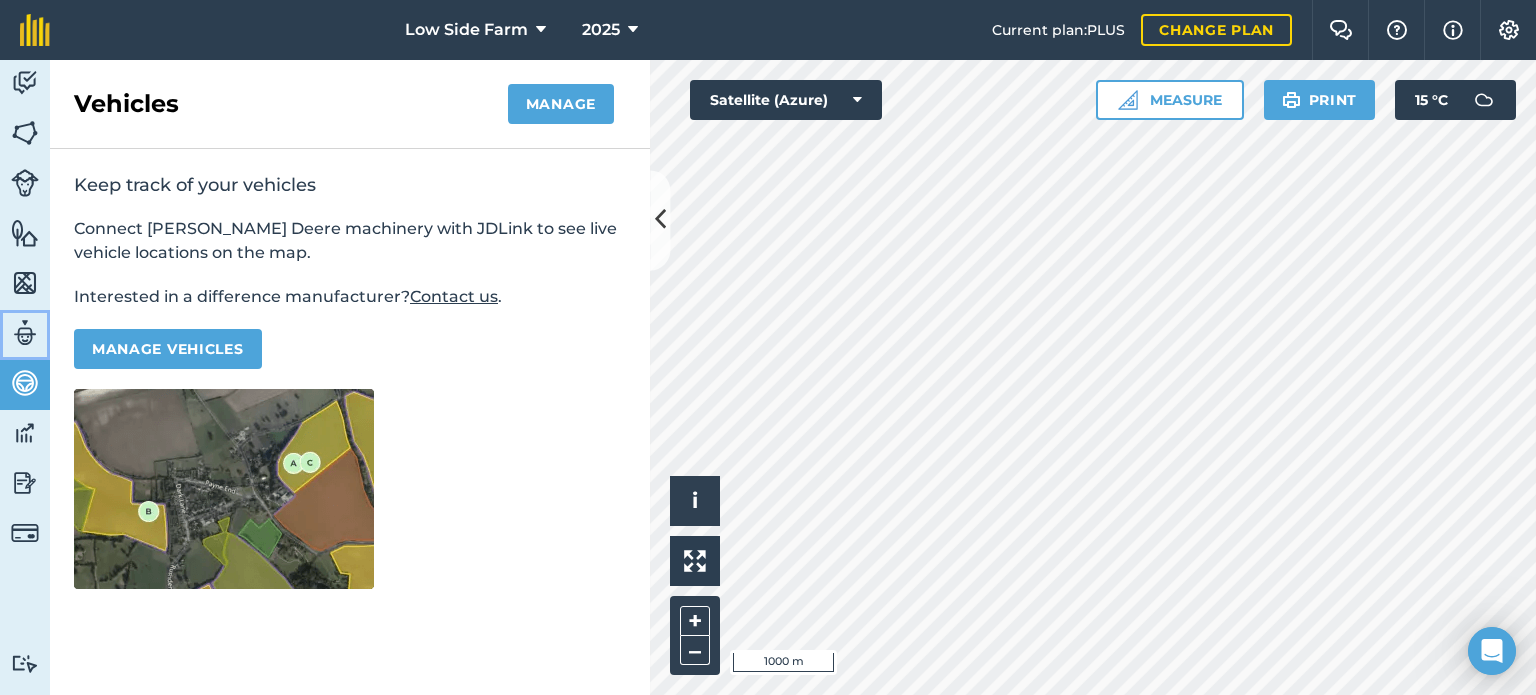click at bounding box center [25, 333] 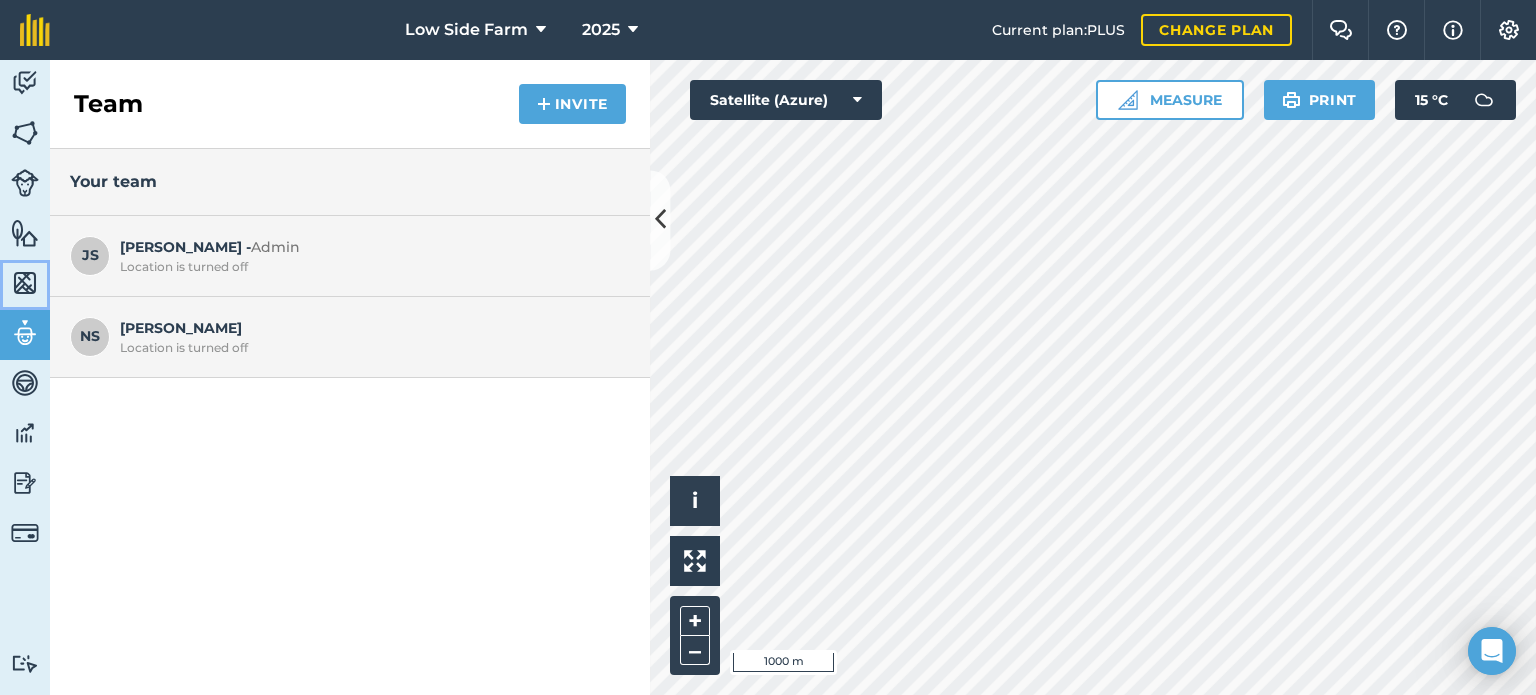 click on "Maps" at bounding box center [25, 285] 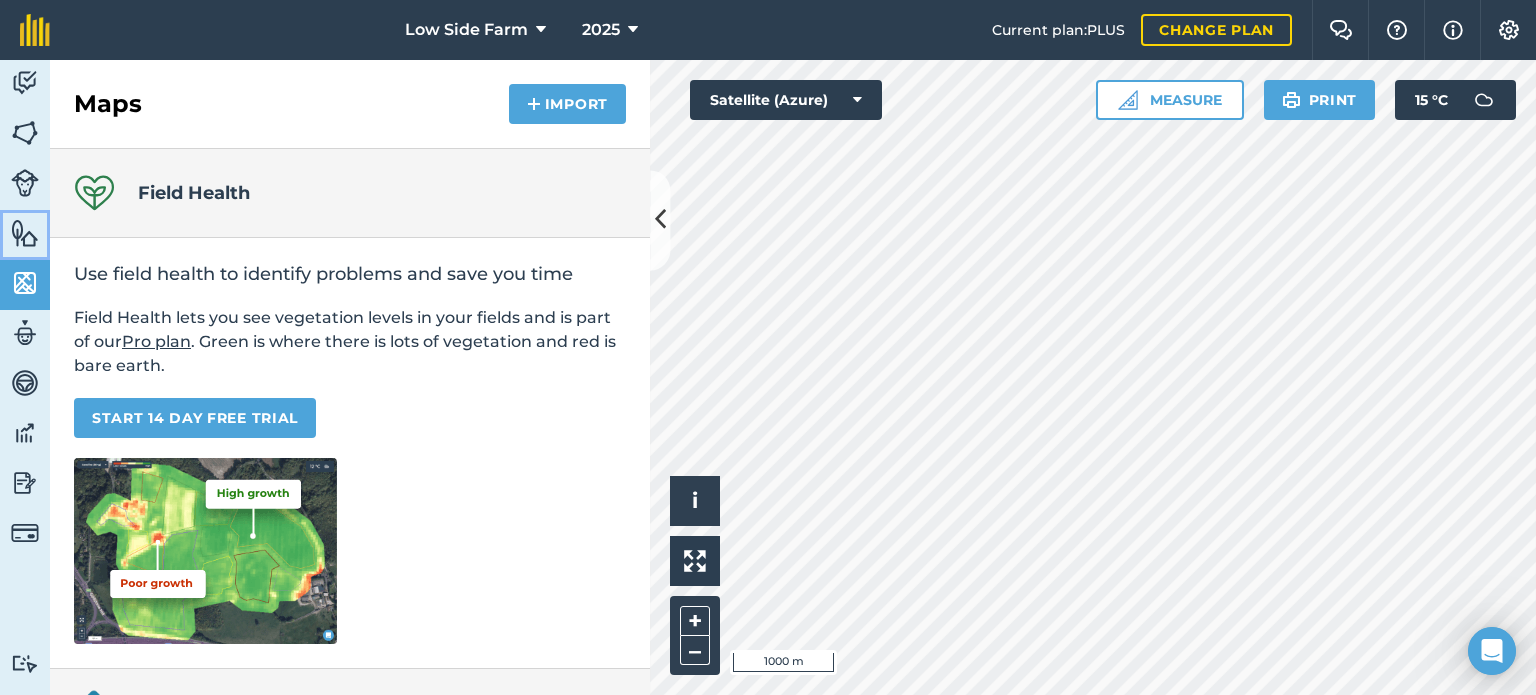 click at bounding box center [25, 233] 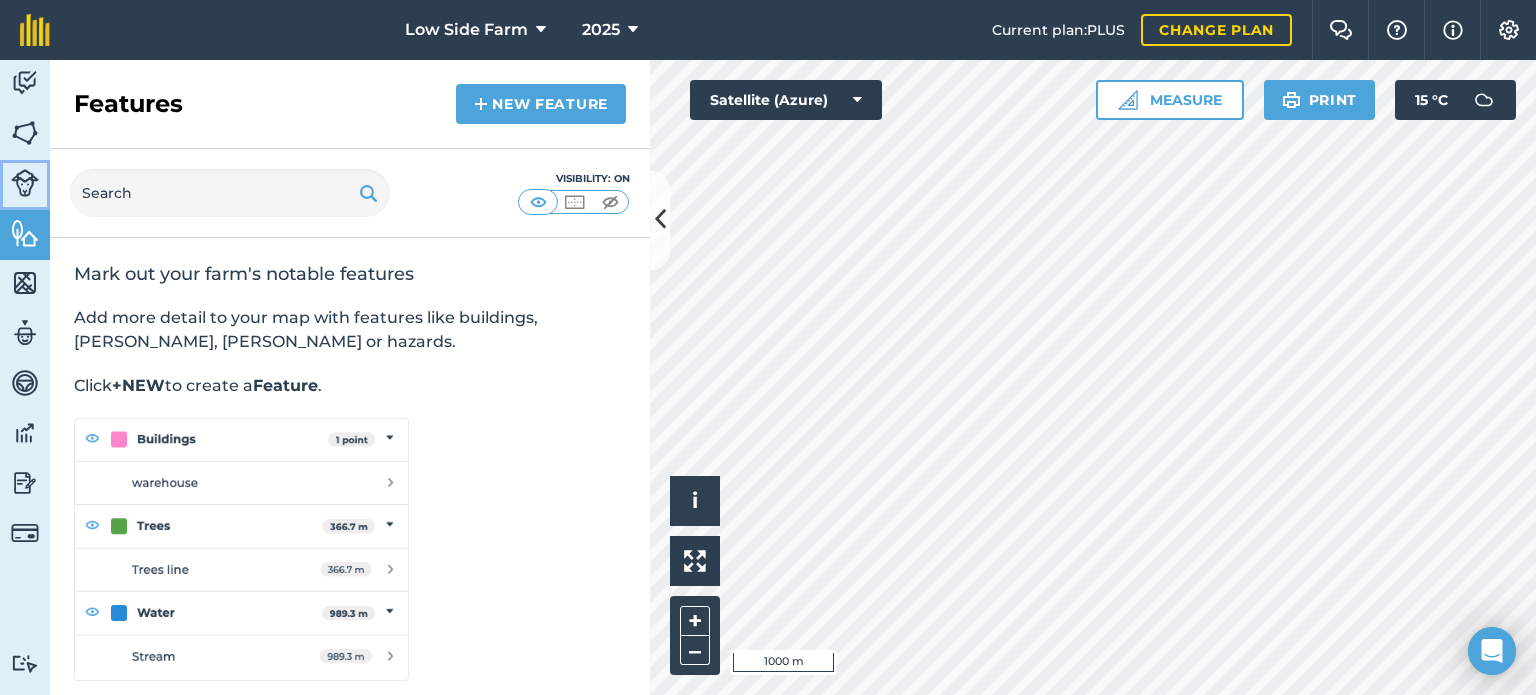 click on "Livestock" at bounding box center [25, 185] 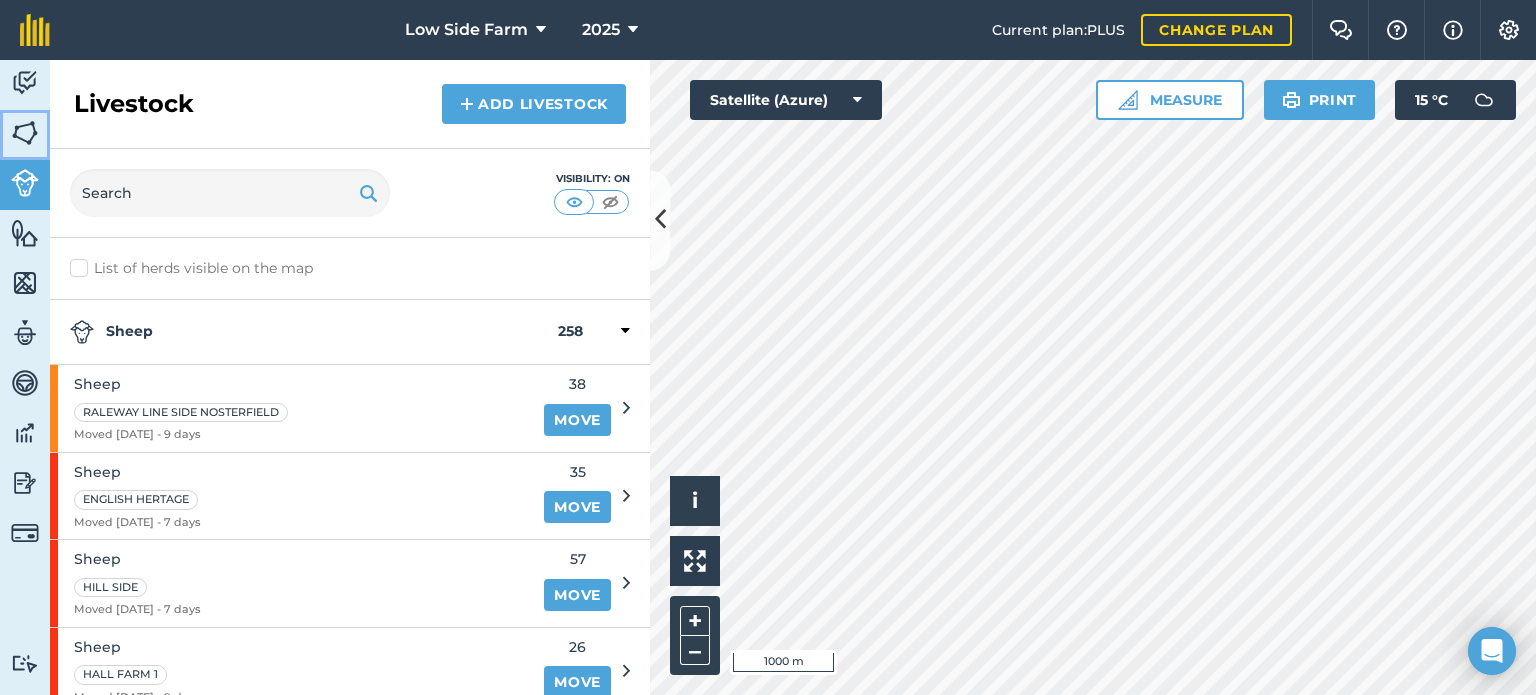 click on "Fields" at bounding box center [25, 135] 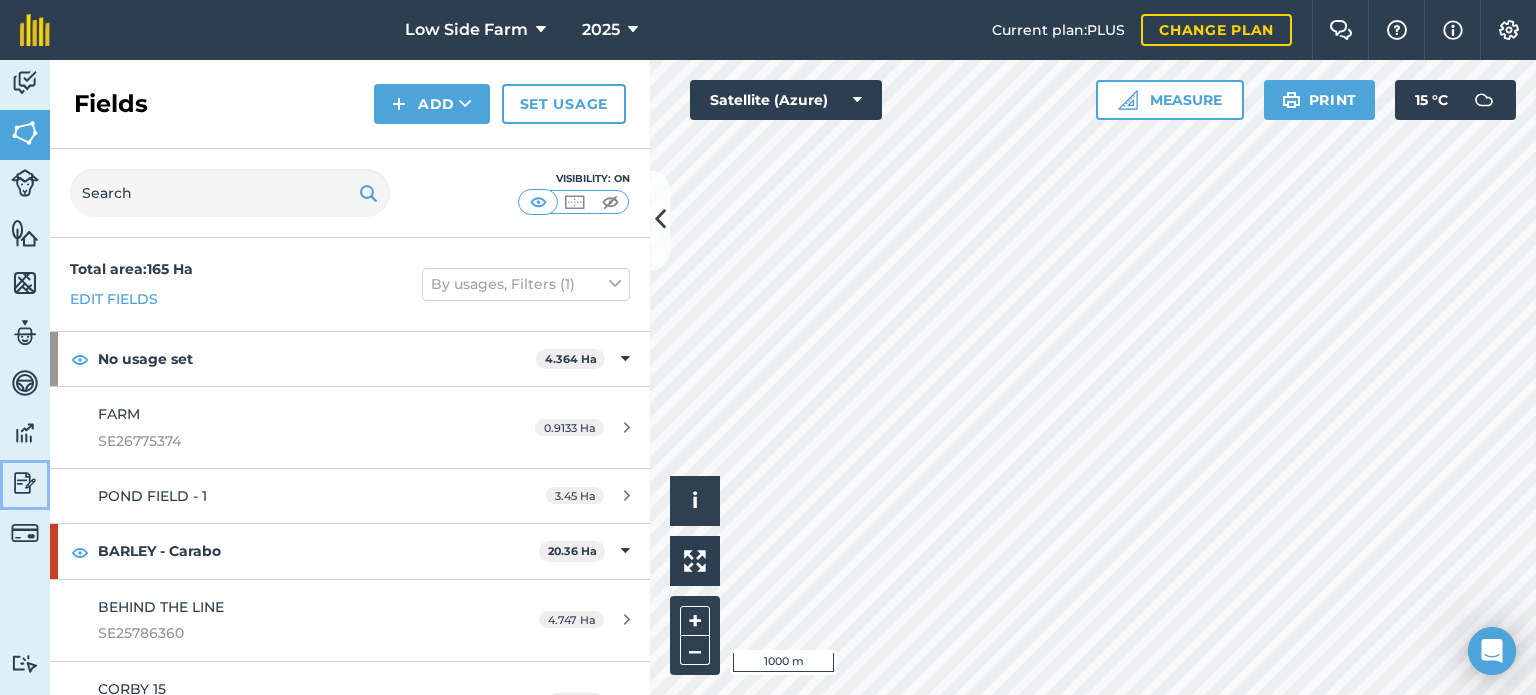 click at bounding box center [25, 483] 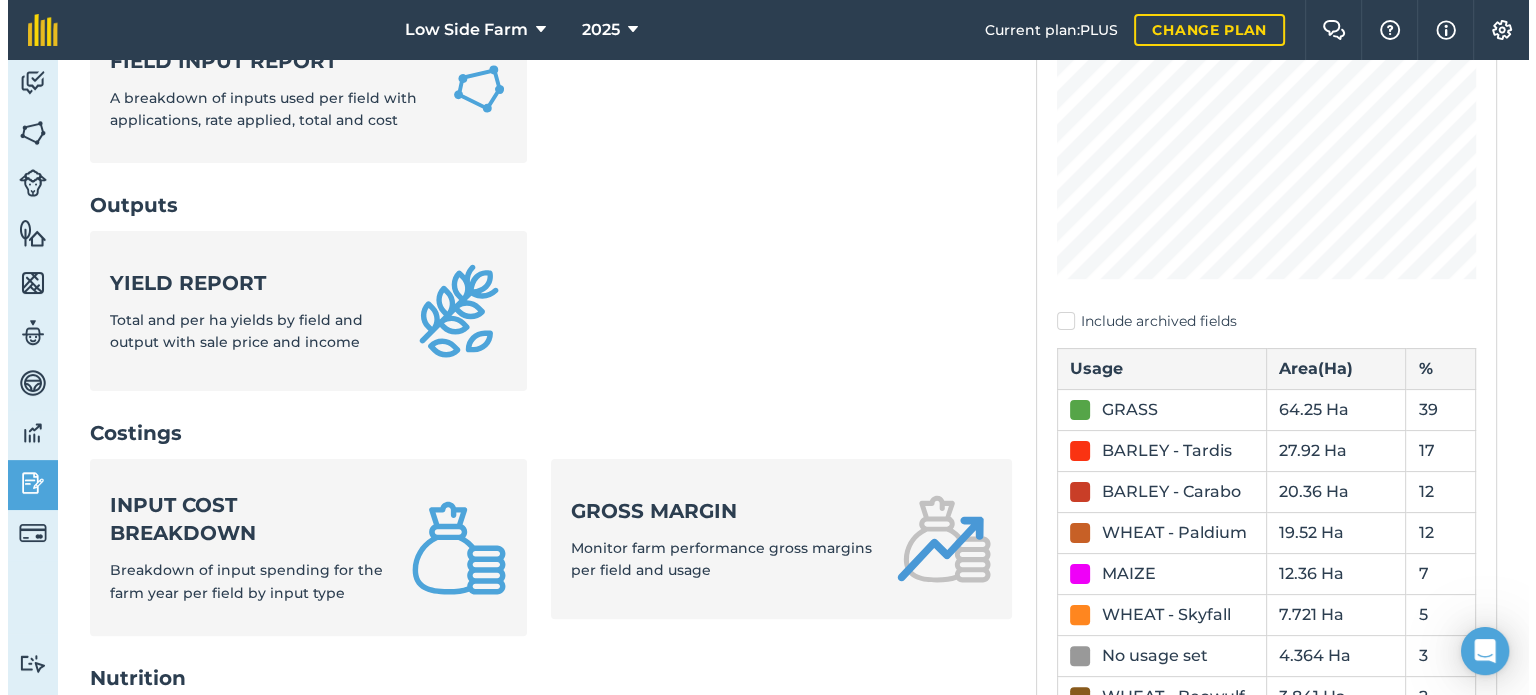 scroll, scrollTop: 400, scrollLeft: 0, axis: vertical 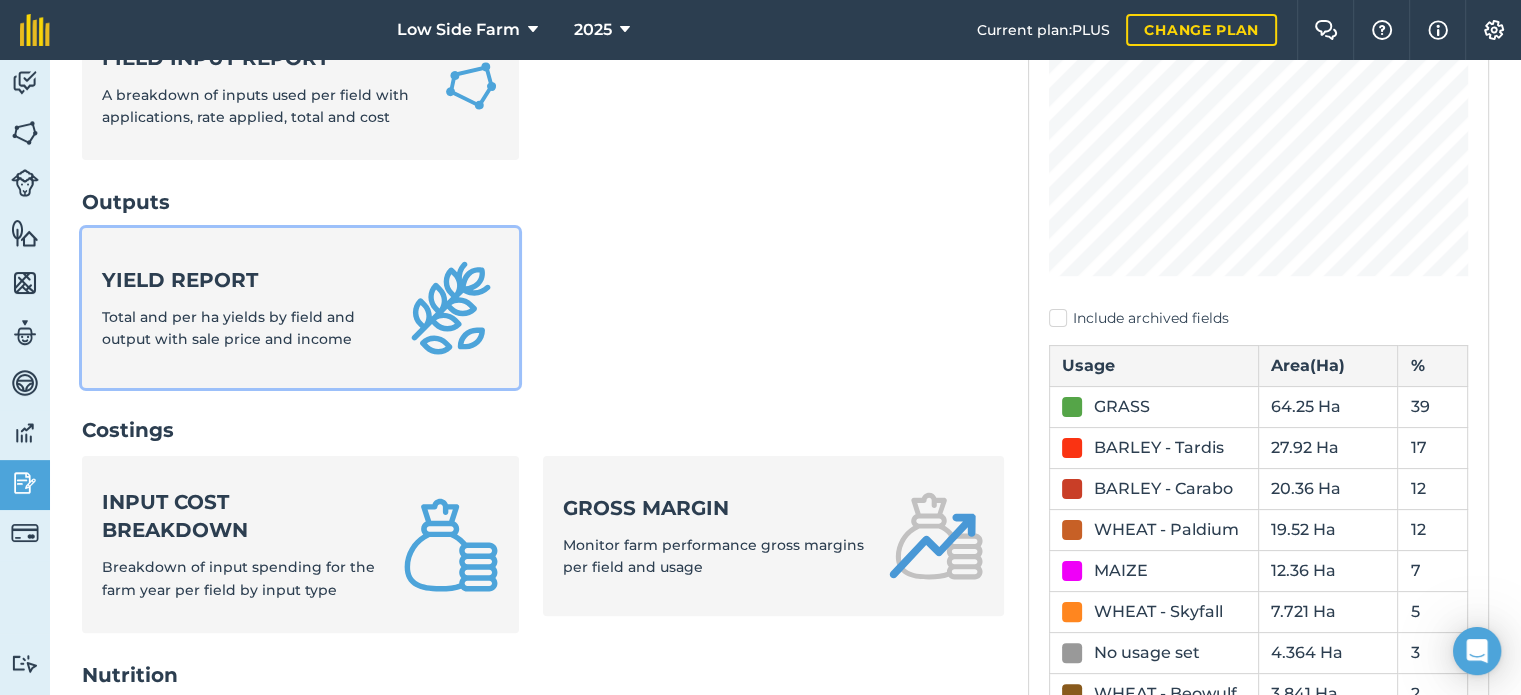 click on "Yield report Total and per ha yields by field and output with sale price and income" at bounding box center [240, 308] 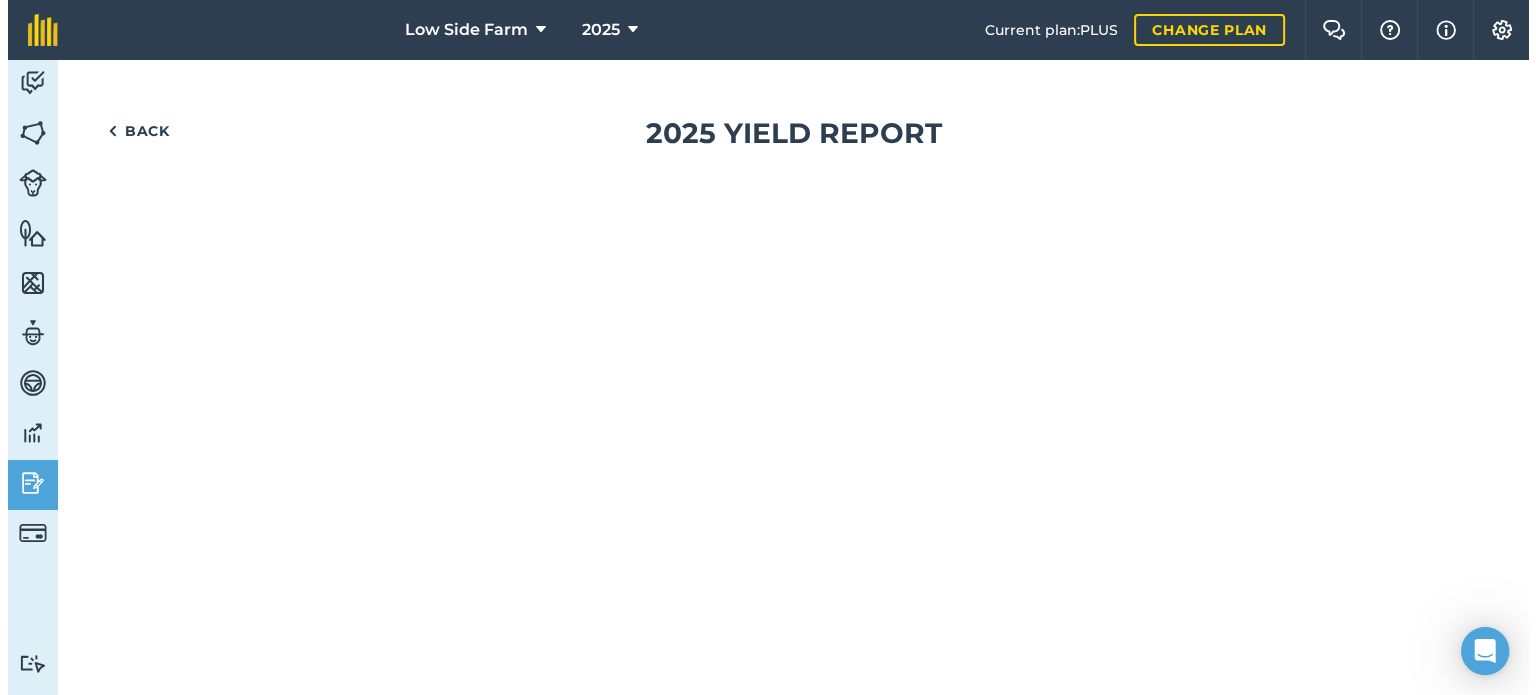 scroll, scrollTop: 0, scrollLeft: 0, axis: both 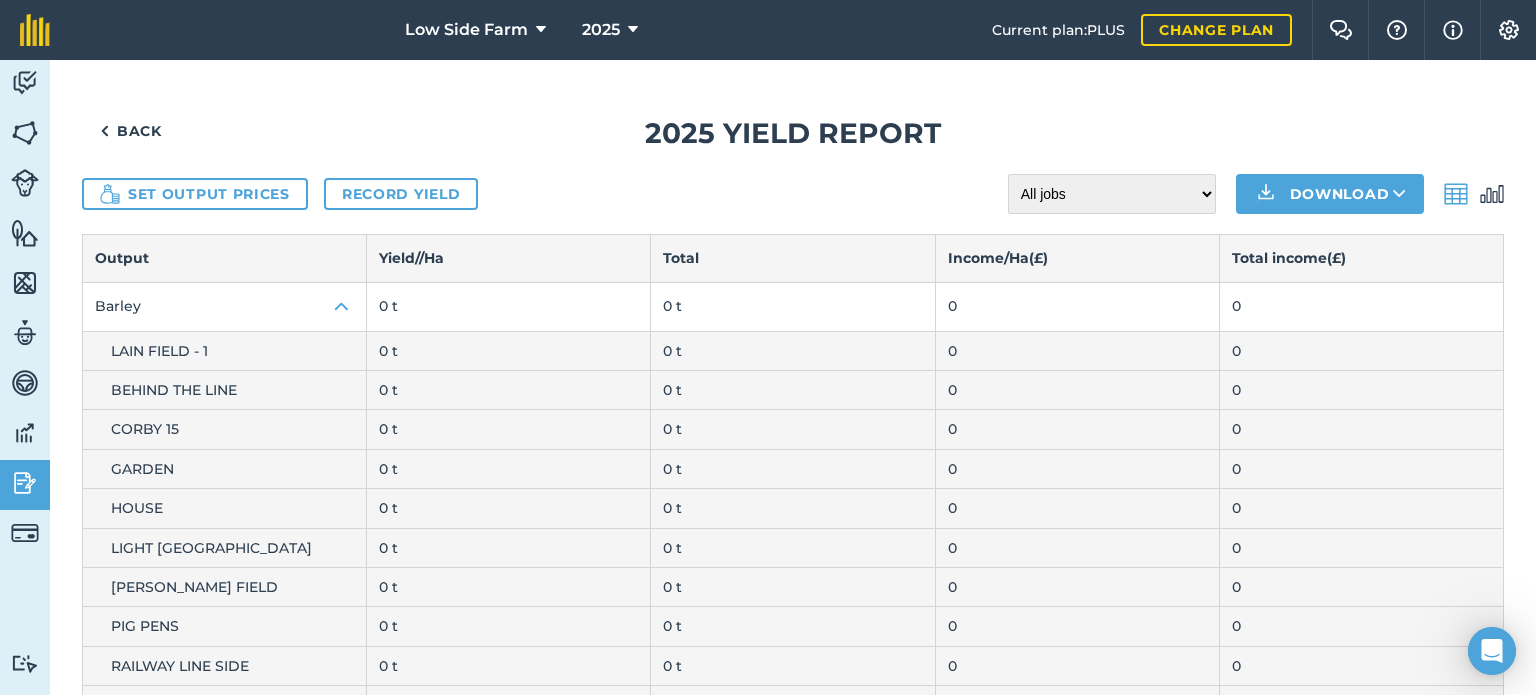 click on "0" at bounding box center [1077, 306] 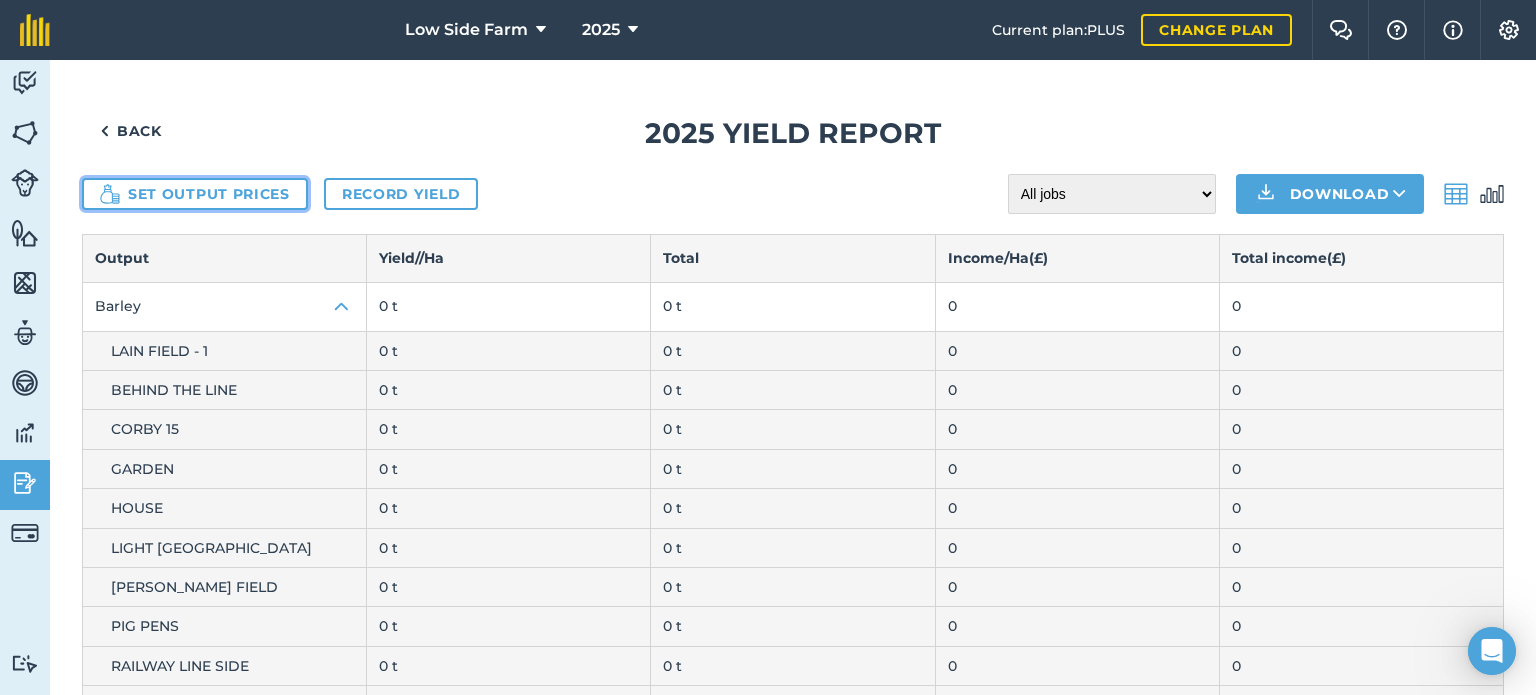 click on "Set output prices" at bounding box center [195, 194] 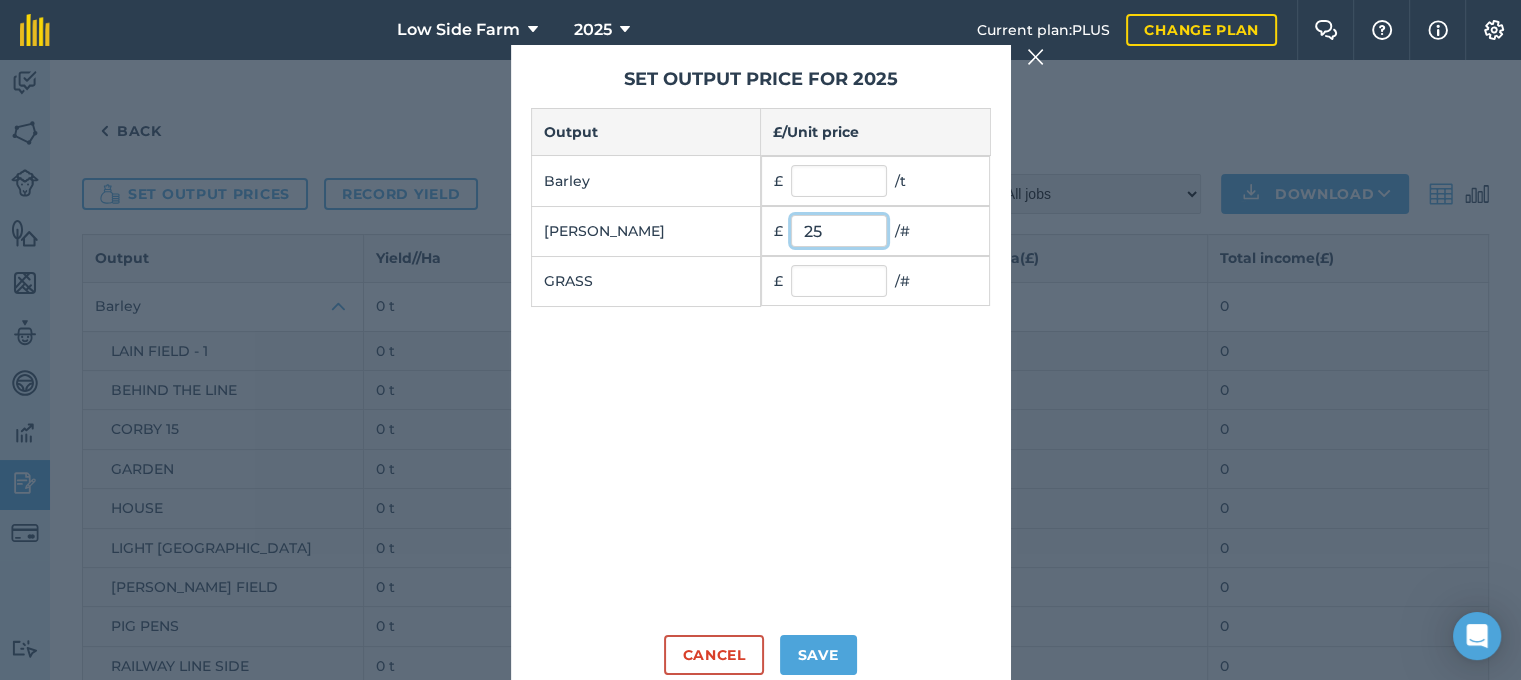 click on "25" at bounding box center [839, 231] 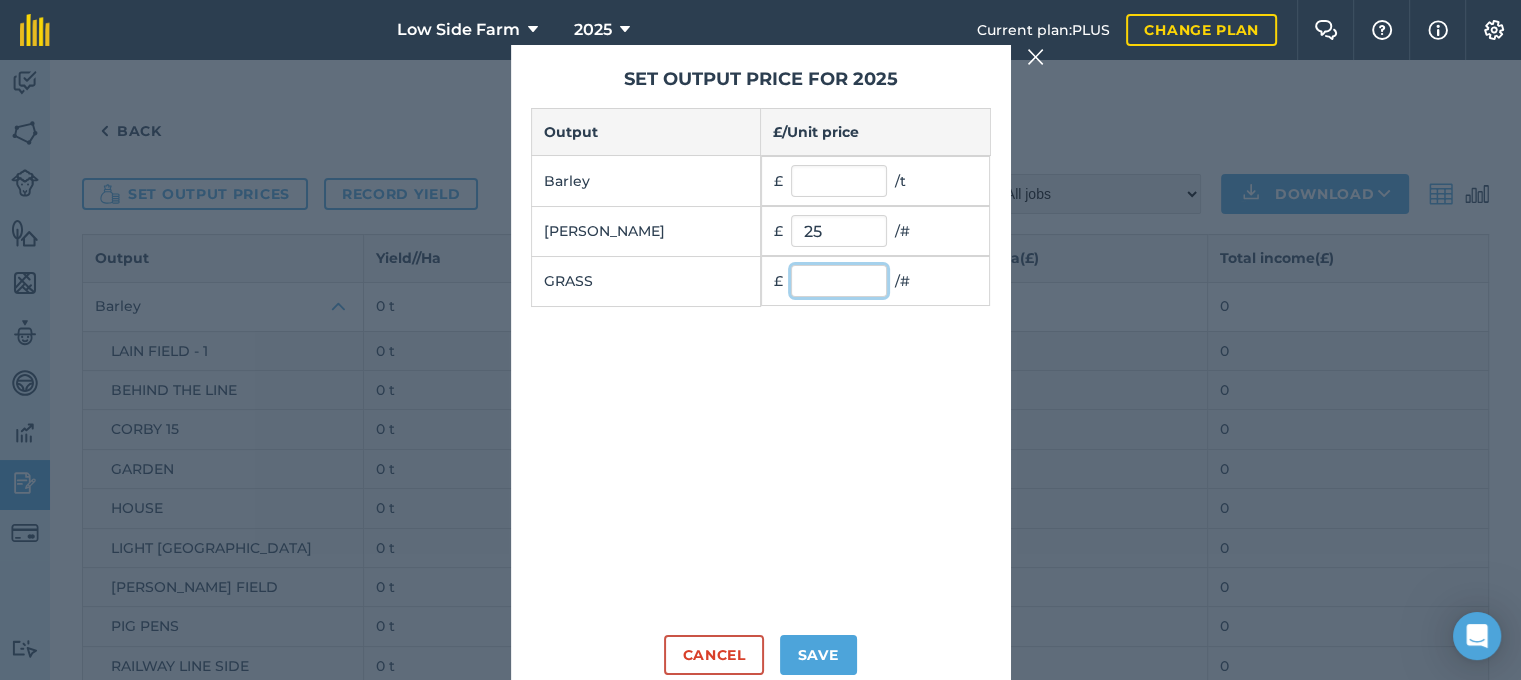 click at bounding box center [839, 281] 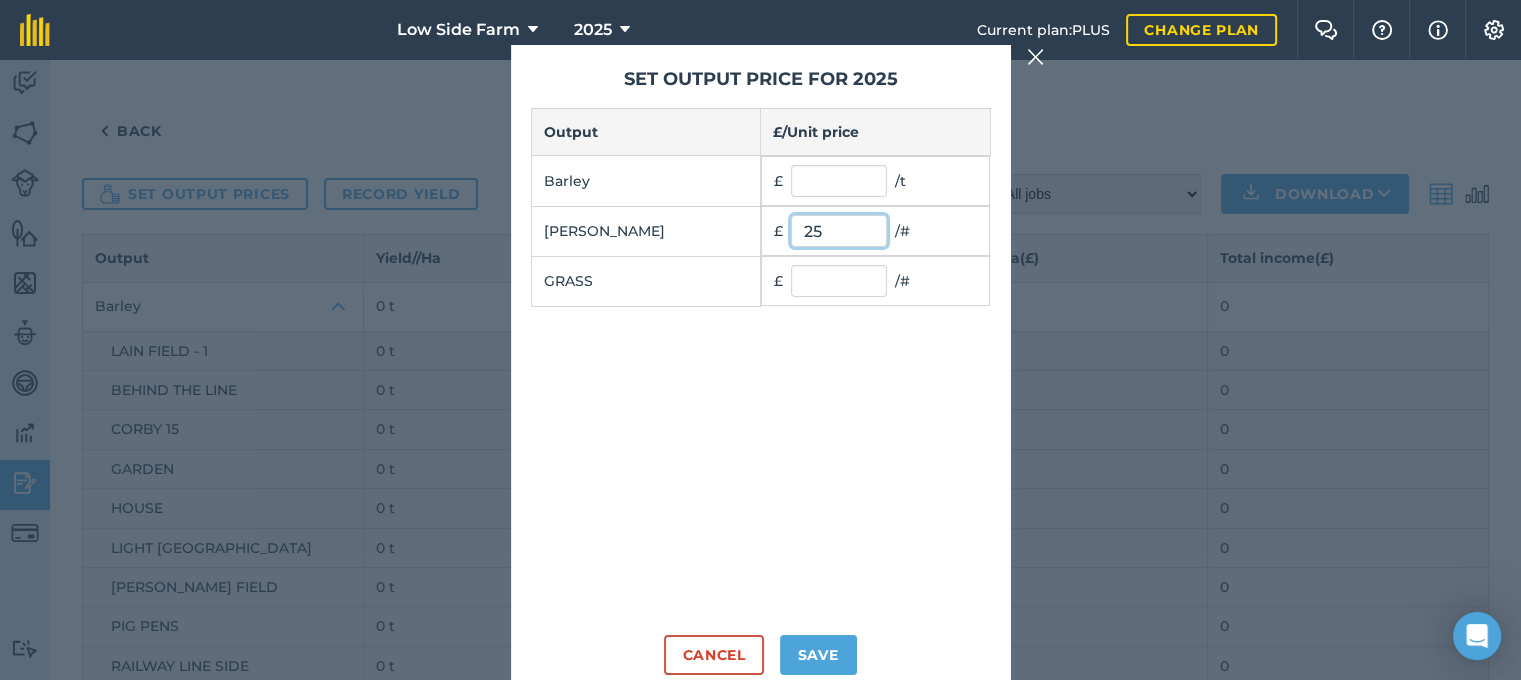click on "25" at bounding box center [839, 231] 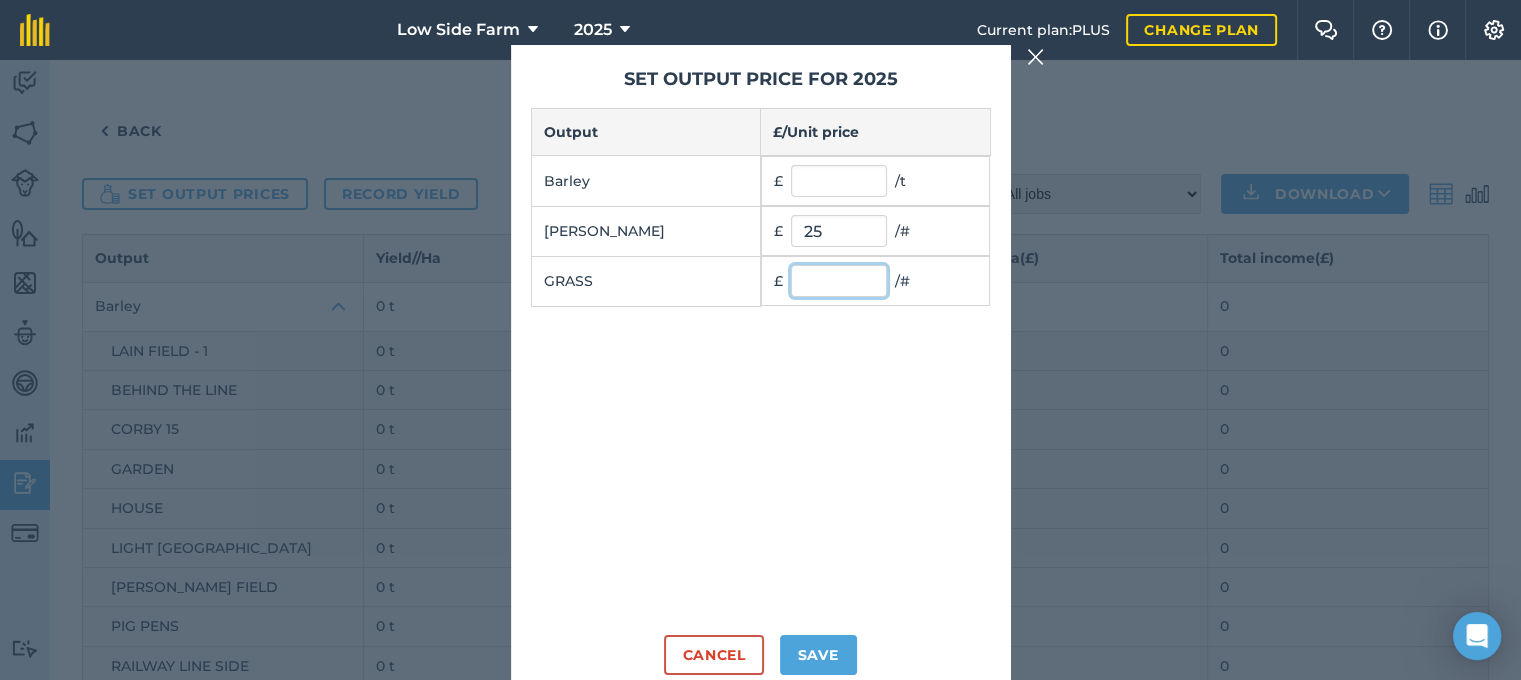 click at bounding box center [839, 281] 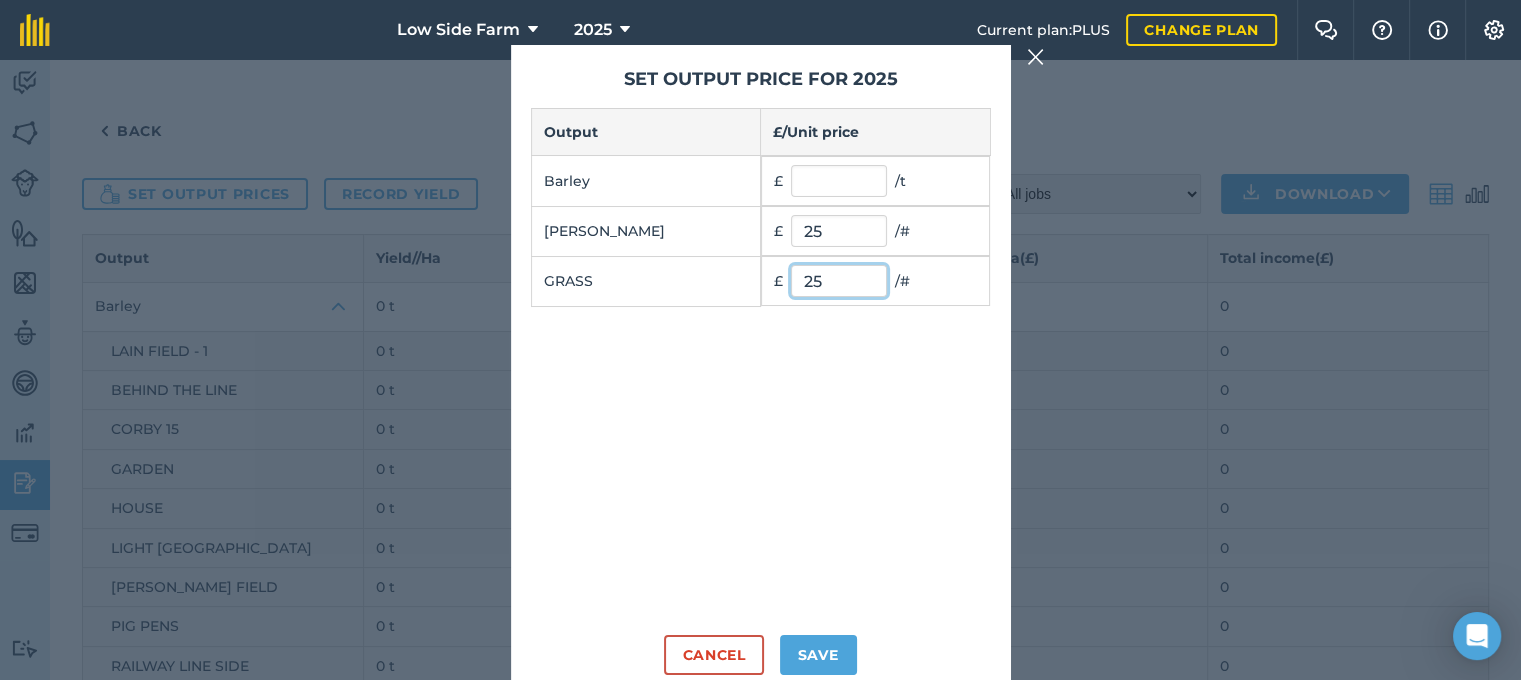type on "25" 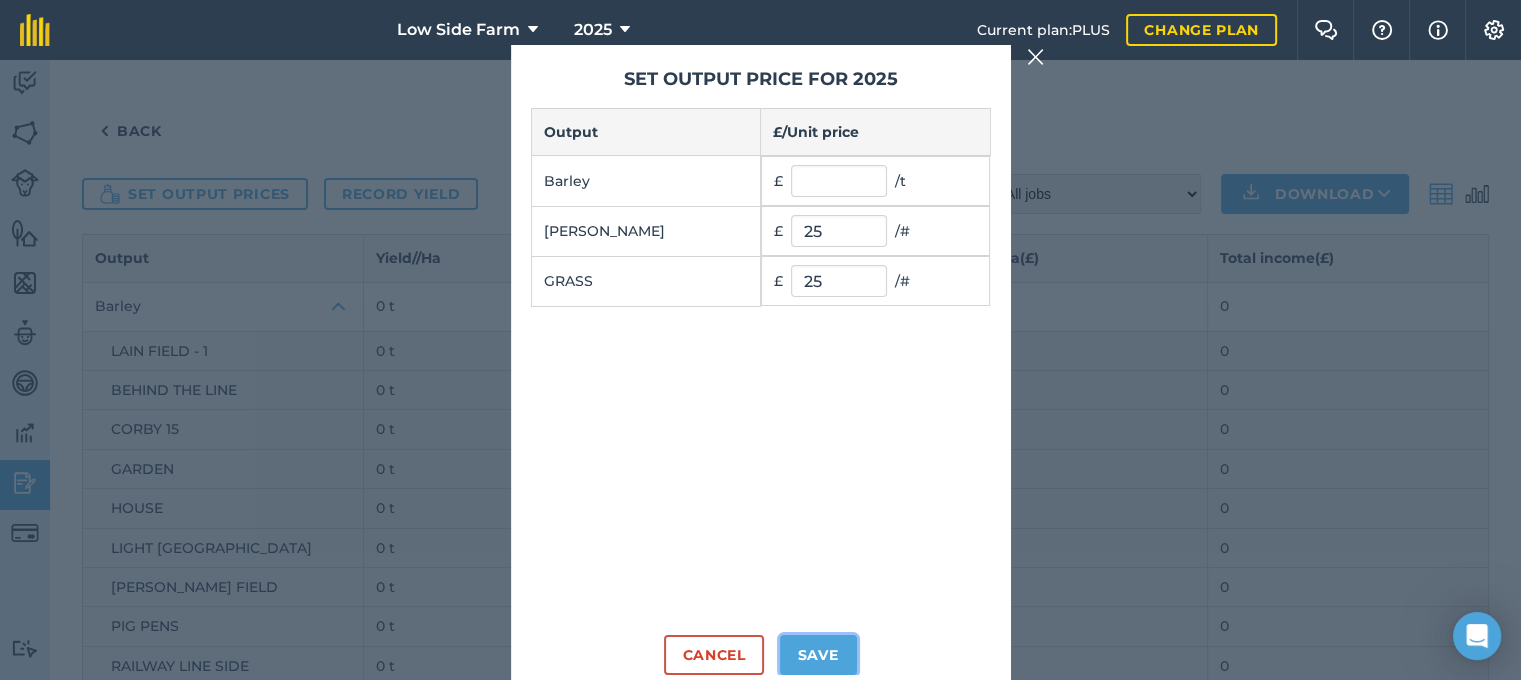 click on "Save" at bounding box center [818, 655] 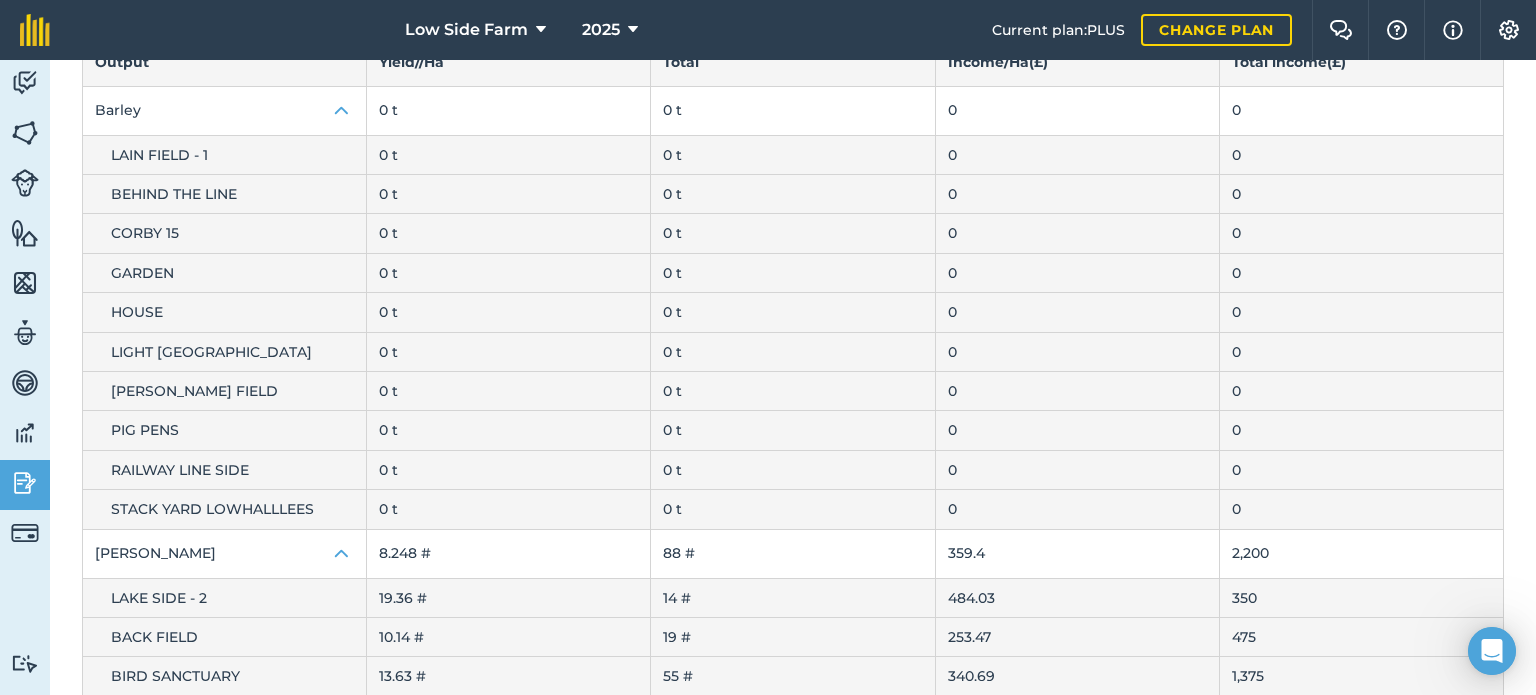 scroll, scrollTop: 226, scrollLeft: 0, axis: vertical 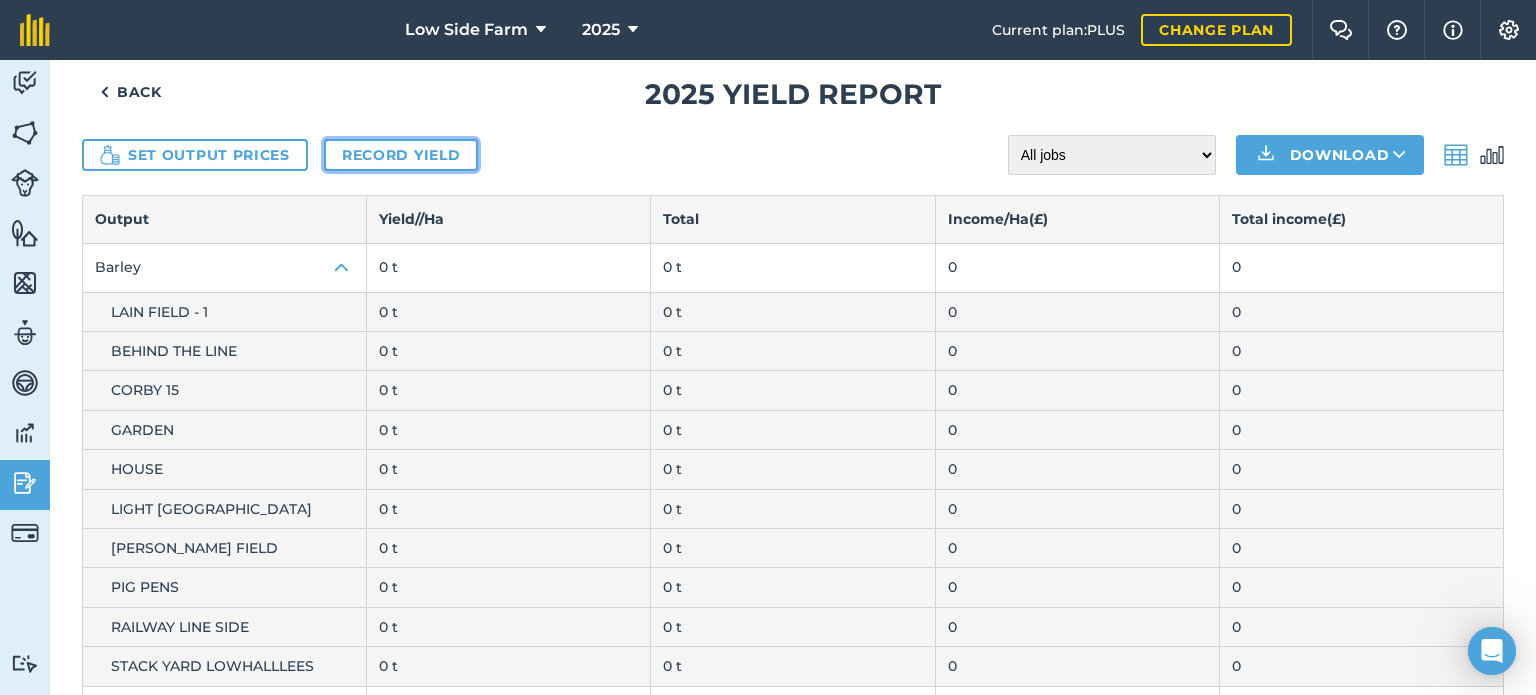 click on "Record yield" at bounding box center (401, 155) 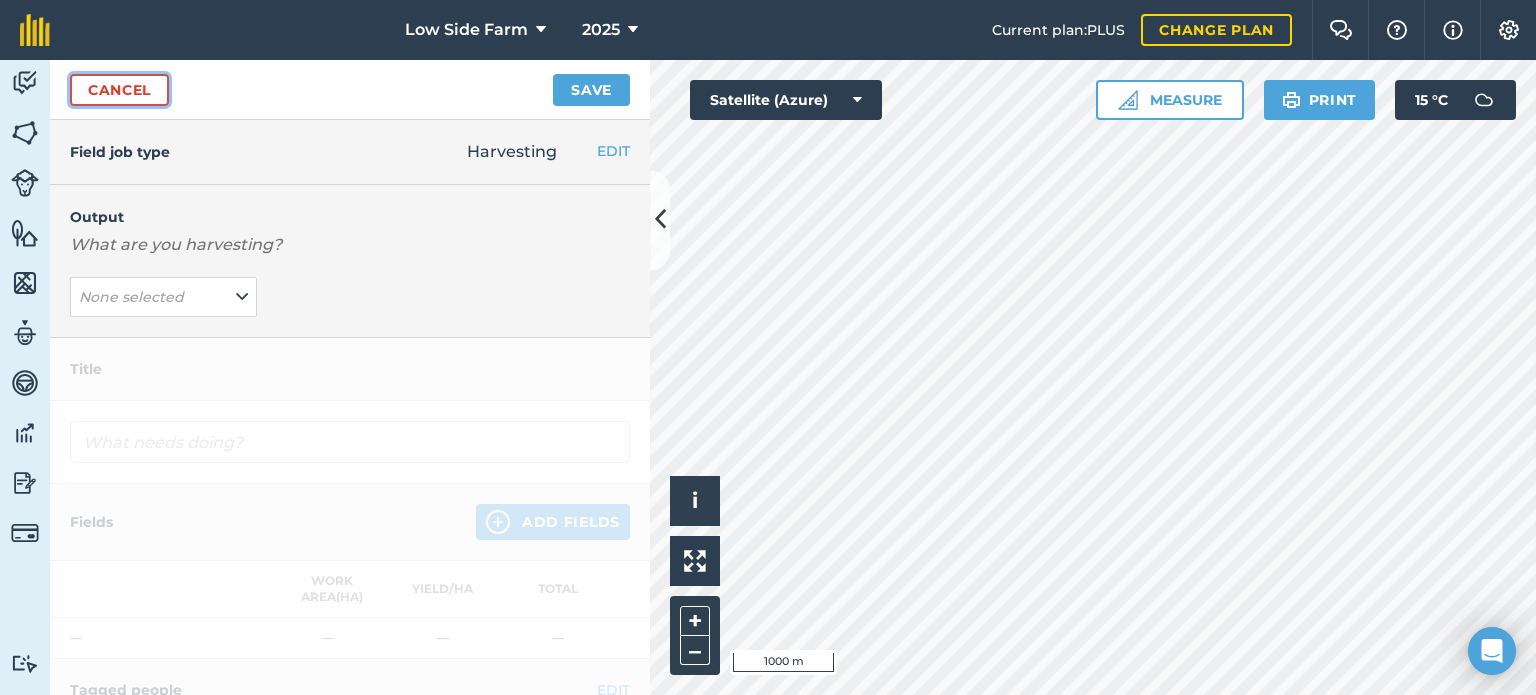 click on "Cancel" at bounding box center (119, 90) 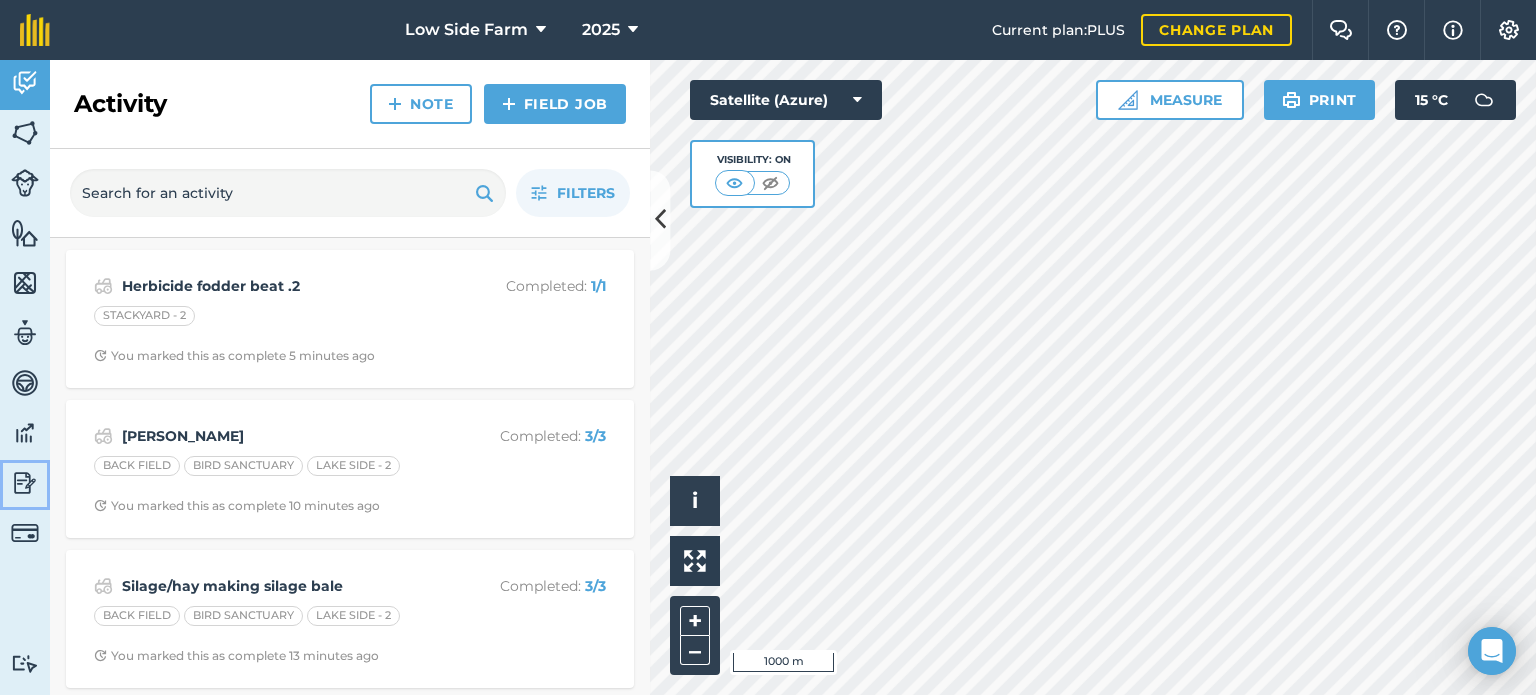 click at bounding box center (25, 483) 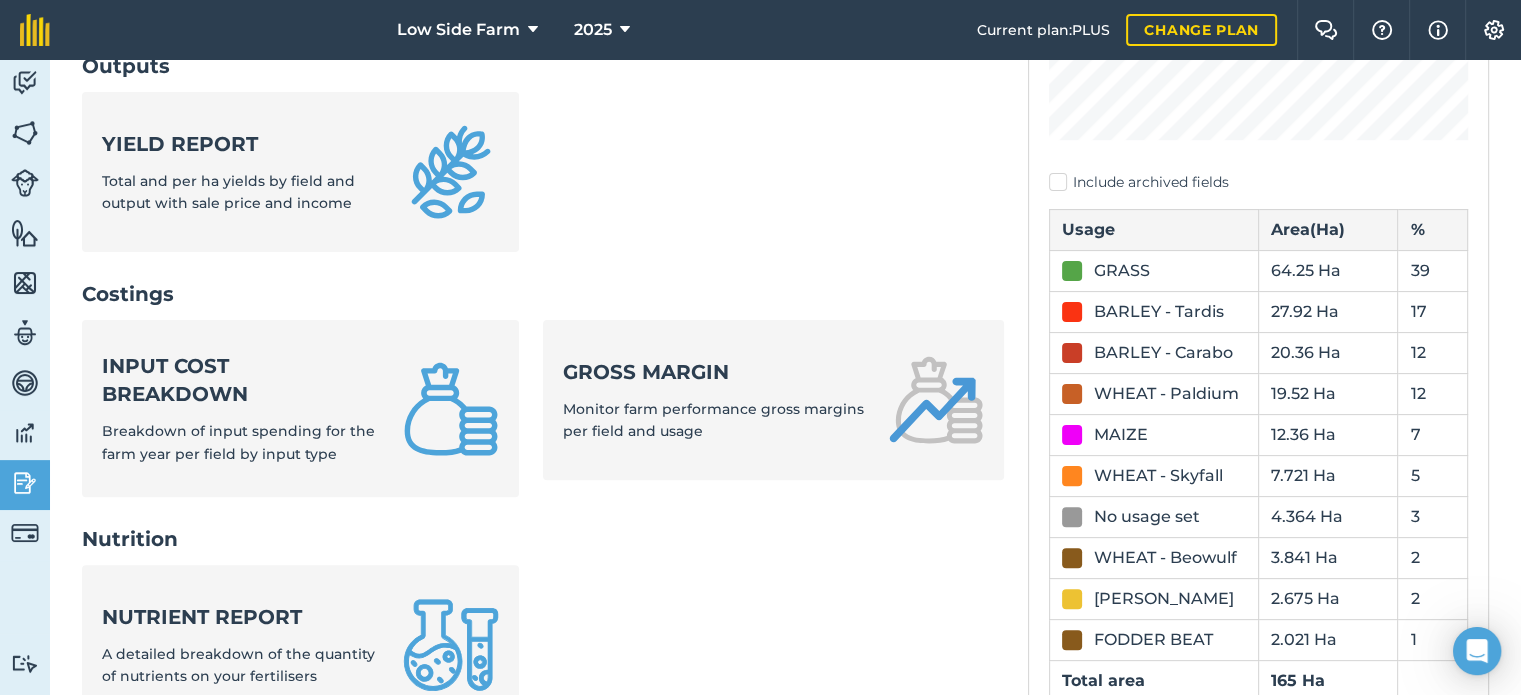 scroll, scrollTop: 600, scrollLeft: 0, axis: vertical 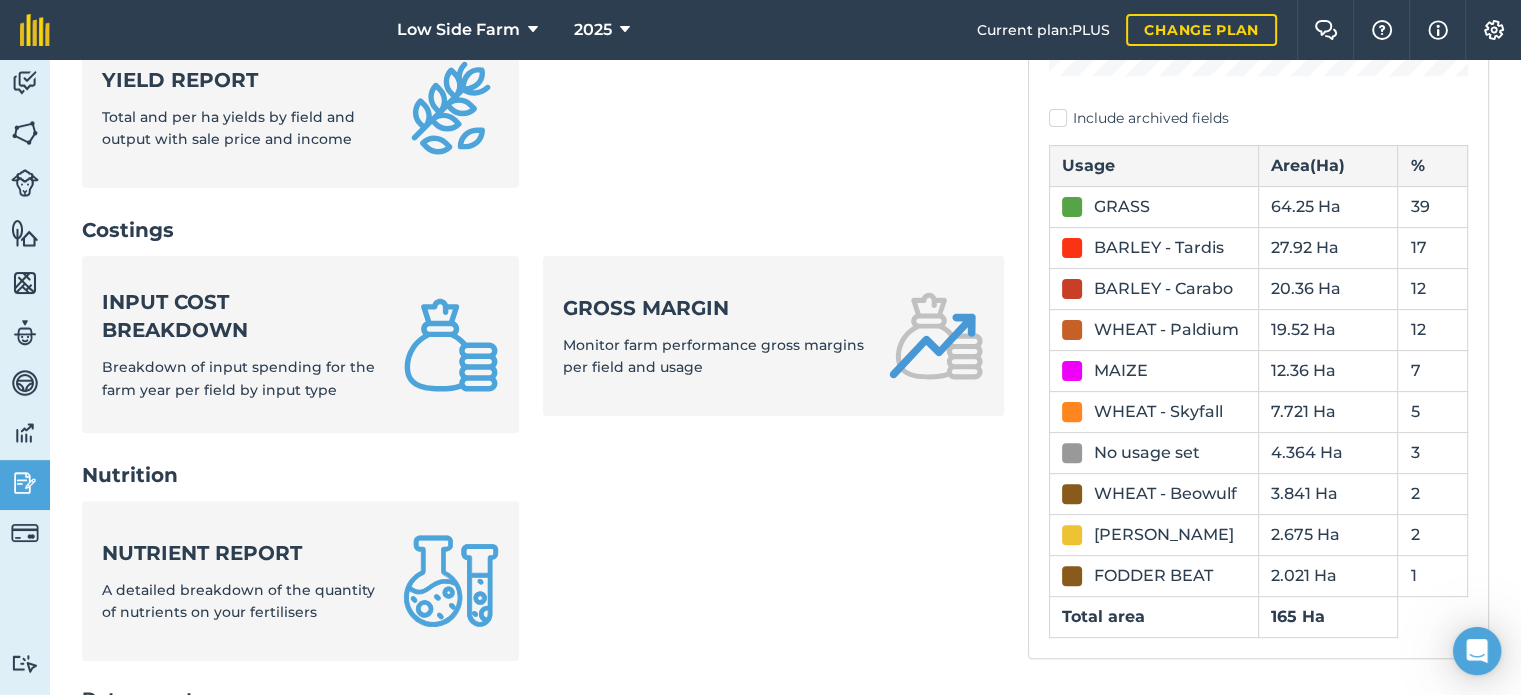 click on "2025 Reports Inputs Input summary Summary of input totals applied this farm year and amount spent on them Input report A detailed breakdown of the quantity of an inputs used per field and usage Field Input Report A breakdown of inputs used per field with applications, rate applied, total and cost Outputs Yield report Total and per ha yields by field and output with sale price and income Costings Input cost breakdown Breakdown of input spending for the farm year per field by input type Gross margin Monitor farm performance gross margins per field and usage Nutrition Nutrient report A detailed breakdown of the quantity of nutrients on your fertilisers Data export Download an Excel spreadsheet or CSV with Field Jobs, Notes, Fields or Features for the year. Field jobs Download   Notes Download   Fields Download Features Download   Usage report 2025 Include archived fields Usage Area  ( Ha ) % GRASS 64.25   Ha 39 BARLEY - [GEOGRAPHIC_DATA] 27.92   Ha 17 BARLEY - Carabo 20.36   Ha 12 WHEAT - Paldium 19.52   Ha 12 MAIZE 12.36" at bounding box center [785, 230] 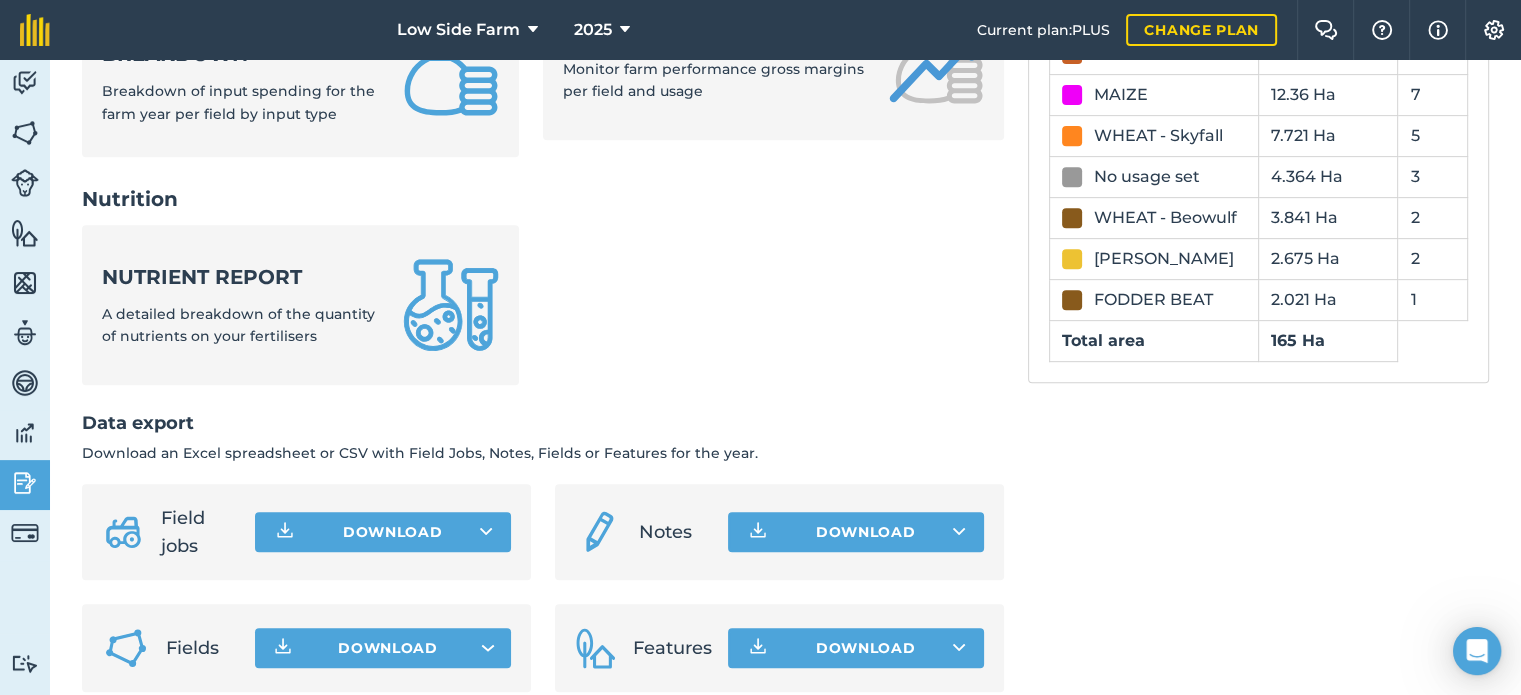 scroll, scrollTop: 904, scrollLeft: 0, axis: vertical 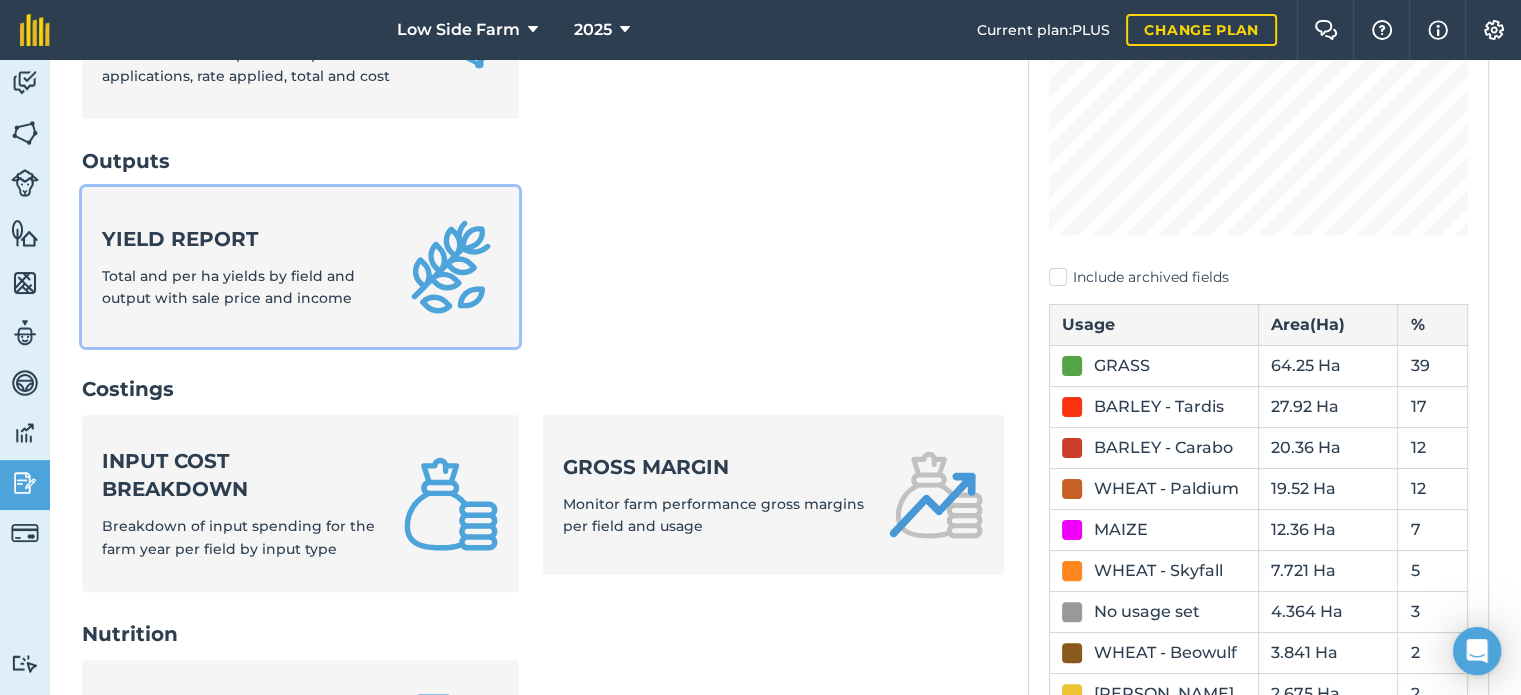 click on "Yield report Total and per ha yields by field and output with sale price and income" at bounding box center (240, 267) 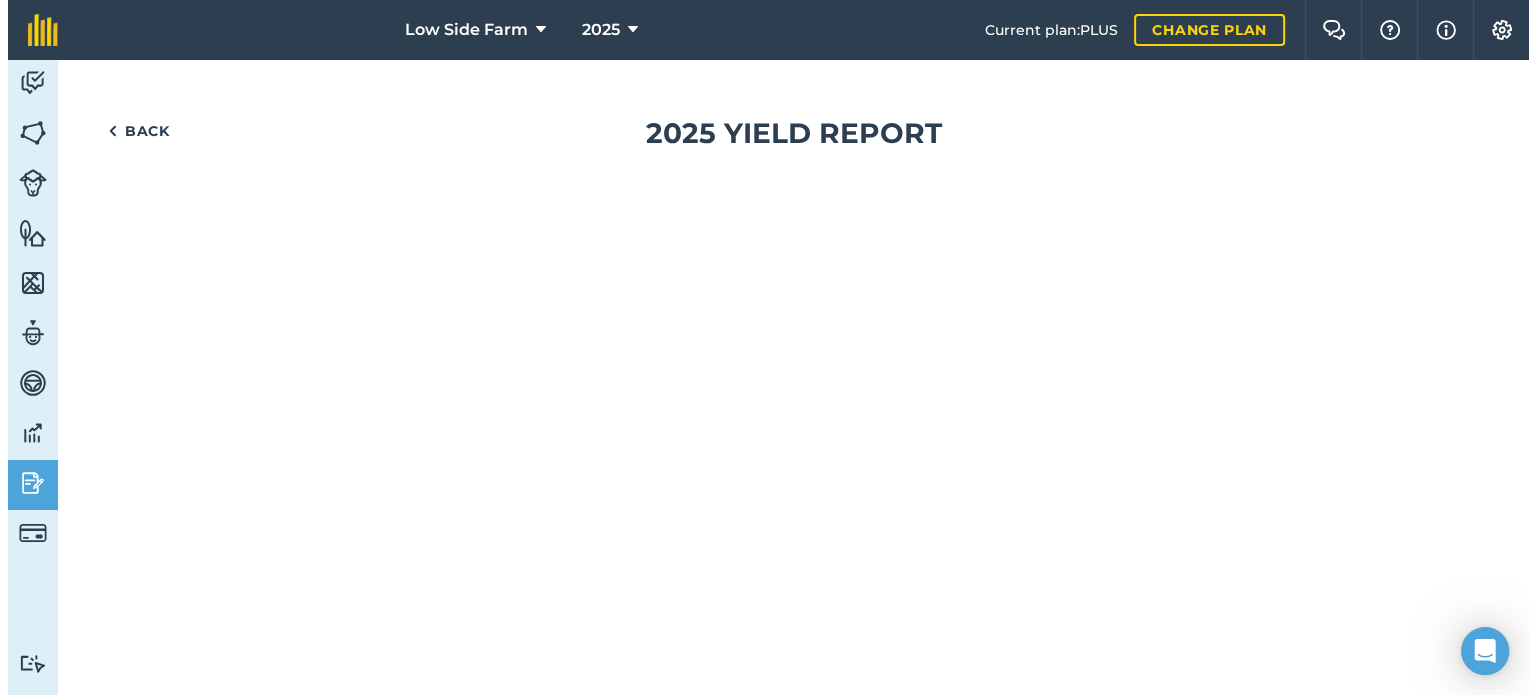 scroll, scrollTop: 0, scrollLeft: 0, axis: both 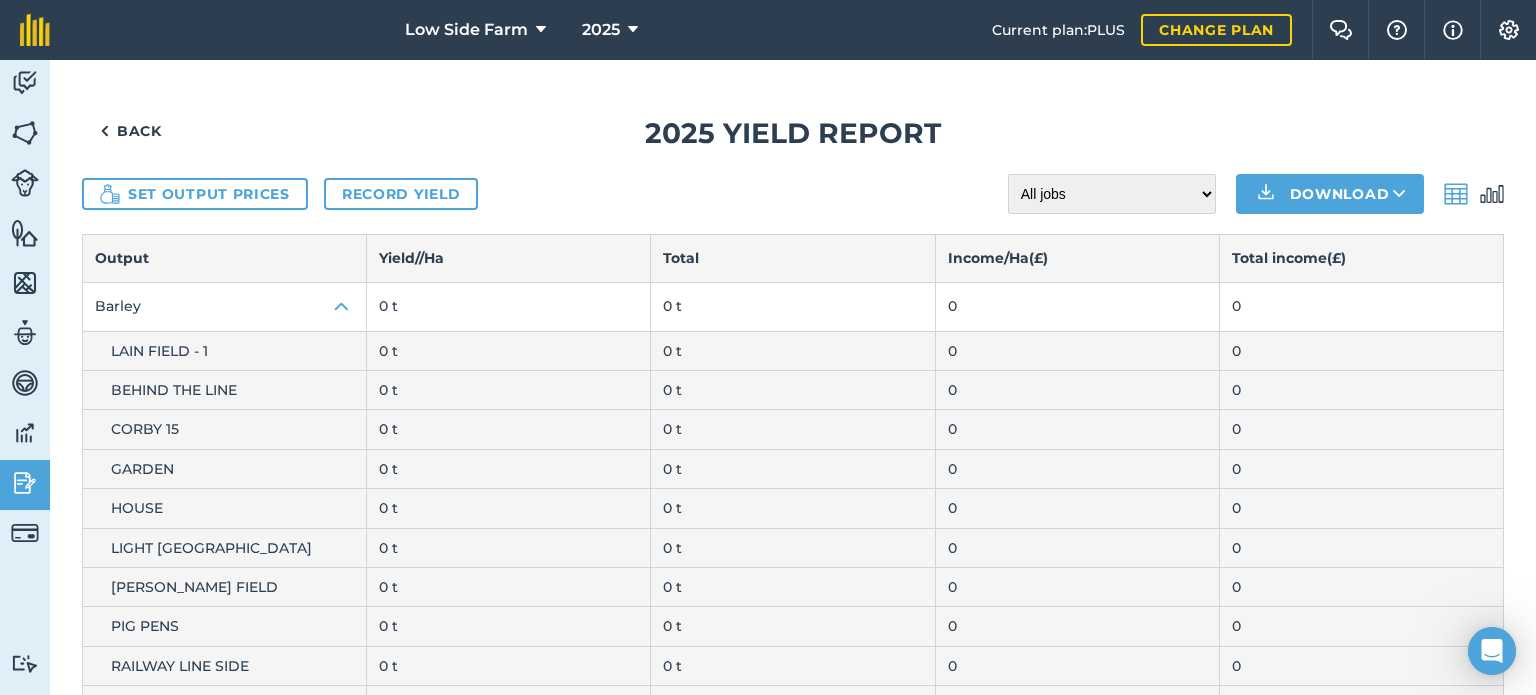 click on "0" at bounding box center [1361, 306] 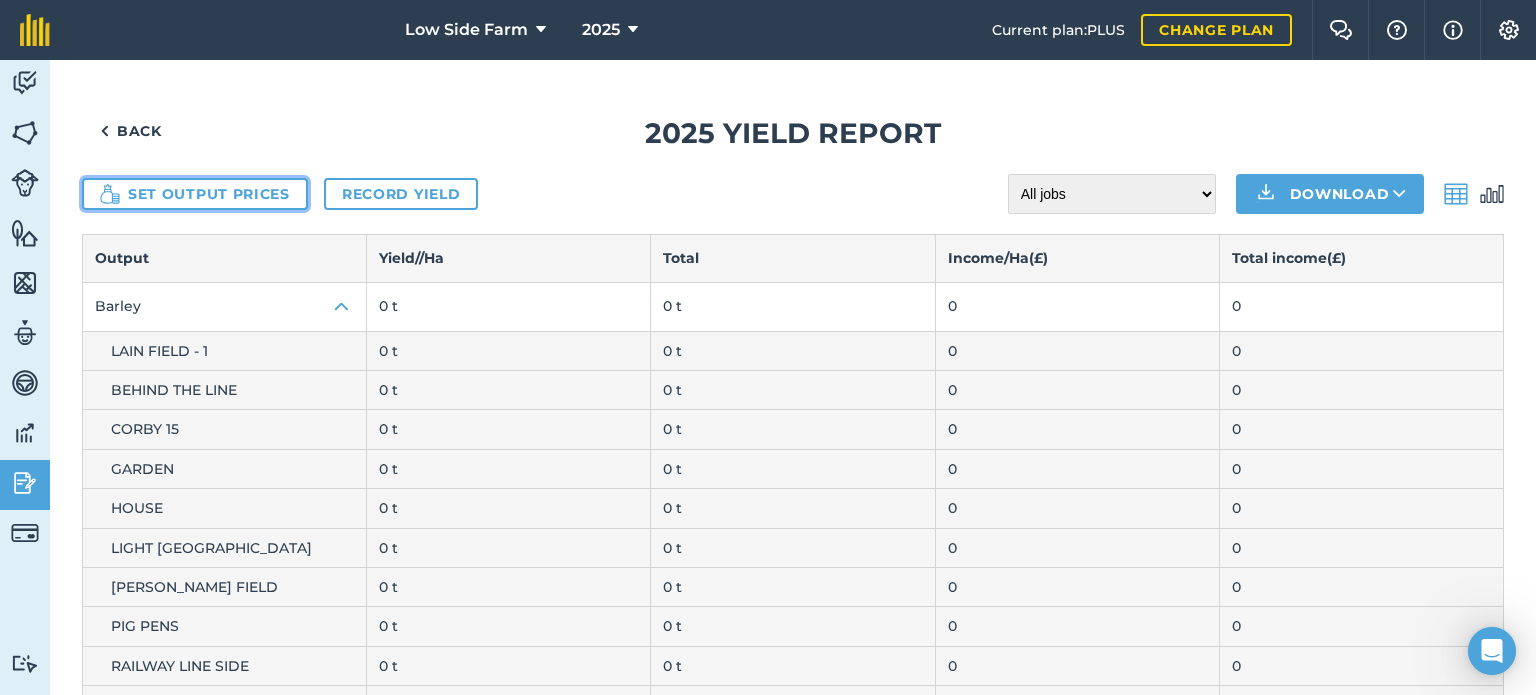 click on "Set output prices" at bounding box center [195, 194] 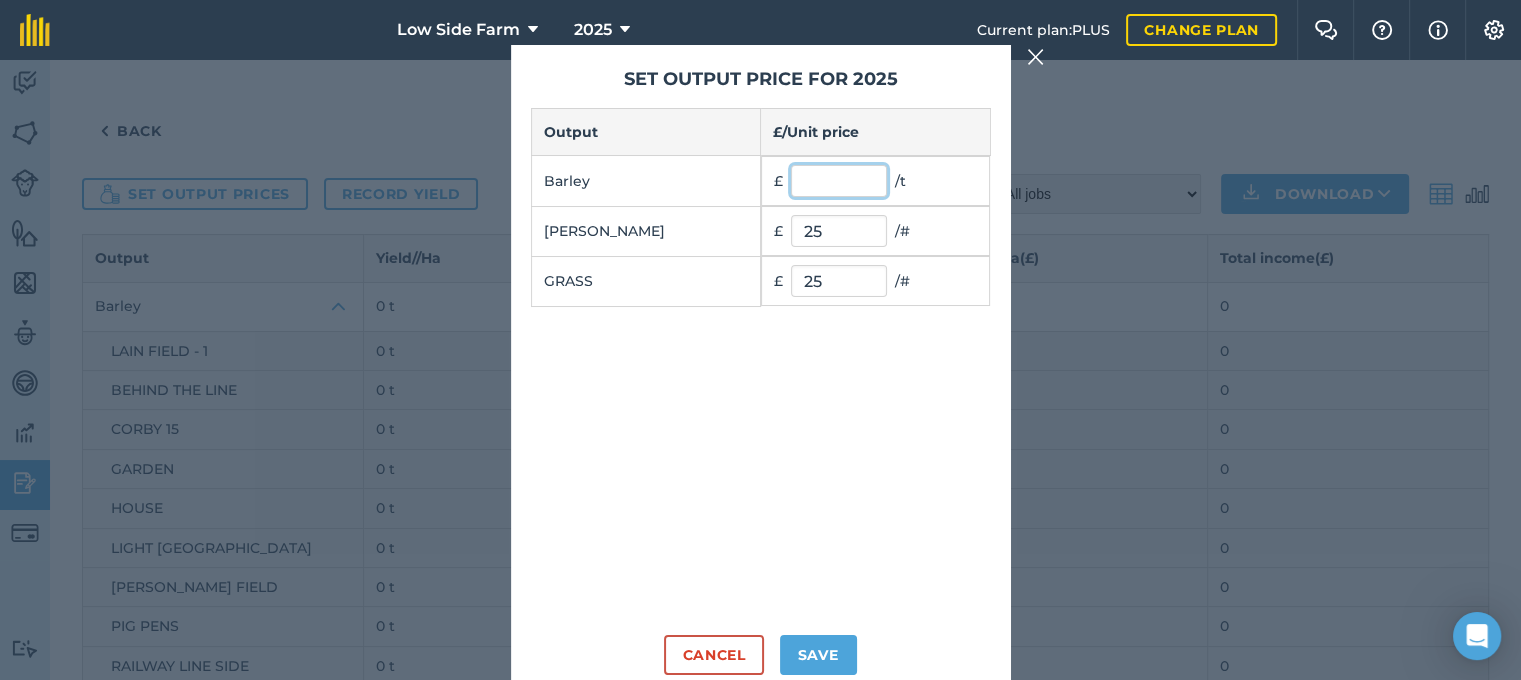 click at bounding box center (839, 181) 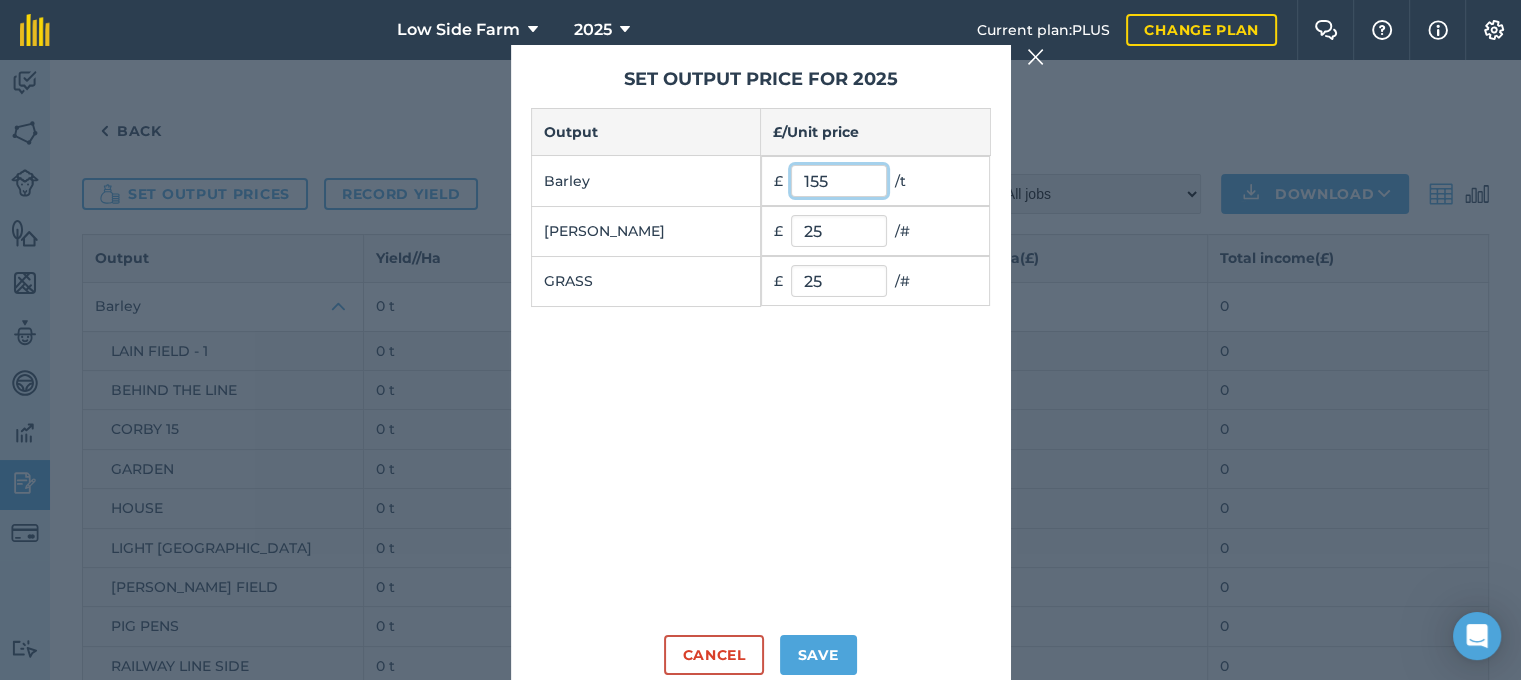 type on "155" 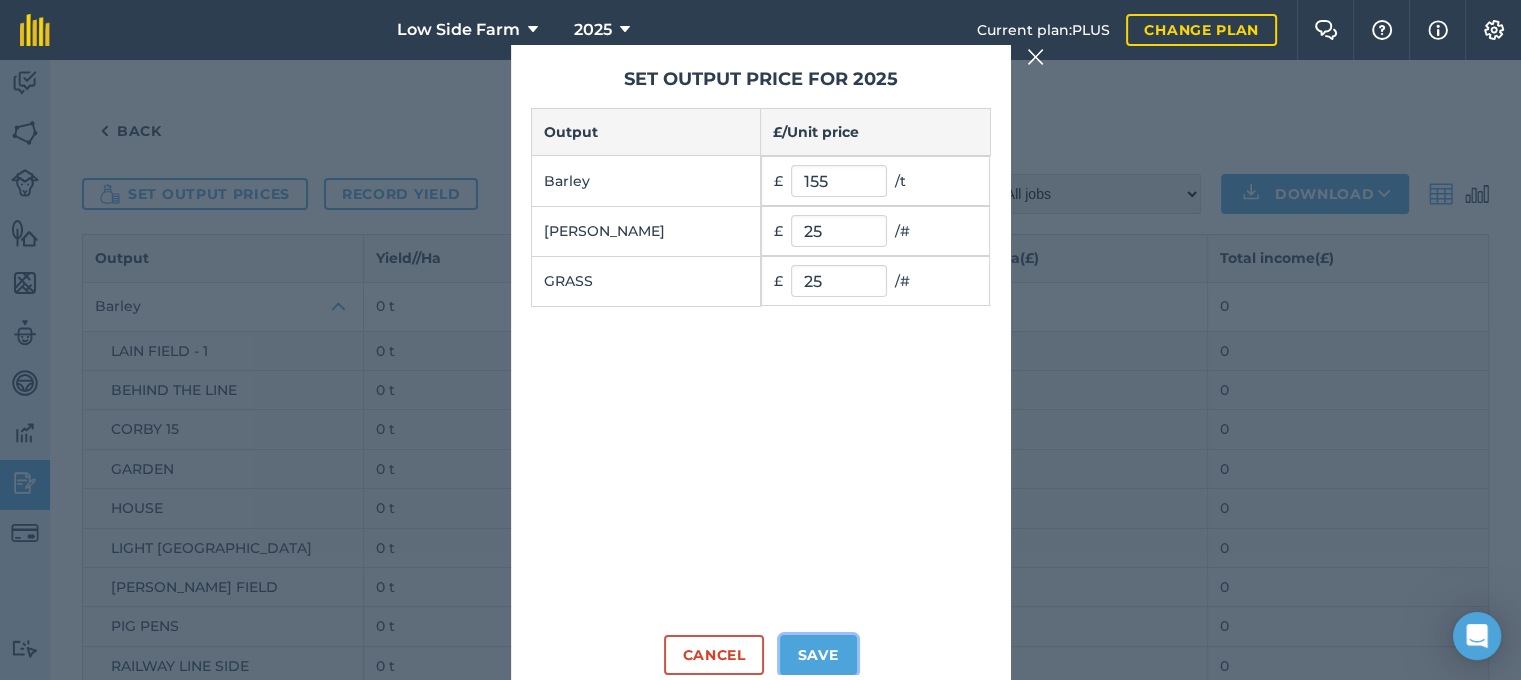 click on "Save" at bounding box center [818, 655] 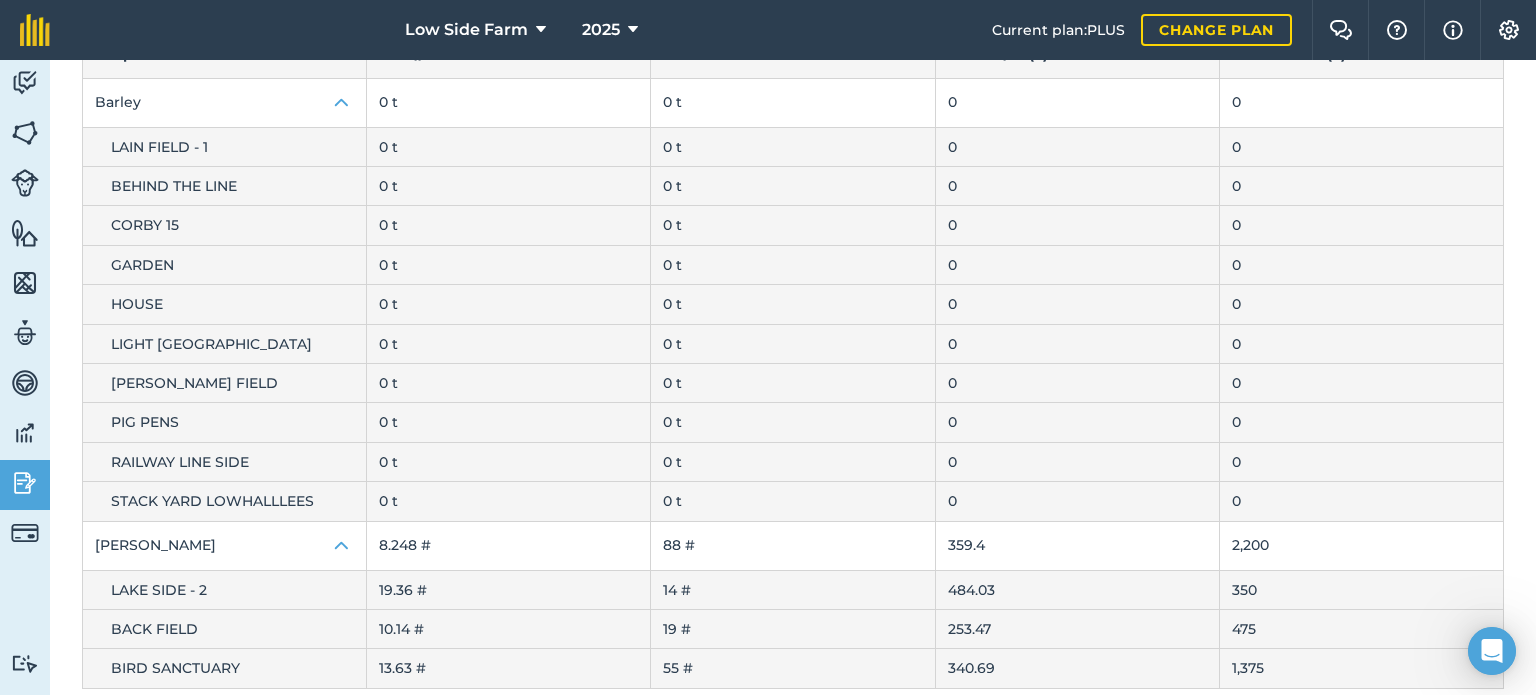 scroll, scrollTop: 226, scrollLeft: 0, axis: vertical 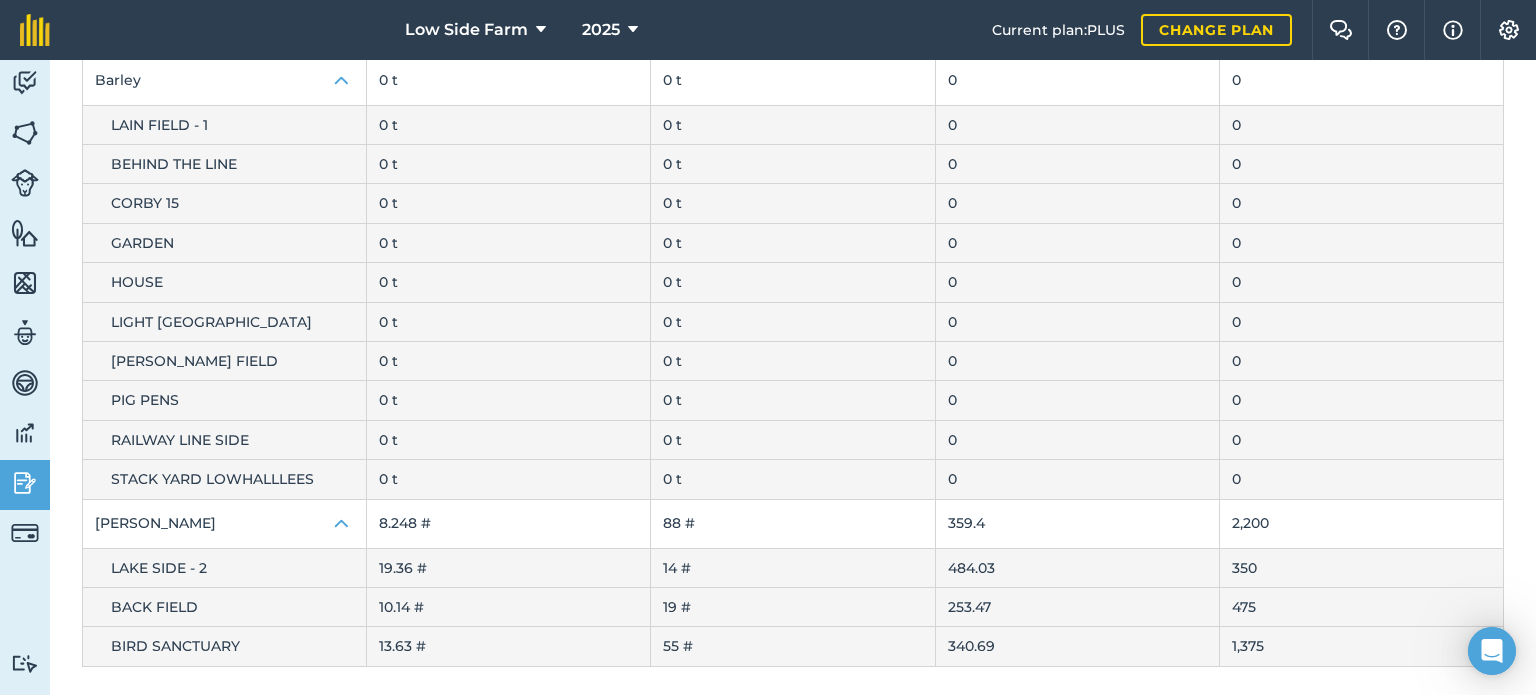 click on "Back 2025   Yield report Set output prices Record yield All jobs Incomplete jobs Complete jobs   Download   Output Yield/ / Ha Total Income / Ha  ( £ ) Total income  ( £ ) Barley 0   t 0   t 0 0 LAIN FIELD - 1 0   t 0   t 0 0 BEHIND THE LINE 0   t 0   t 0 0 CORBY 15 0   t 0   t 0 0 GARDEN 0   t 0   t 0 0 HOUSE 0   t 0   t 0 0 LIGHT WATER VALLEY  0   t 0   t 0 0 [PERSON_NAME] FIELD 0   t 0   t 0 0 PIG PENS 0   t 0   t 0 0 RAILWAY LINE SIDE 0   t 0   t 0 0 STACK YARD LOWHALLLEES 0   t 0   t 0 0 silage bale  8.248   # 88   # 359.4 2,200 LAKE SIDE - 2 19.36   # 14   # 484.03 350 BACK FIELD 10.14   # 19   # 253.47 475 BIRD SANCTUARY  13.63   # 55   # 340.69 1,375" at bounding box center [793, 377] 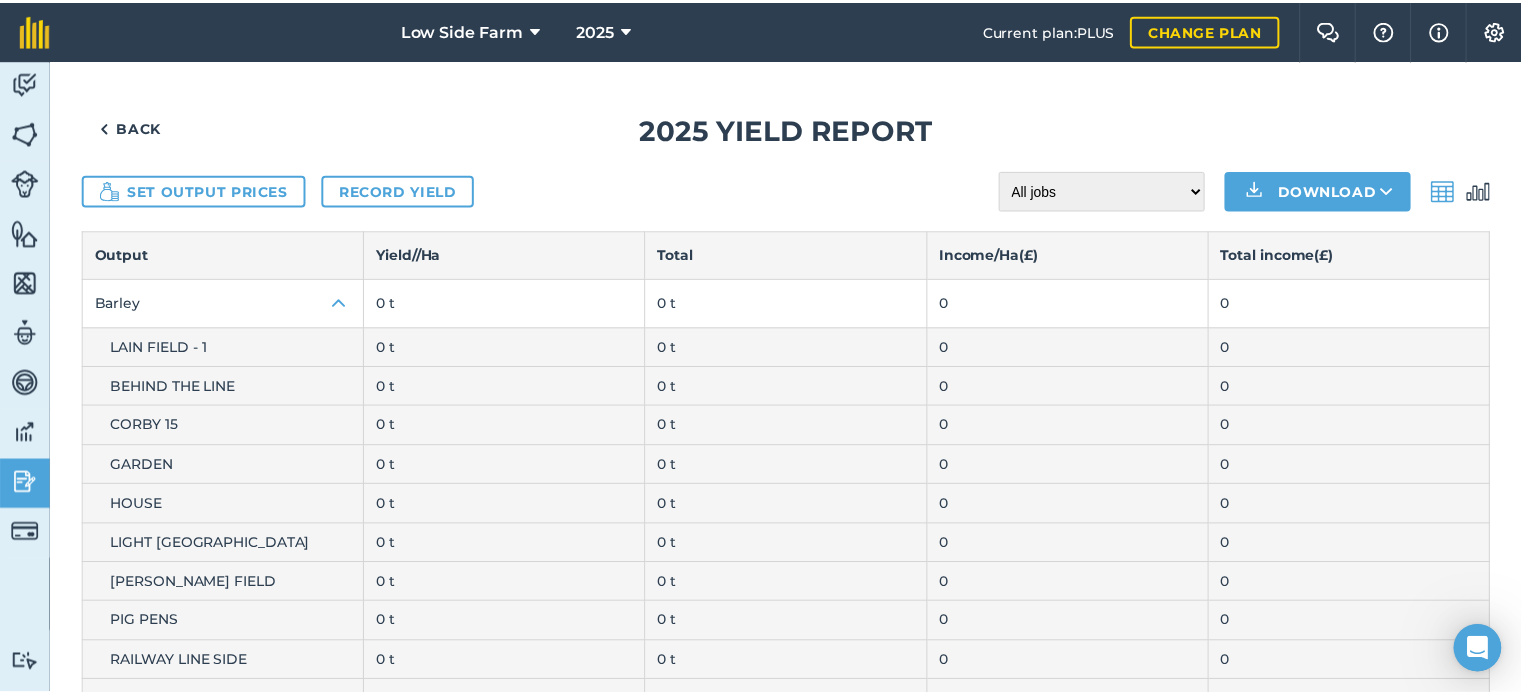scroll, scrollTop: 0, scrollLeft: 0, axis: both 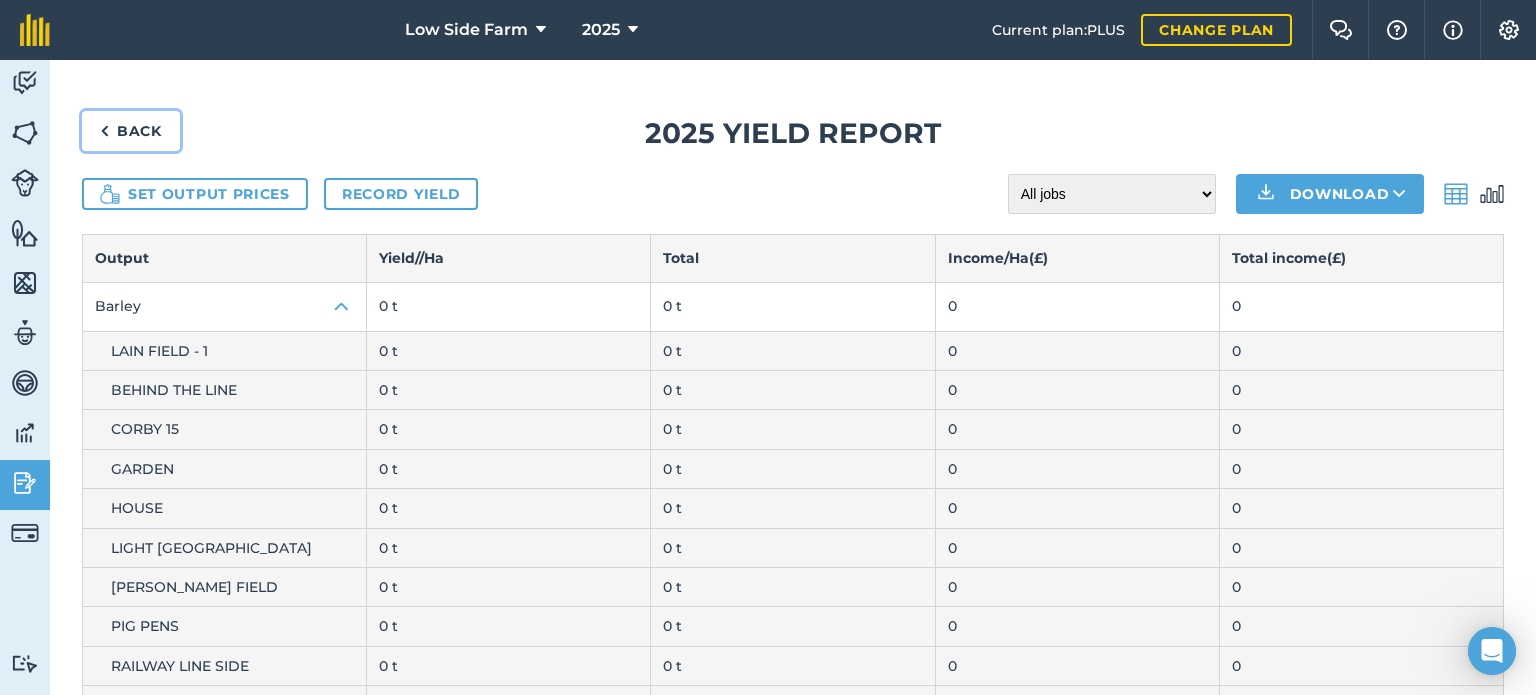 click on "Back" at bounding box center (131, 131) 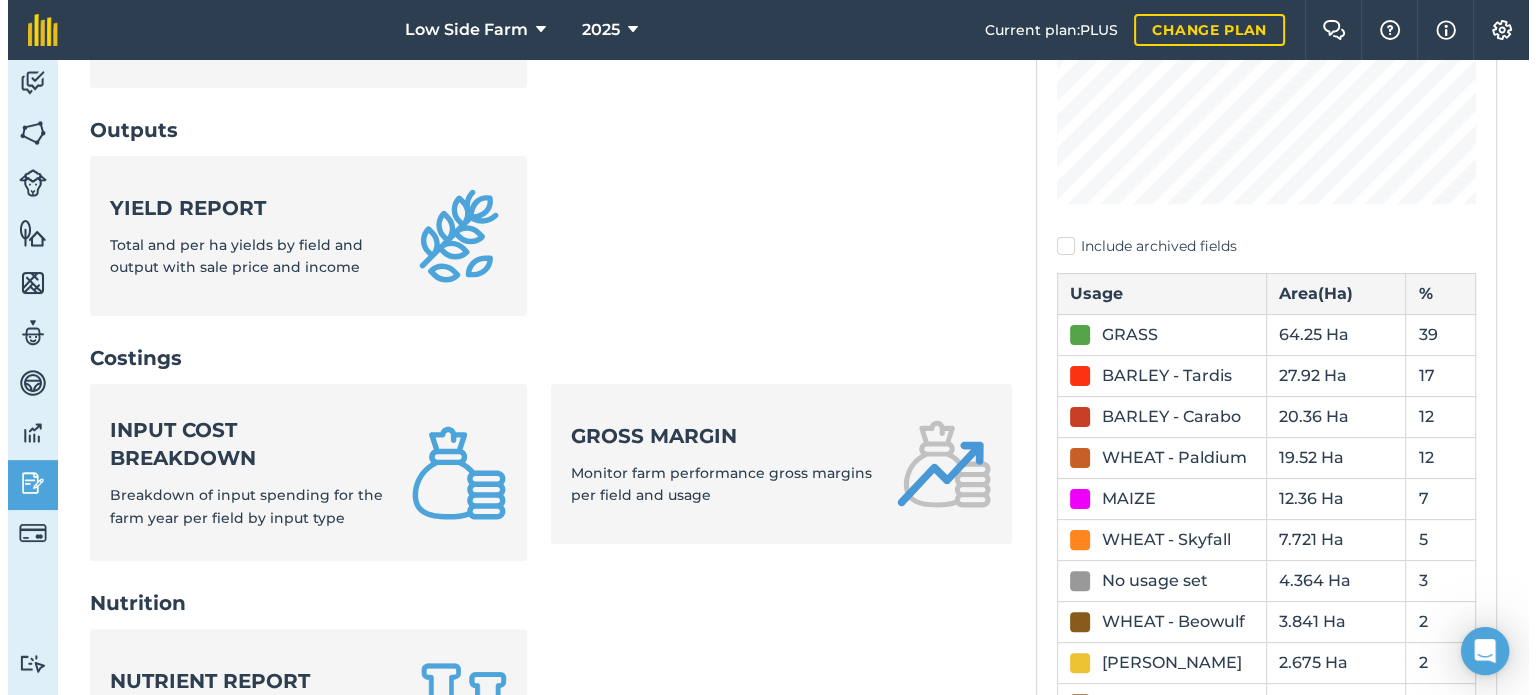 scroll, scrollTop: 520, scrollLeft: 0, axis: vertical 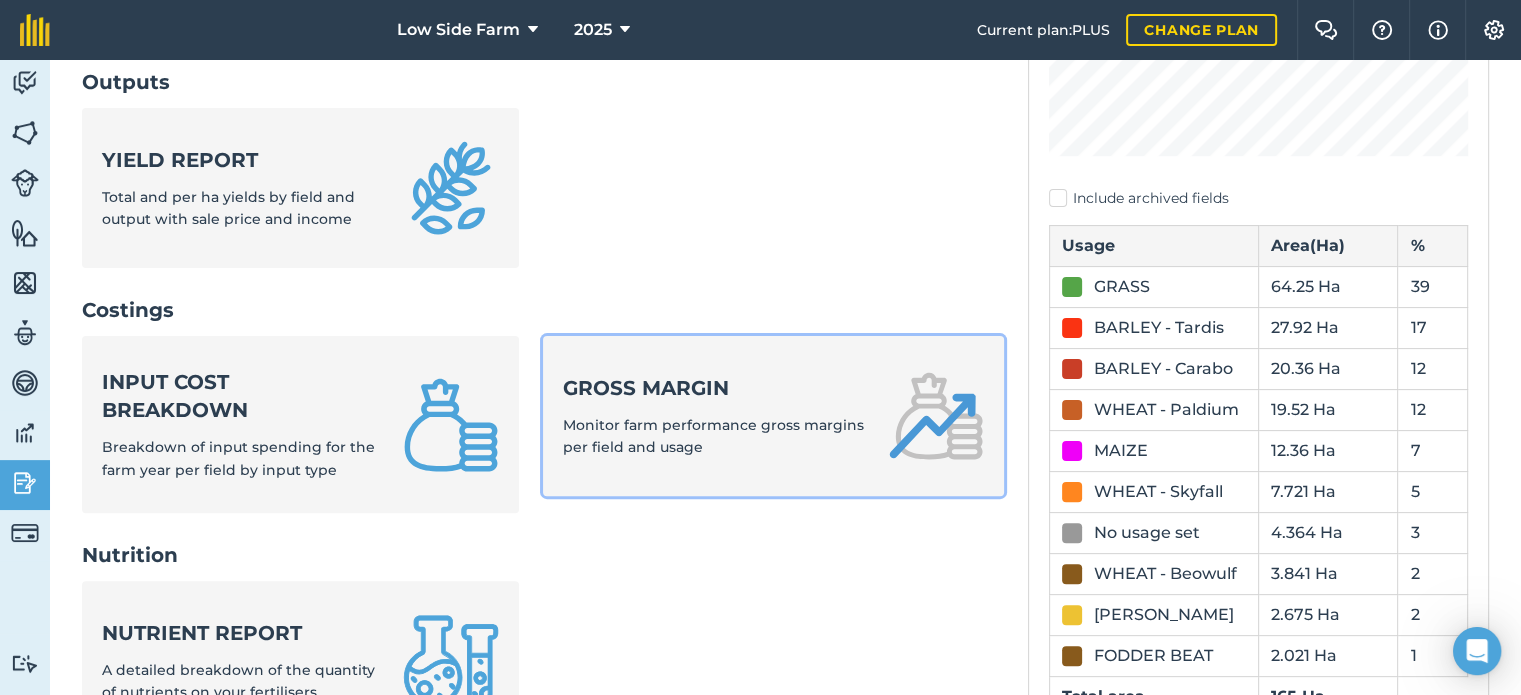 click on "Gross margin Monitor farm performance gross margins per field and usage" at bounding box center (713, 416) 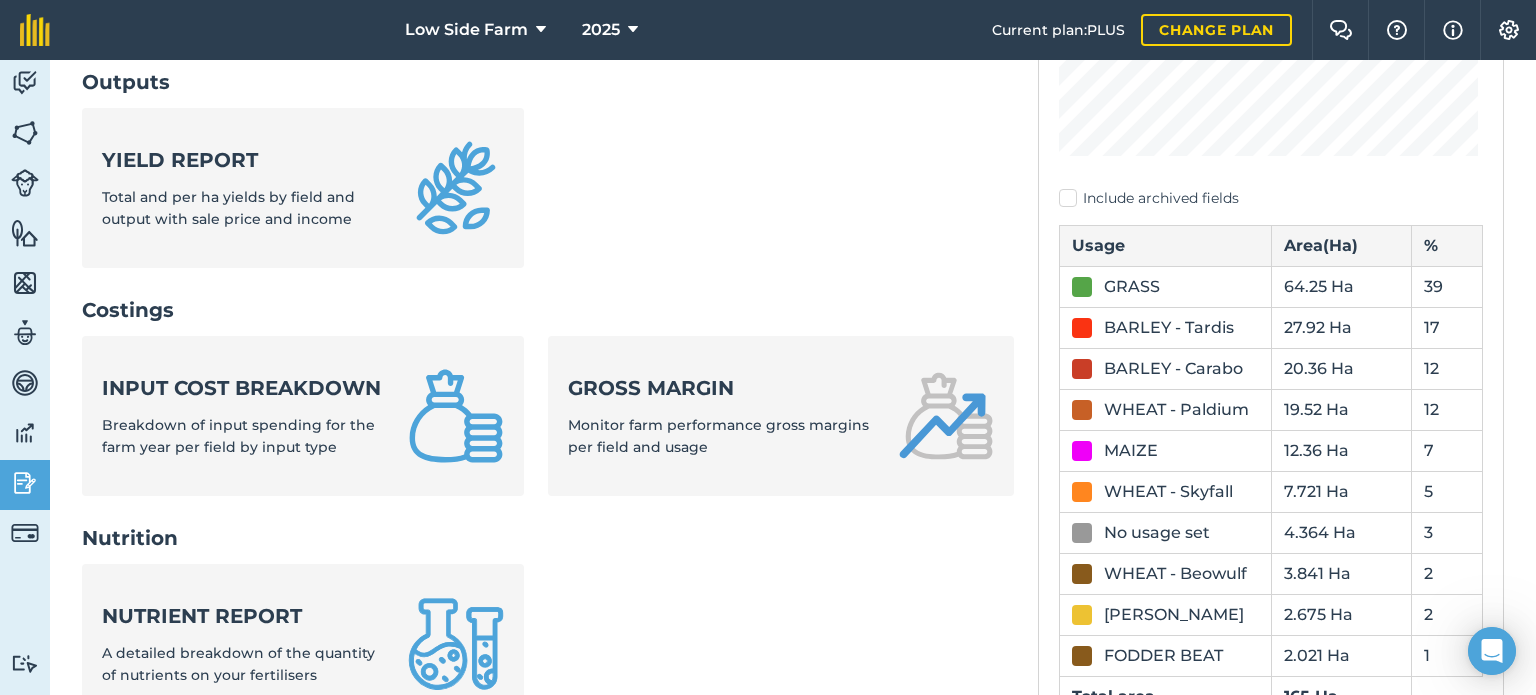scroll, scrollTop: 0, scrollLeft: 0, axis: both 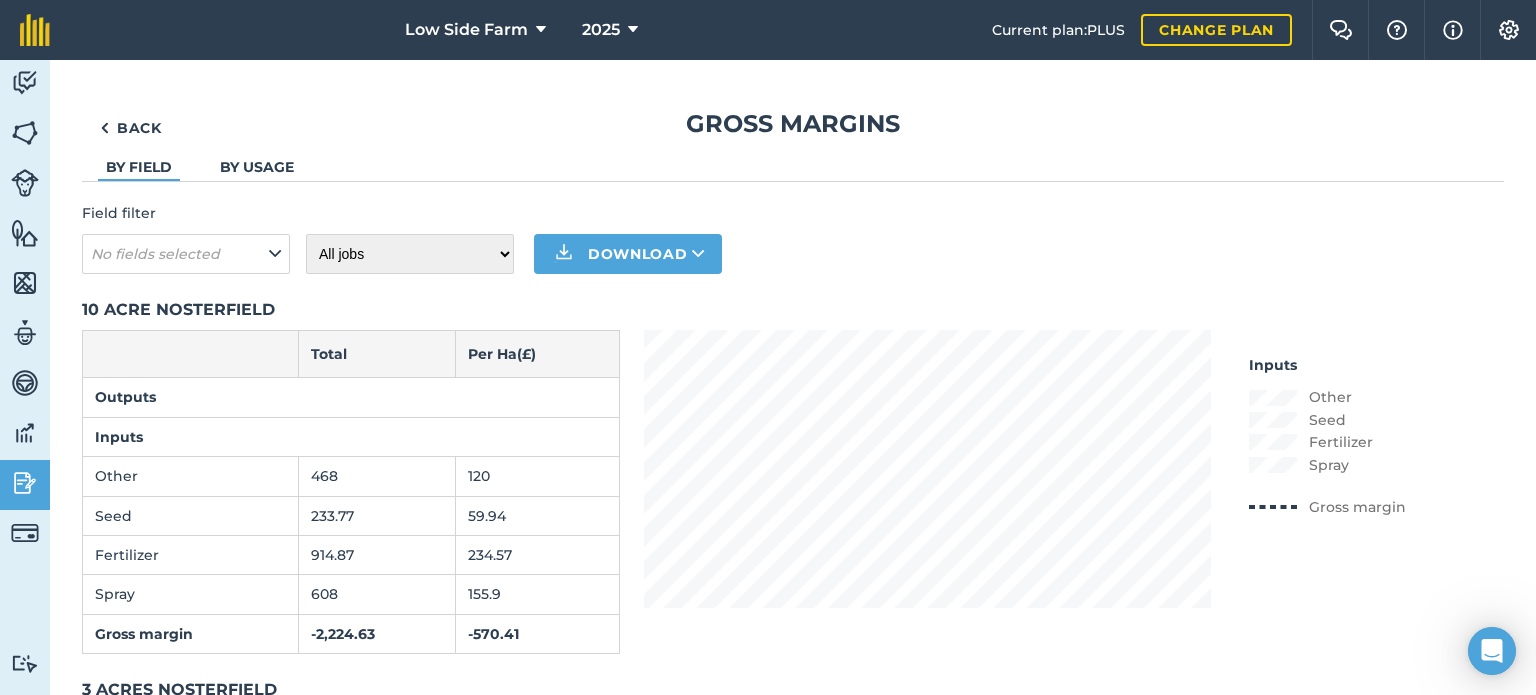 click on "Outputs" at bounding box center [351, 397] 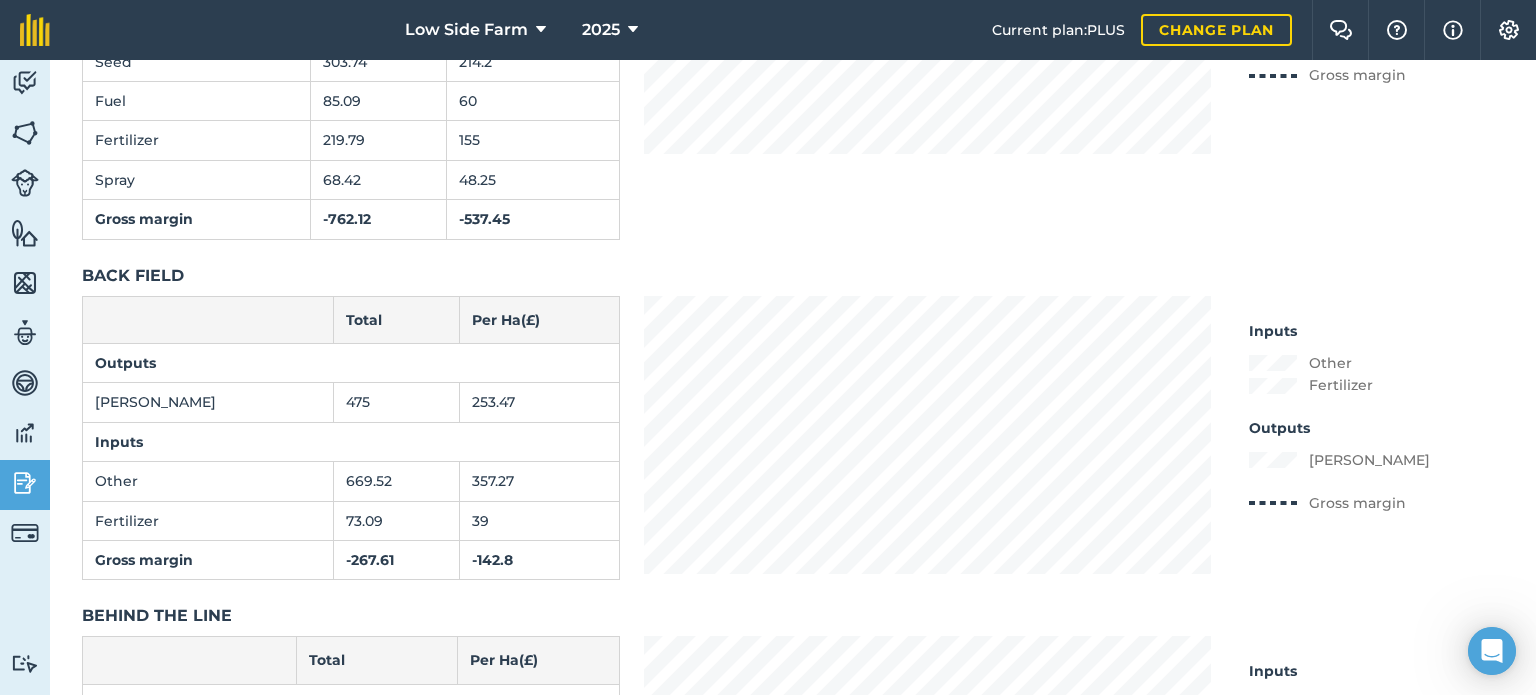 scroll, scrollTop: 840, scrollLeft: 0, axis: vertical 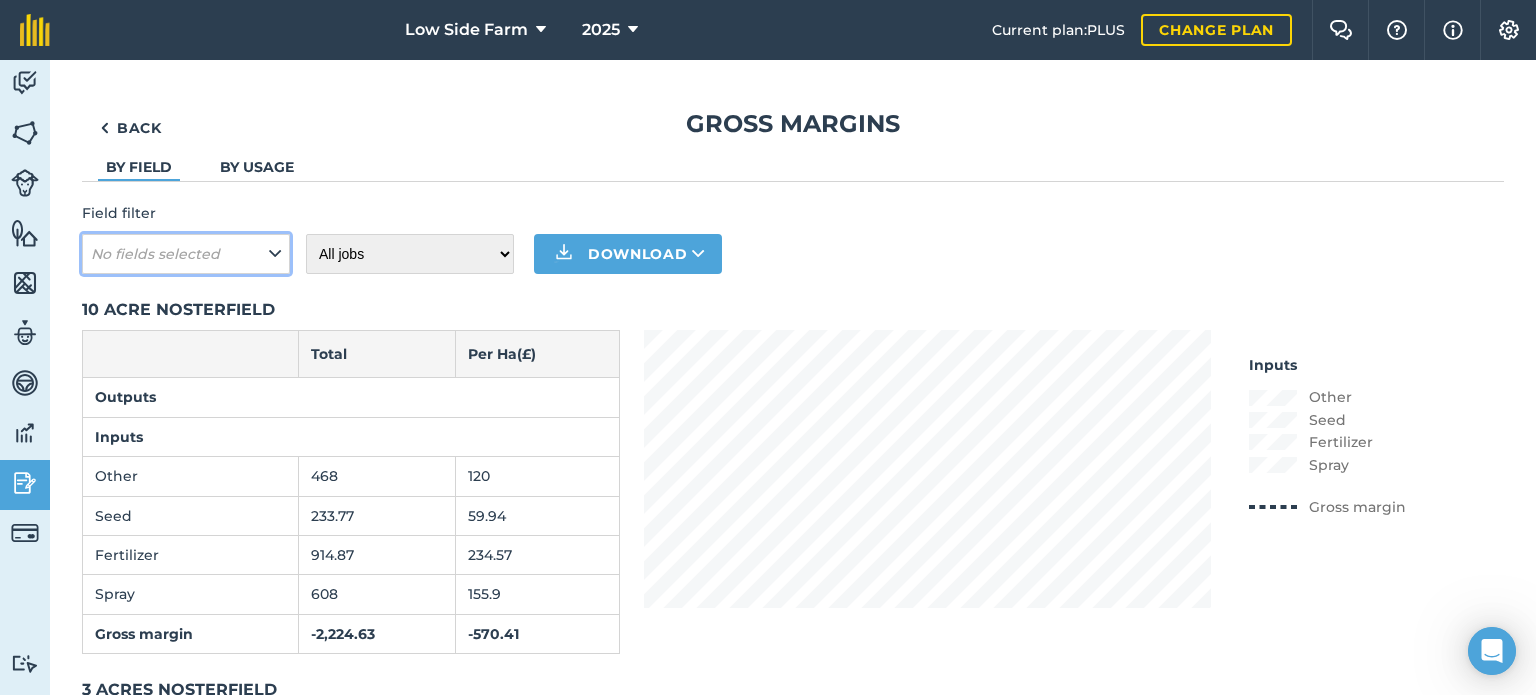 click on "No fields selected" at bounding box center (186, 254) 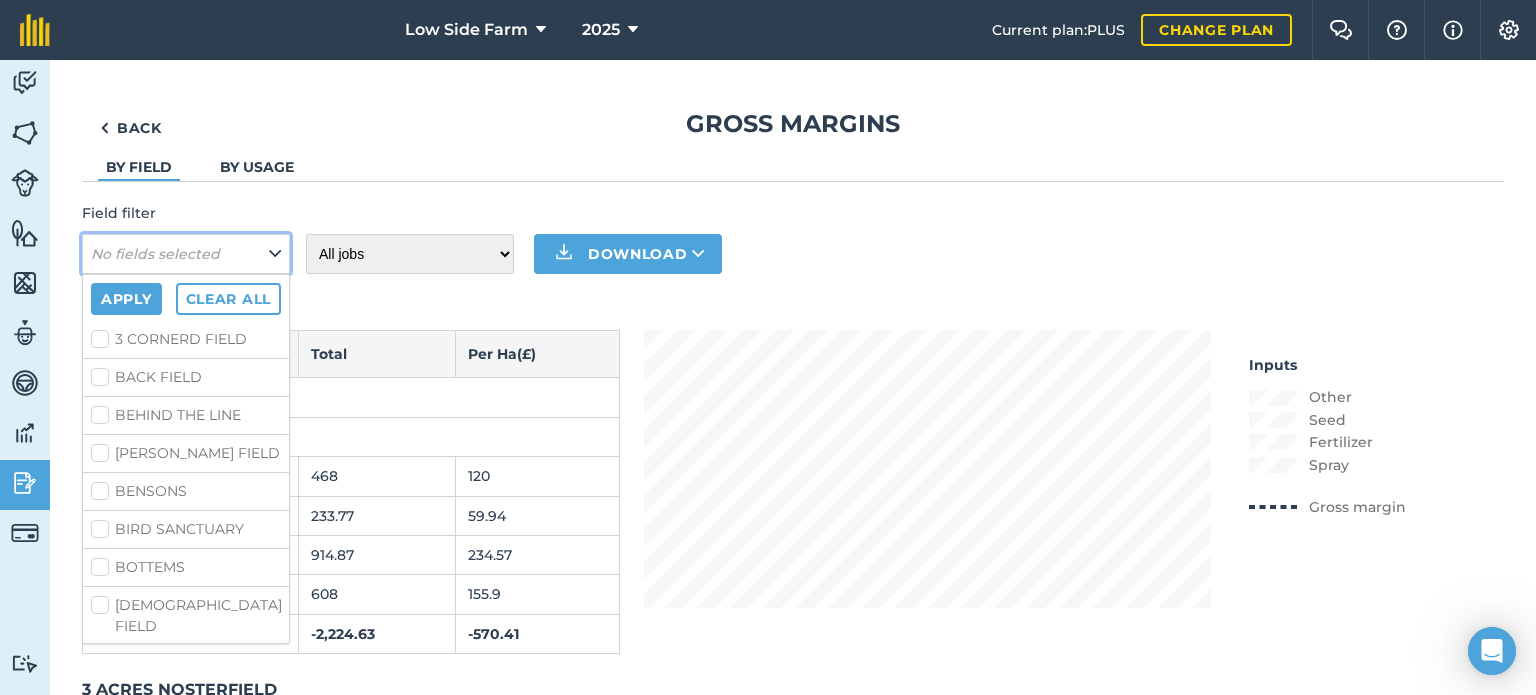 scroll, scrollTop: 80, scrollLeft: 0, axis: vertical 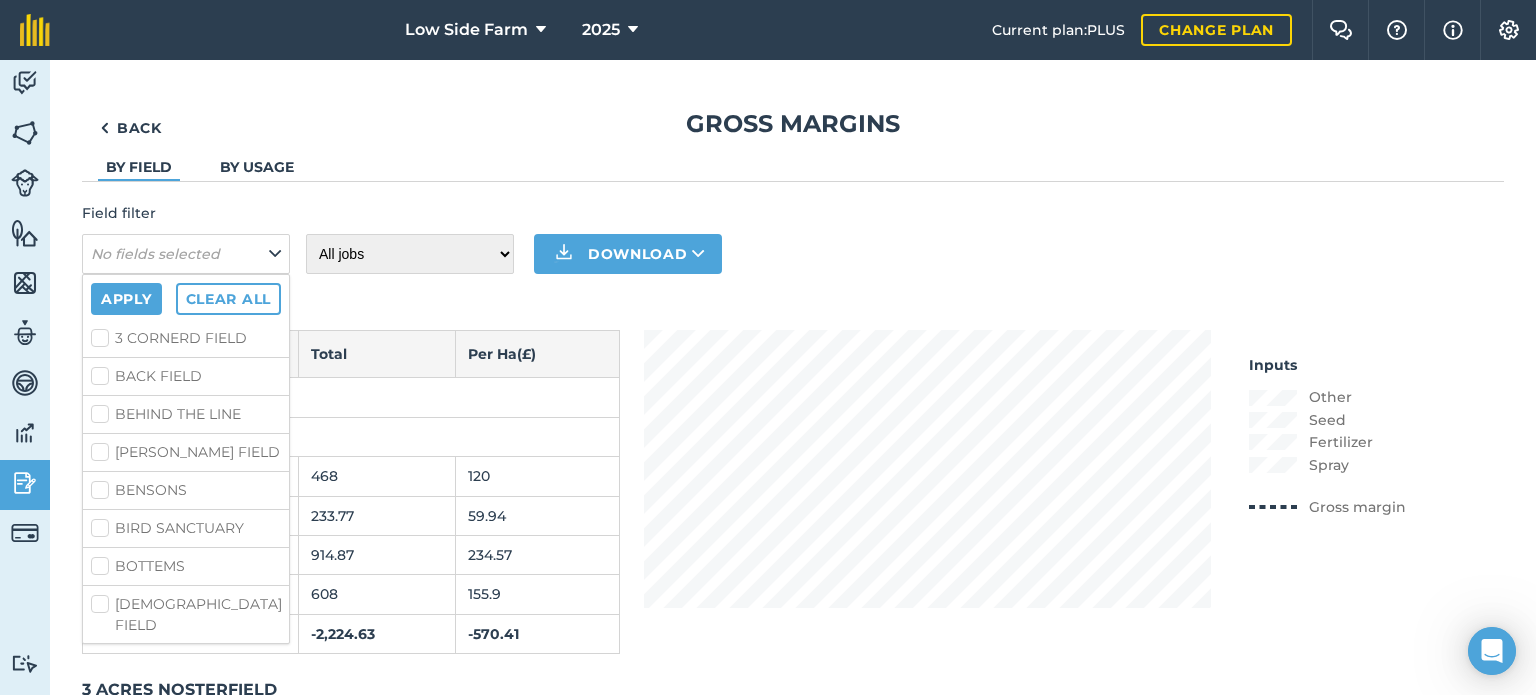 click on "BIRD SANCTUARY" at bounding box center (186, 528) 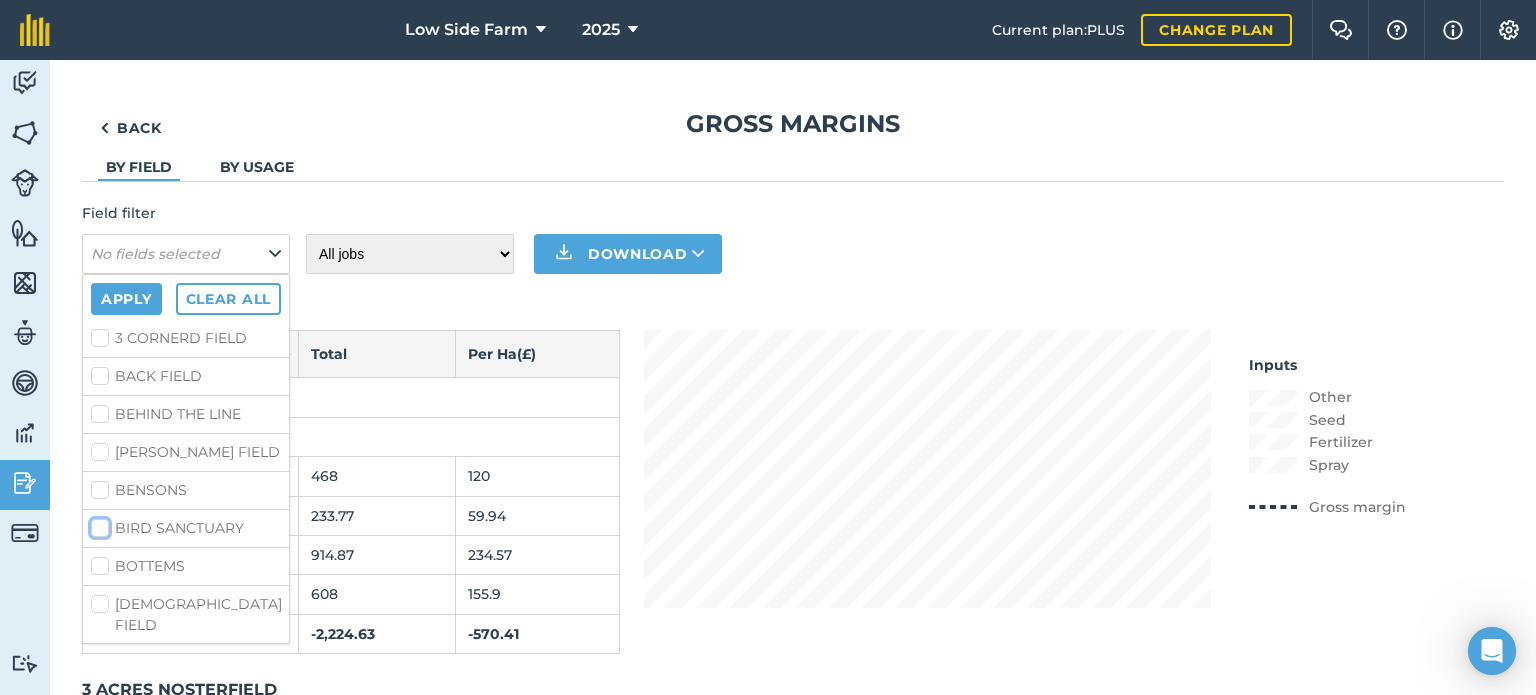 click on "BIRD SANCTUARY" at bounding box center (97, 524) 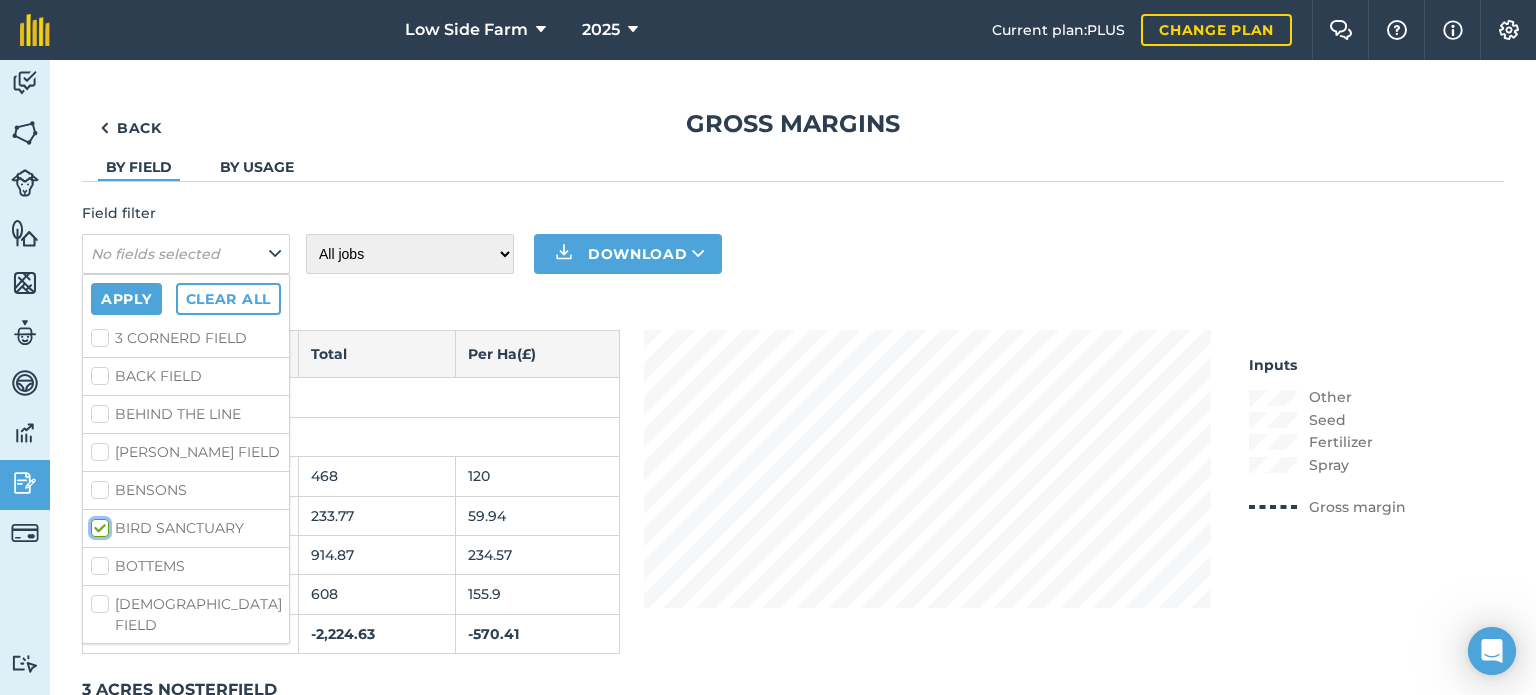 checkbox on "true" 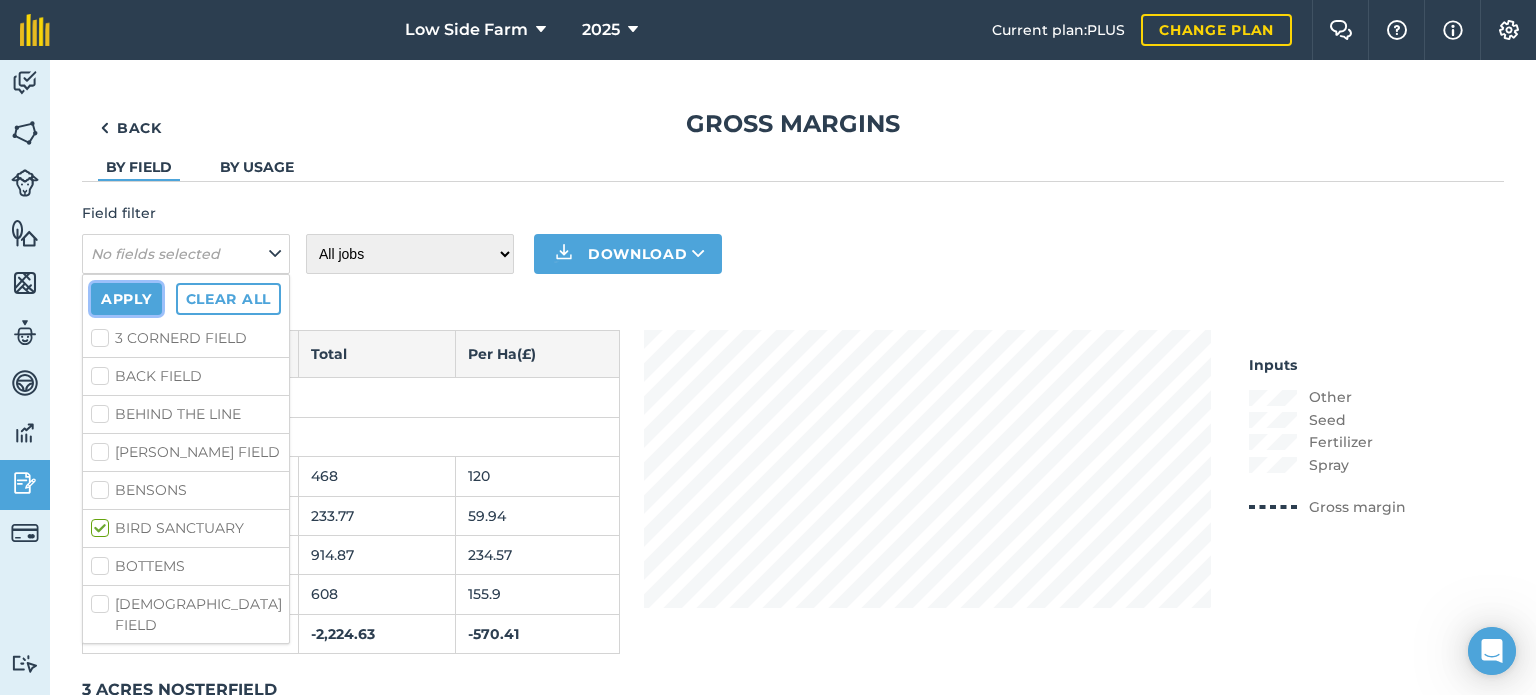 click on "Apply" at bounding box center [126, 299] 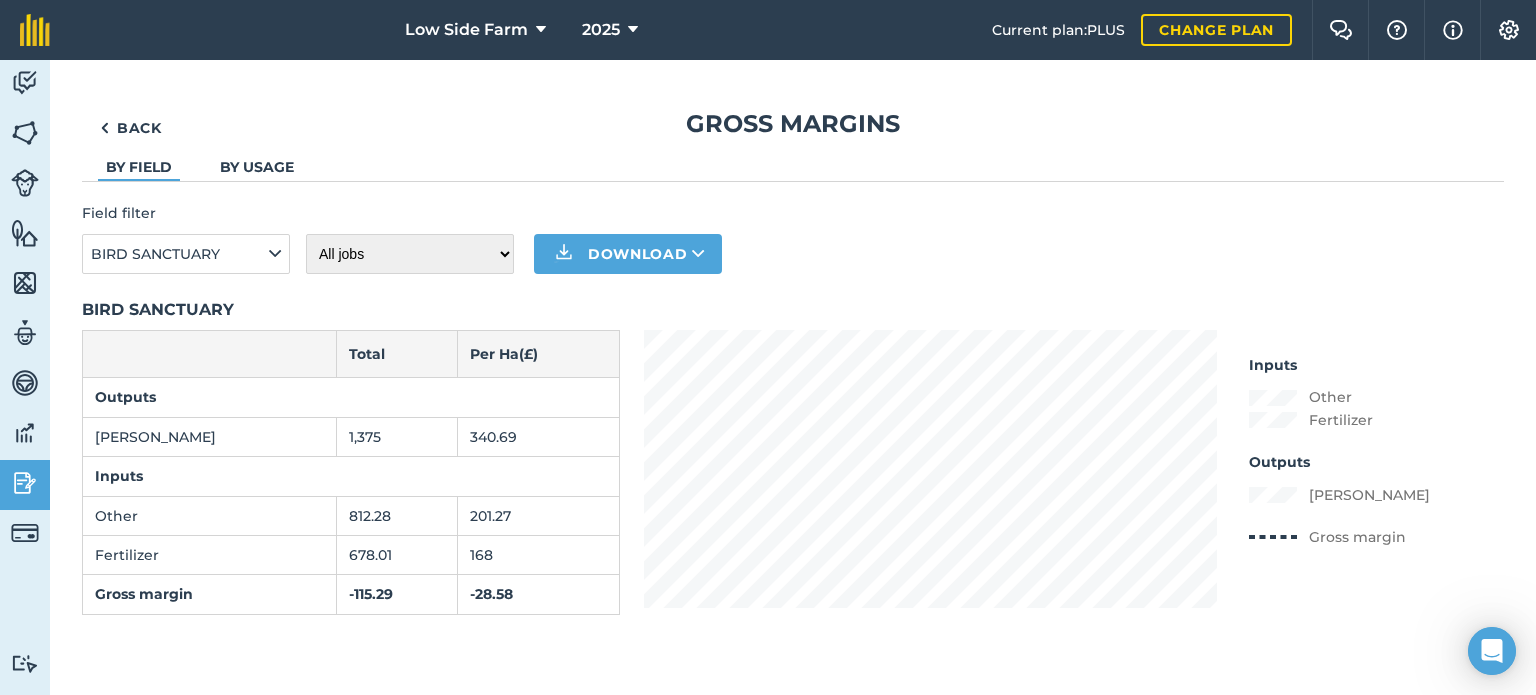 click on "By usage" at bounding box center [257, 167] 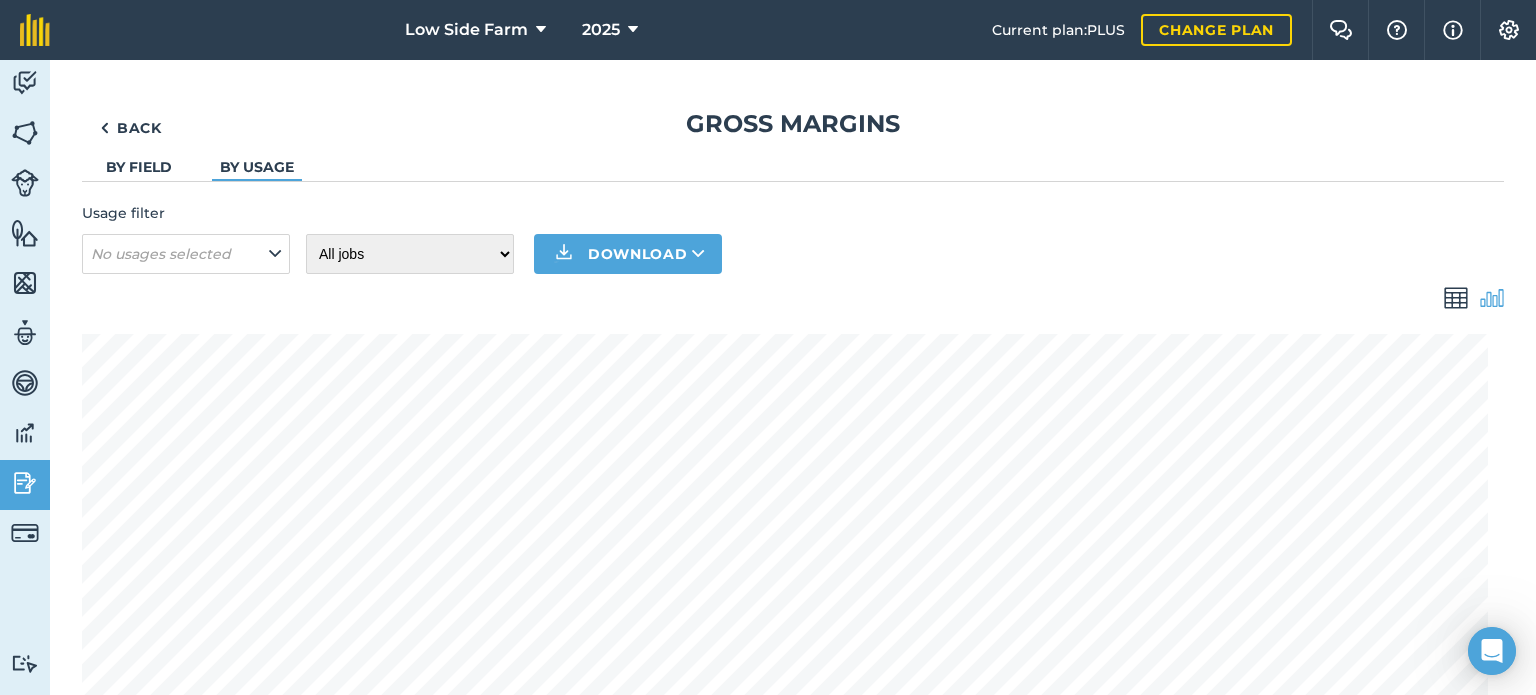 click on "By usage" at bounding box center (257, 167) 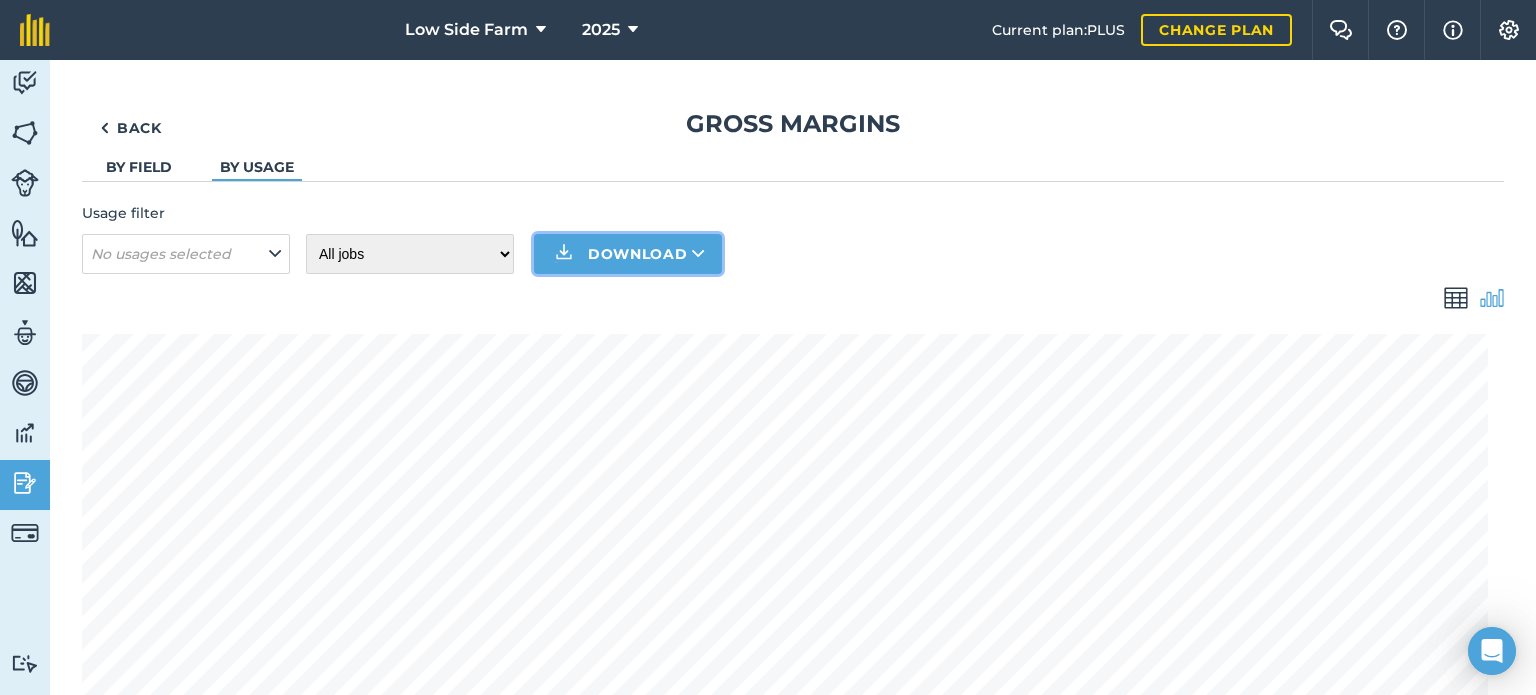 click on "Download" at bounding box center (628, 254) 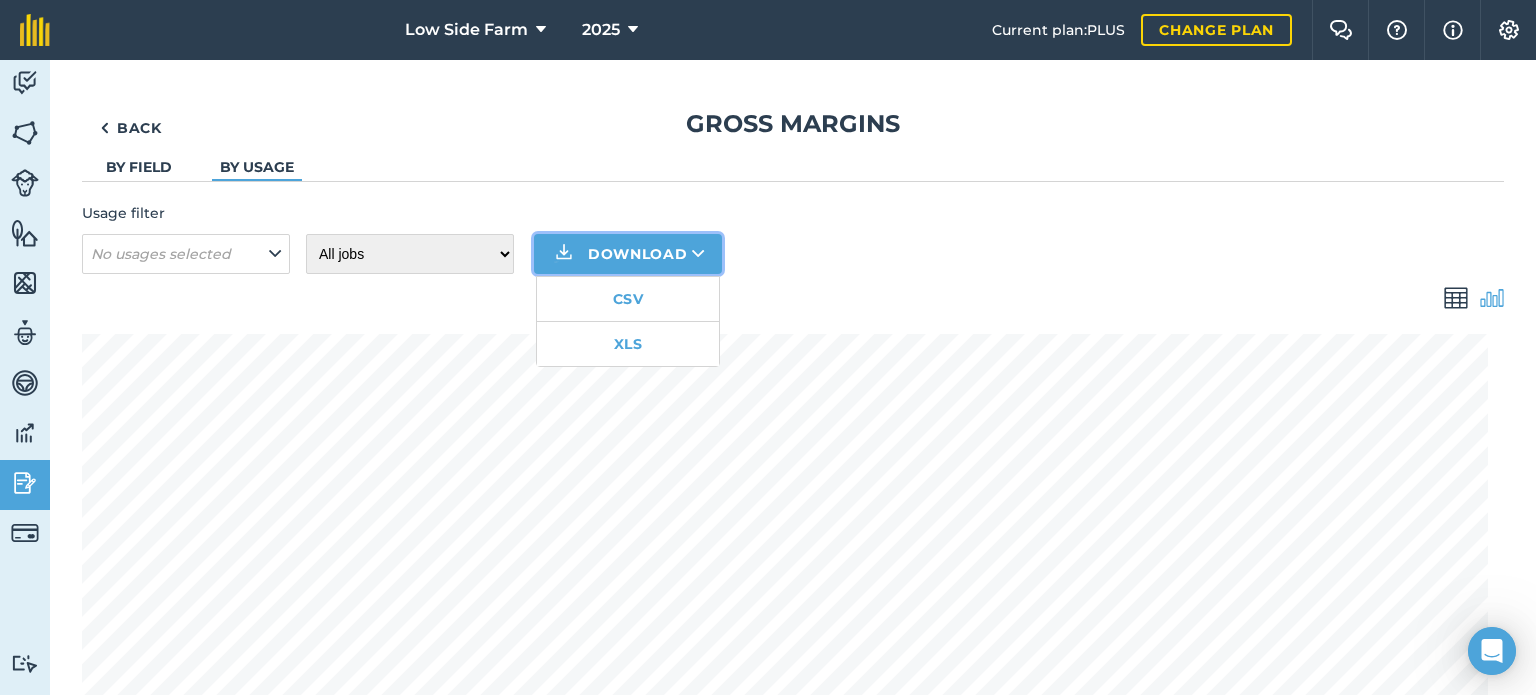 click on "Download   CSV XLS" at bounding box center (628, 254) 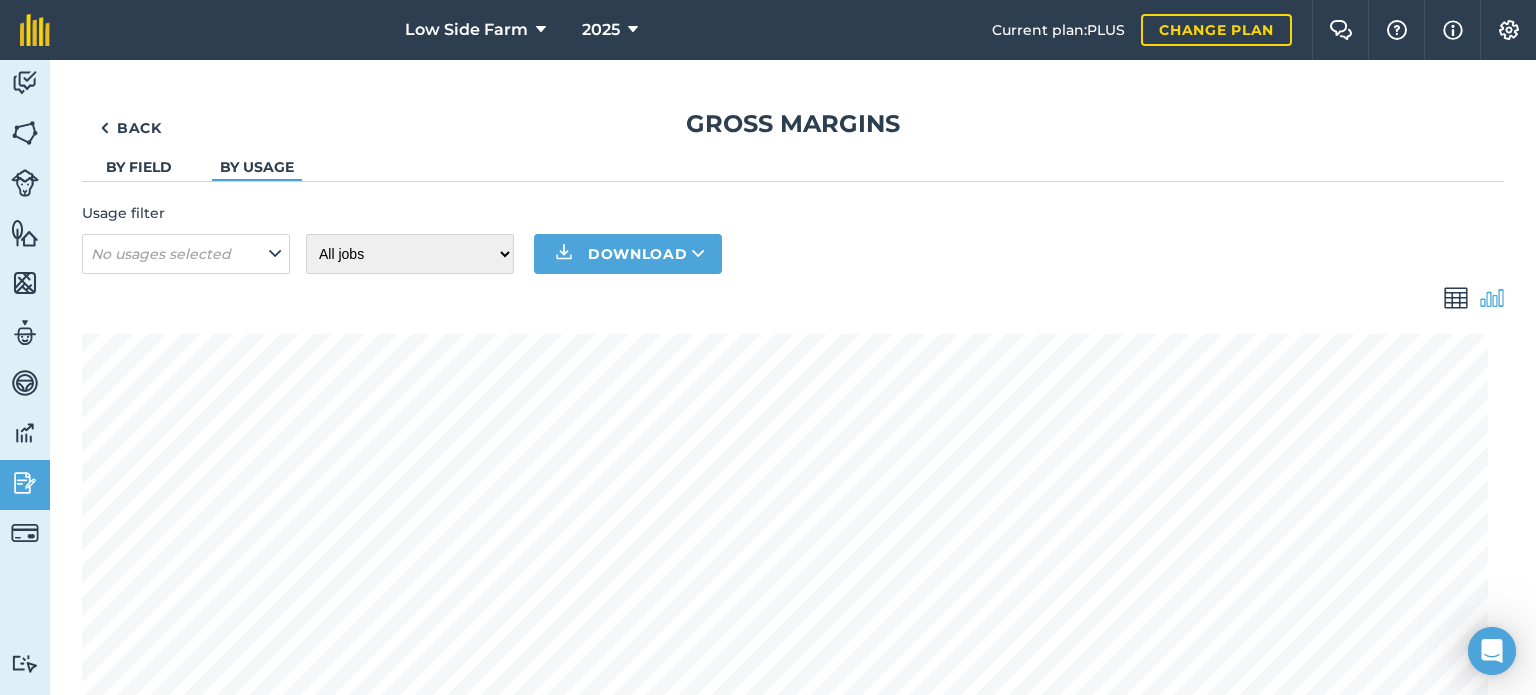 click on "Back Gross margins By field By usage Usage filter No usages selected All jobs Incomplete jobs Complete jobs   Download" at bounding box center [793, 1213] 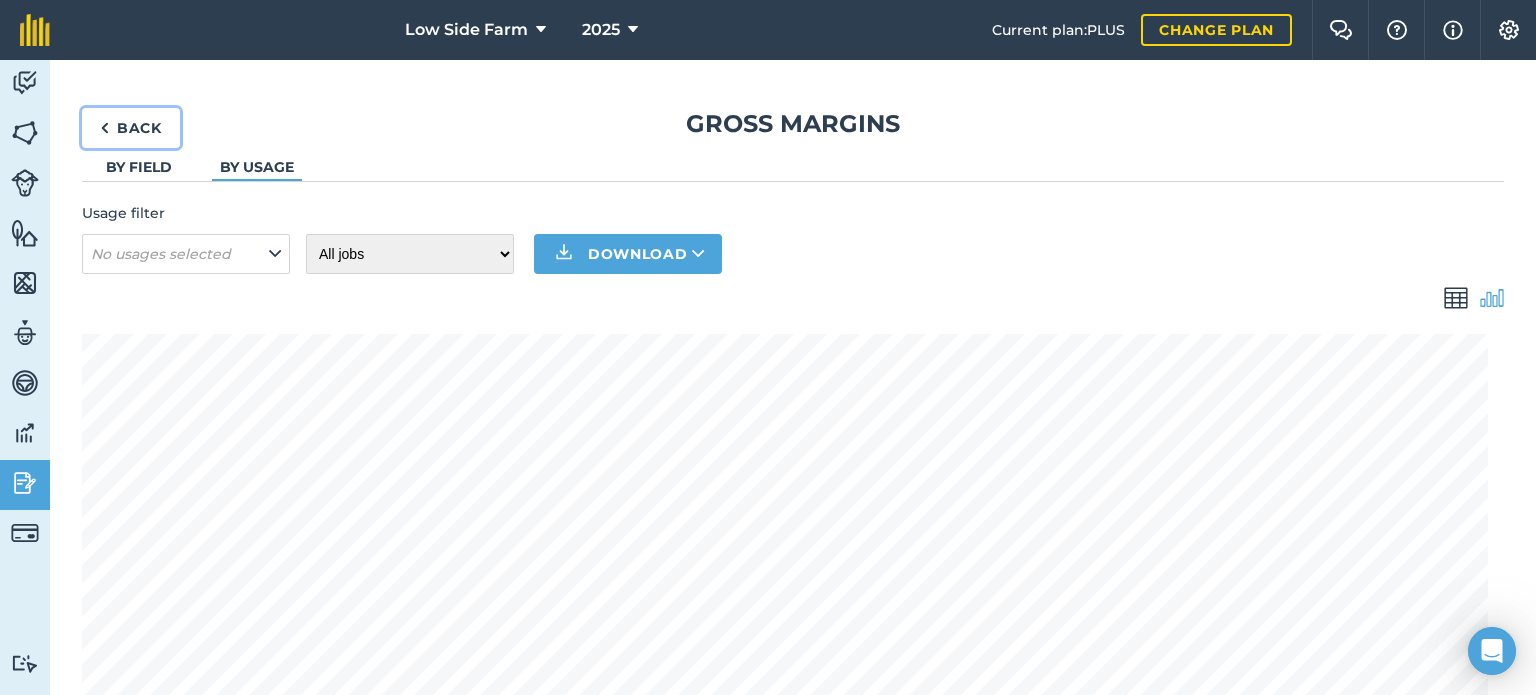 click on "Back" at bounding box center [131, 128] 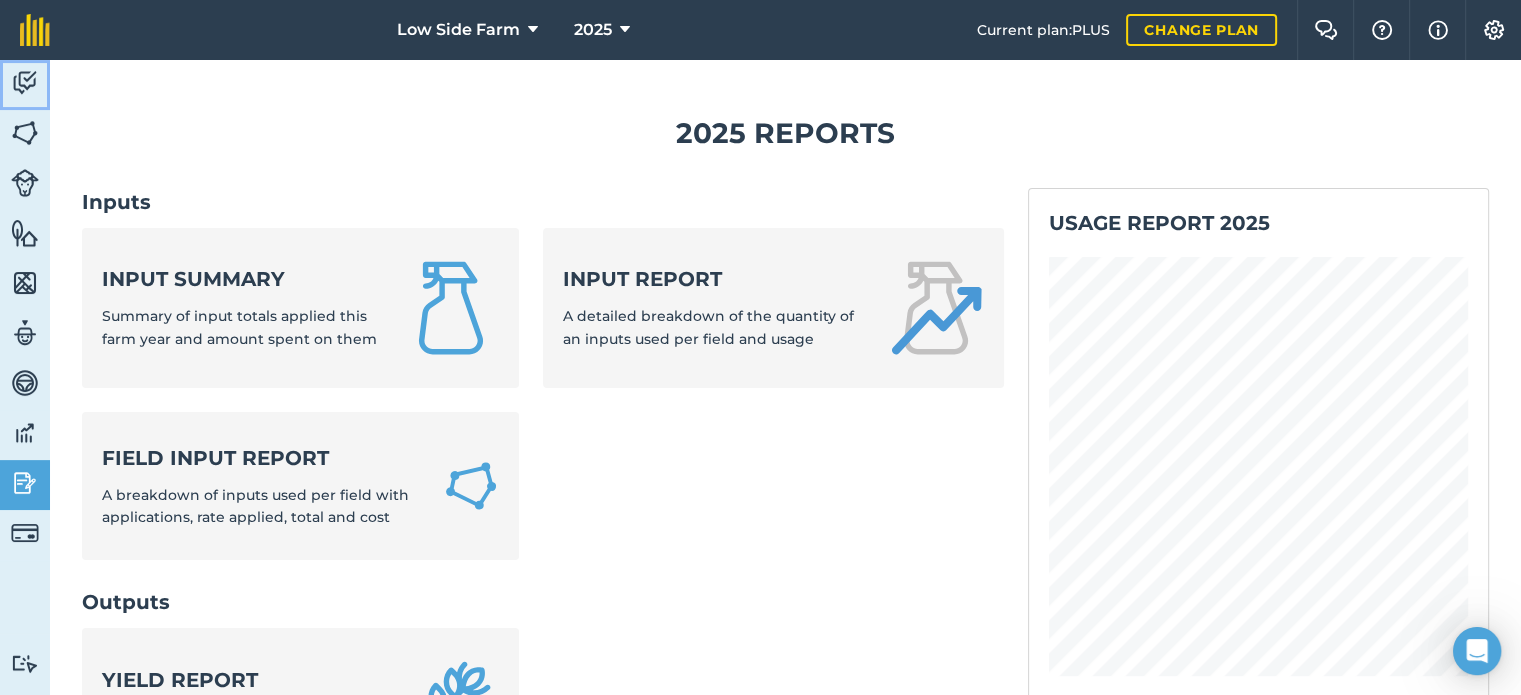 click at bounding box center (25, 83) 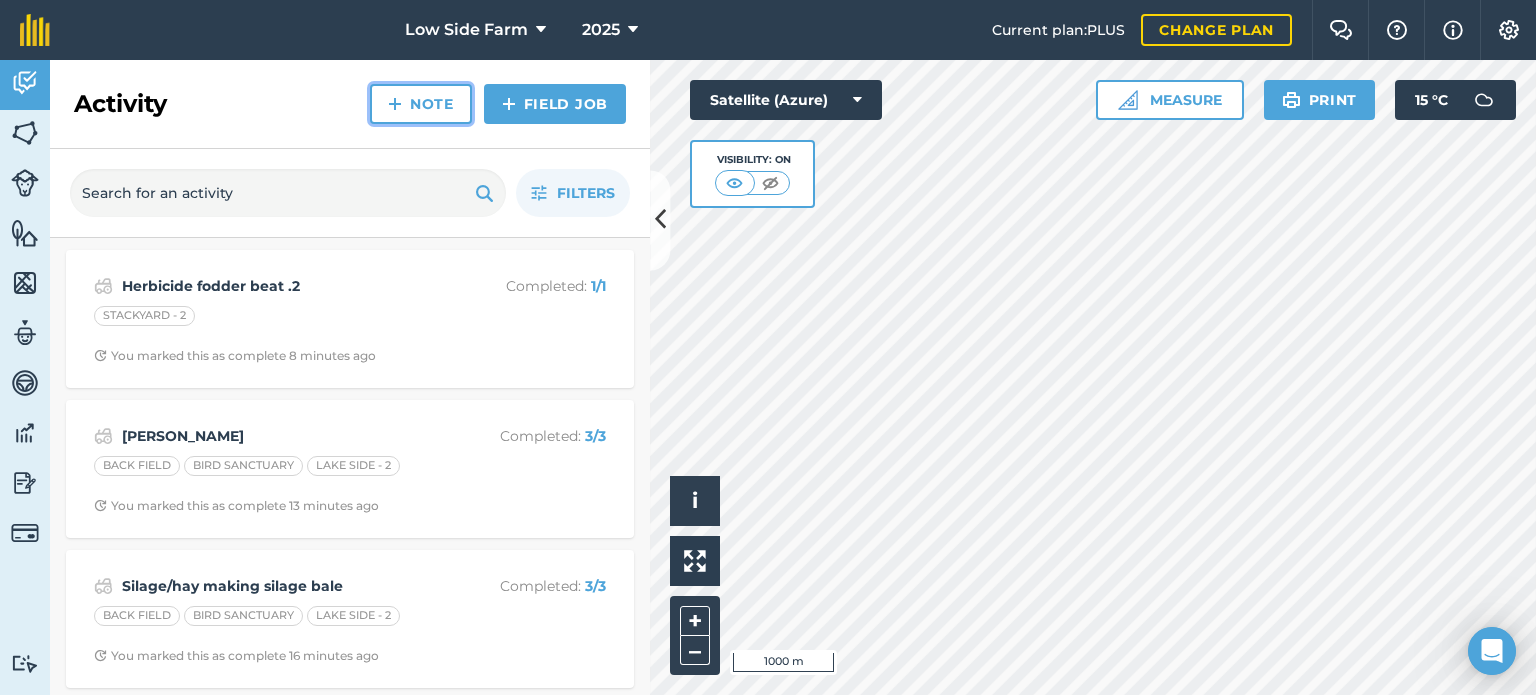 click at bounding box center (395, 104) 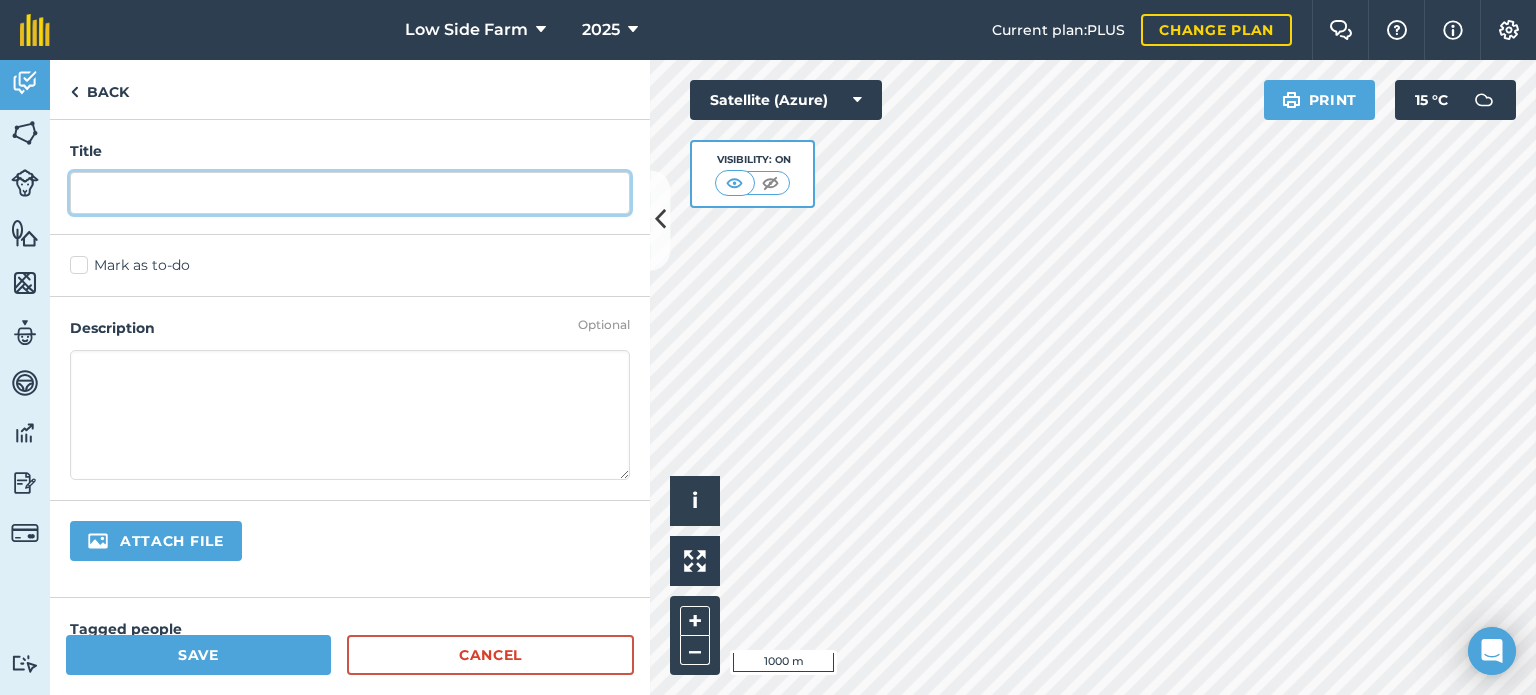 click at bounding box center [350, 193] 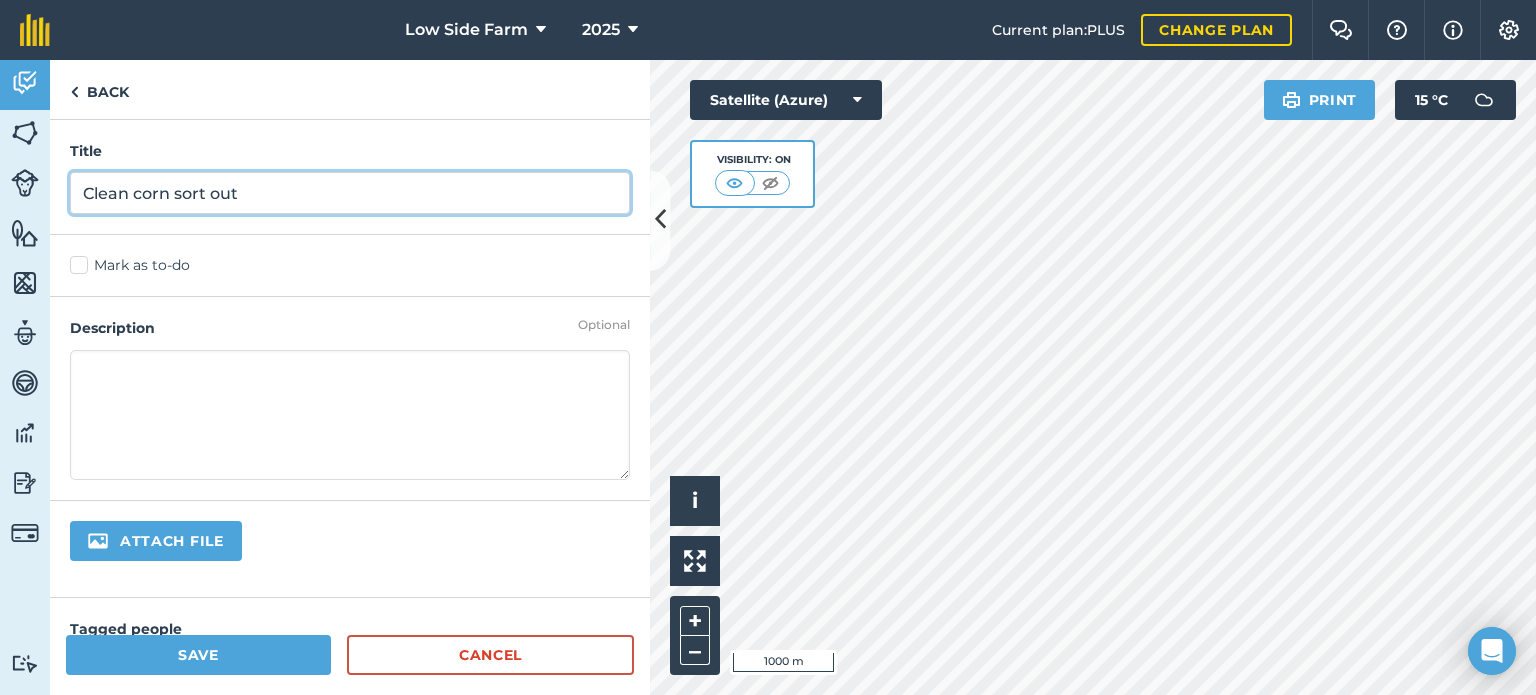 type on "Clean corn sort out" 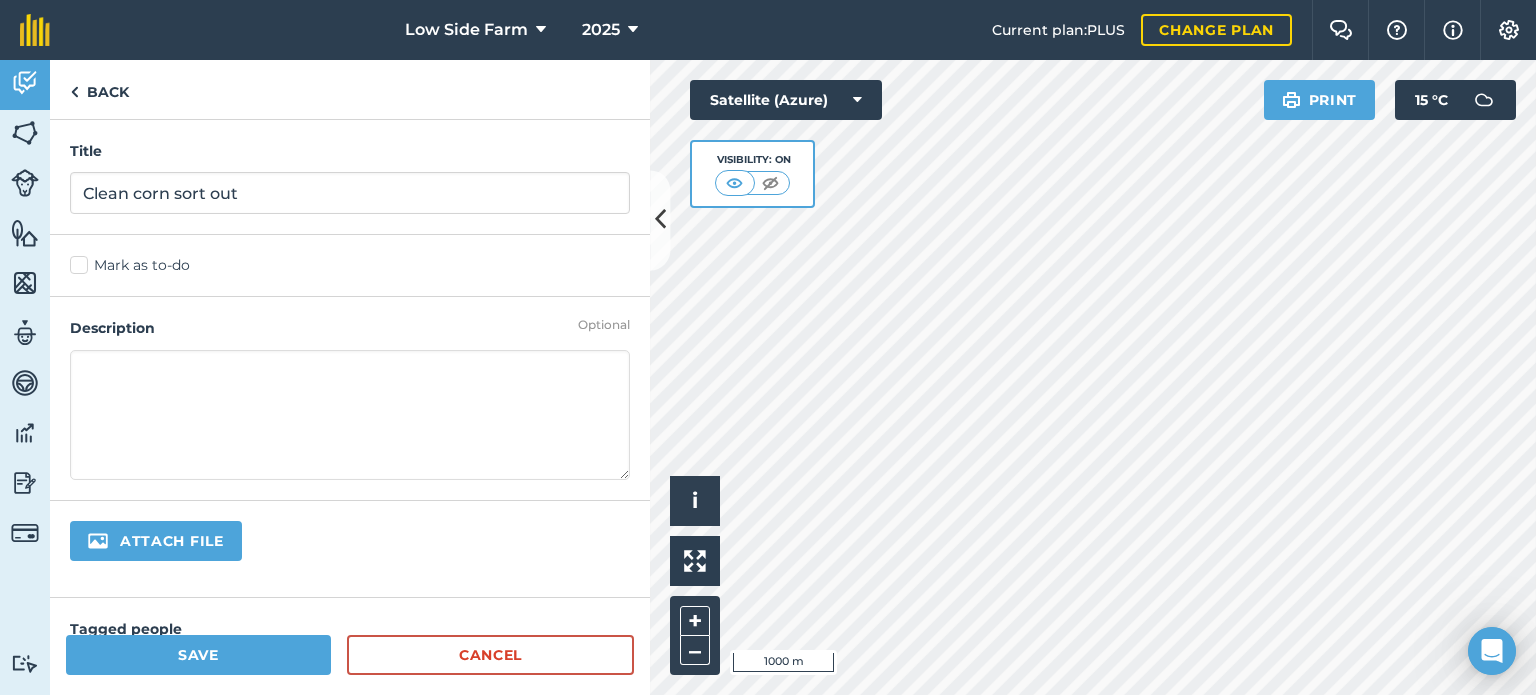 click at bounding box center [223, 542] 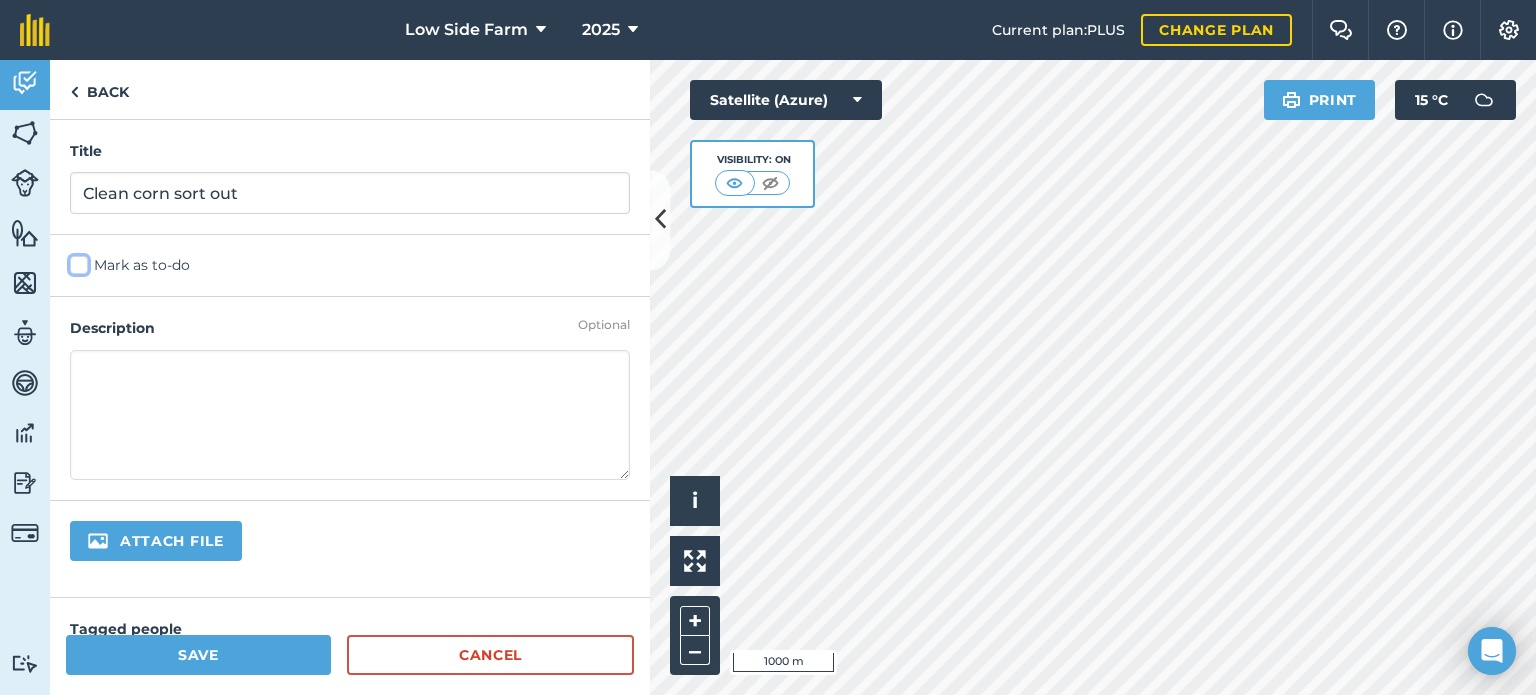 click on "Mark as to-do" at bounding box center (76, 261) 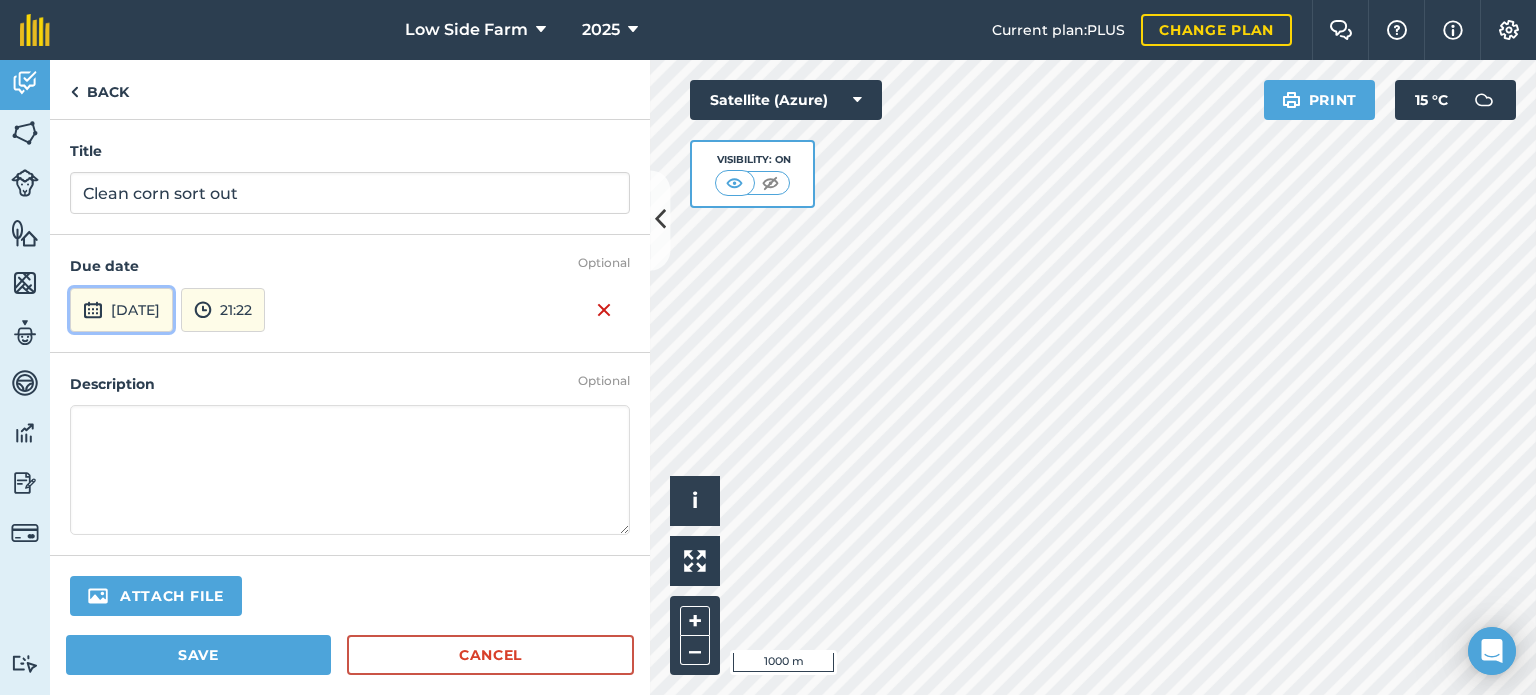 click on "[DATE]" at bounding box center (121, 310) 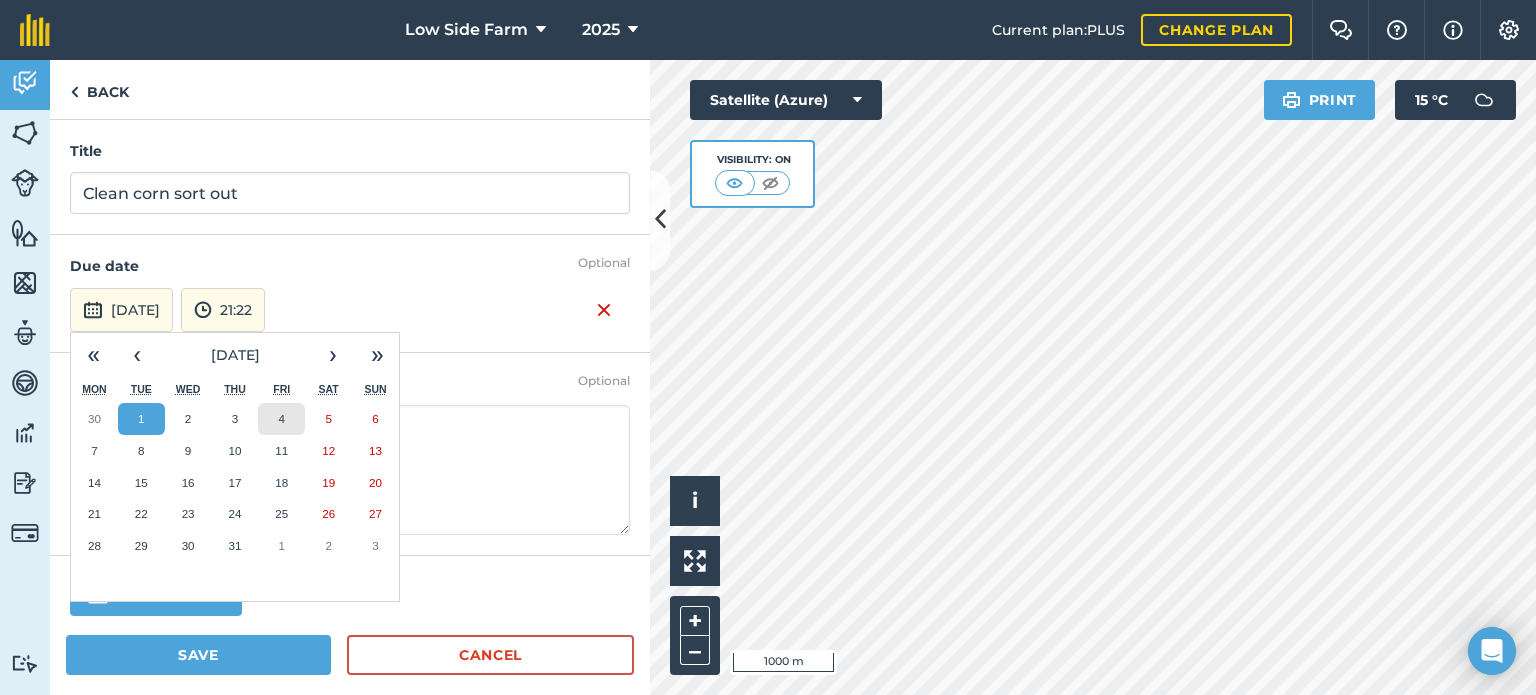 click on "4" at bounding box center (281, 419) 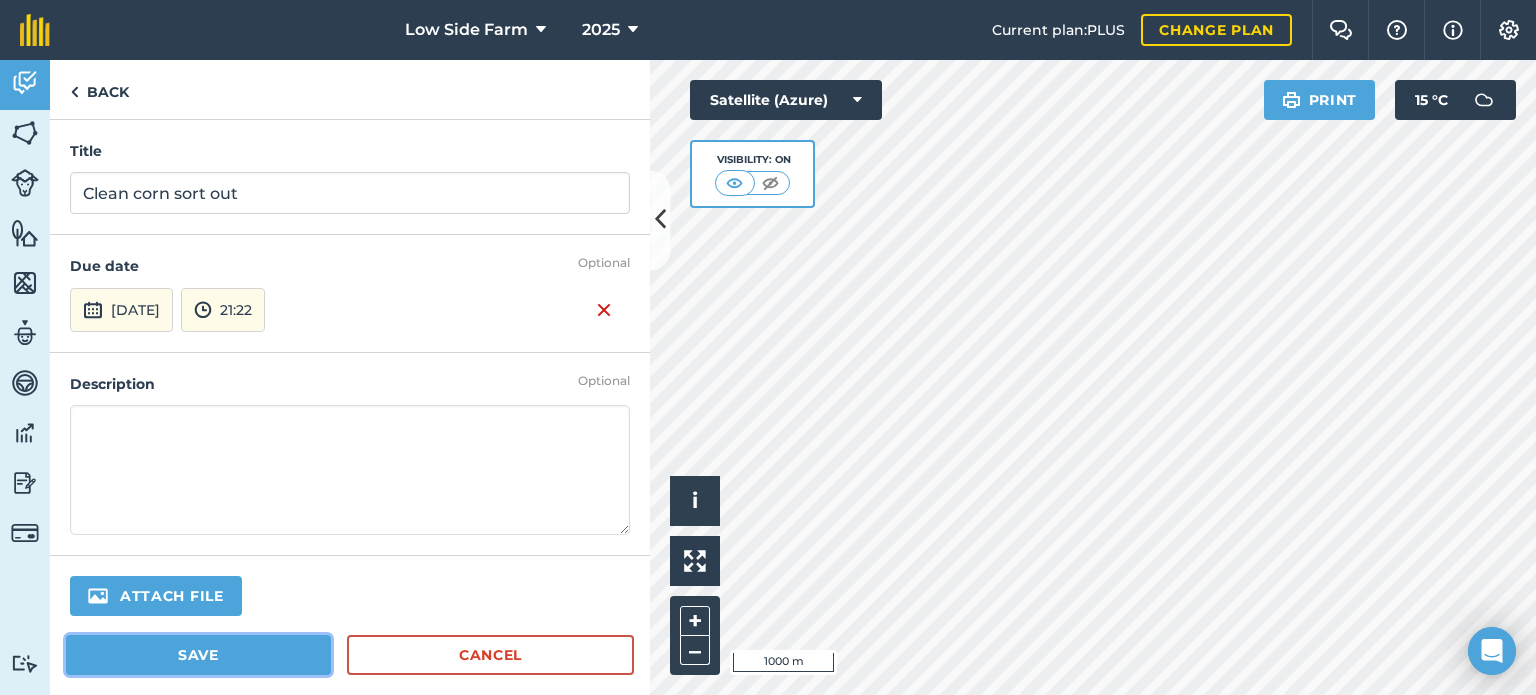 click on "Save" at bounding box center (198, 655) 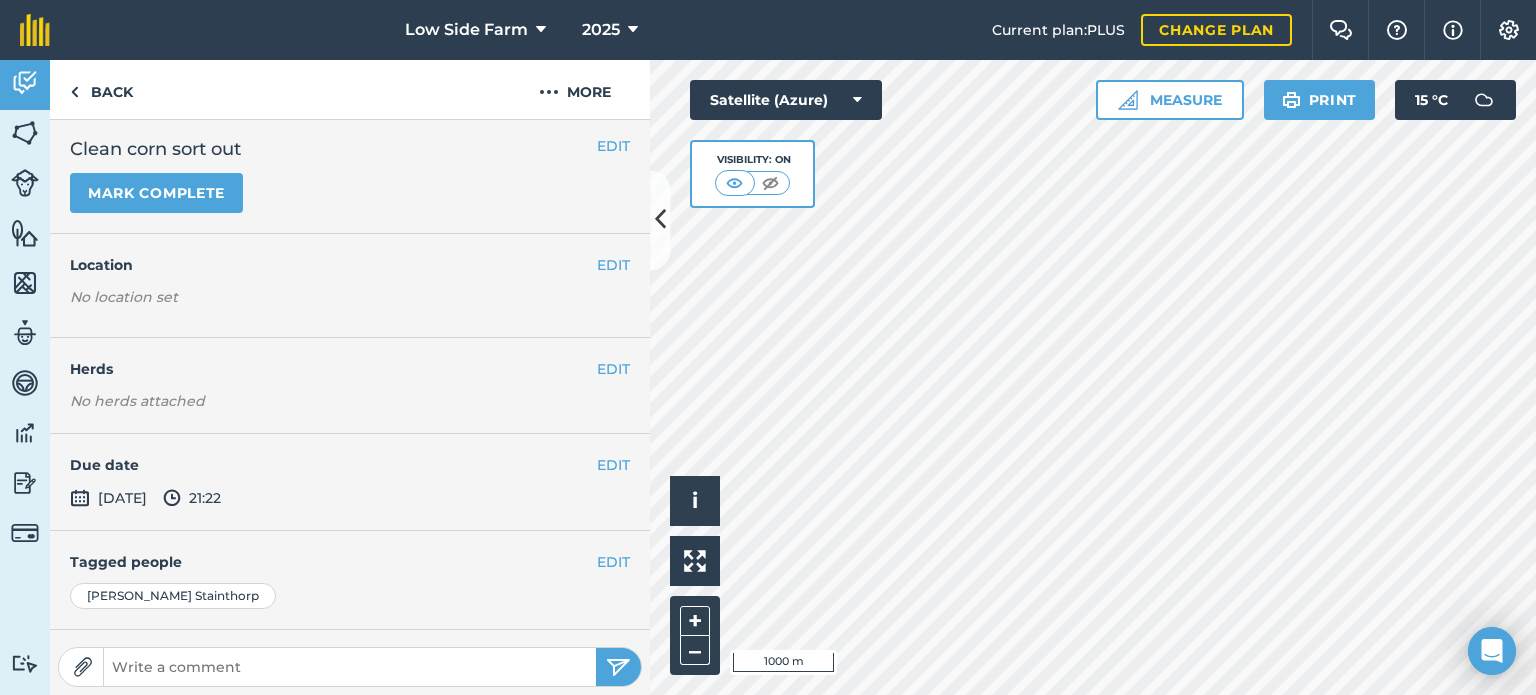 scroll, scrollTop: 0, scrollLeft: 0, axis: both 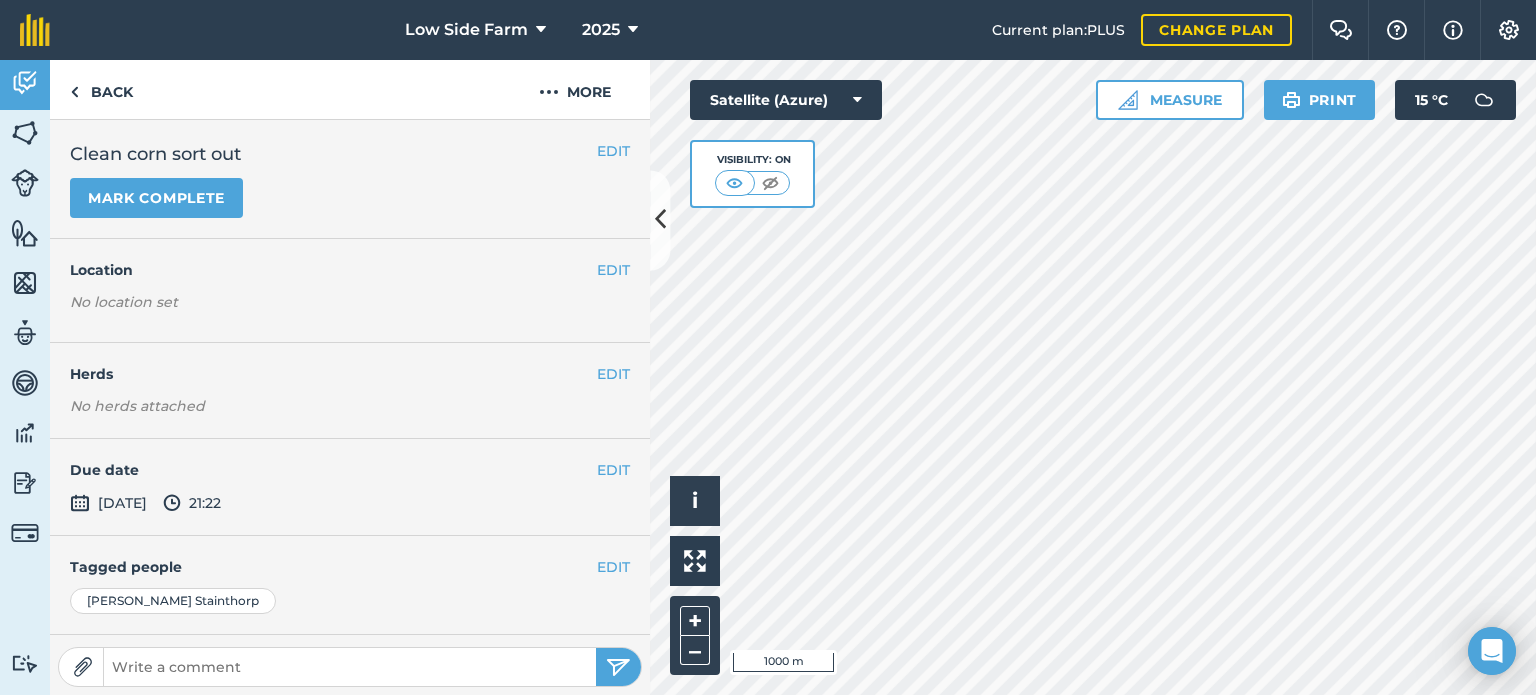 click on "Mark complete" at bounding box center (350, 198) 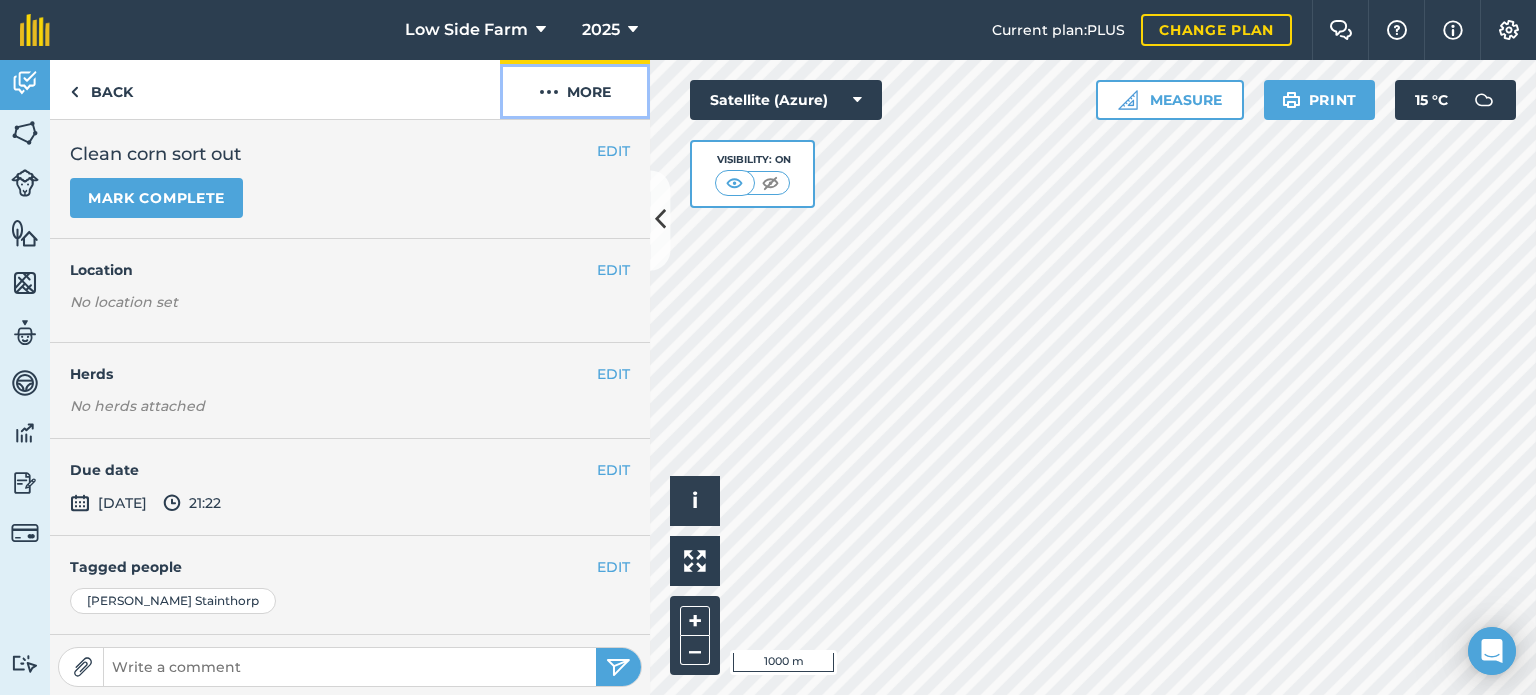click at bounding box center (549, 92) 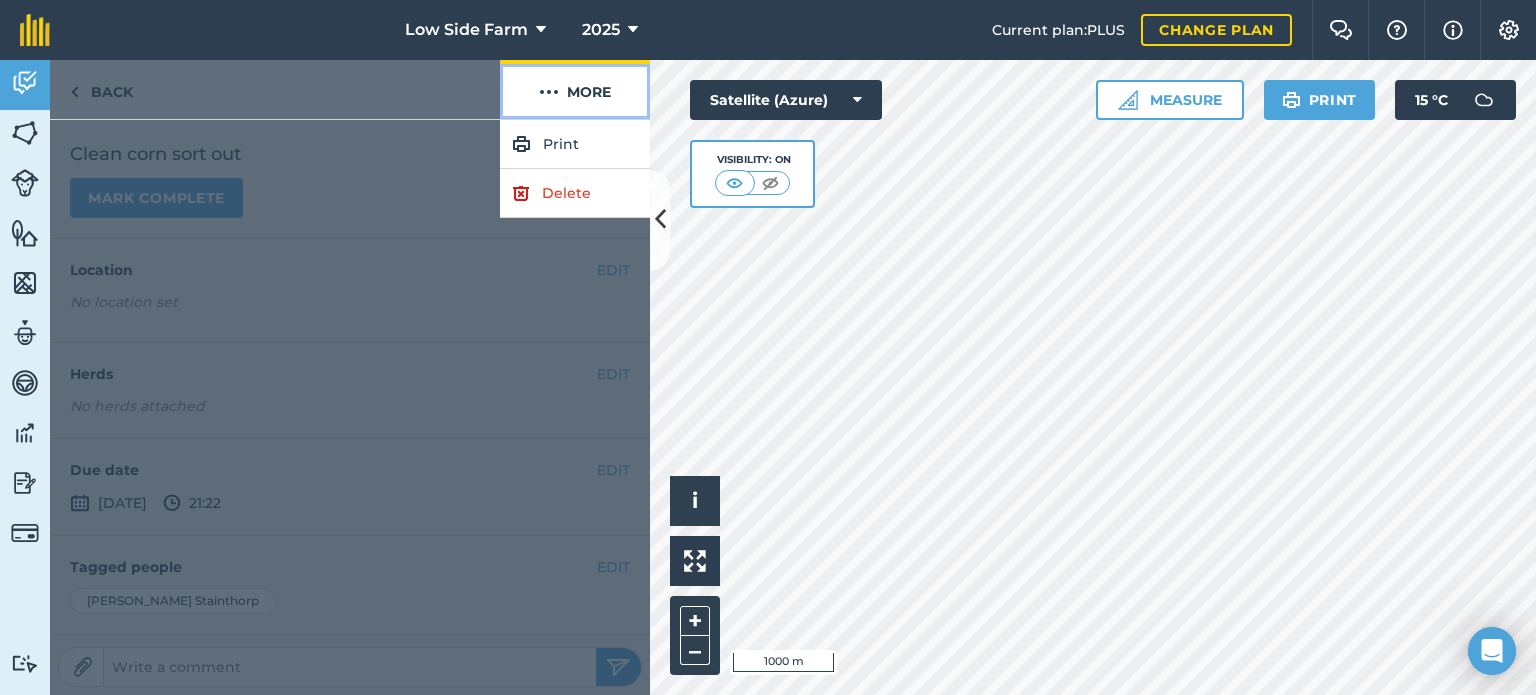 click at bounding box center [549, 92] 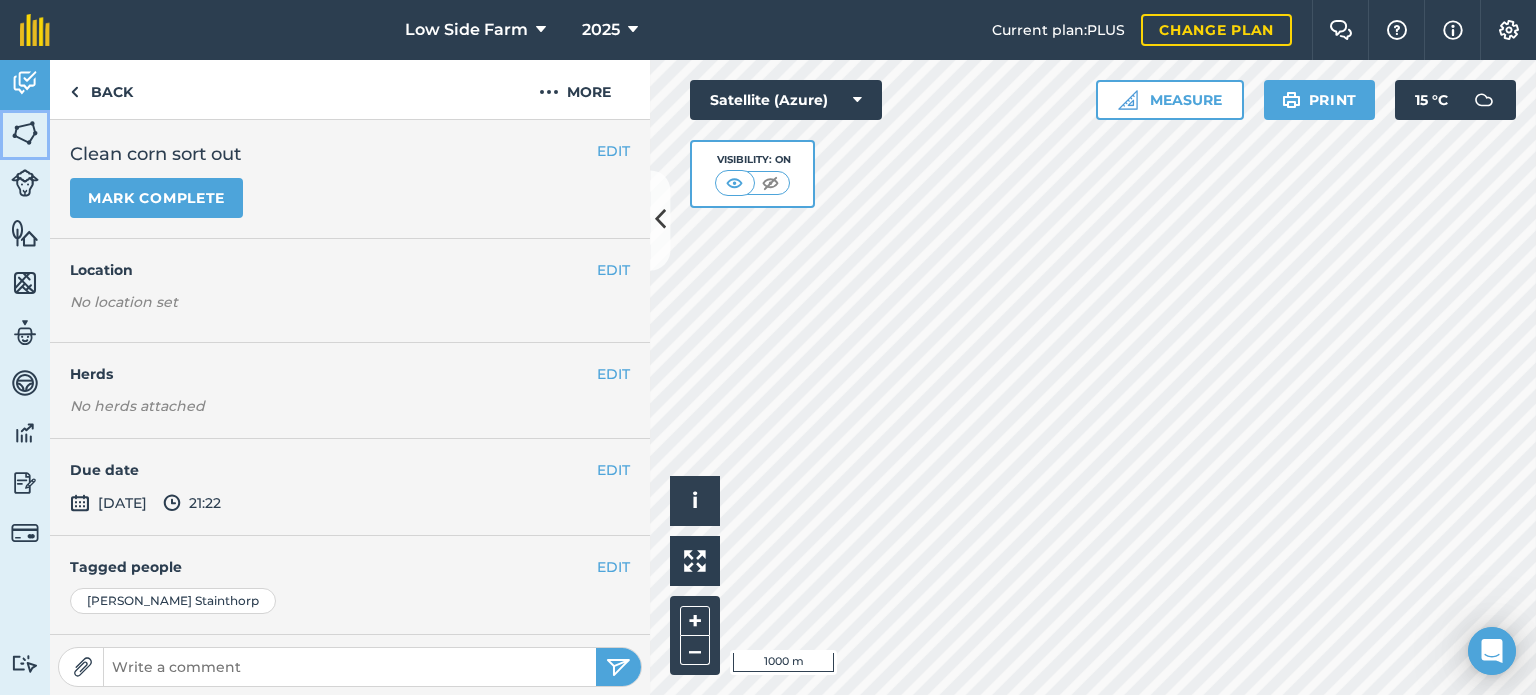click at bounding box center [25, 133] 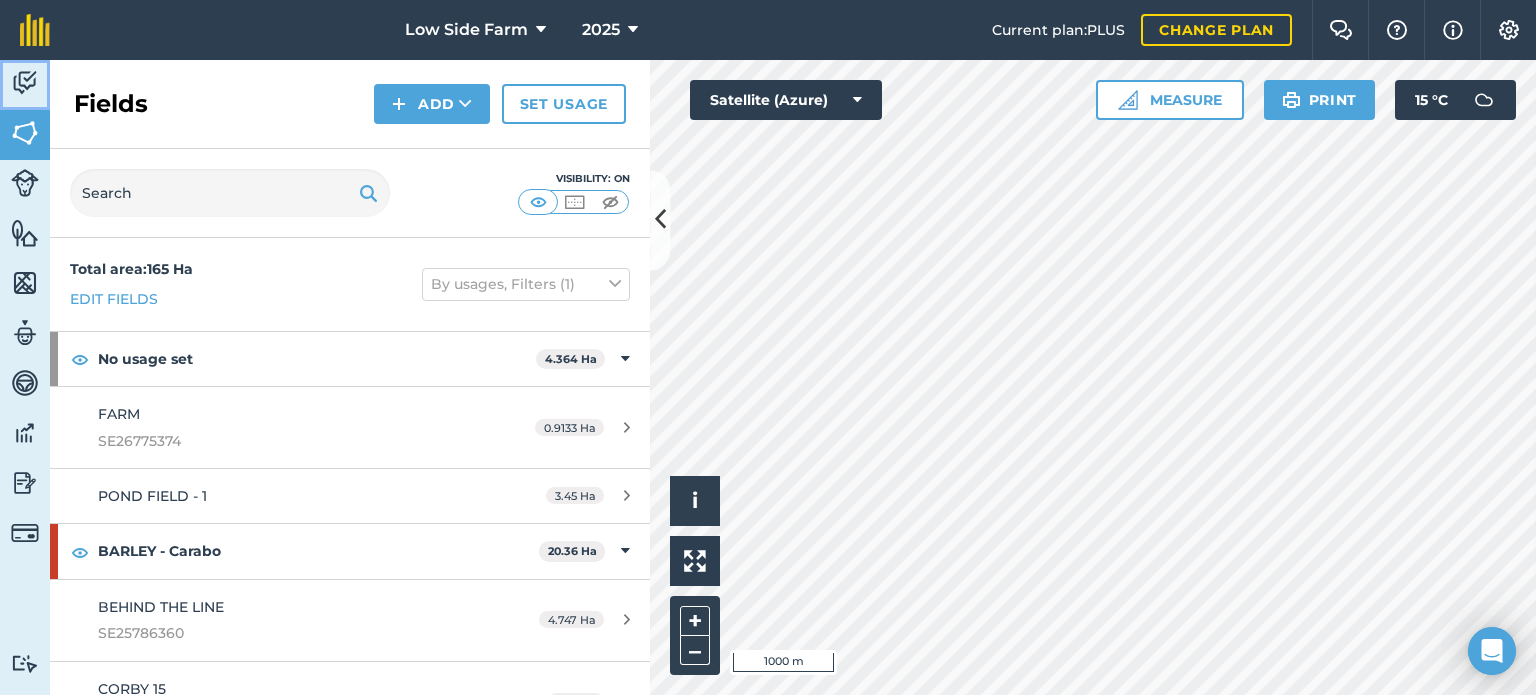 click at bounding box center [25, 83] 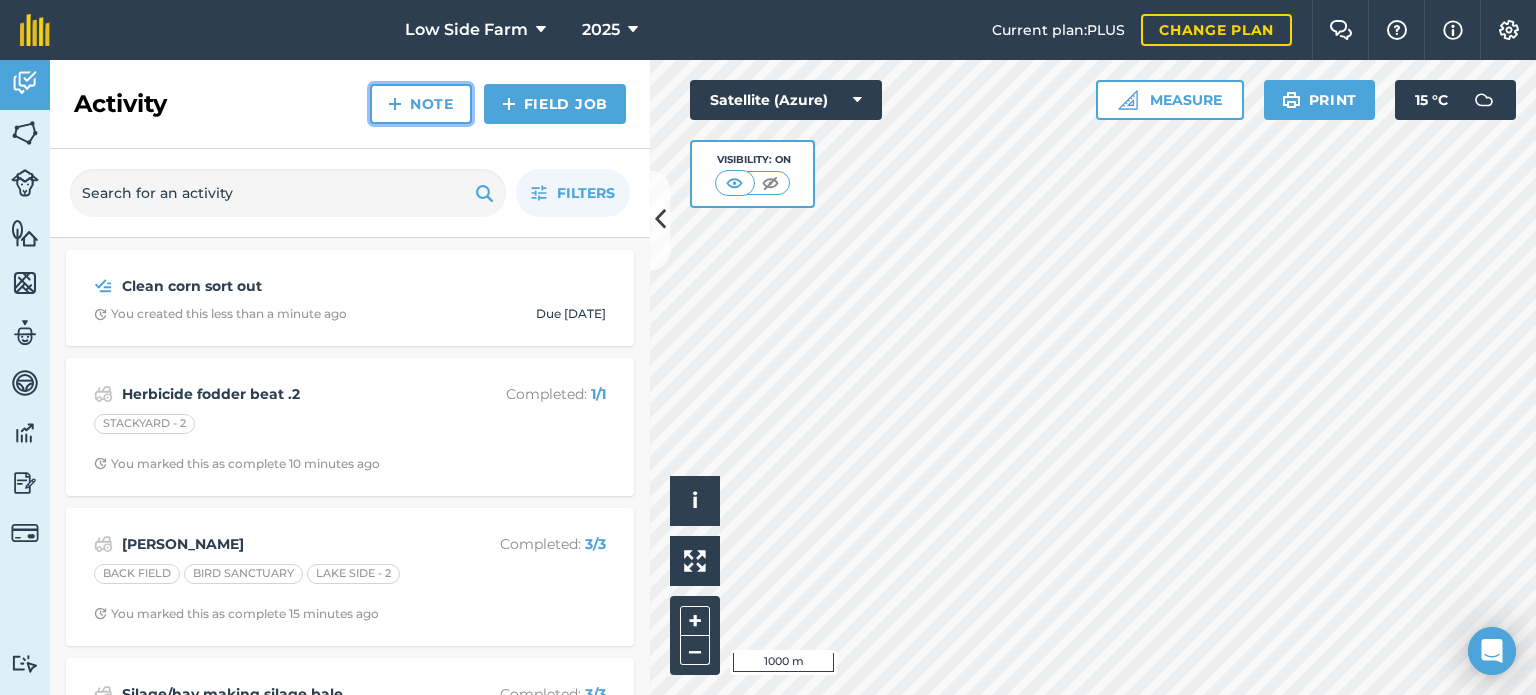 click on "Note" at bounding box center (421, 104) 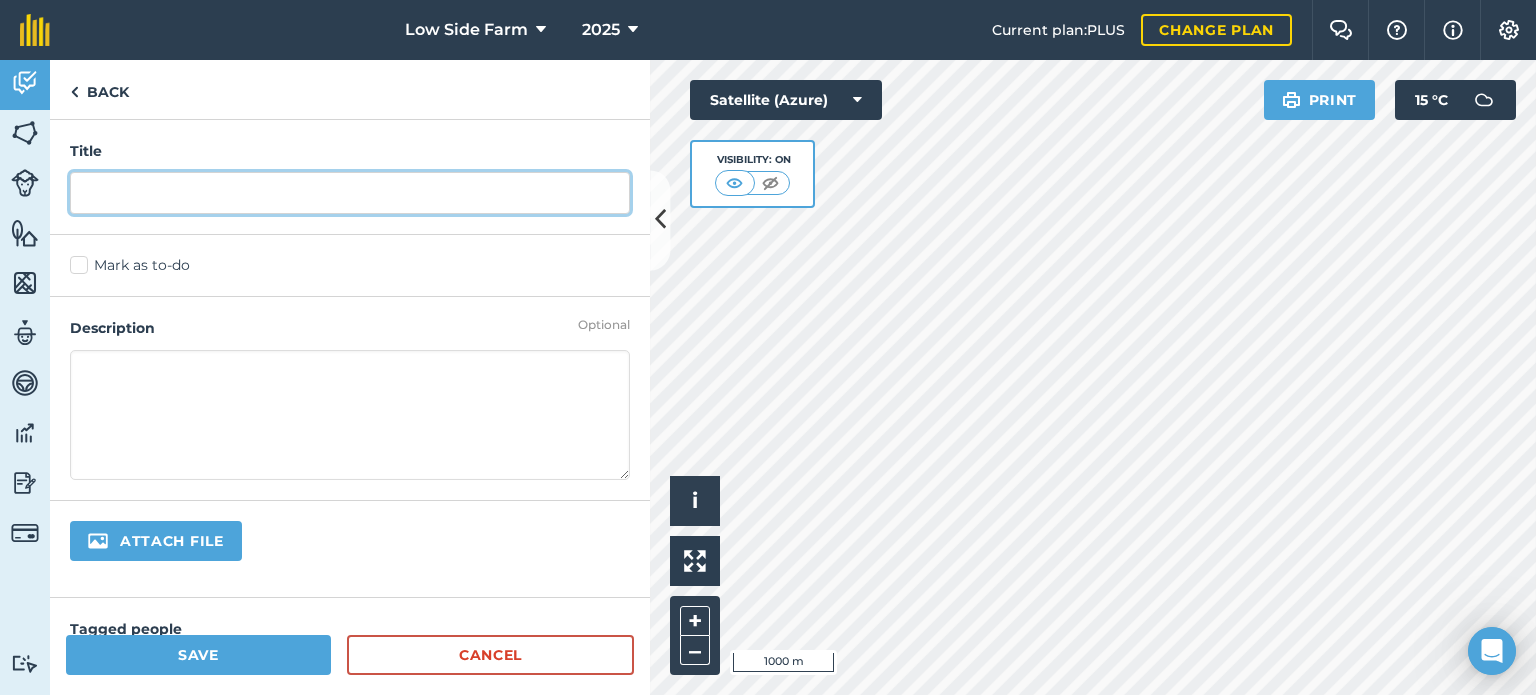 click at bounding box center (350, 193) 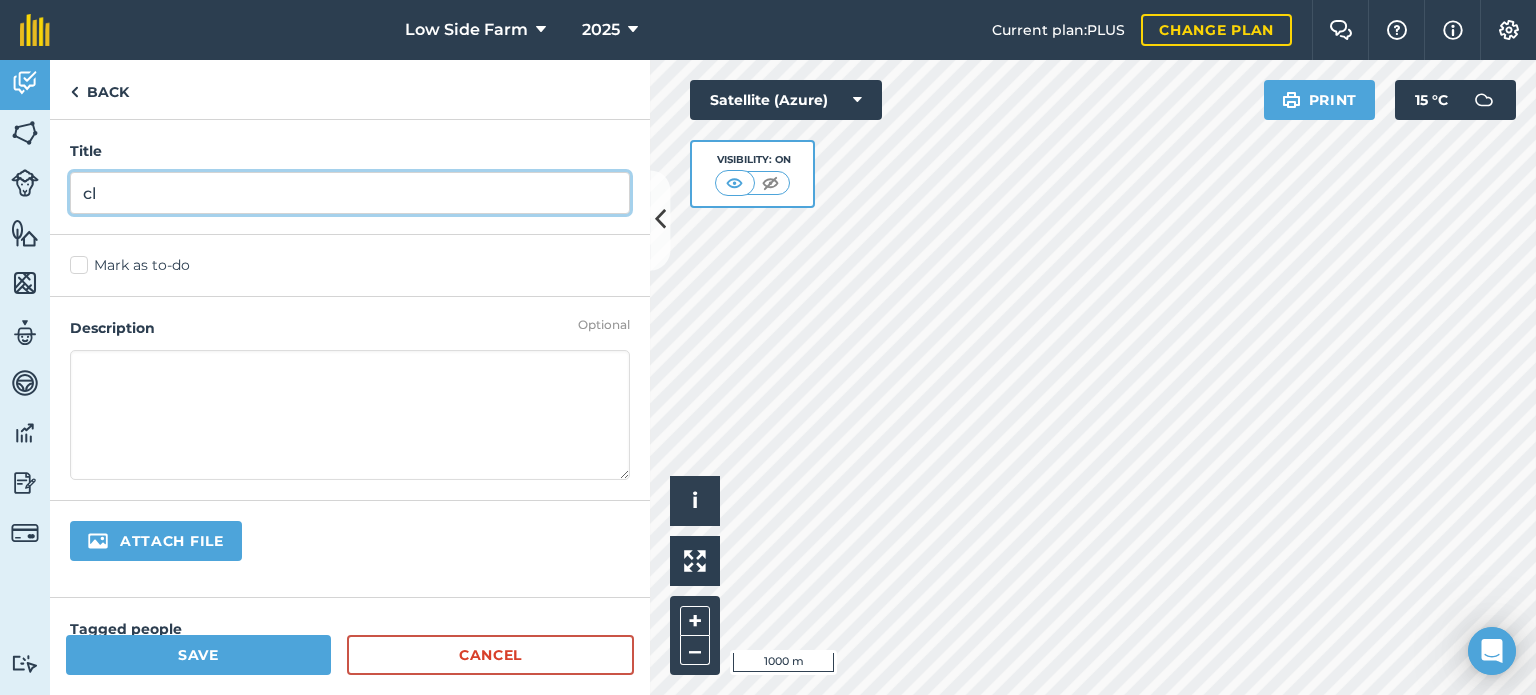 type on "c" 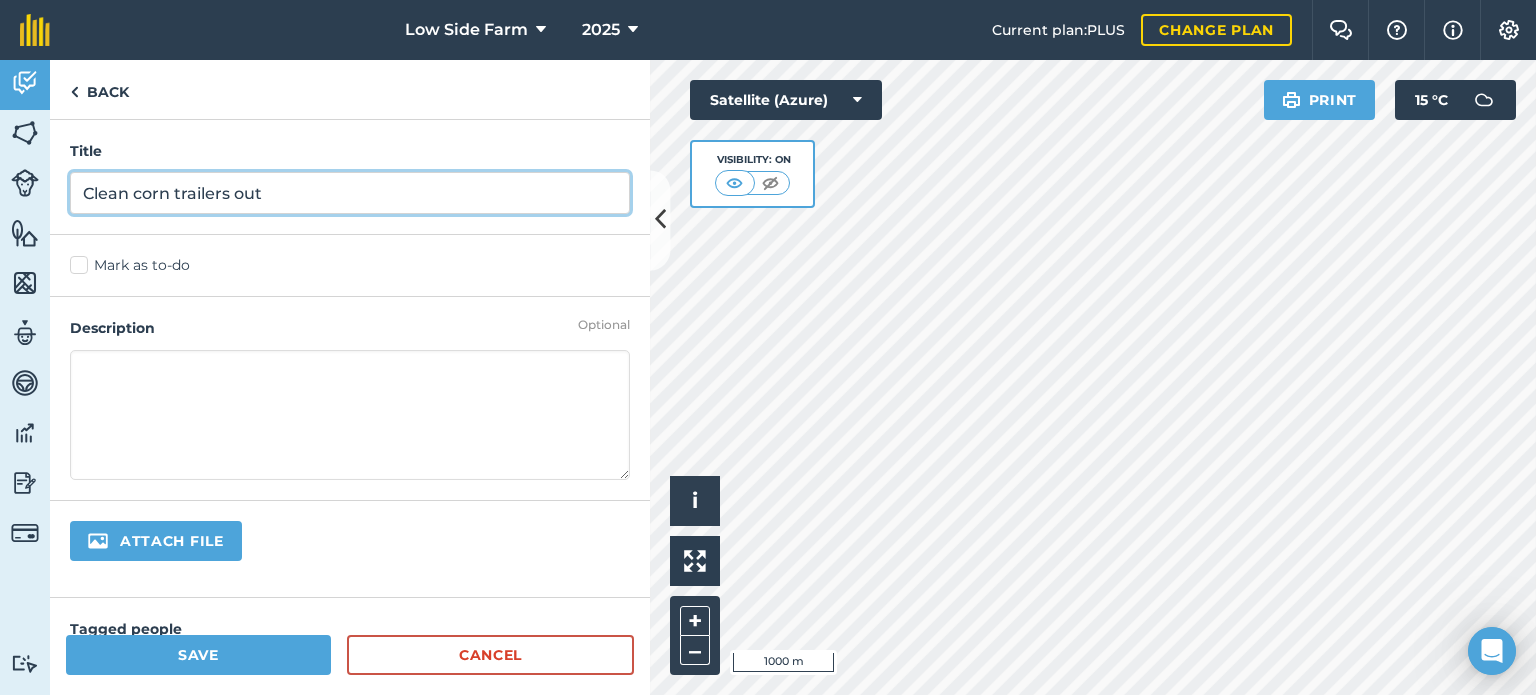 type on "Clean corn trailers out" 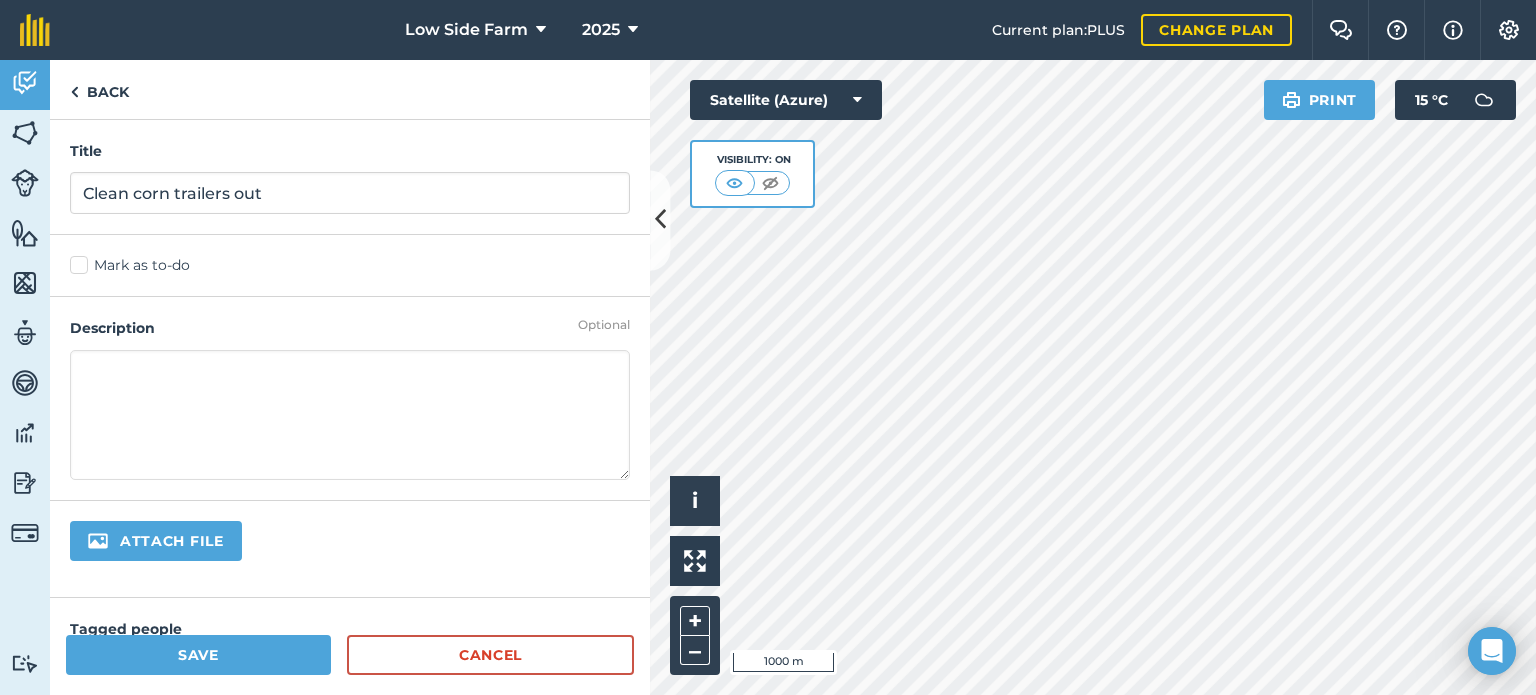 click on "Mark as to-do" at bounding box center (350, 265) 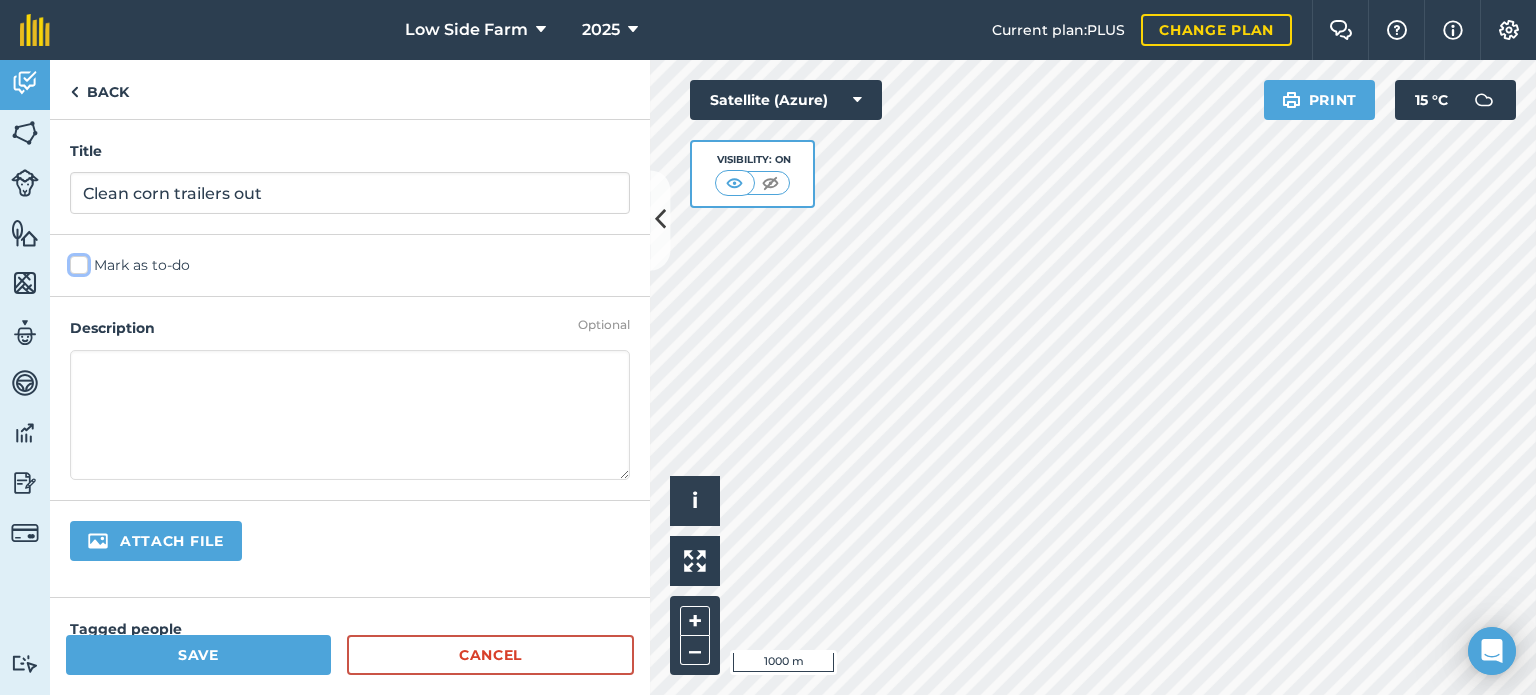 click on "Mark as to-do" at bounding box center [76, 261] 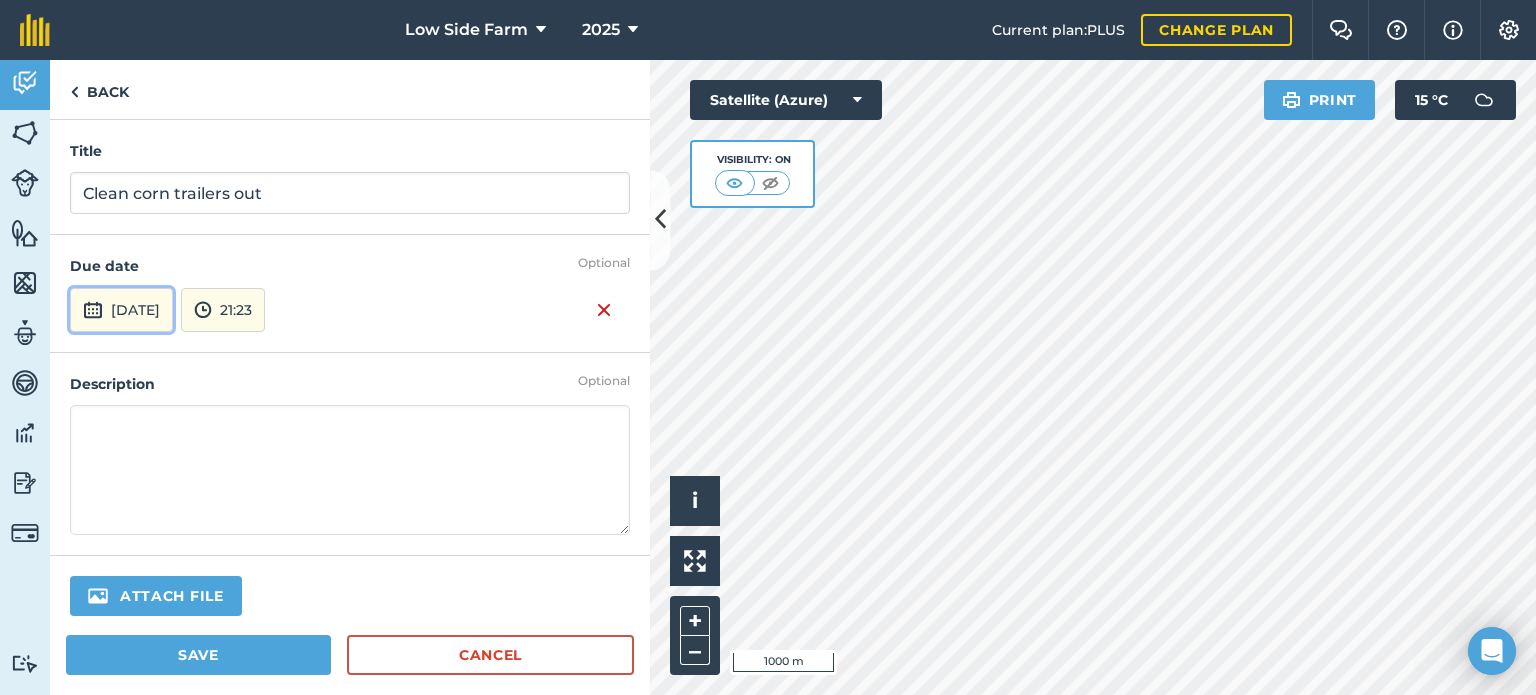 click on "[DATE]" at bounding box center [121, 310] 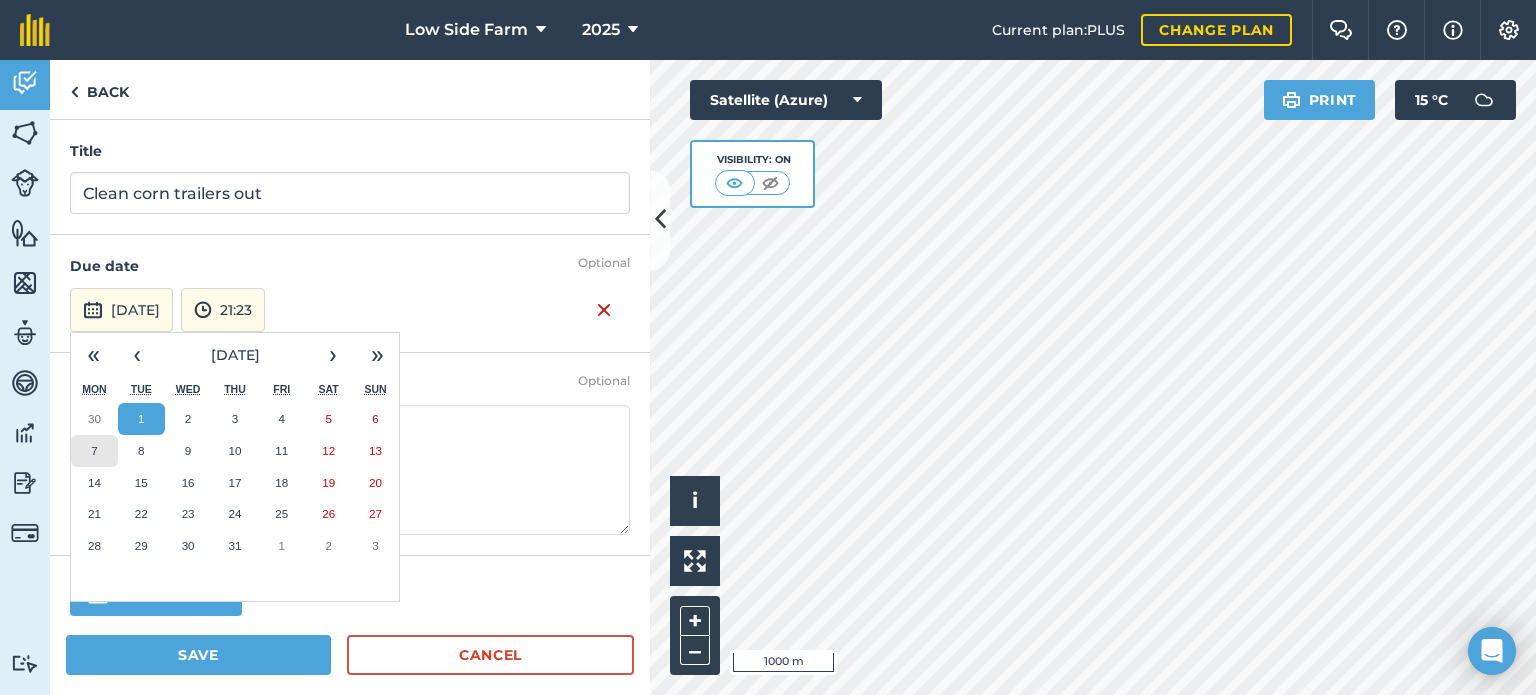 click on "7" at bounding box center [94, 451] 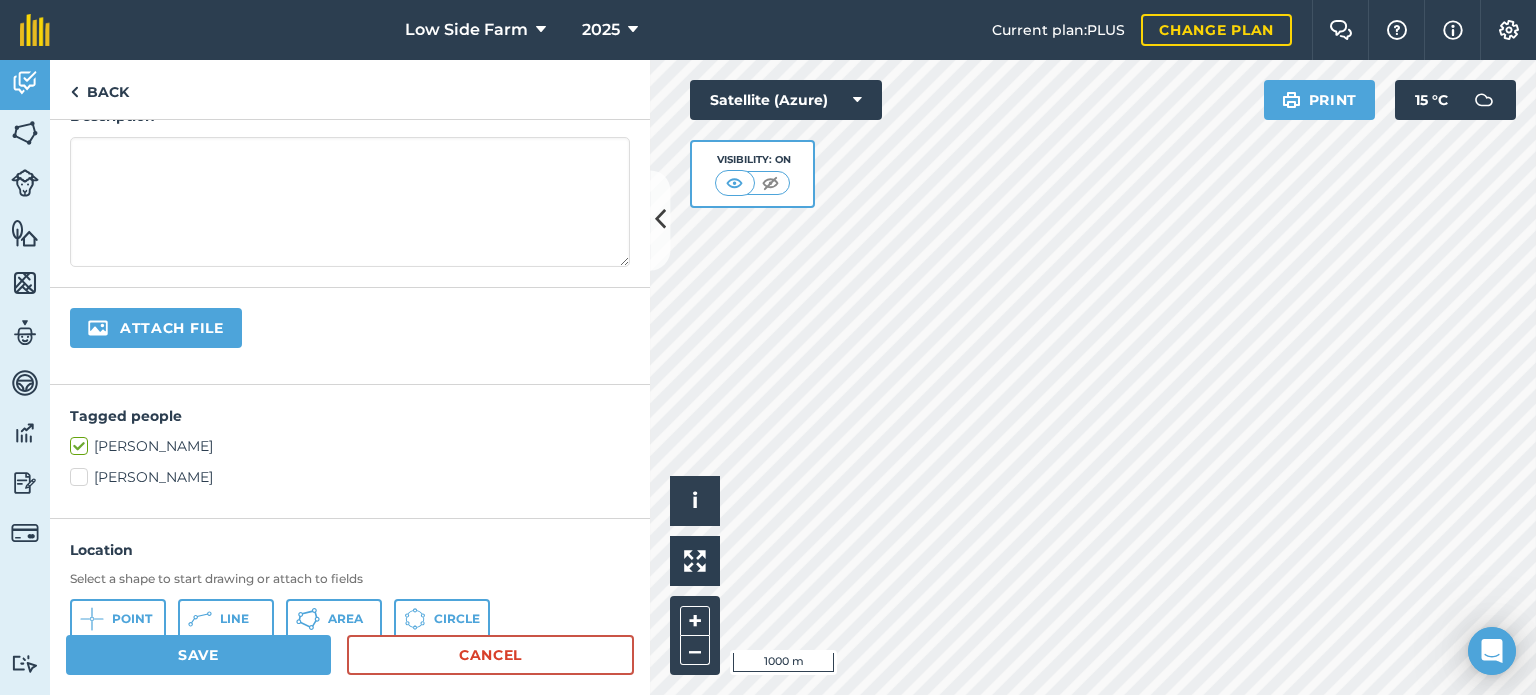 scroll, scrollTop: 0, scrollLeft: 0, axis: both 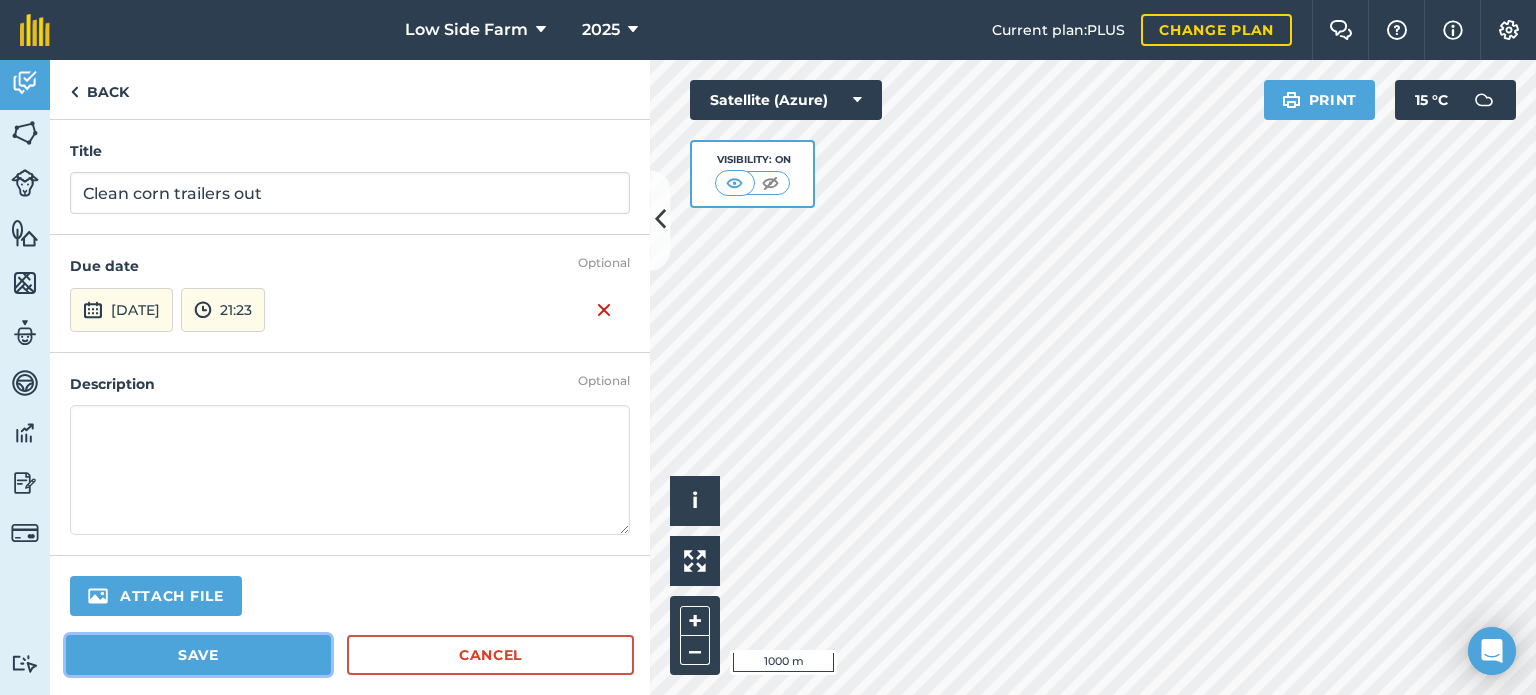 click on "Save" at bounding box center [198, 655] 